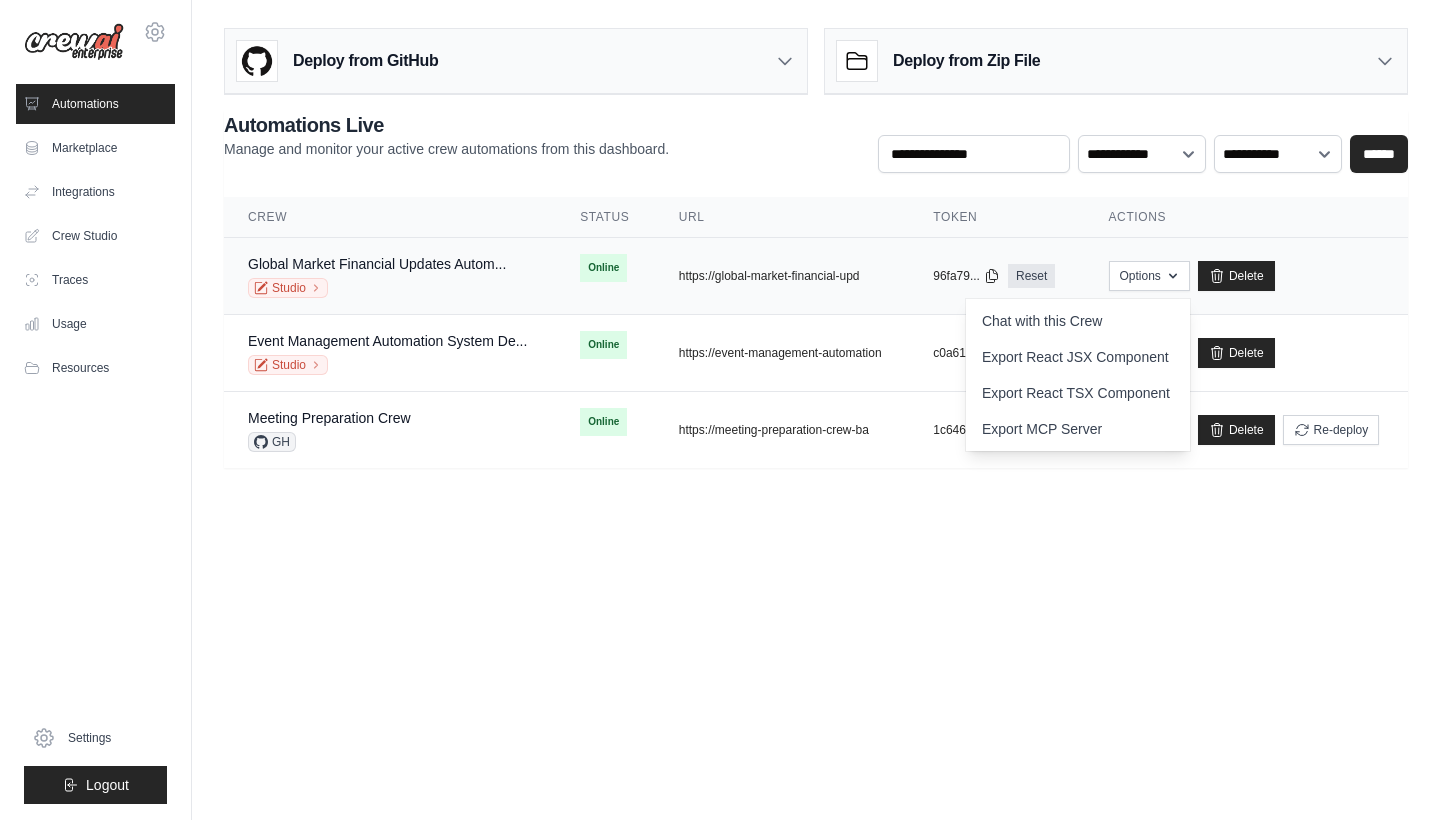 scroll, scrollTop: 0, scrollLeft: 0, axis: both 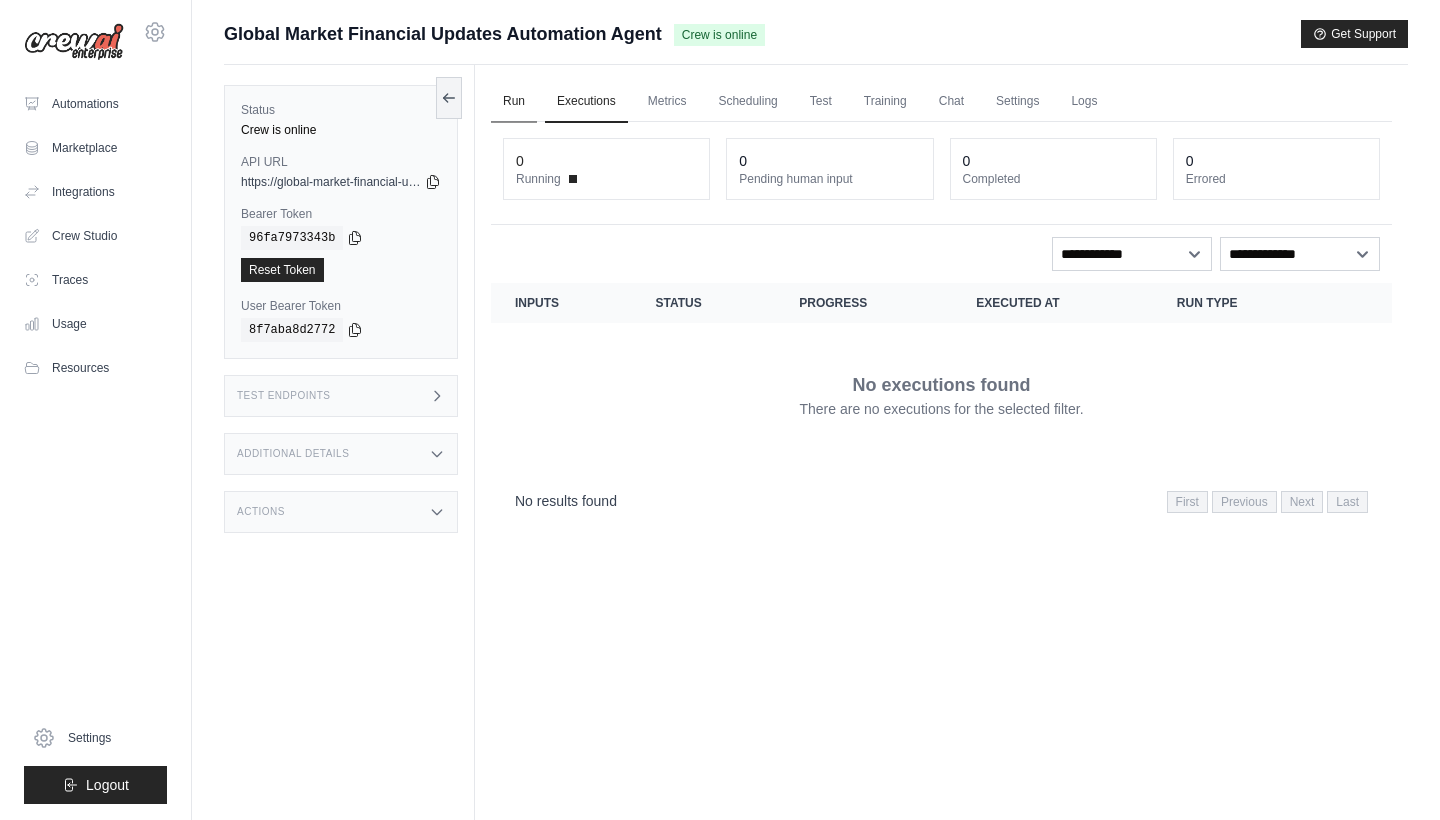 click on "Run" at bounding box center (514, 102) 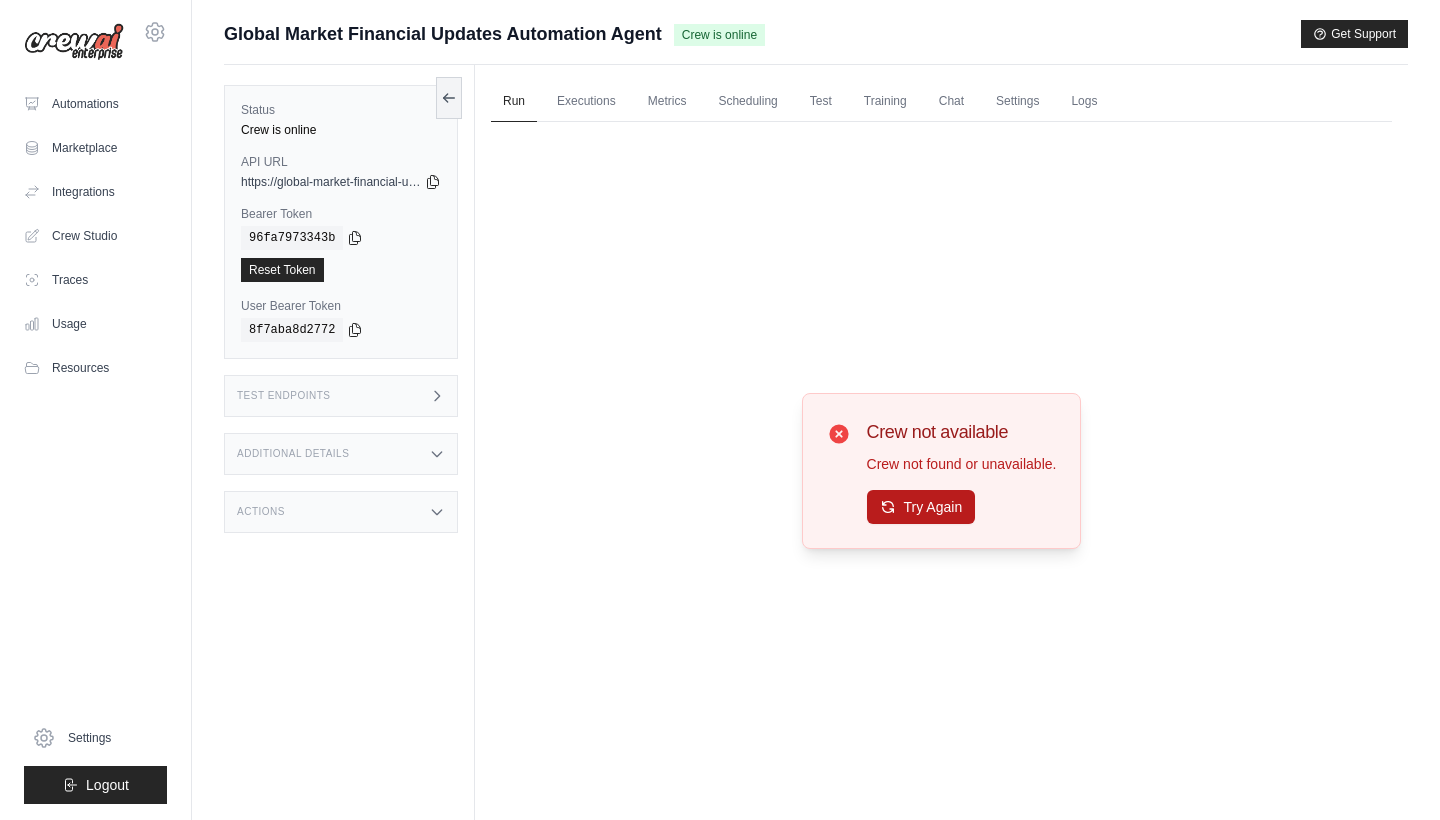 click on "Try Again" at bounding box center [921, 507] 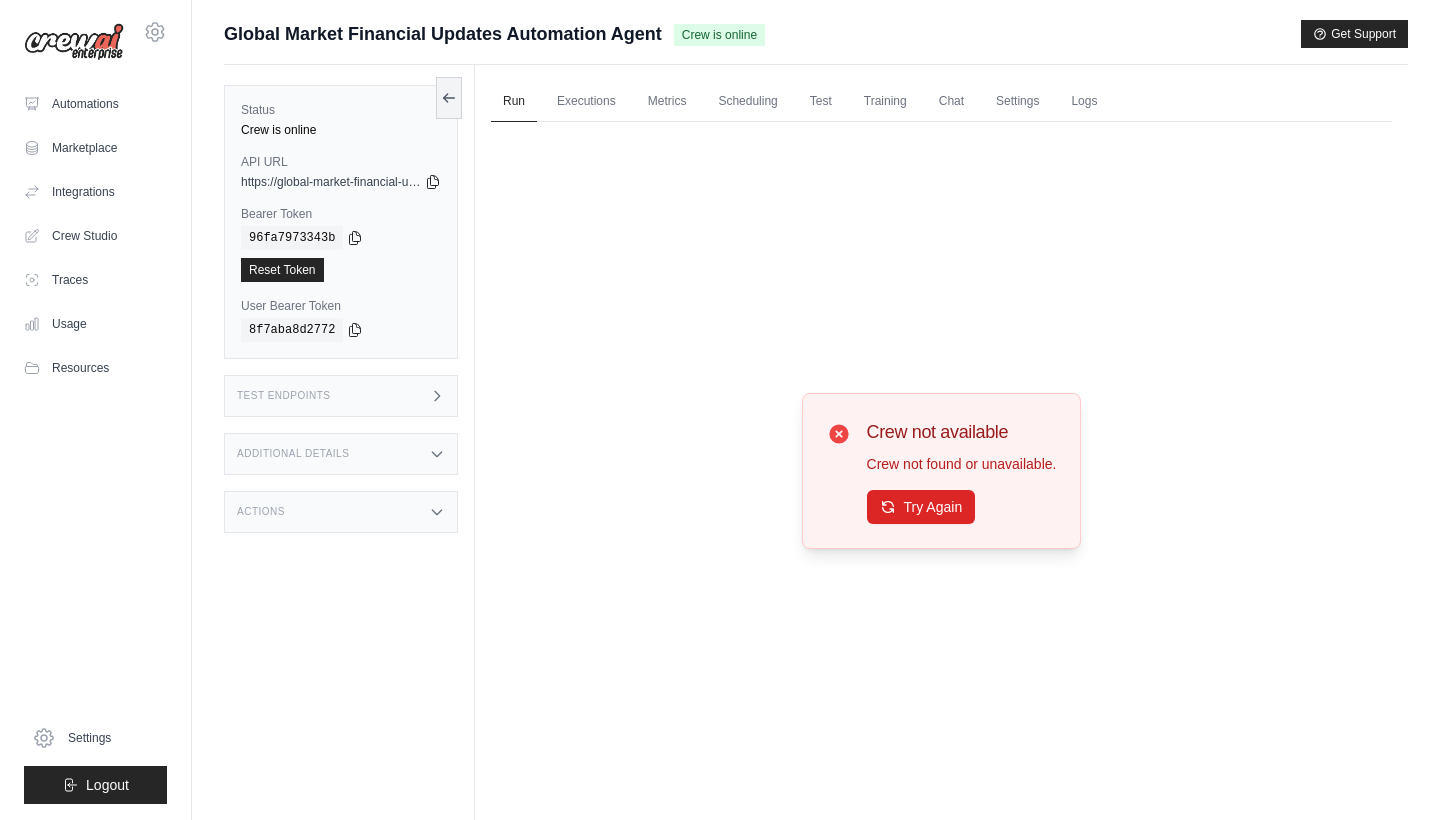 click 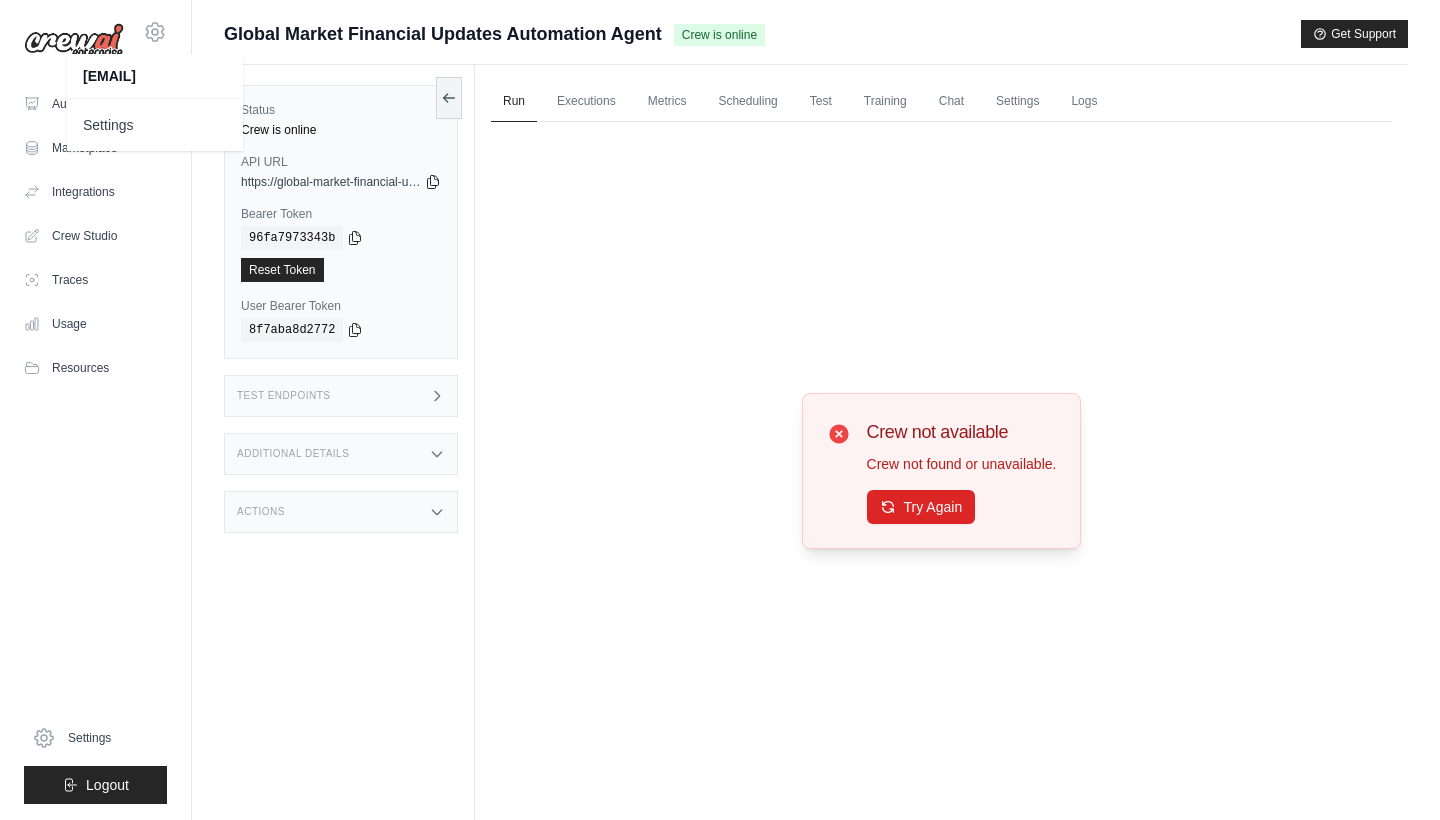 click on "[USERNAME]@example.com" at bounding box center (155, 76) 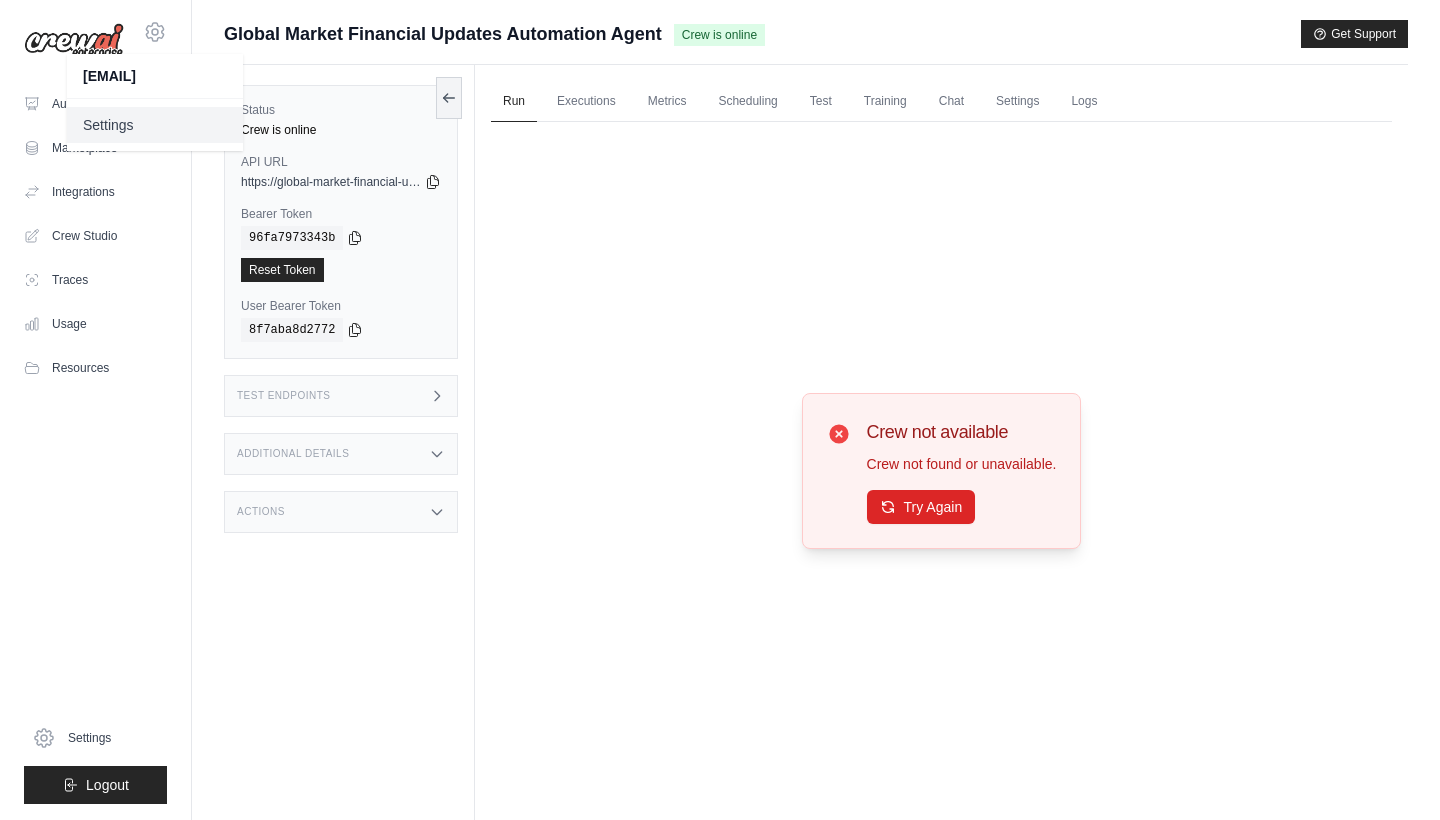 click on "Settings" at bounding box center (155, 125) 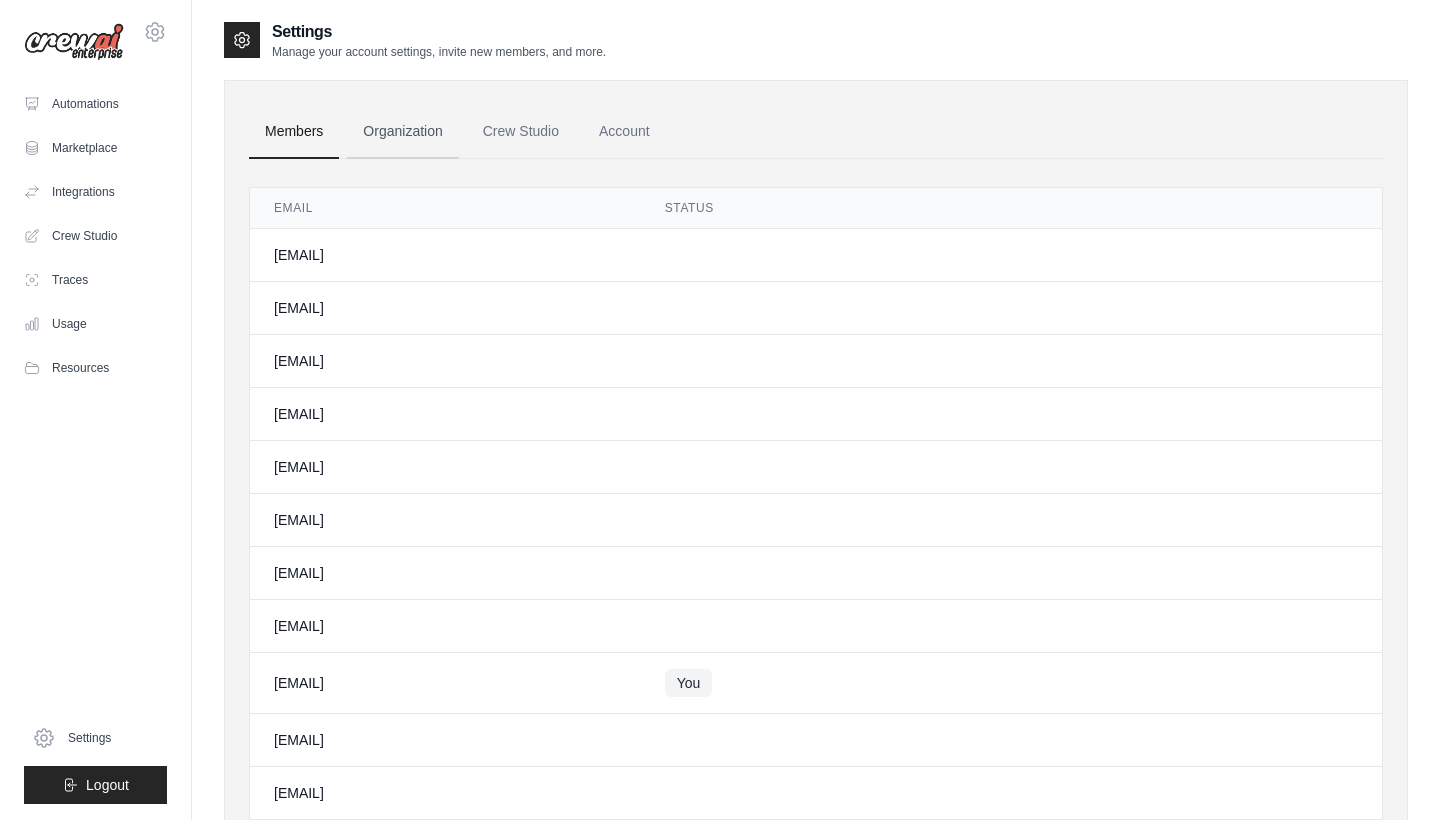 click on "Organization" at bounding box center [402, 132] 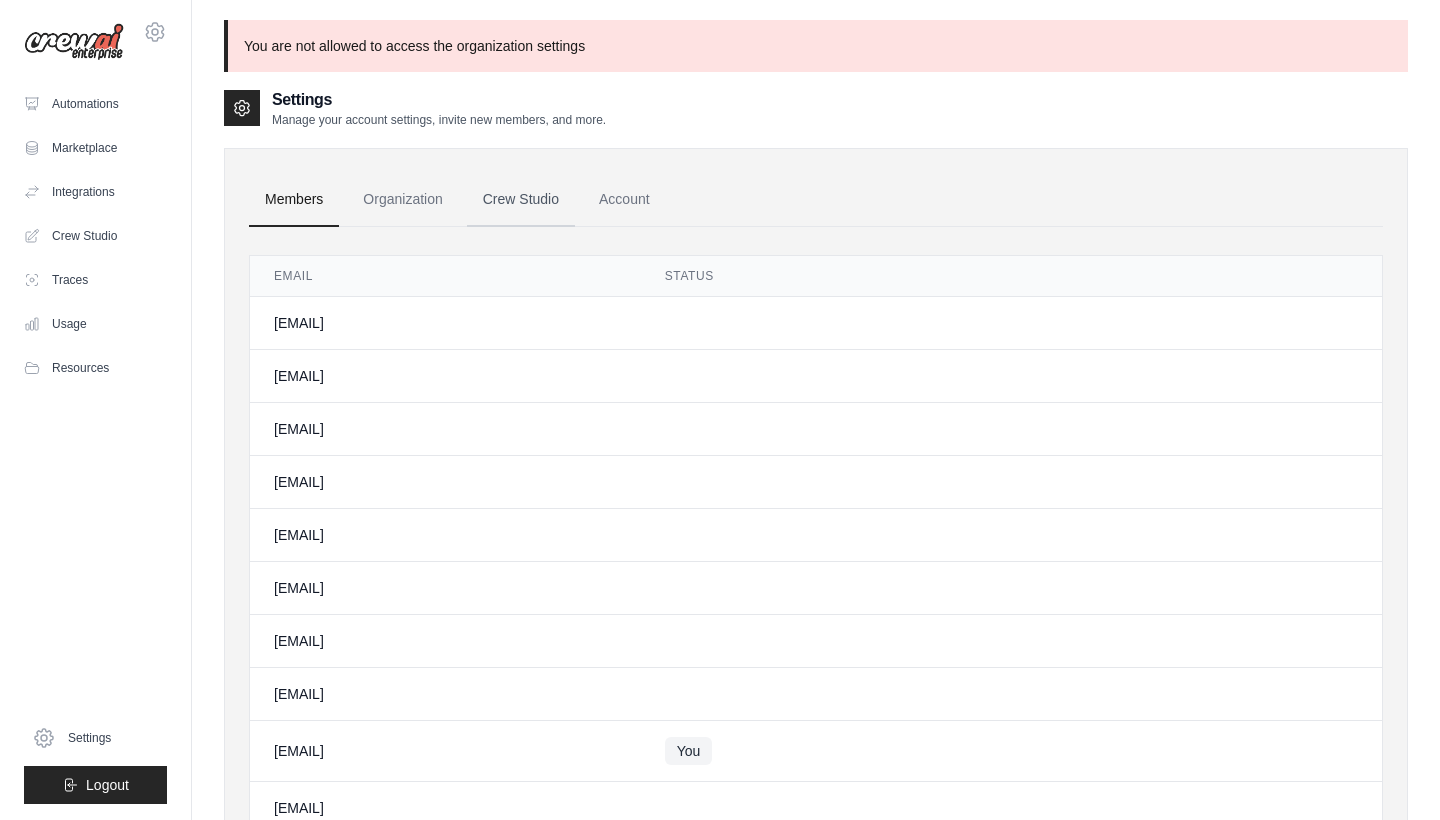 click on "Crew Studio" at bounding box center [521, 200] 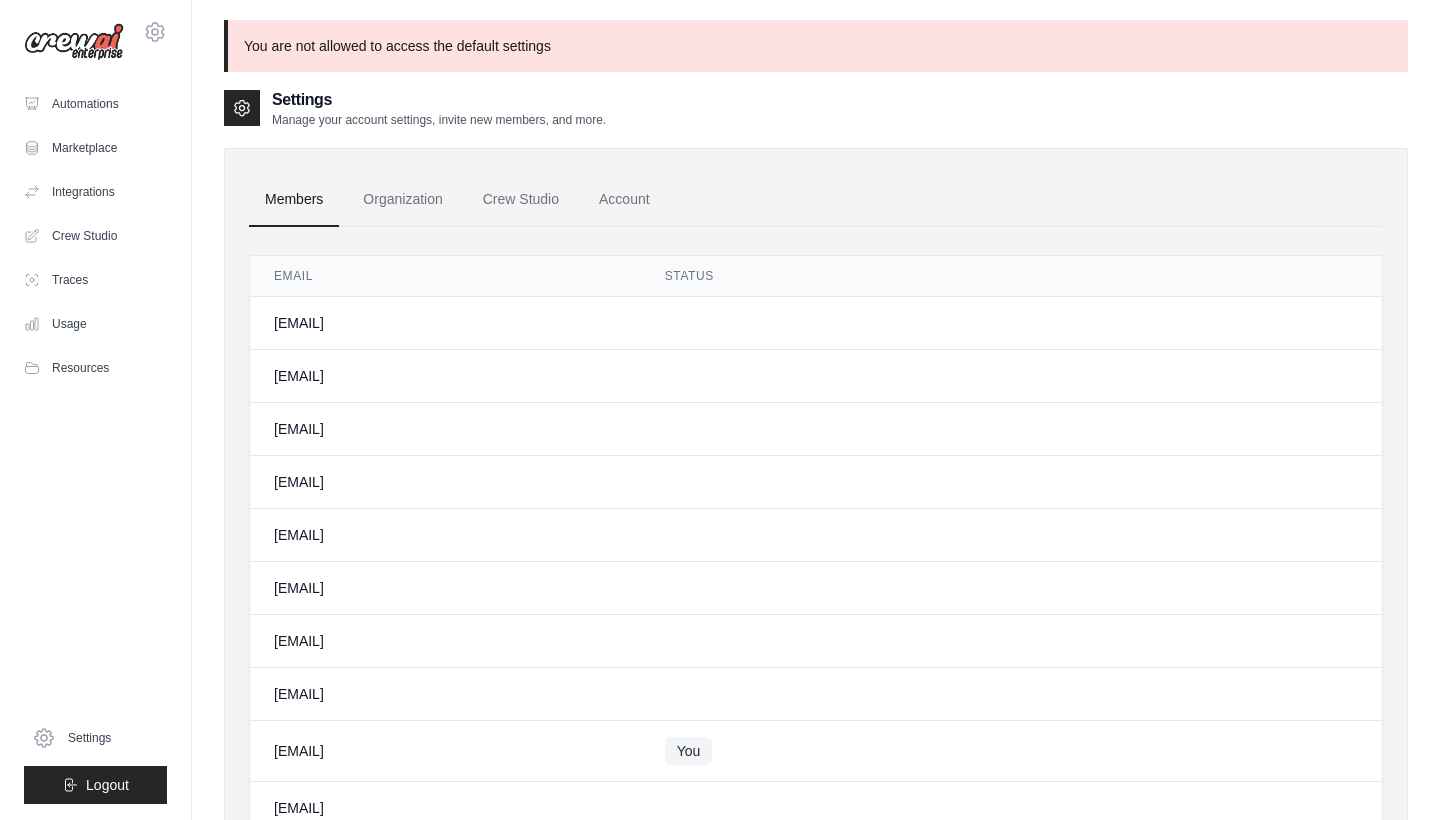 scroll, scrollTop: 0, scrollLeft: 0, axis: both 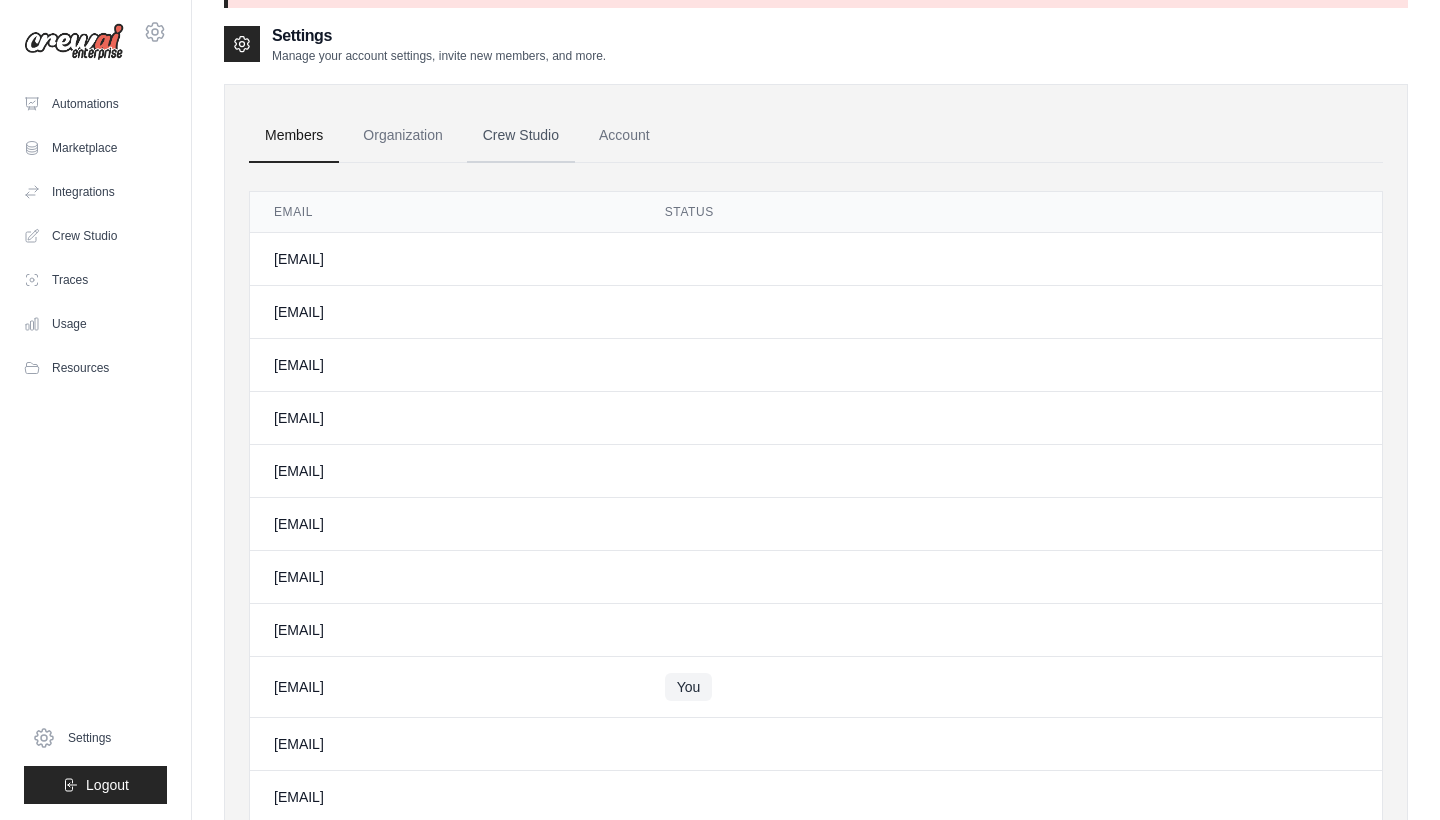 click on "Crew Studio" at bounding box center (521, 136) 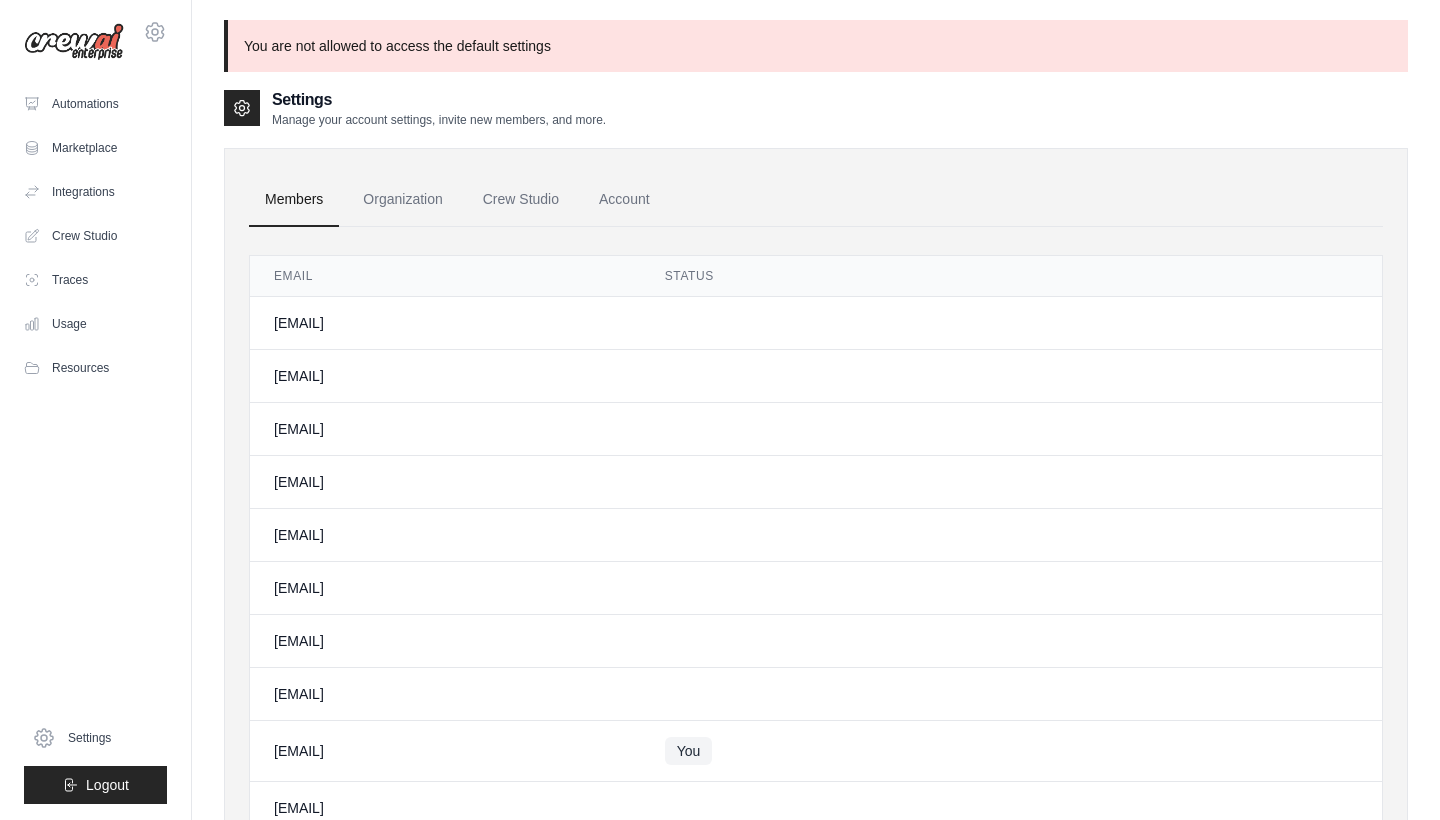 scroll, scrollTop: 0, scrollLeft: 0, axis: both 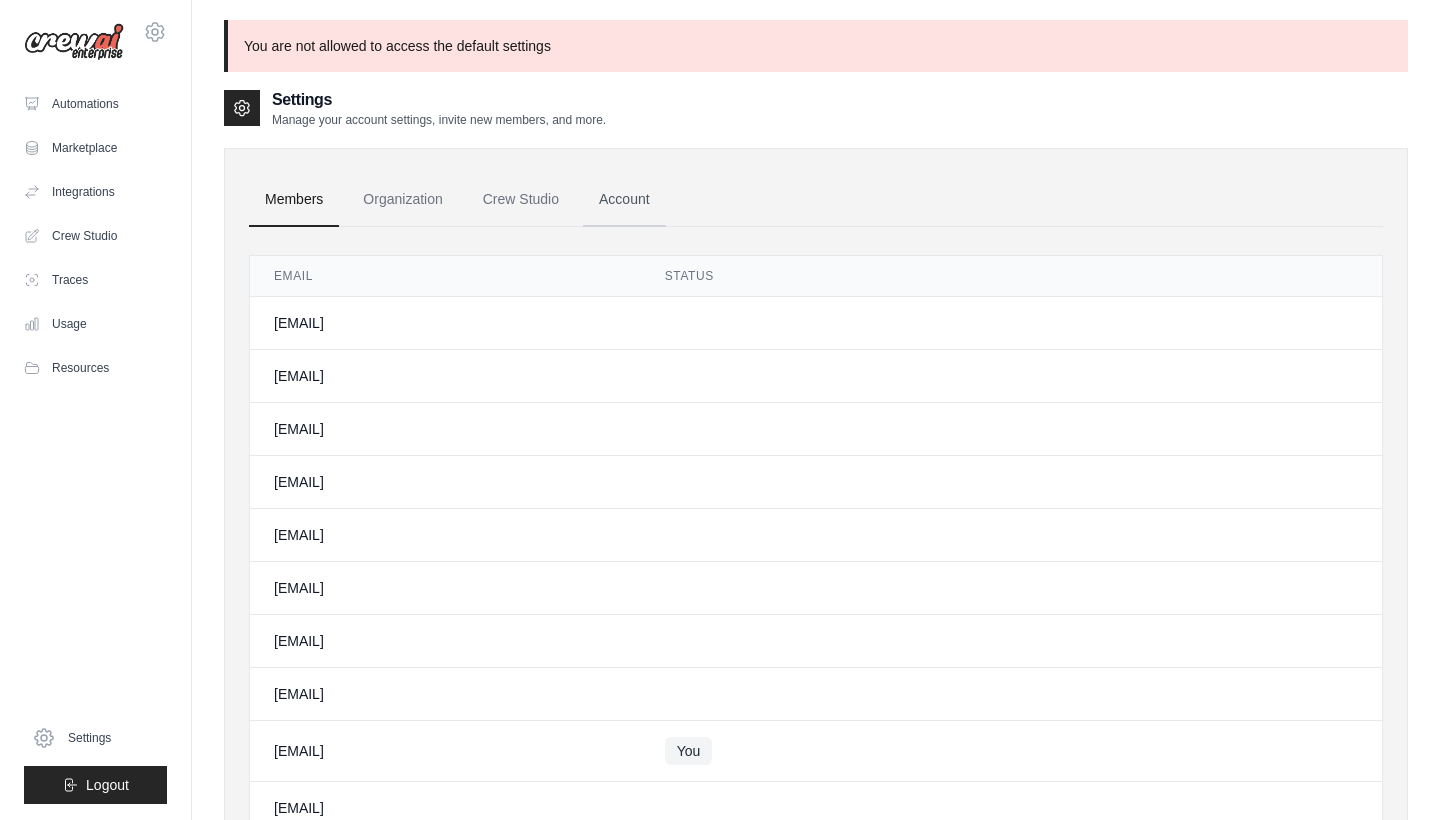 click on "Account" at bounding box center (624, 200) 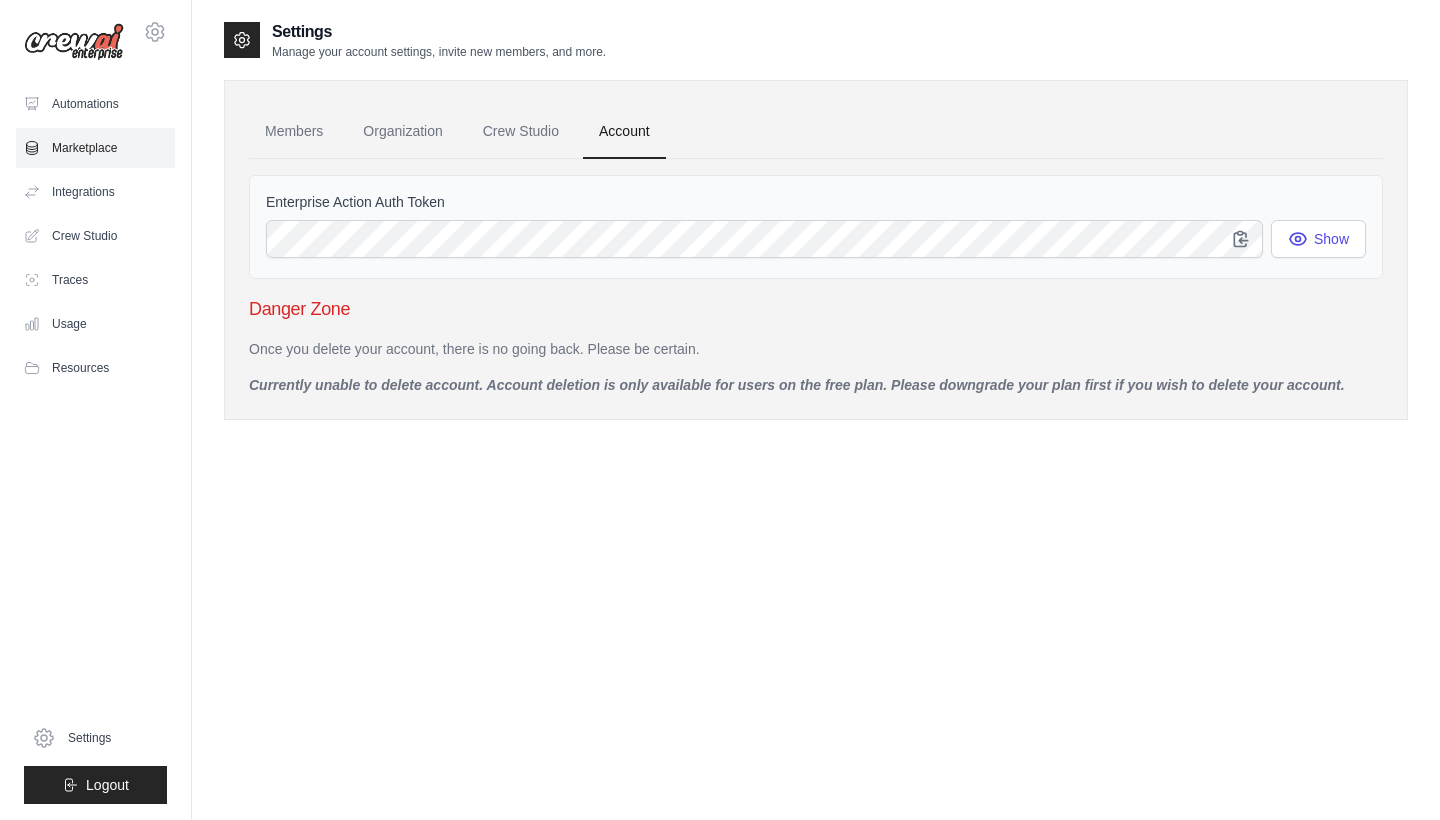 click on "Marketplace" at bounding box center [95, 148] 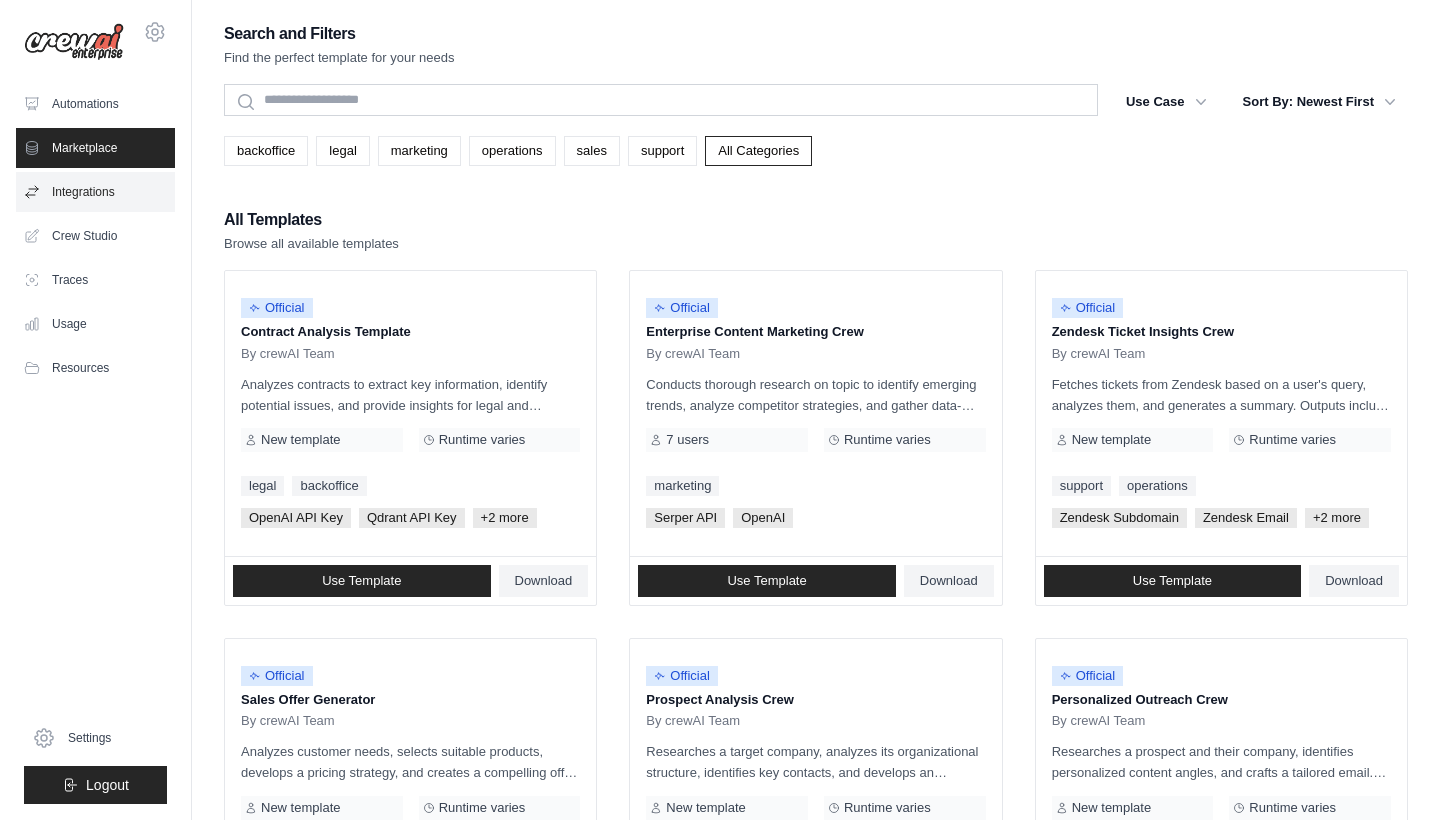 click on "Integrations" at bounding box center (95, 192) 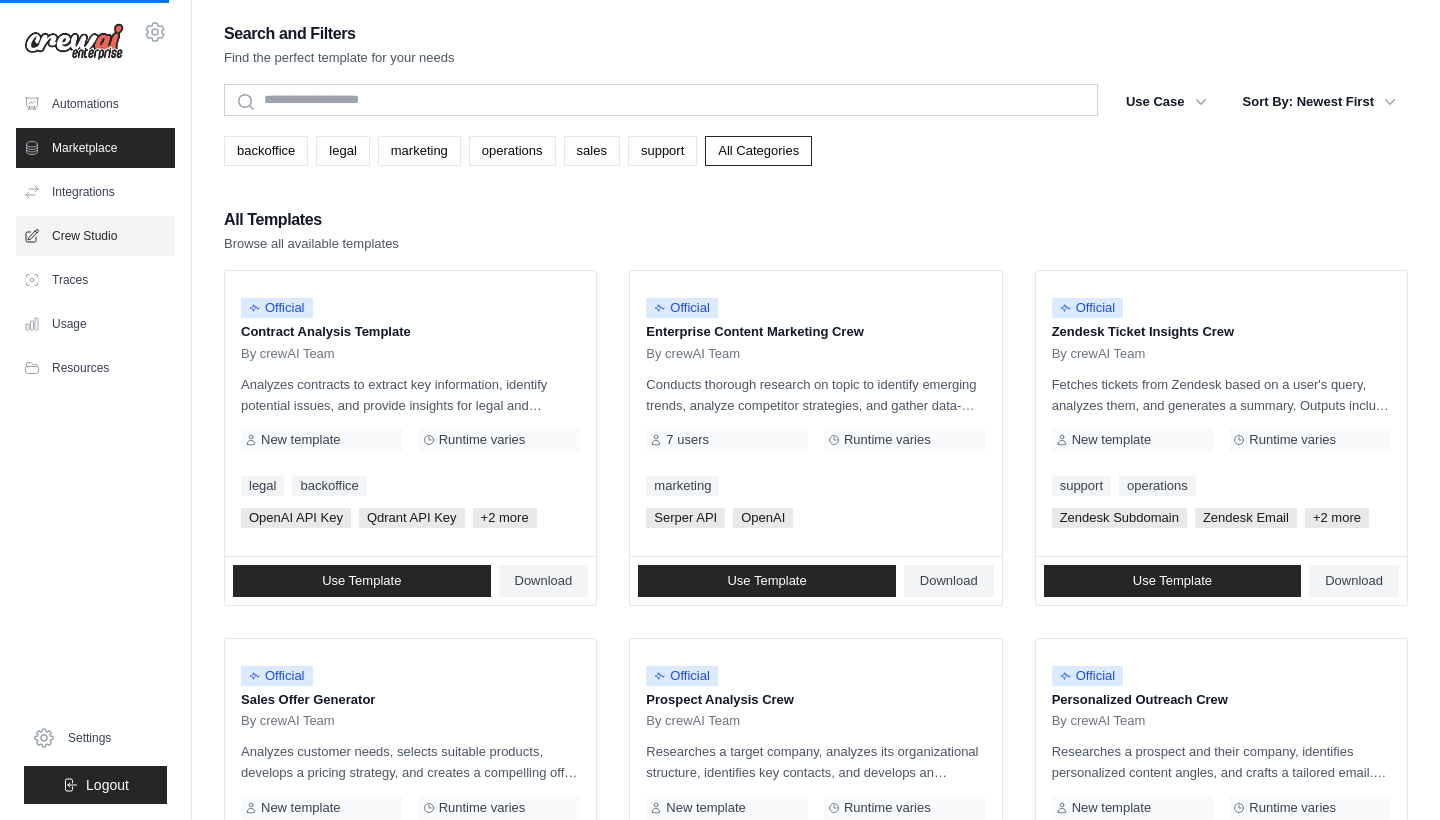 click on "Crew Studio" at bounding box center [95, 236] 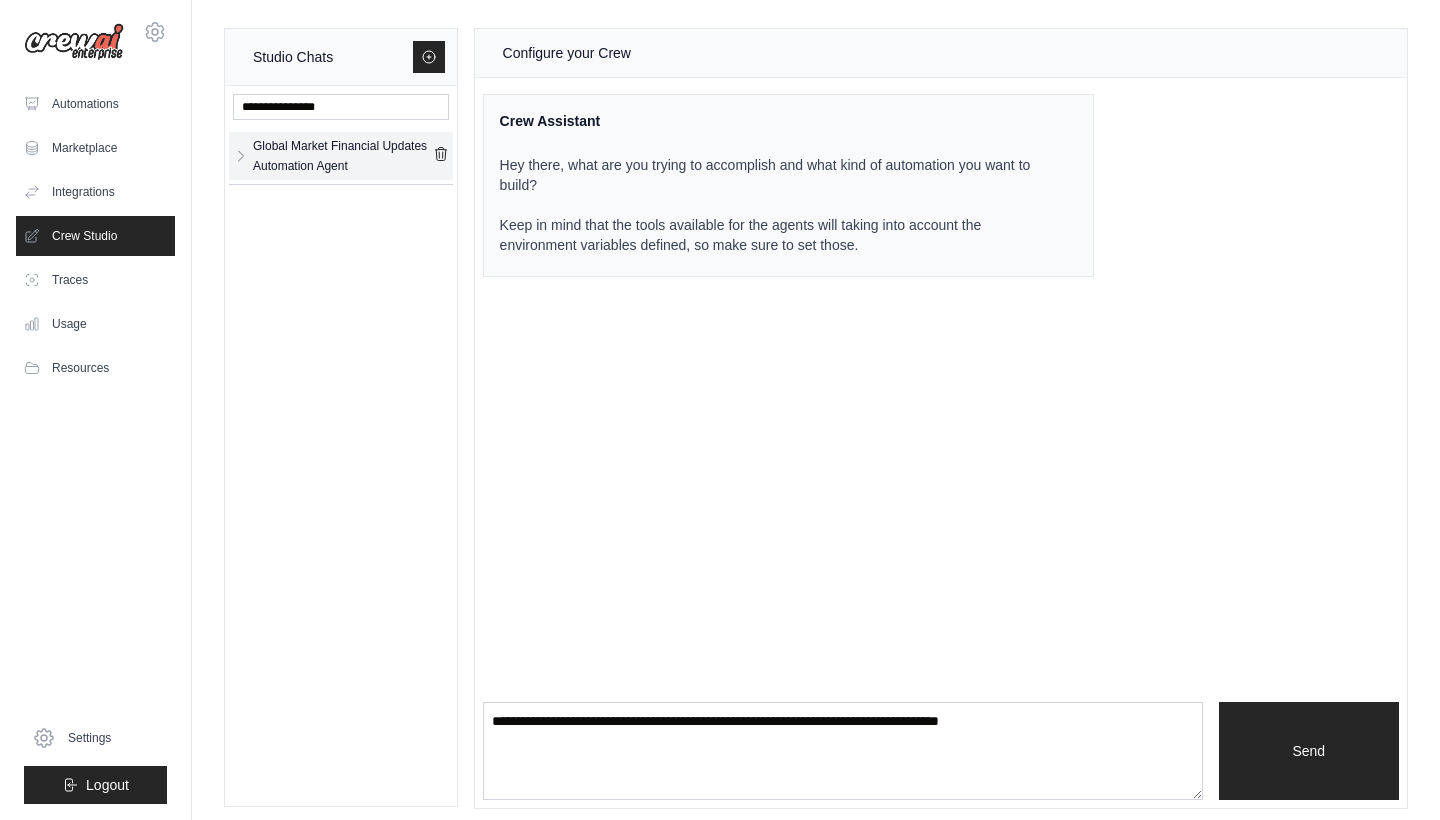 click on "Global Market Financial Updates Automation Agent" at bounding box center [343, 156] 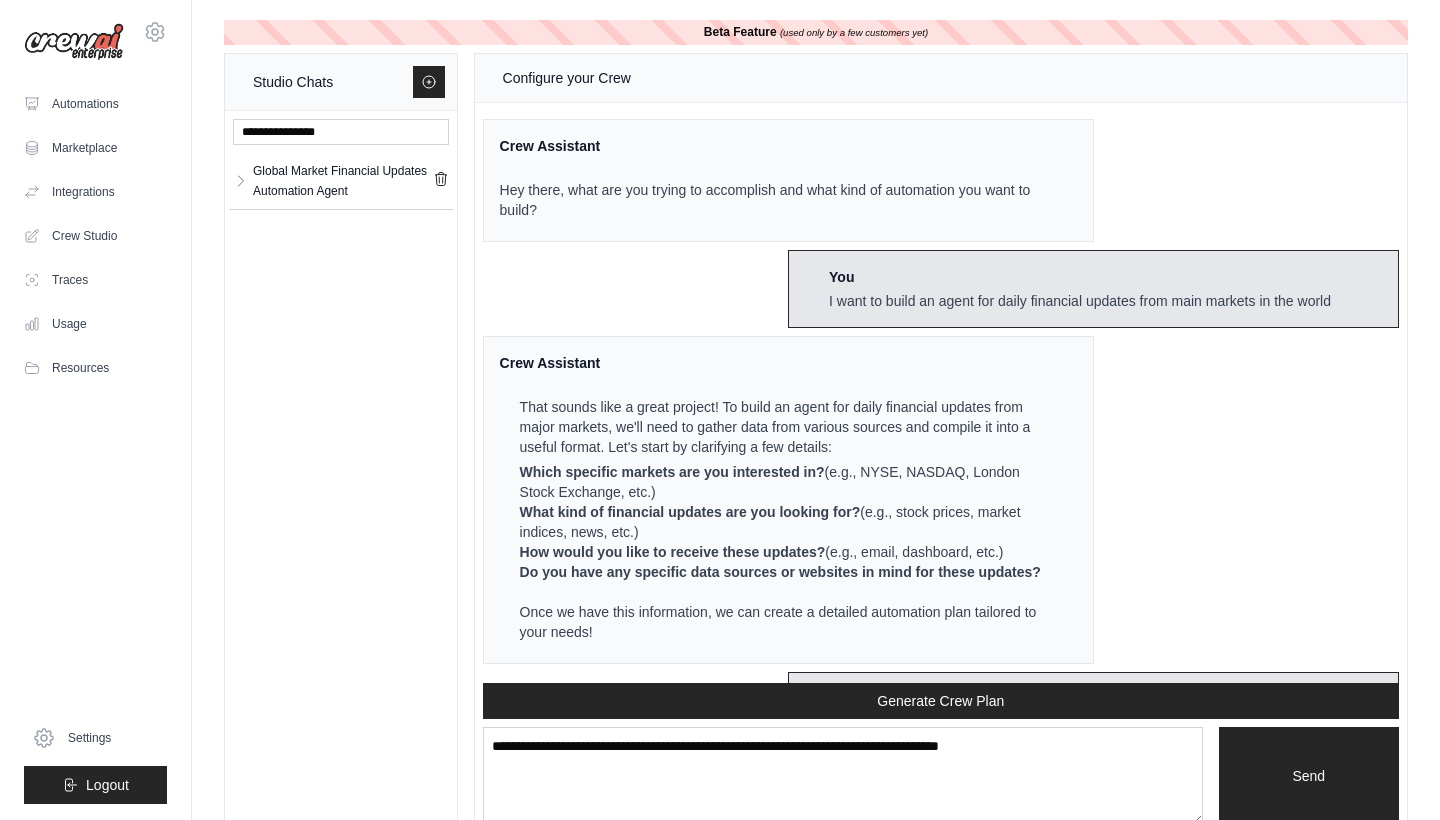scroll, scrollTop: 3463, scrollLeft: 0, axis: vertical 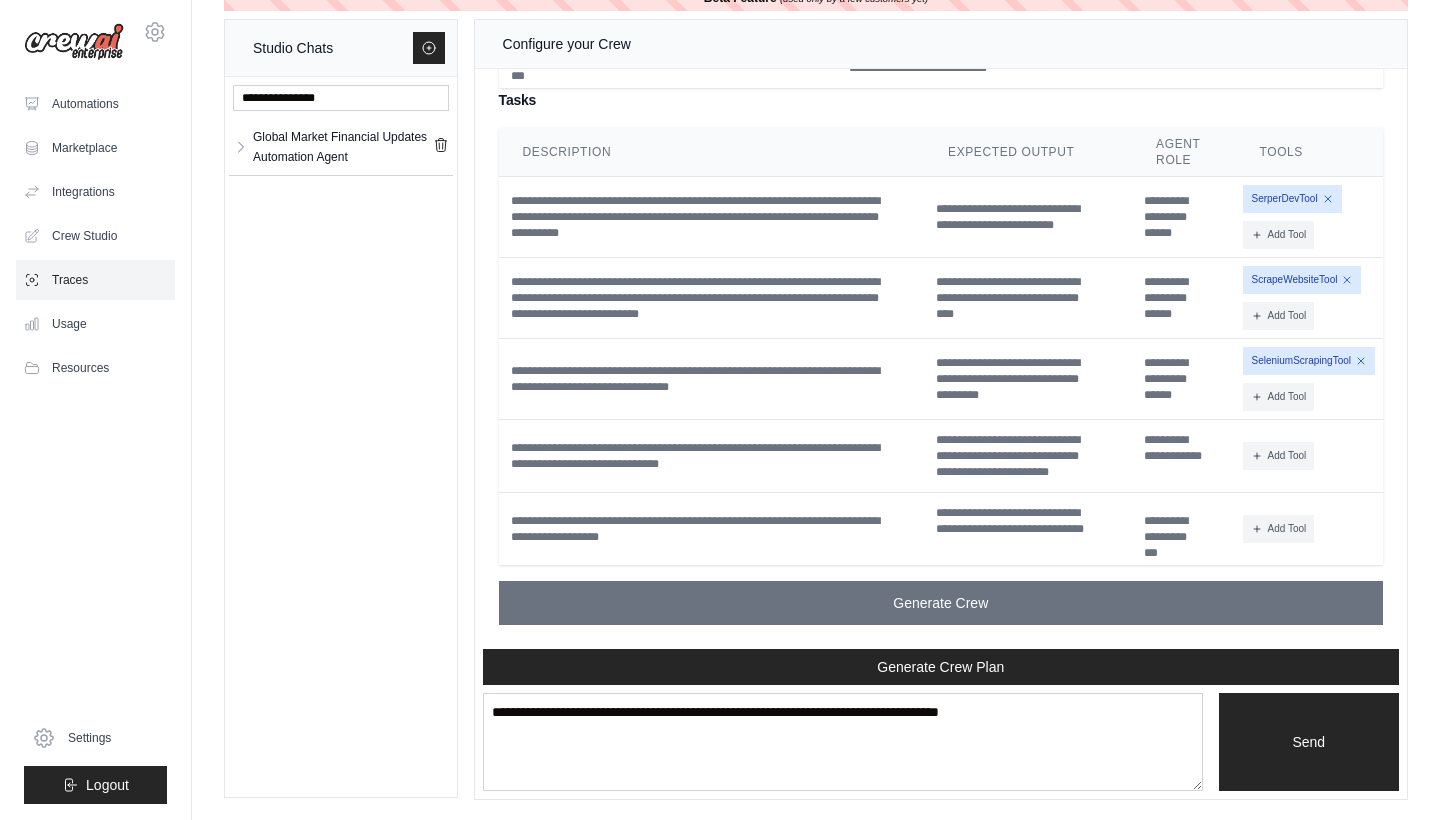 click on "Traces" at bounding box center (95, 280) 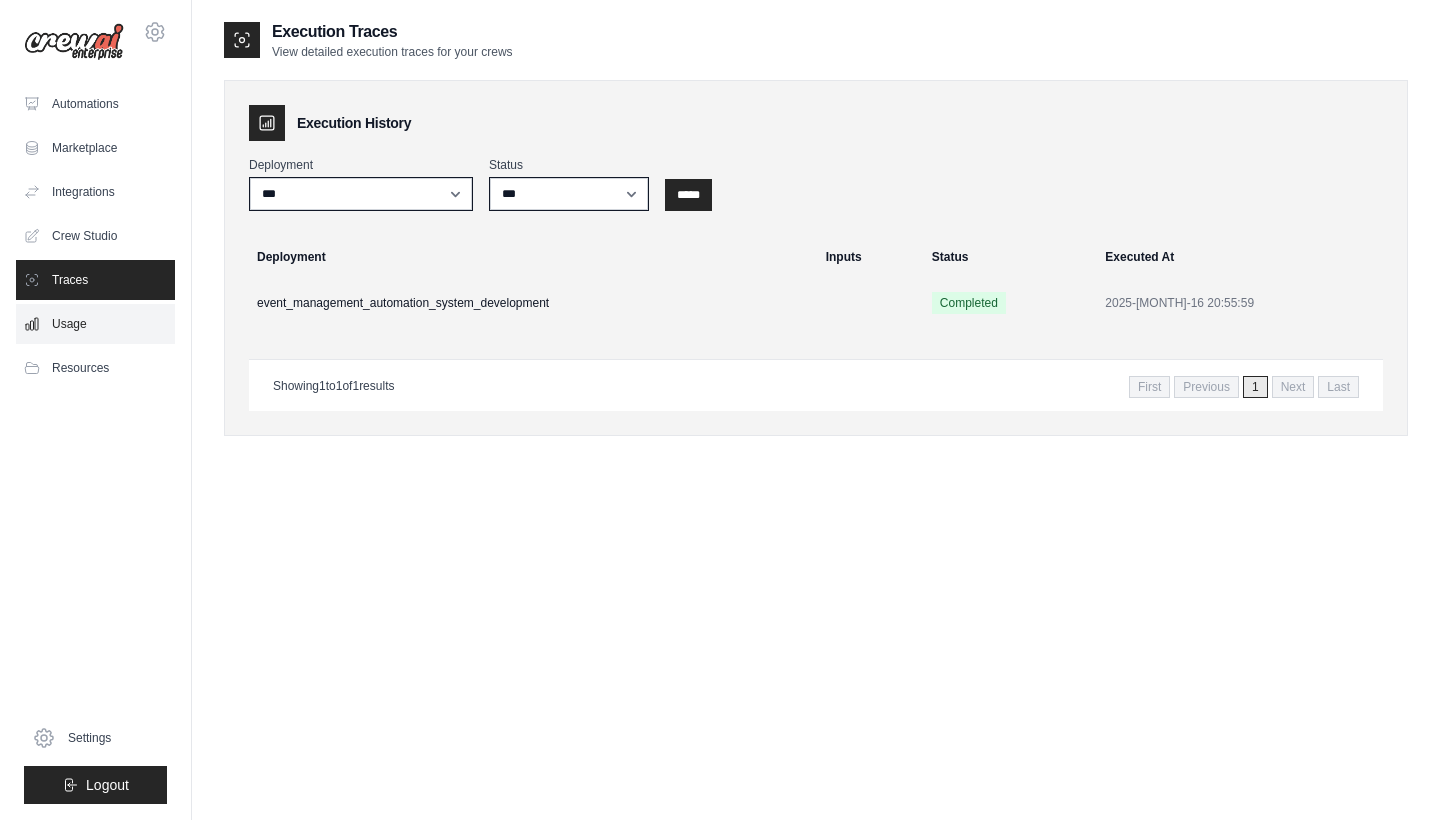 click on "Usage" at bounding box center (95, 324) 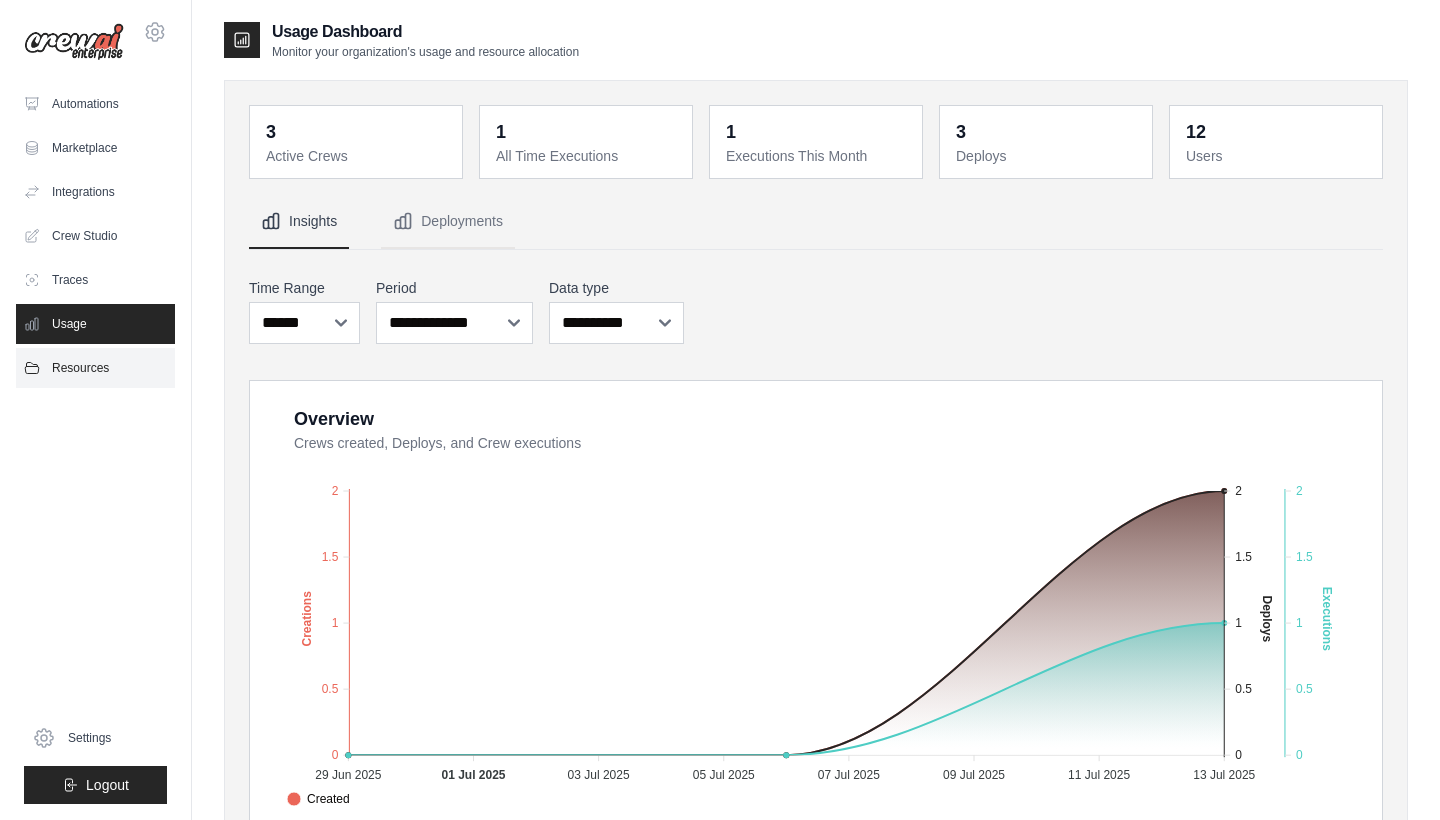 click on "Resources" at bounding box center [95, 368] 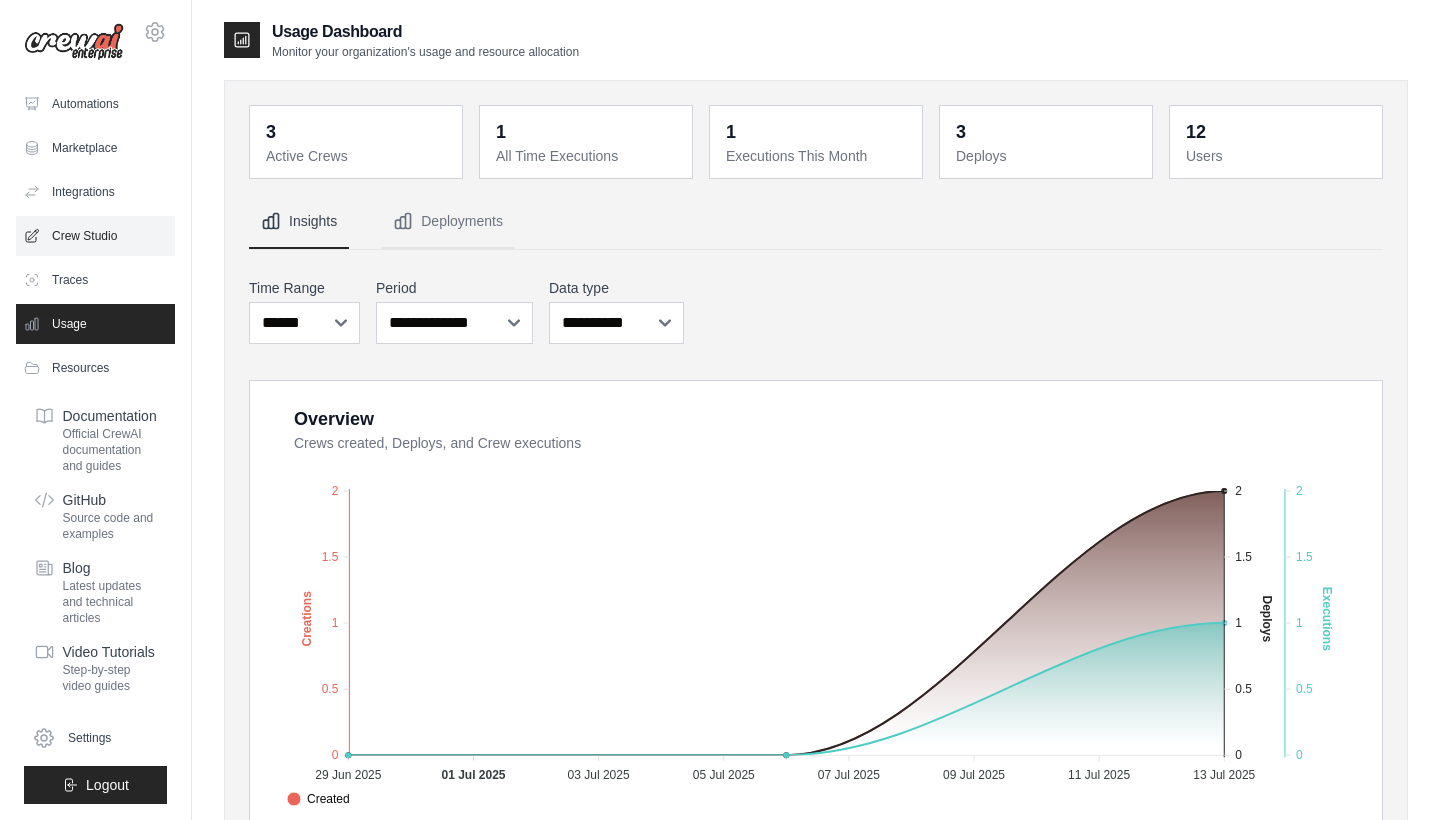 click on "Crew Studio" at bounding box center [95, 236] 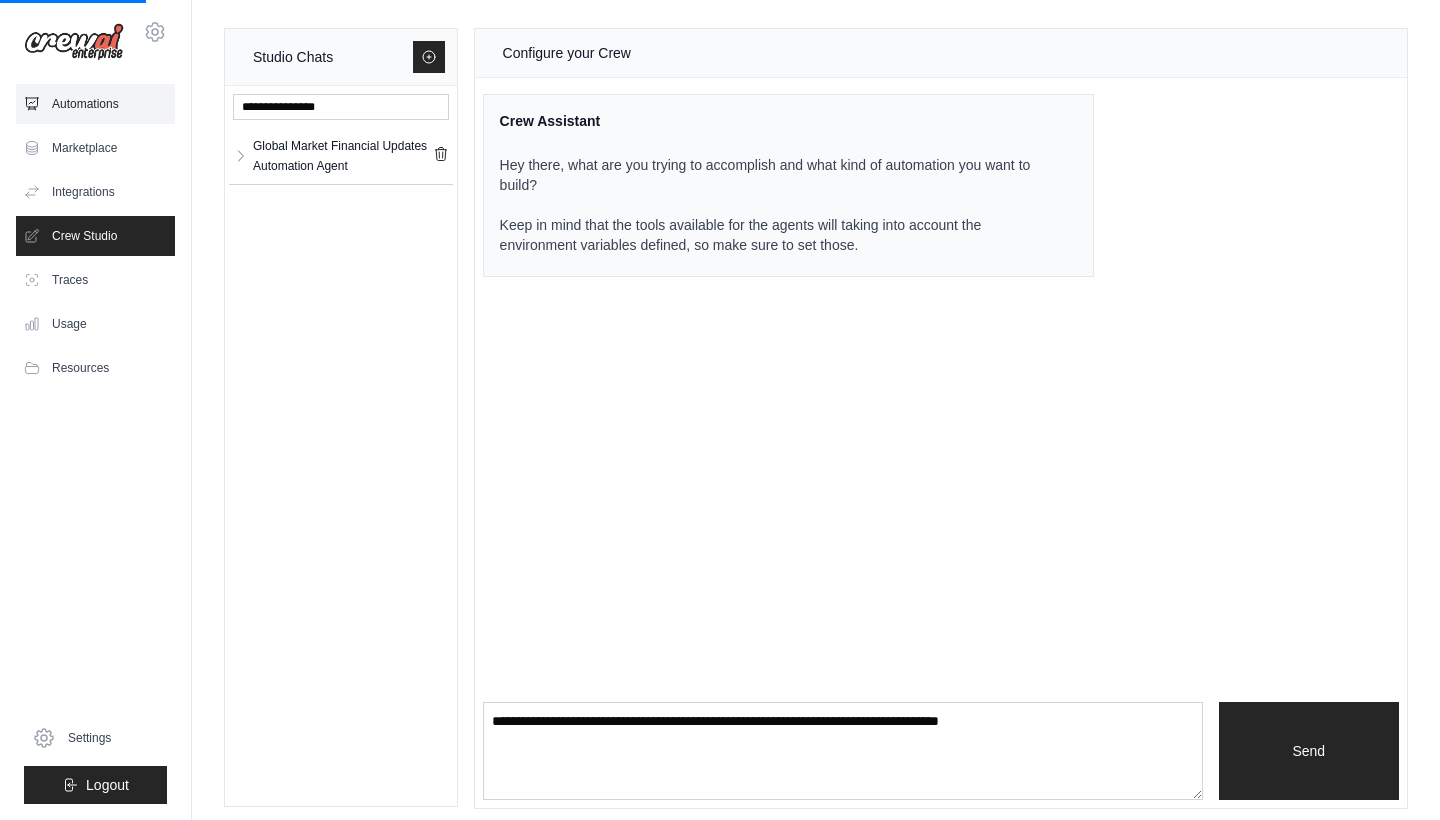 click on "Automations" at bounding box center (95, 104) 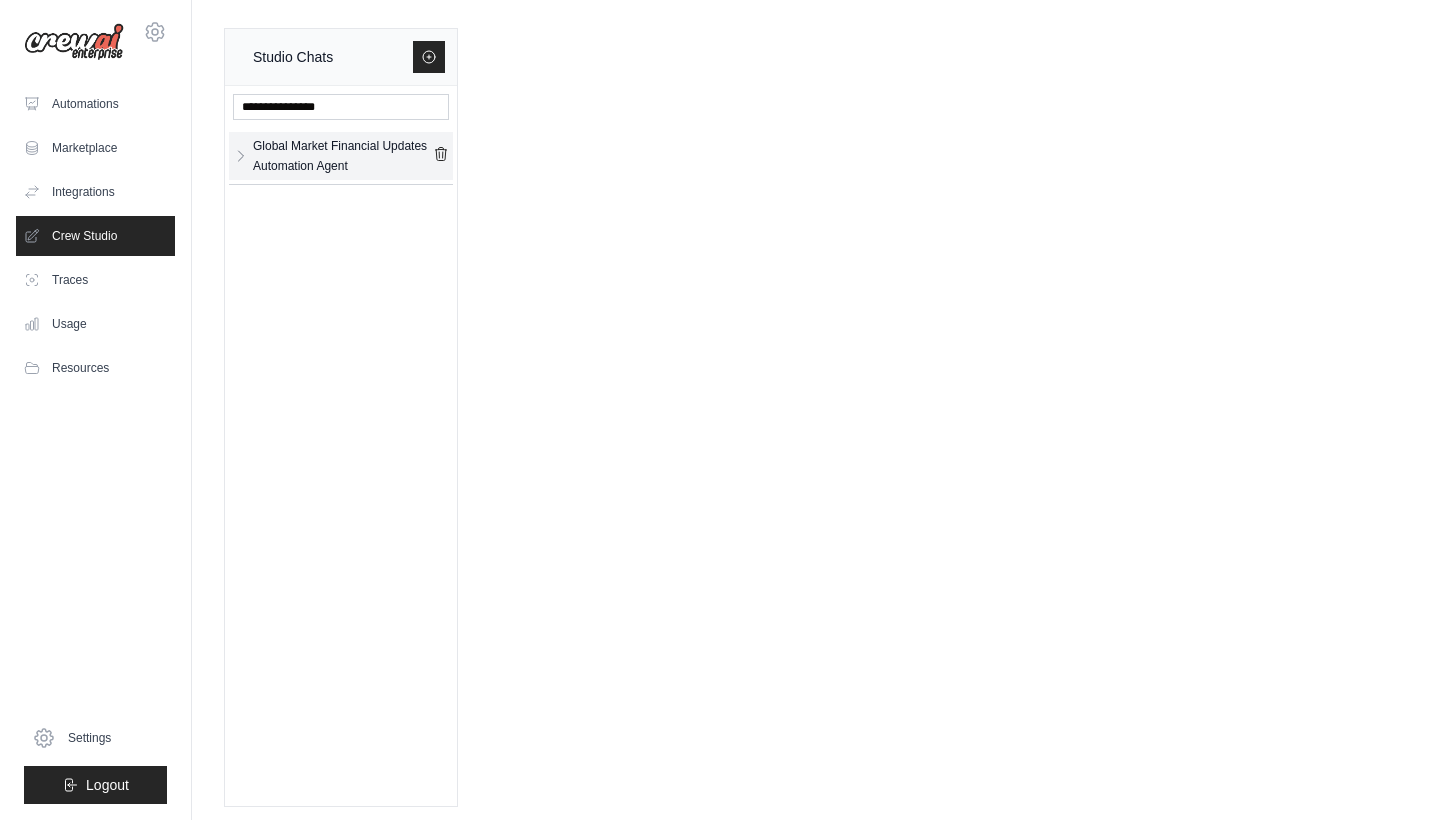 click on "Global Market Financial Updates Automation Agent" at bounding box center (343, 156) 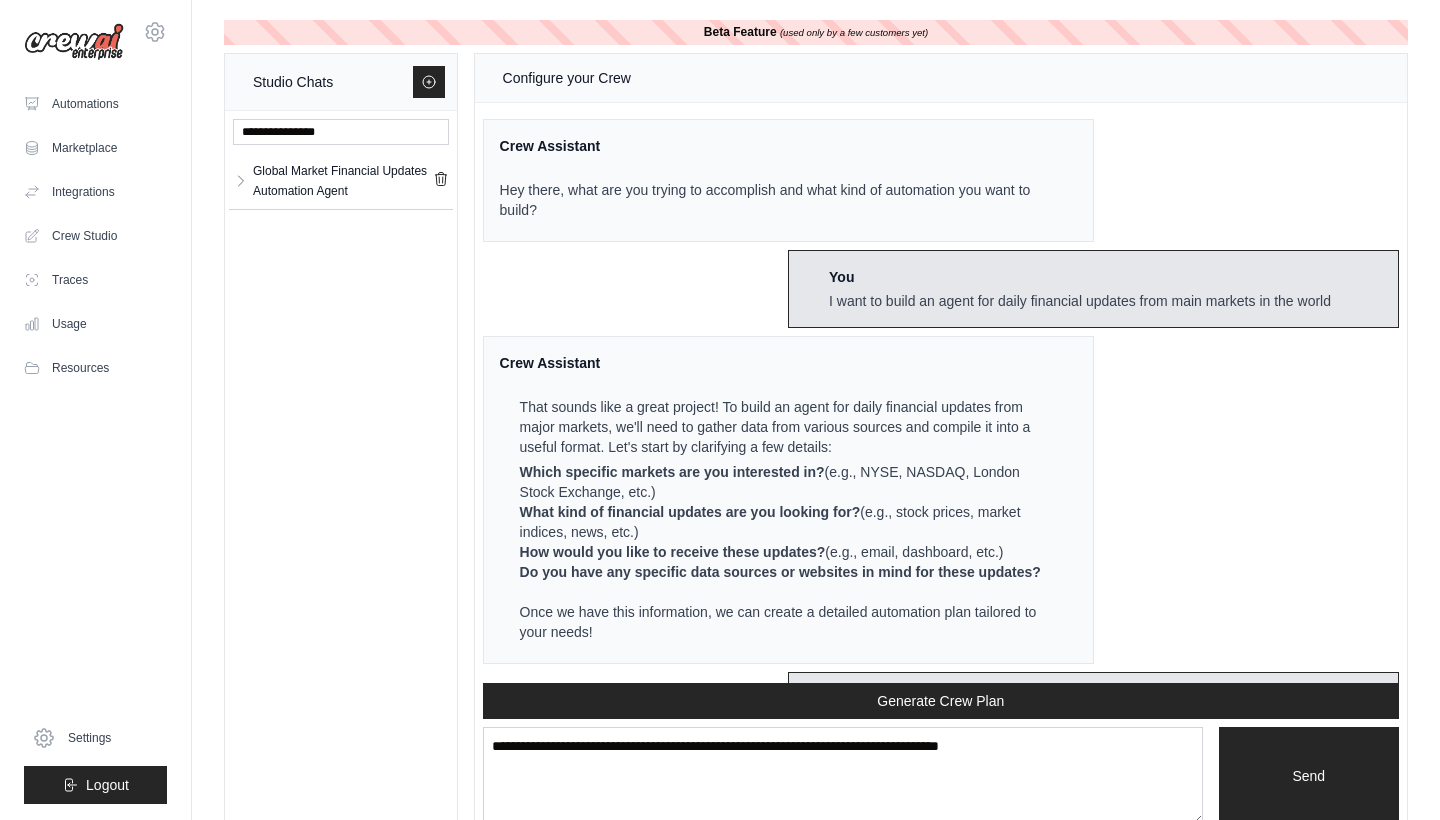 scroll, scrollTop: 3463, scrollLeft: 0, axis: vertical 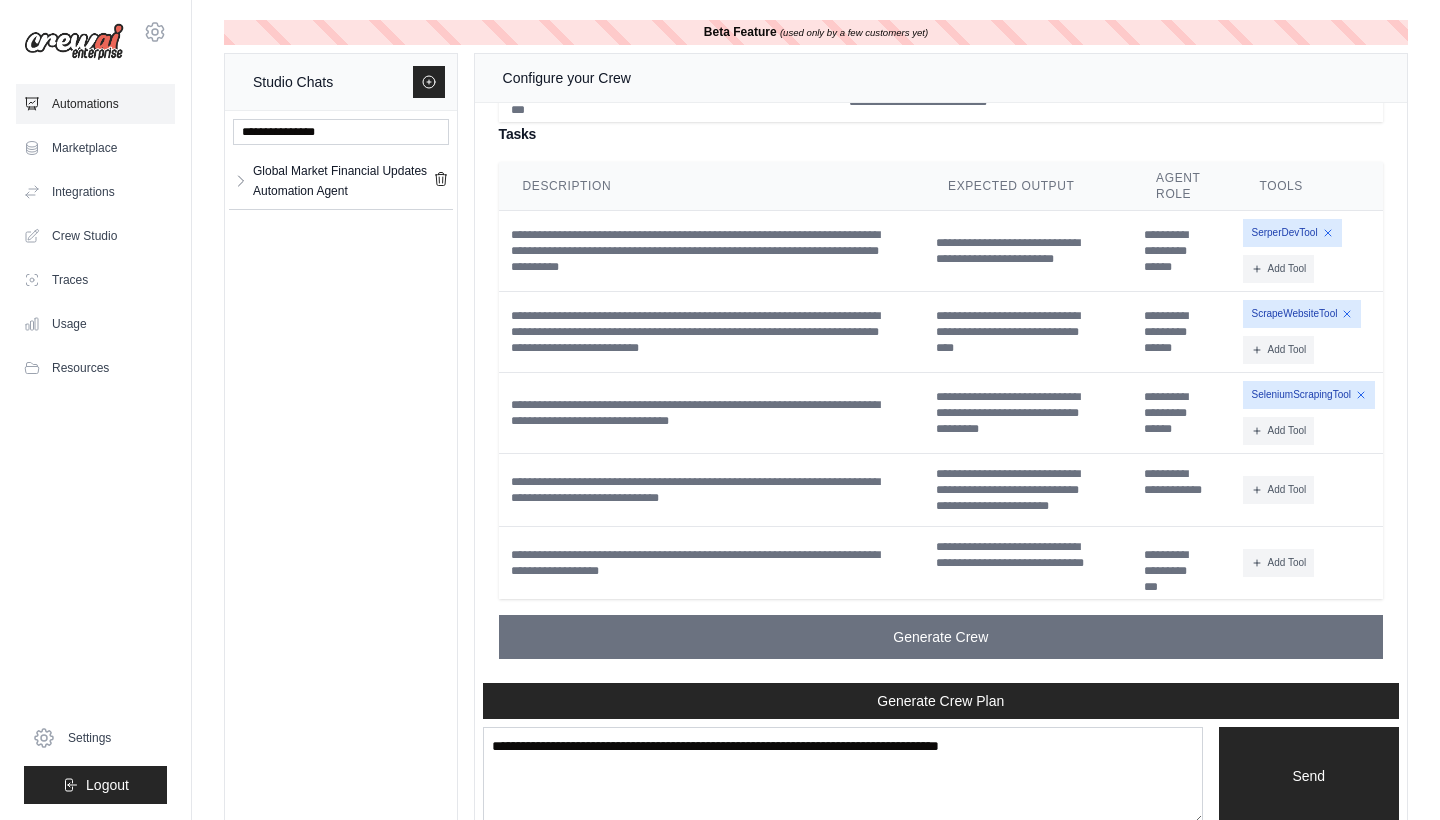 click on "Automations" at bounding box center [95, 104] 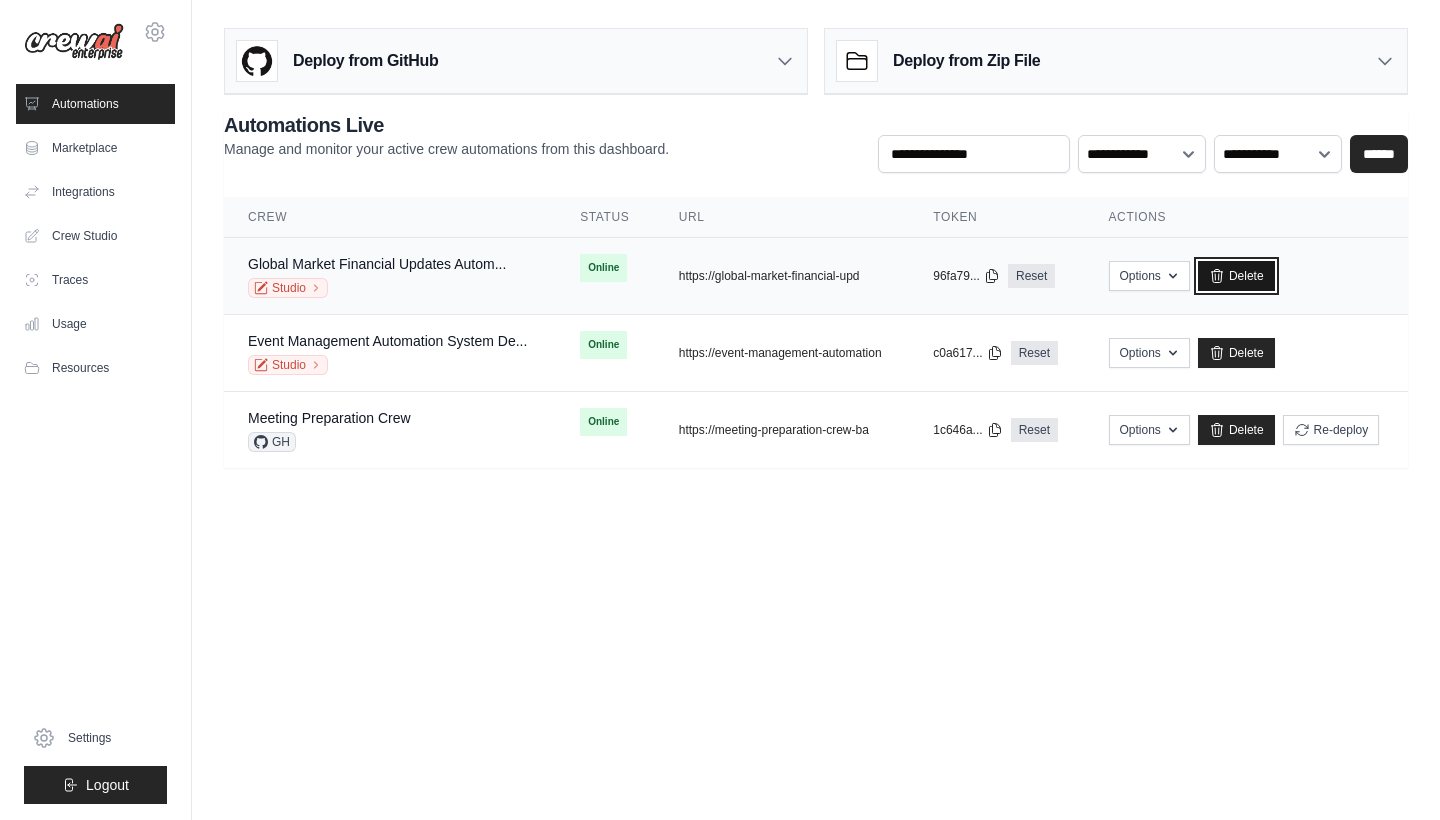 click 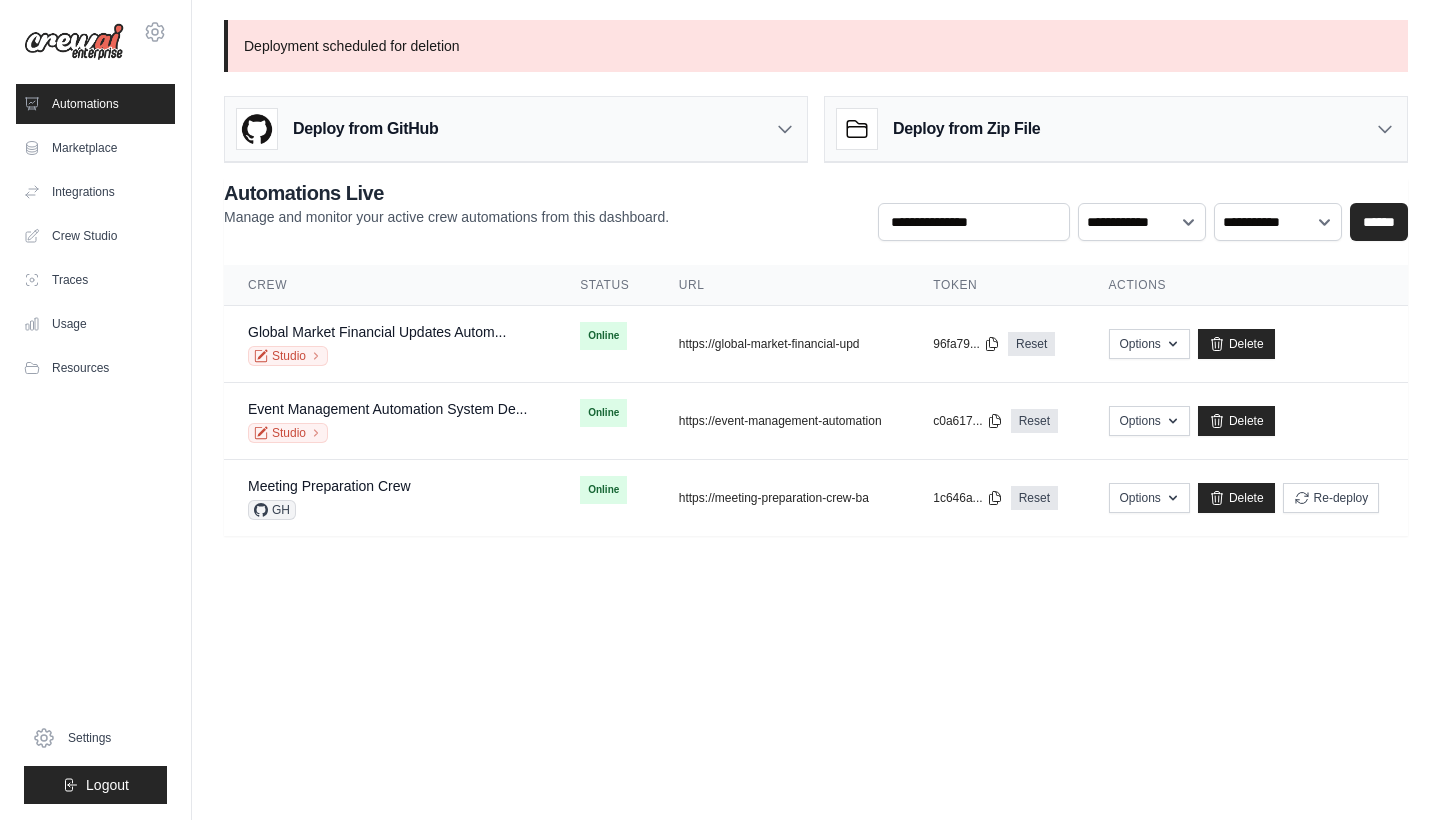scroll, scrollTop: 0, scrollLeft: 0, axis: both 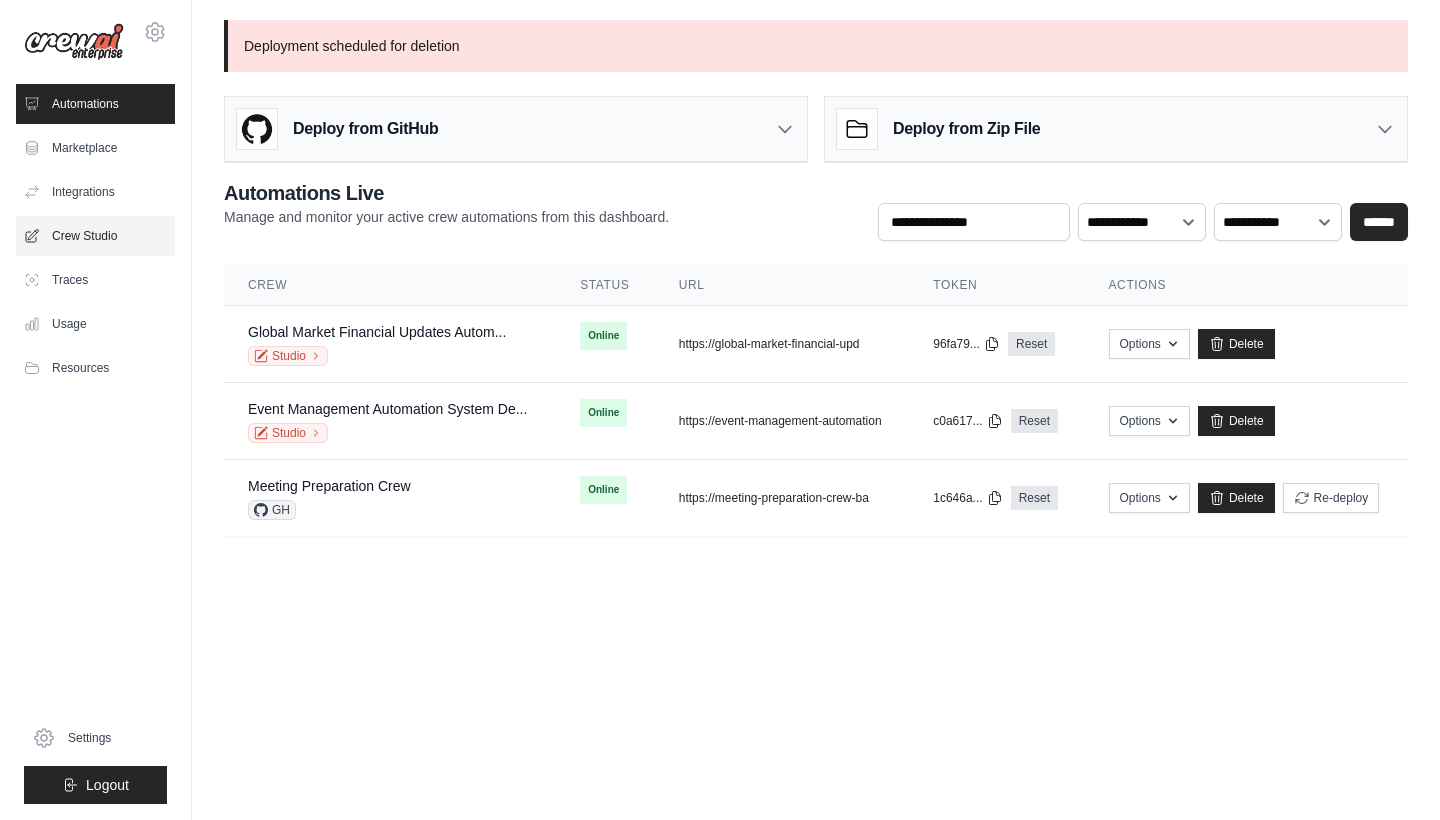 click on "Crew Studio" at bounding box center [95, 236] 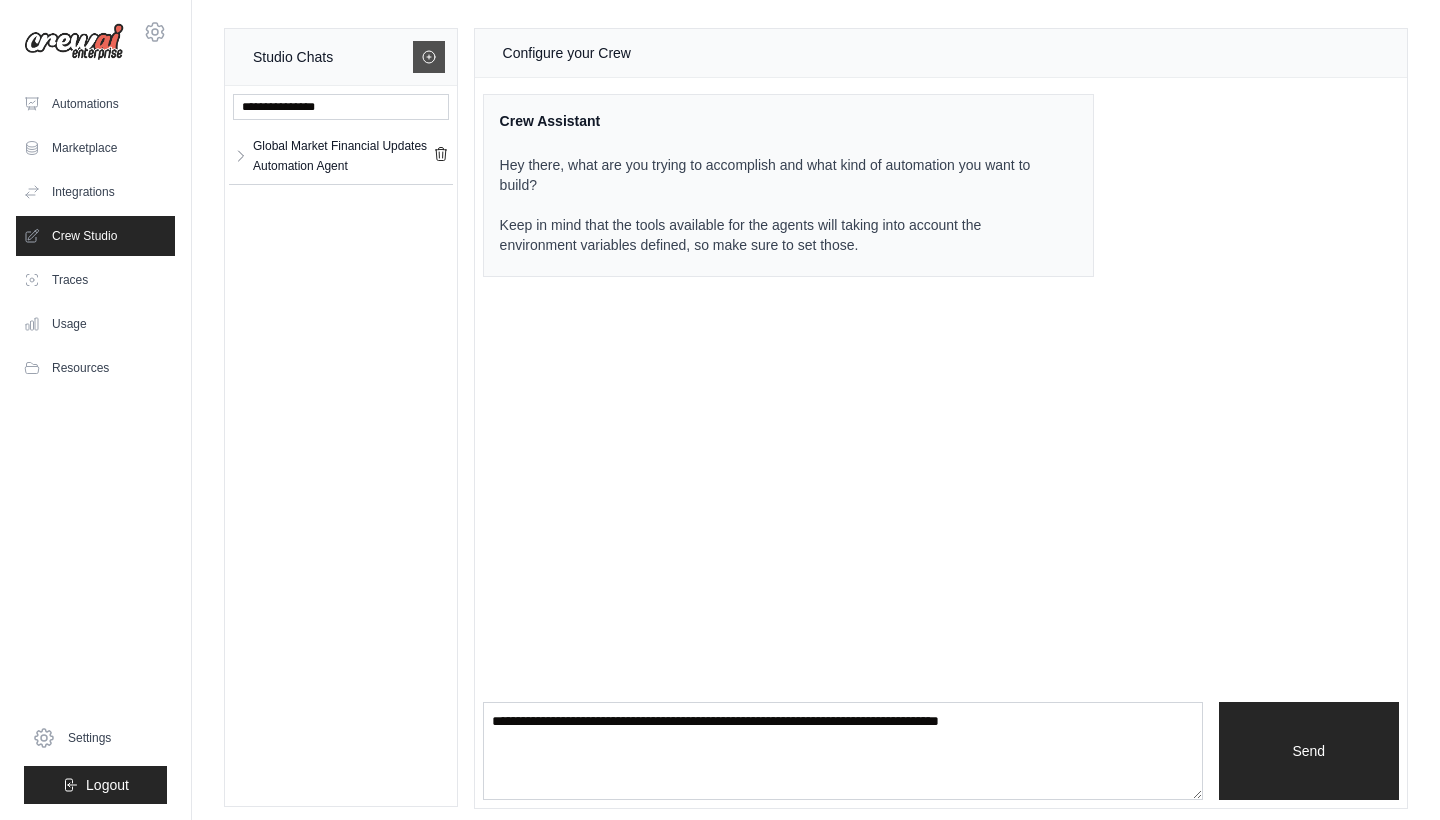 click 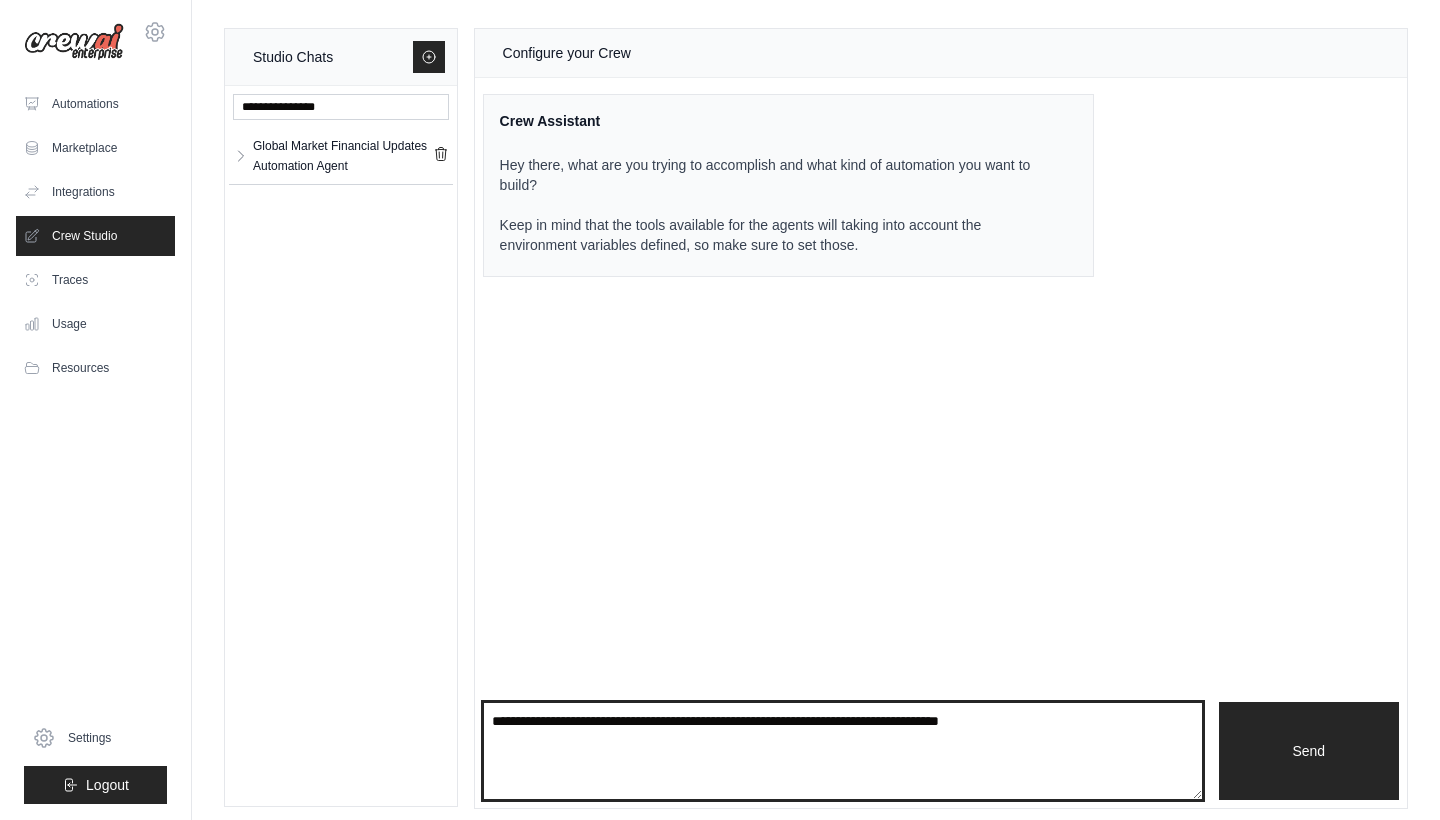 click at bounding box center (843, 751) 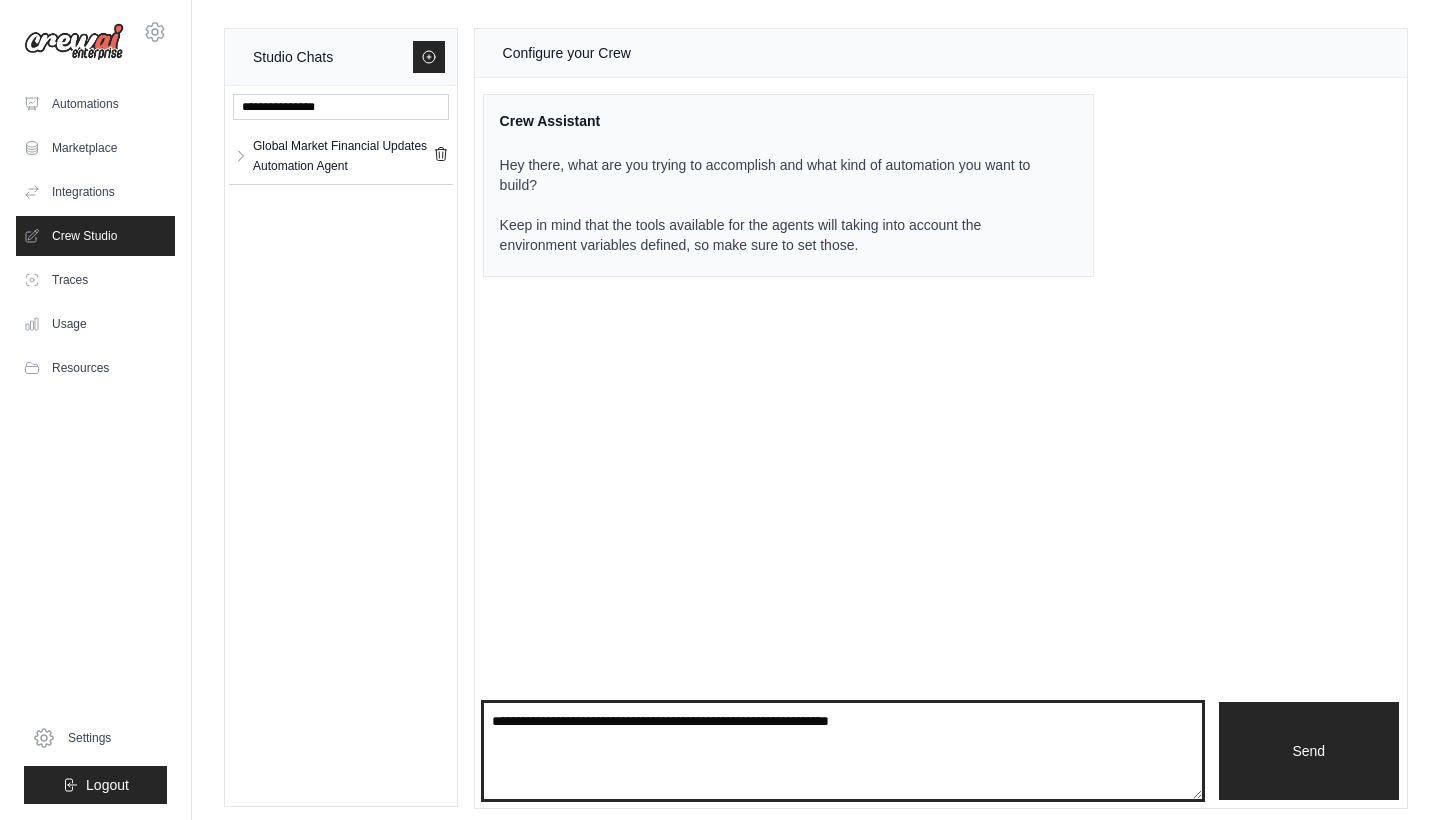 type on "**********" 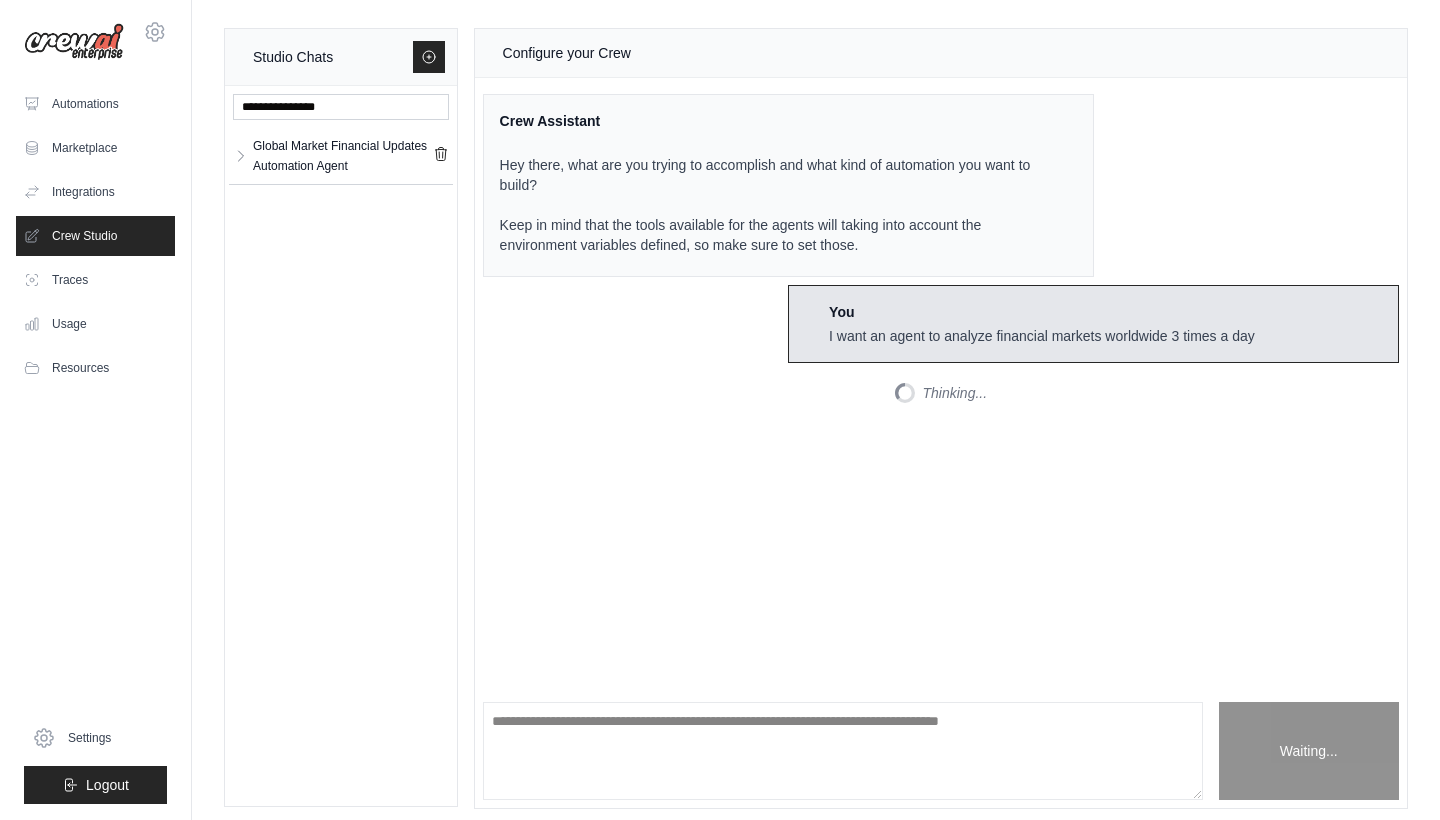 scroll, scrollTop: 208, scrollLeft: 0, axis: vertical 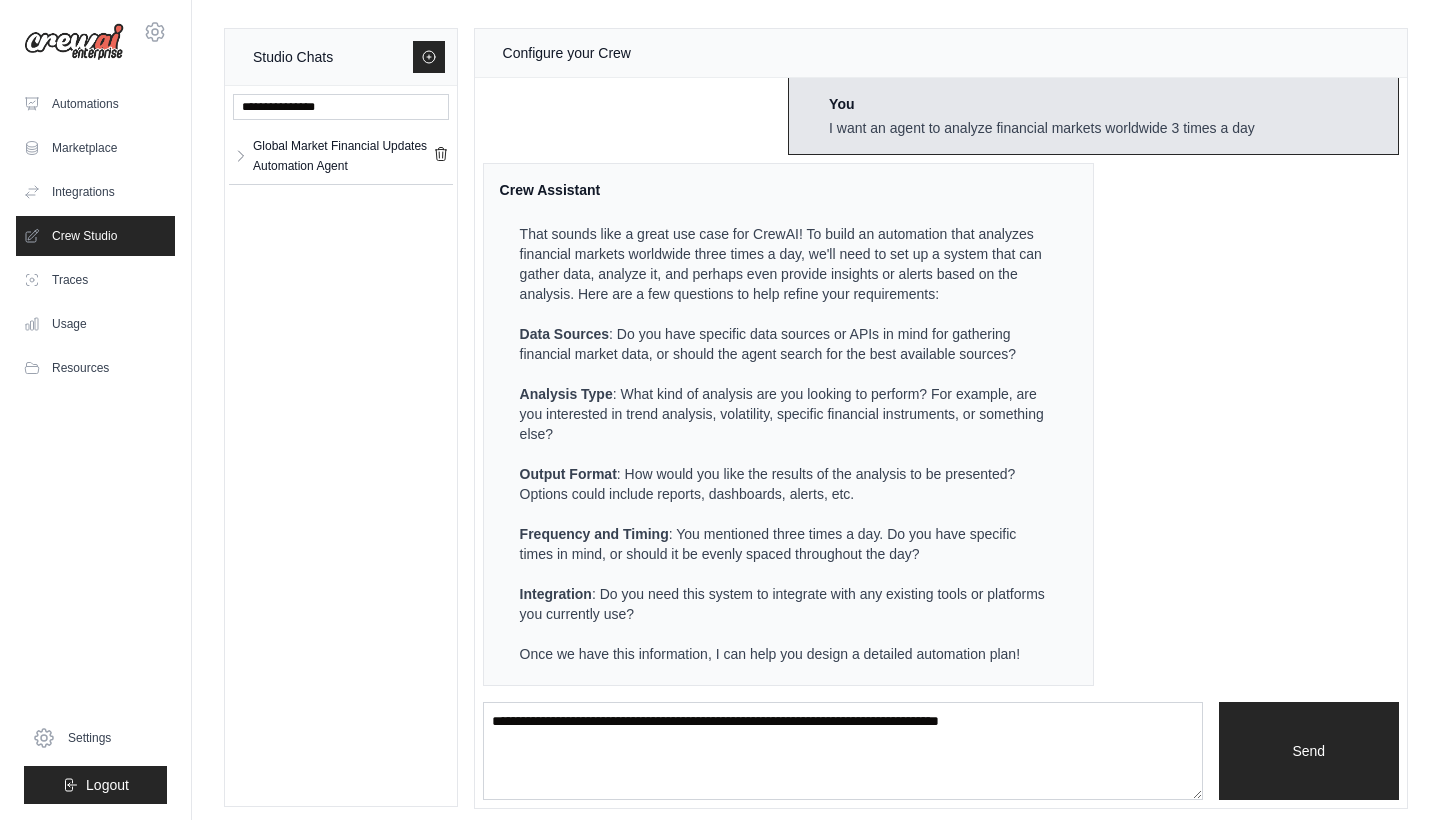 click on "Data Sources : Do you have specific data sources or APIs in mind for gathering financial market data, or should the agent search for the best available sources?" at bounding box center [786, 344] 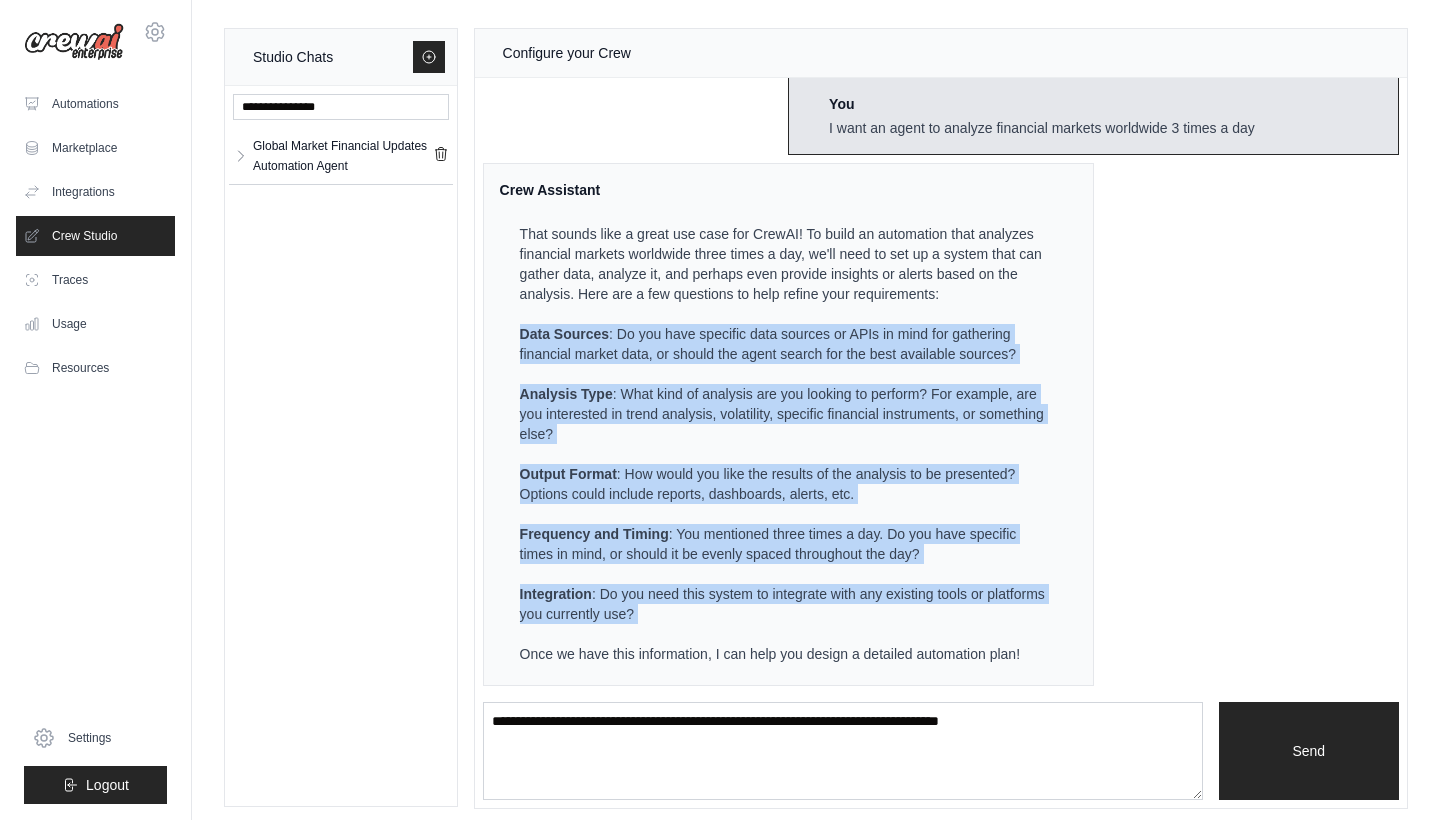 drag, startPoint x: 525, startPoint y: 325, endPoint x: 642, endPoint y: 617, distance: 314.56796 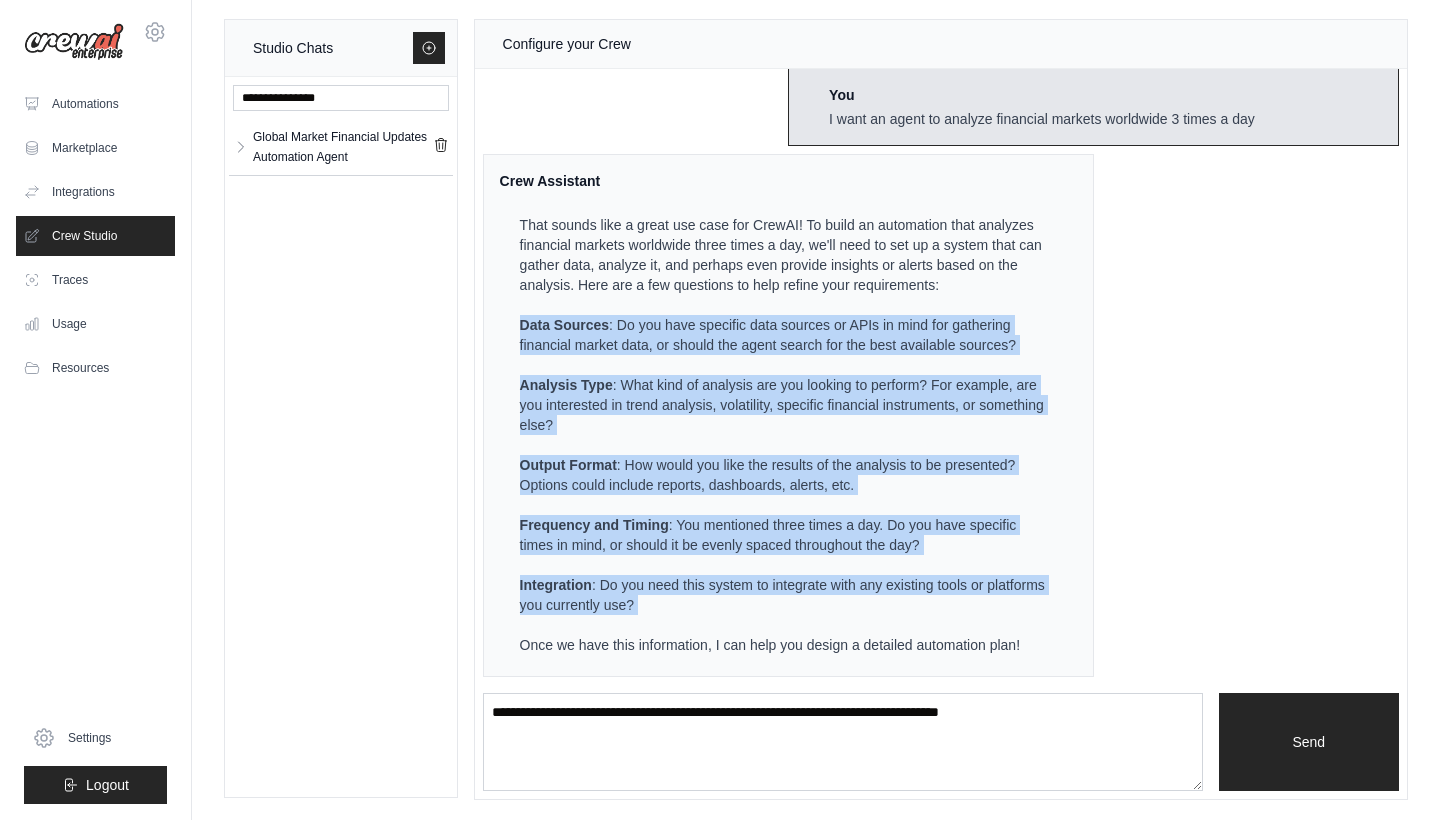 scroll, scrollTop: 9, scrollLeft: 0, axis: vertical 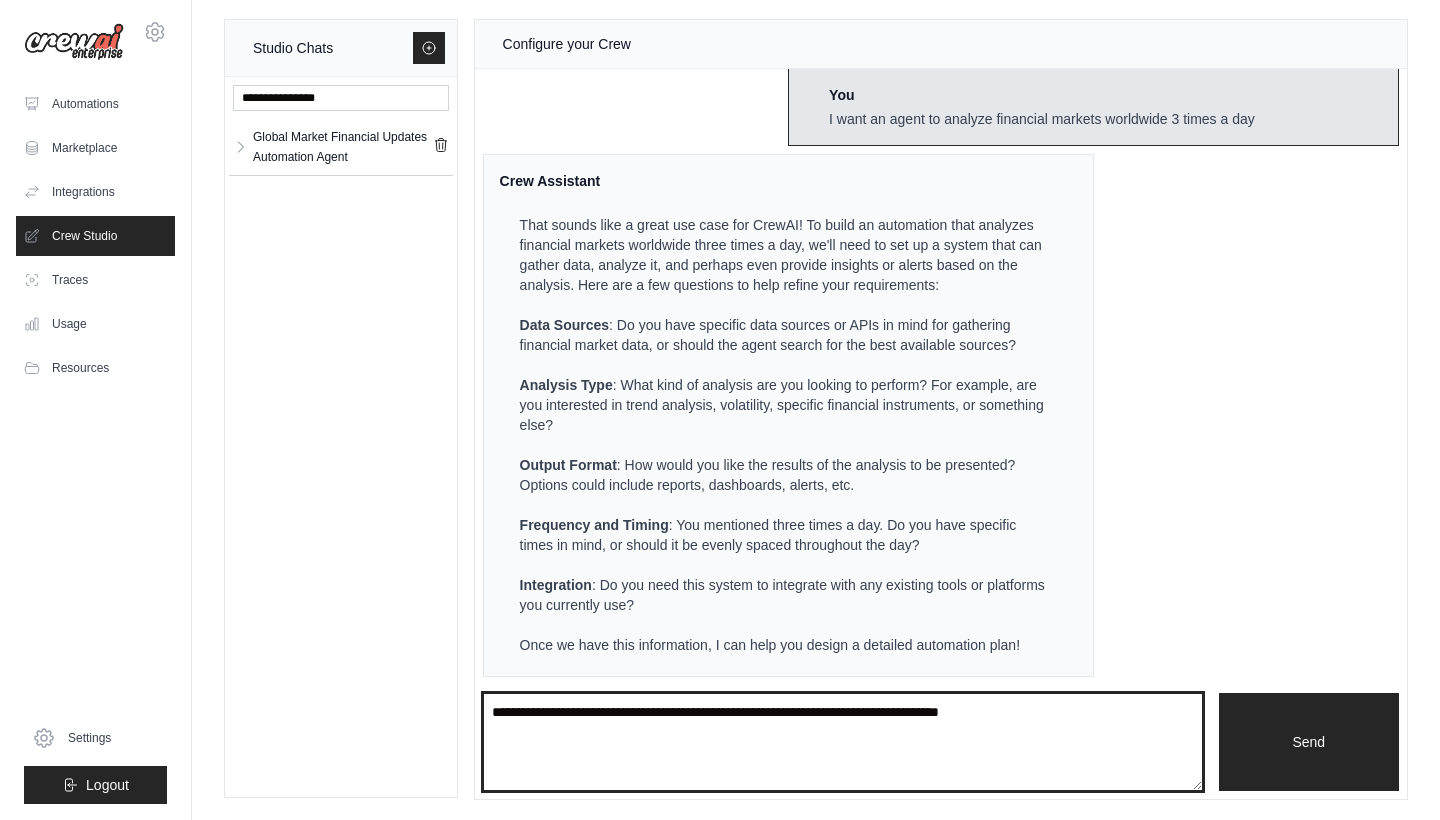 click at bounding box center [843, 742] 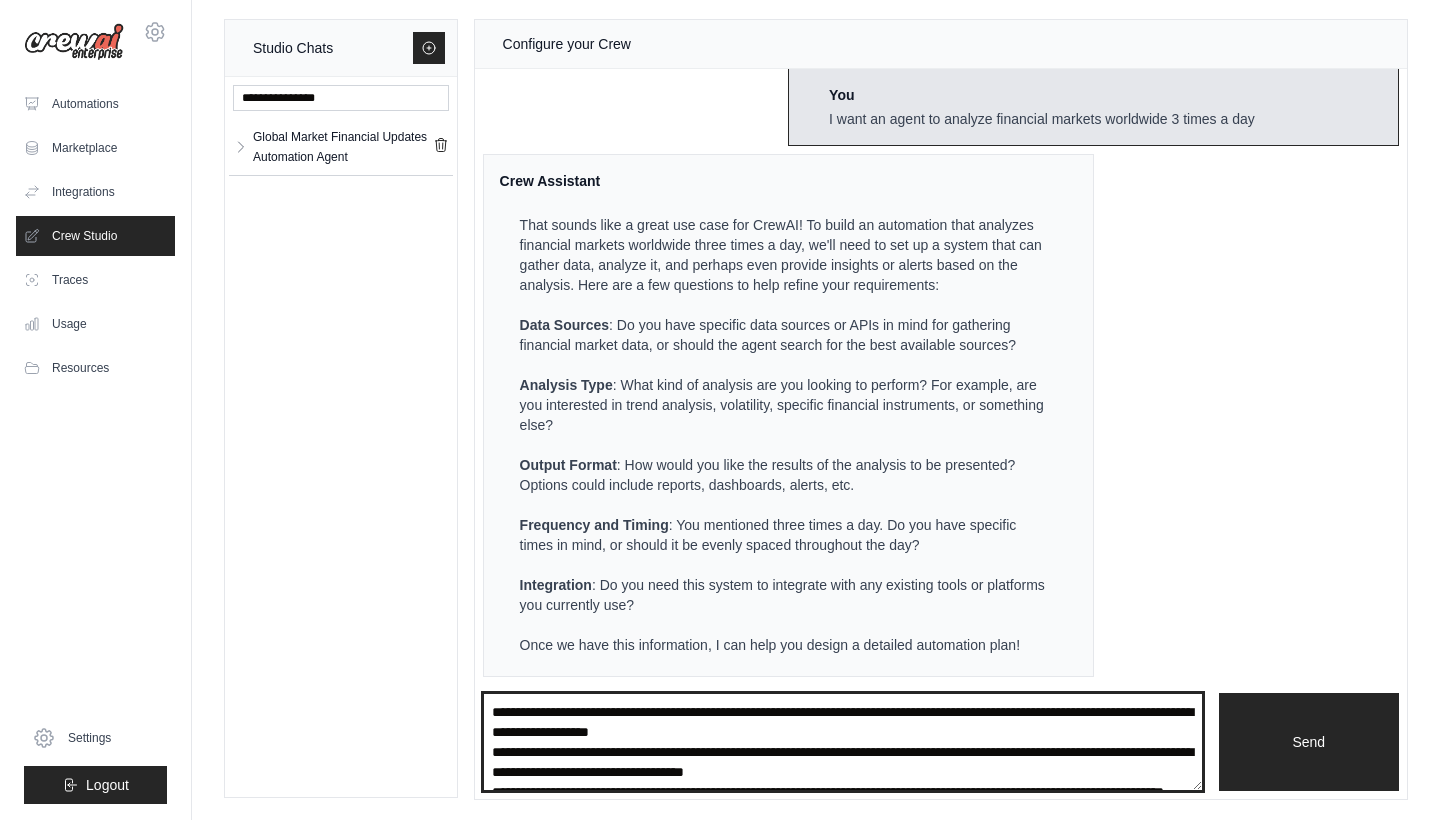 scroll, scrollTop: 0, scrollLeft: 0, axis: both 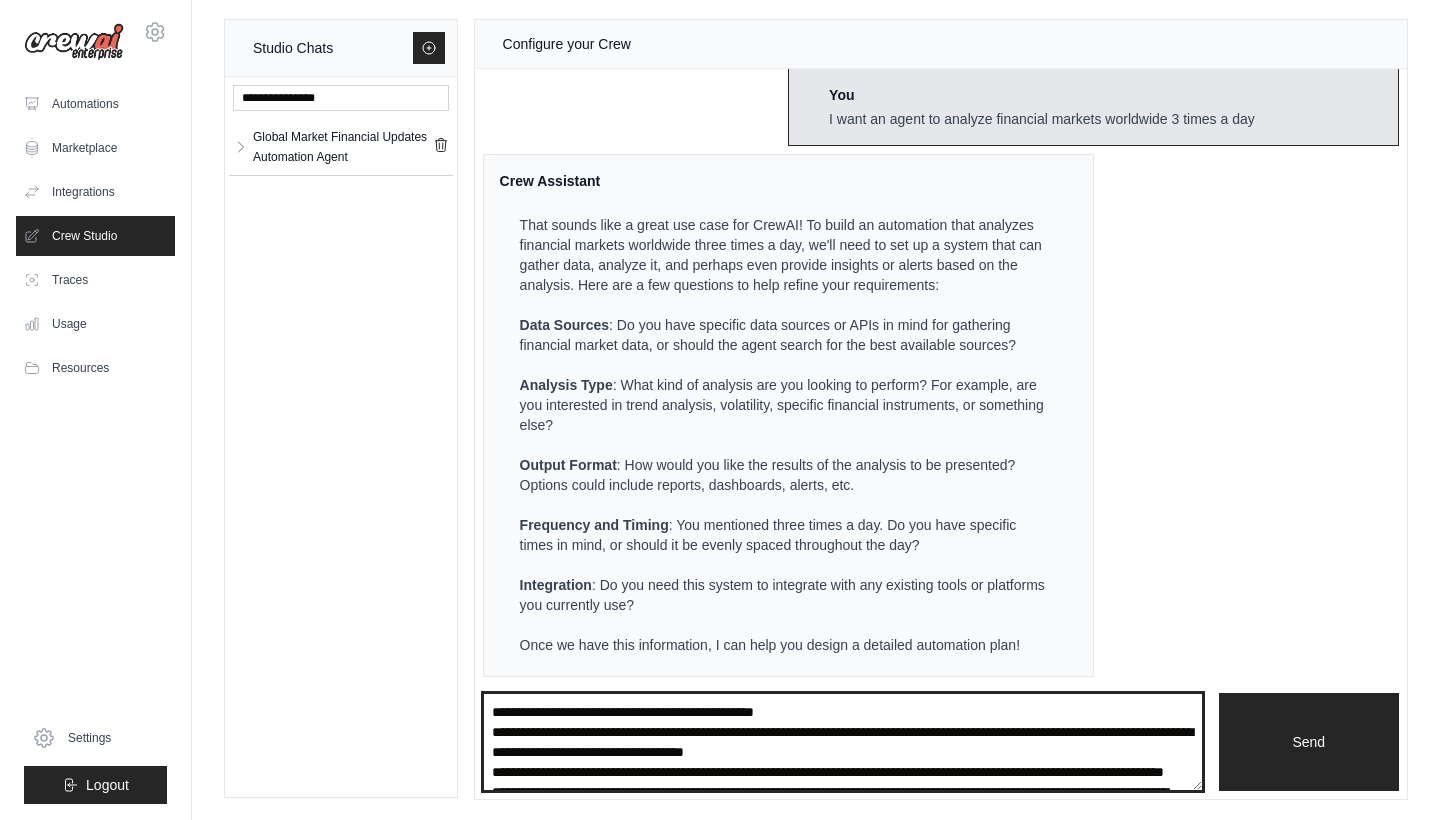drag, startPoint x: 590, startPoint y: 730, endPoint x: 1111, endPoint y: 735, distance: 521.024 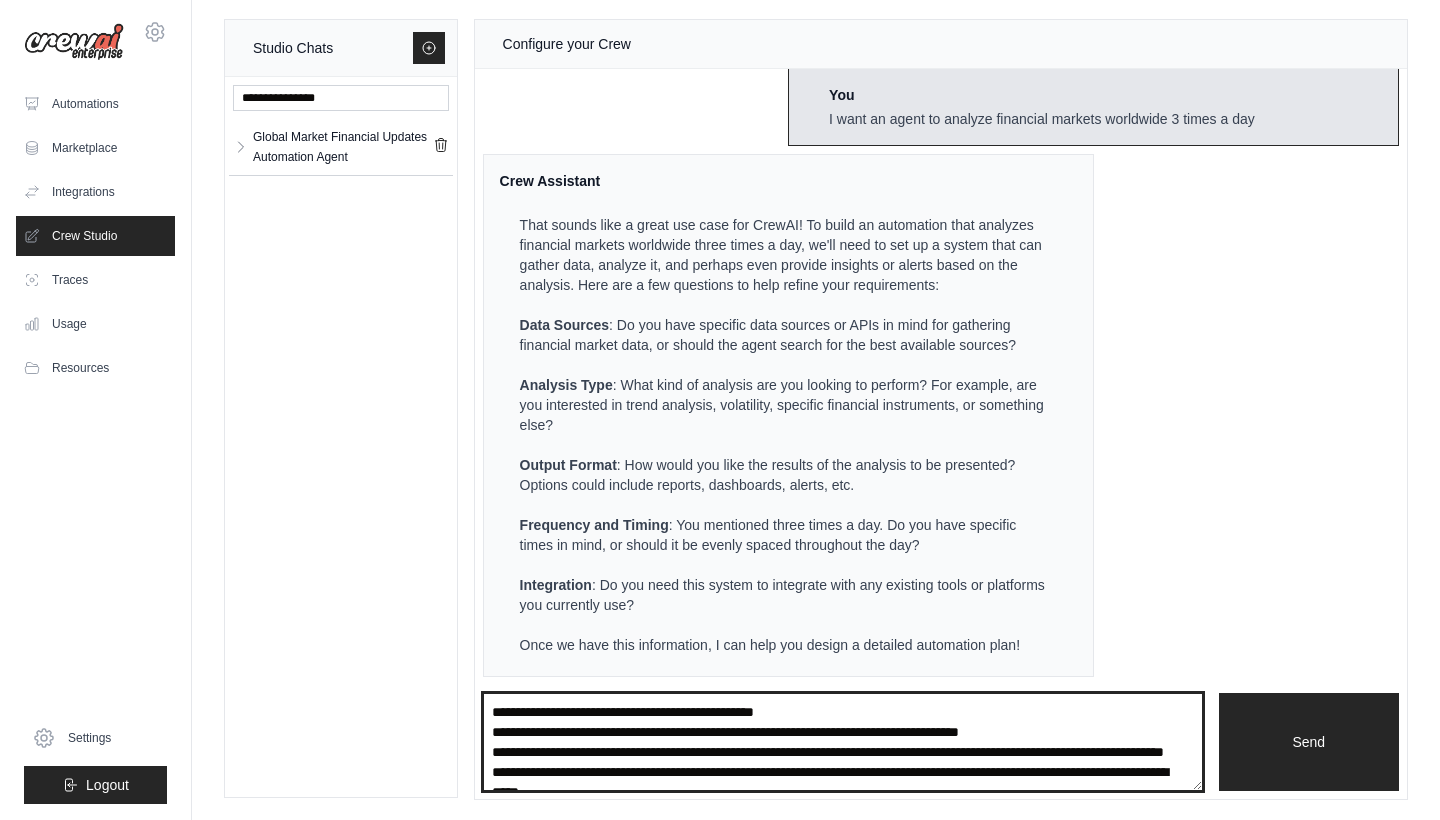 drag, startPoint x: 737, startPoint y: 735, endPoint x: 1032, endPoint y: 728, distance: 295.08304 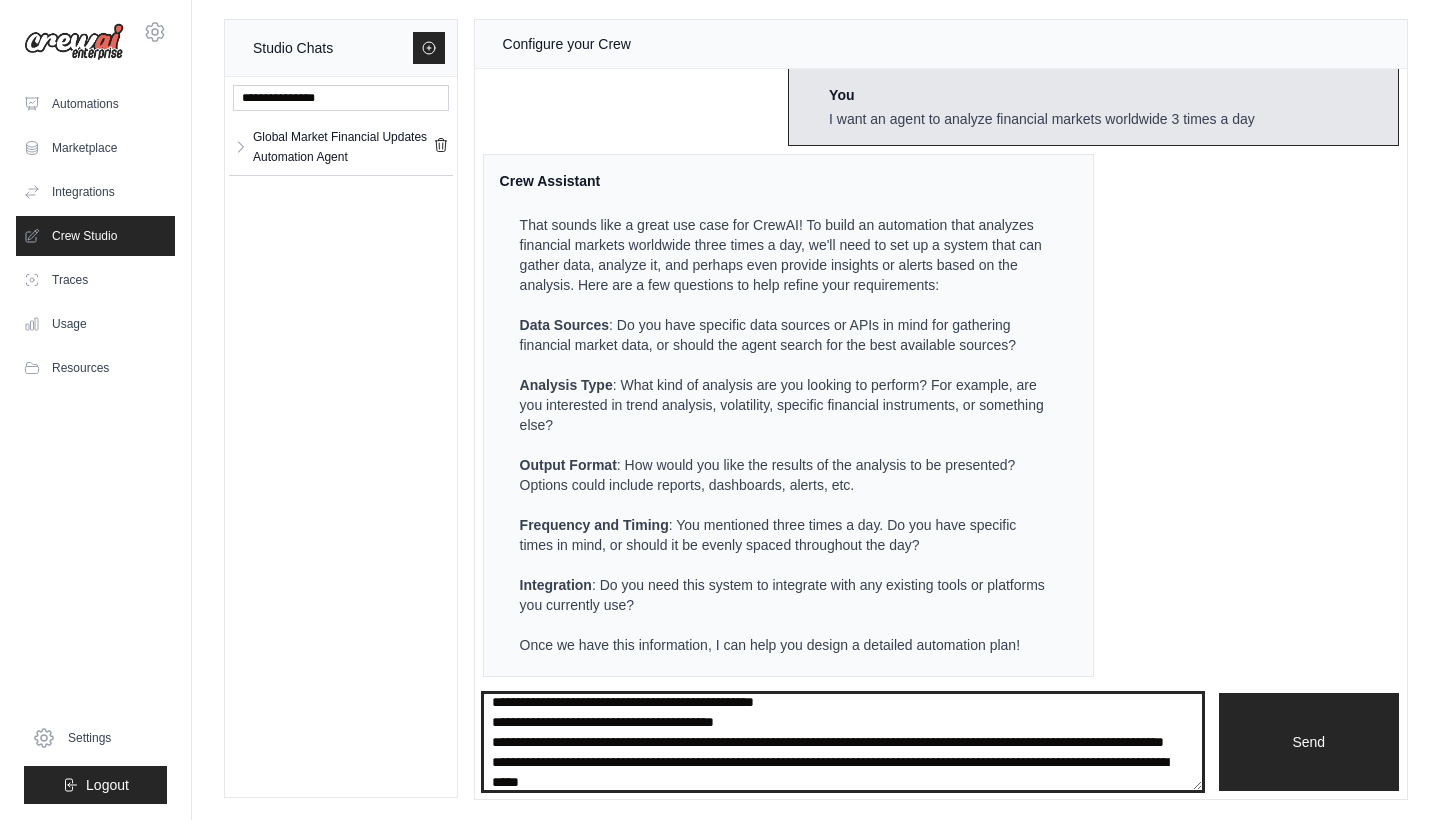 scroll, scrollTop: 4, scrollLeft: 0, axis: vertical 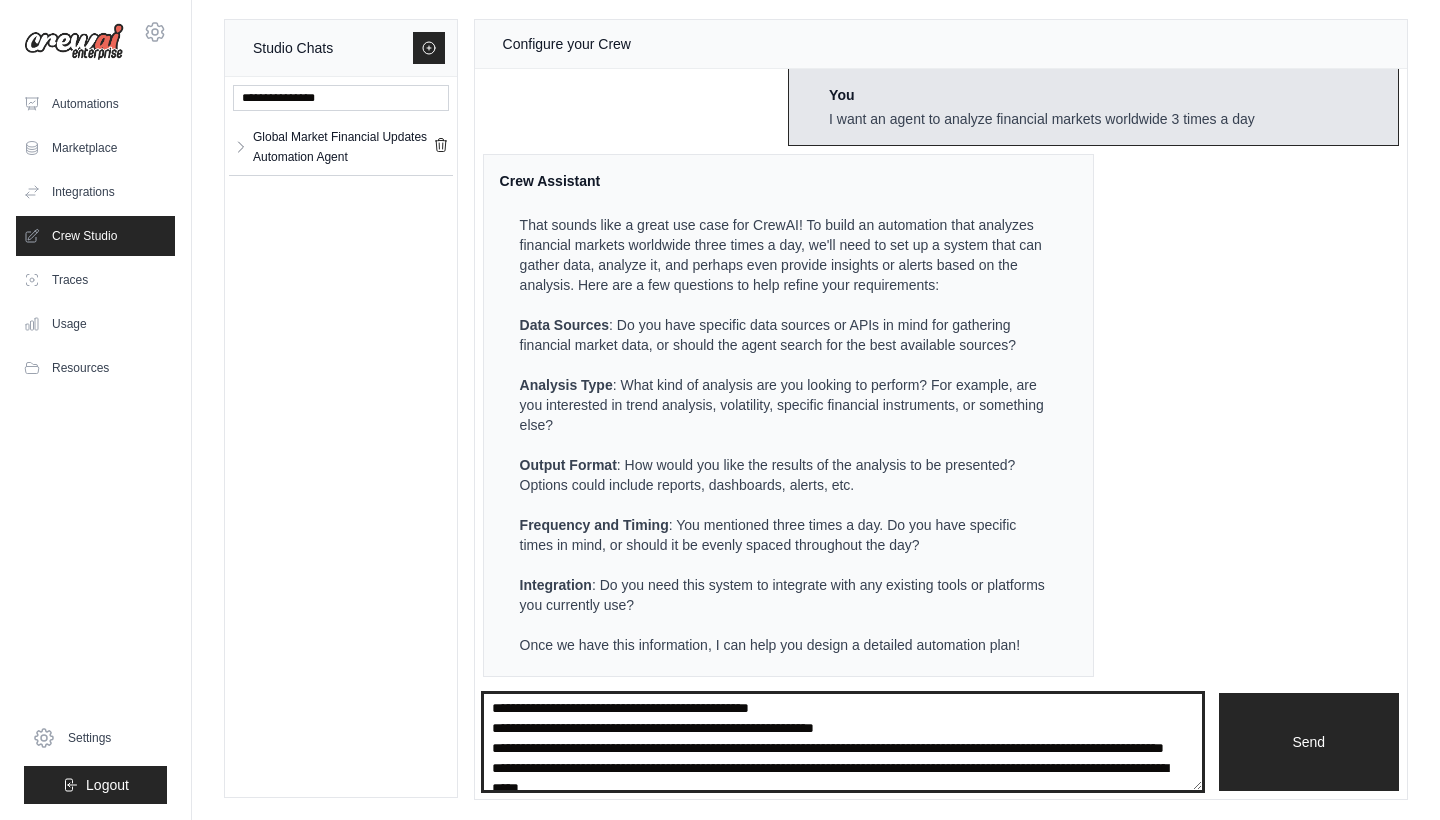 drag, startPoint x: 588, startPoint y: 750, endPoint x: 640, endPoint y: 770, distance: 55.713554 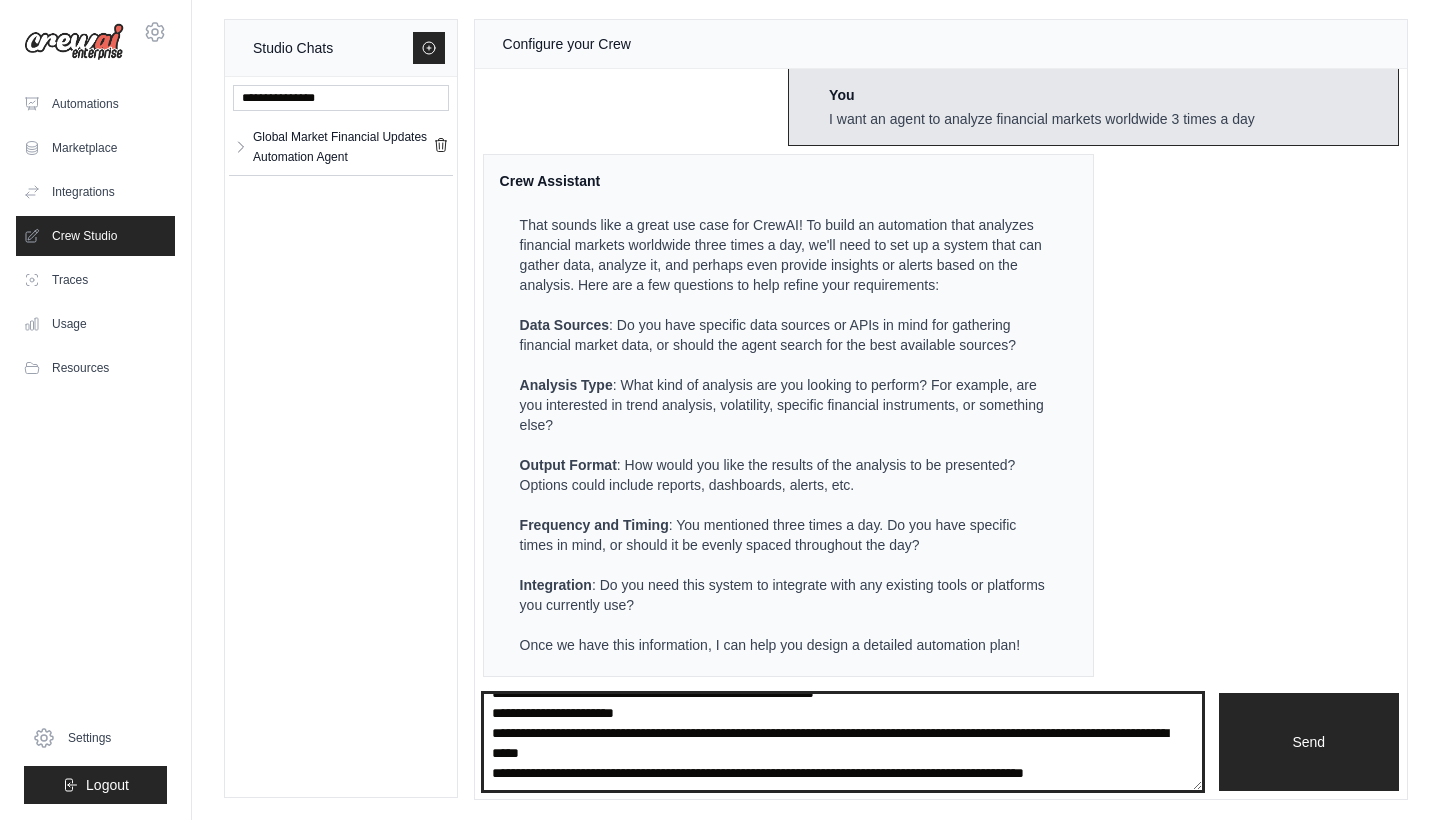 scroll, scrollTop: 41, scrollLeft: 0, axis: vertical 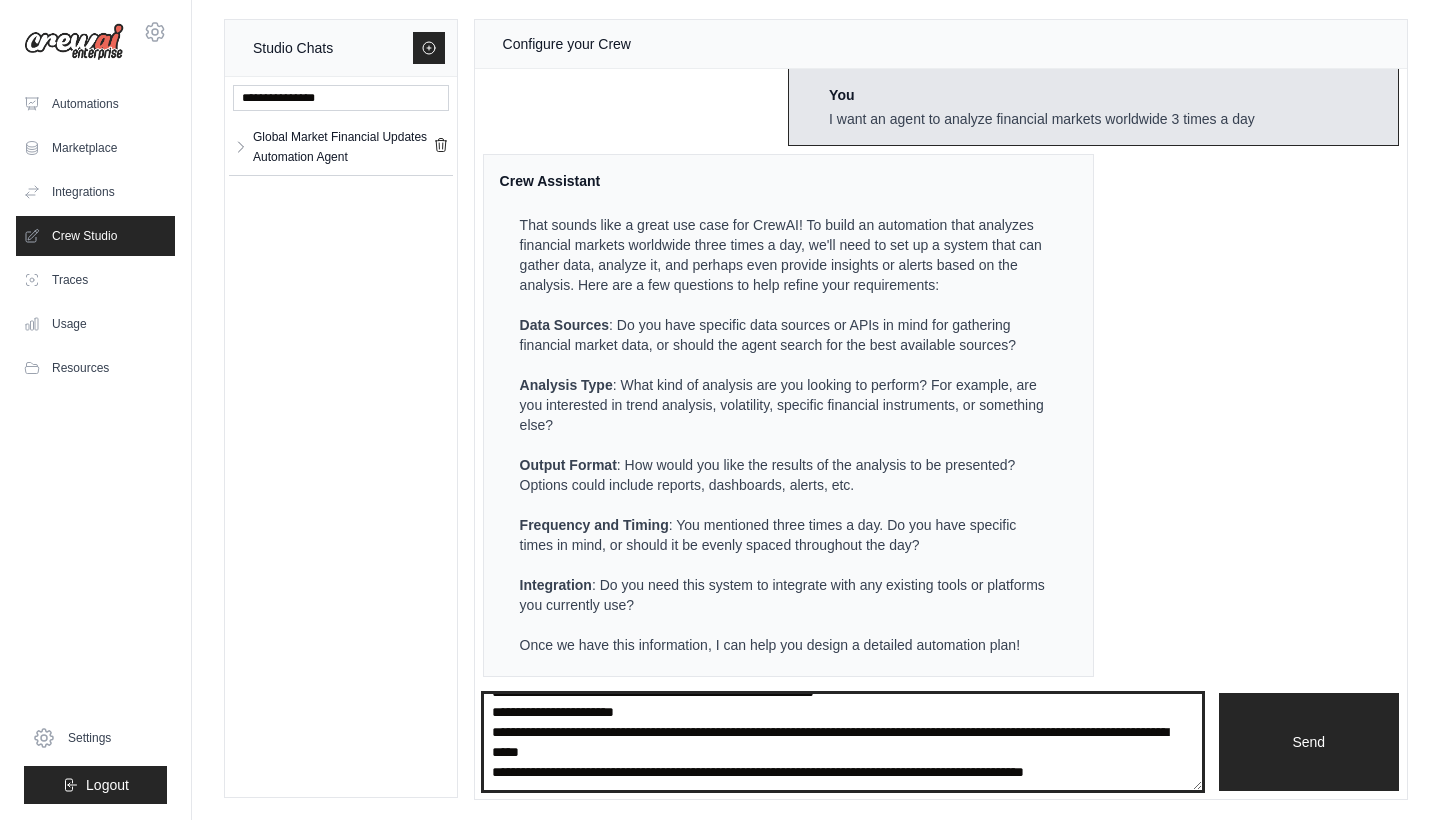 drag, startPoint x: 639, startPoint y: 732, endPoint x: 717, endPoint y: 745, distance: 79.07591 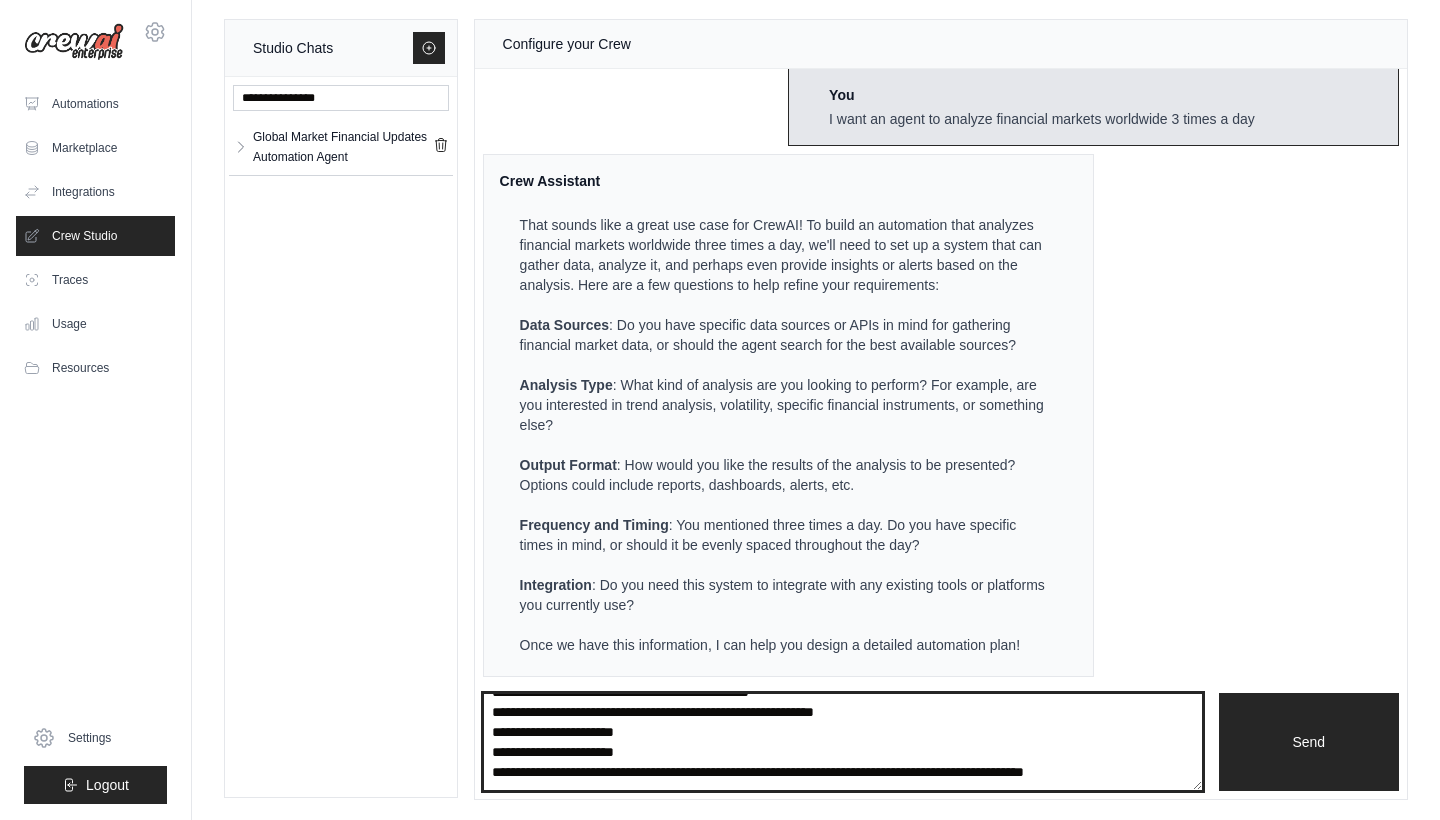 scroll, scrollTop: 40, scrollLeft: 0, axis: vertical 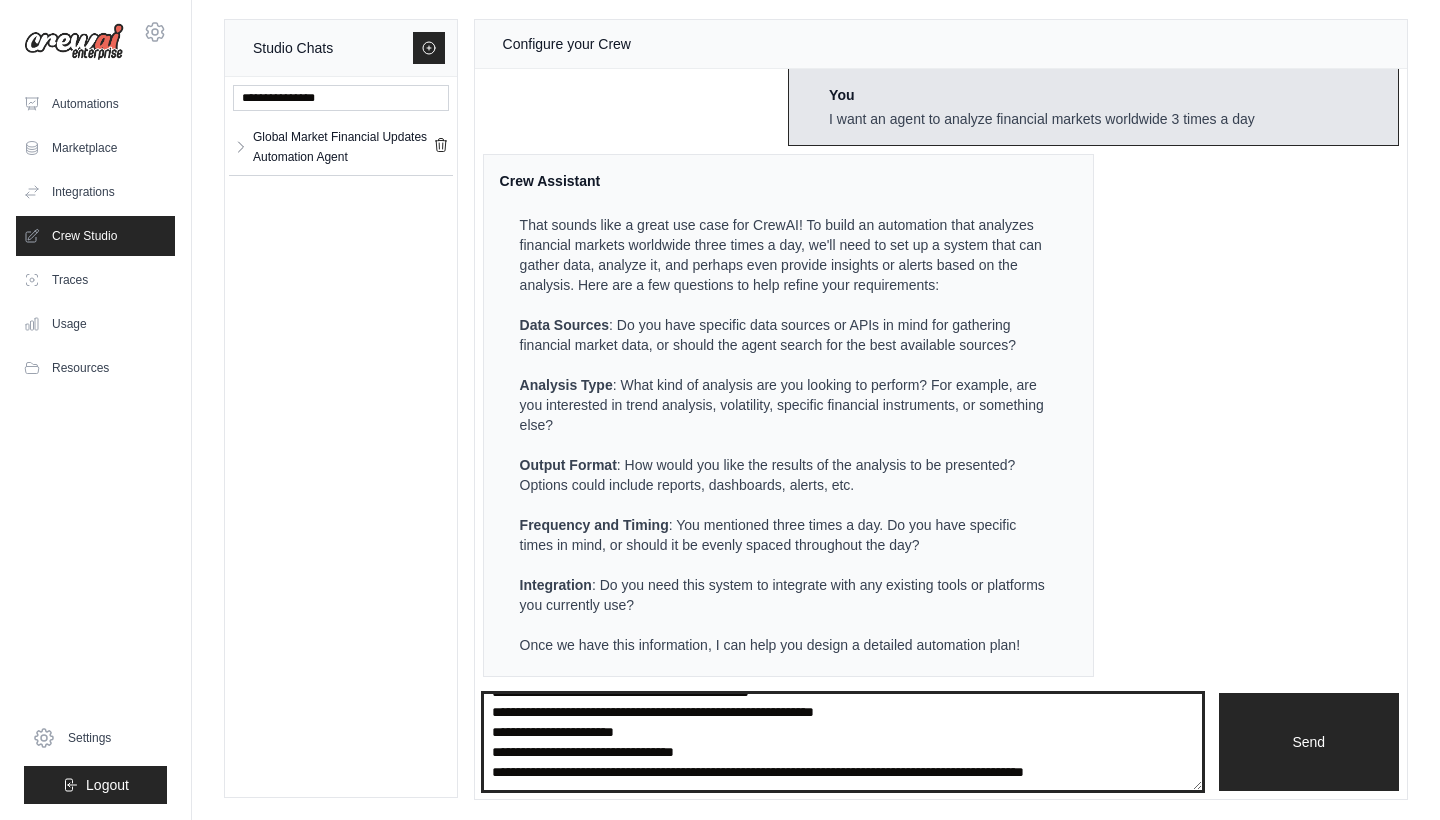 drag, startPoint x: 567, startPoint y: 752, endPoint x: 620, endPoint y: 769, distance: 55.65968 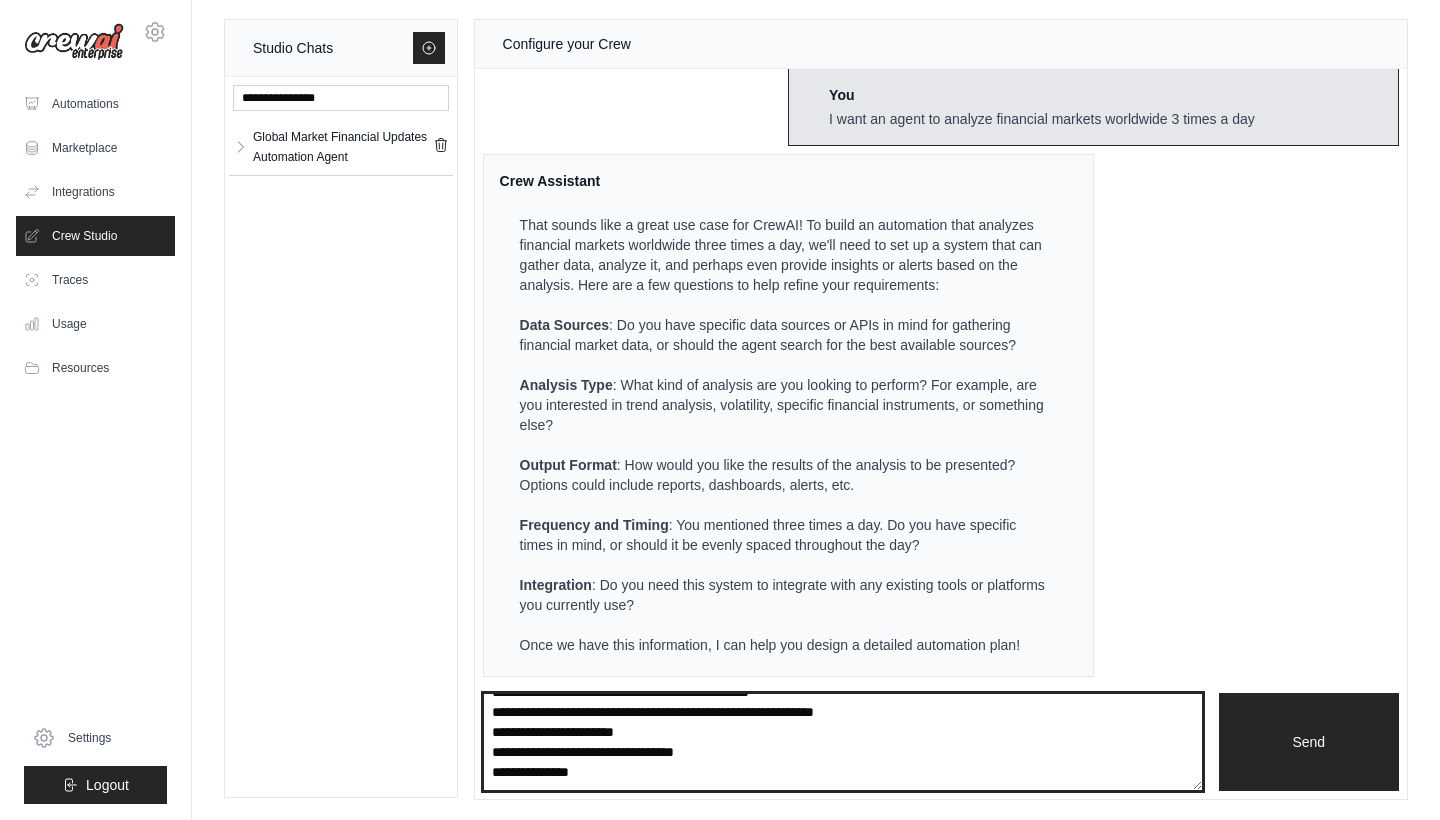 scroll, scrollTop: 20, scrollLeft: 0, axis: vertical 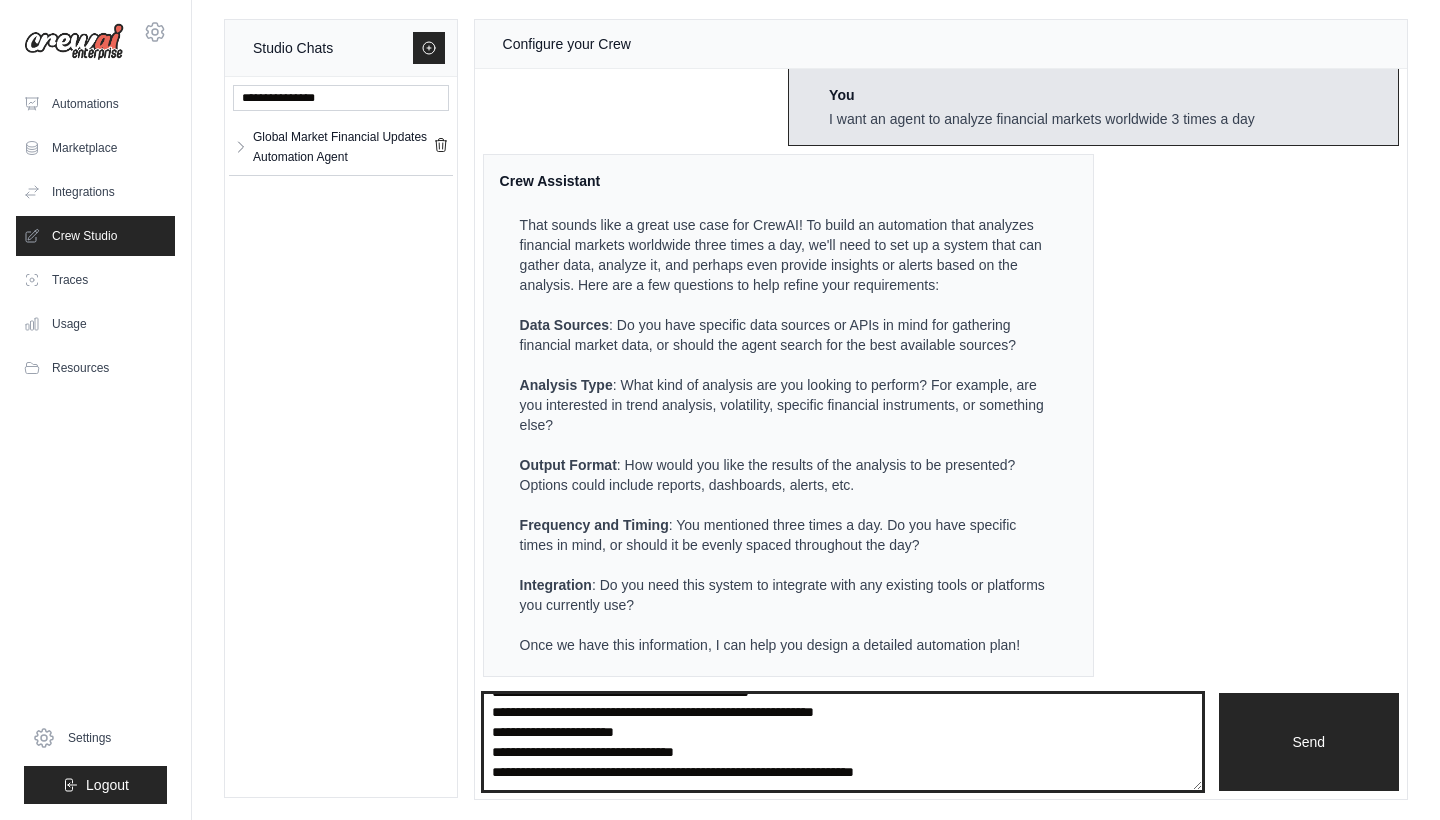 type on "**********" 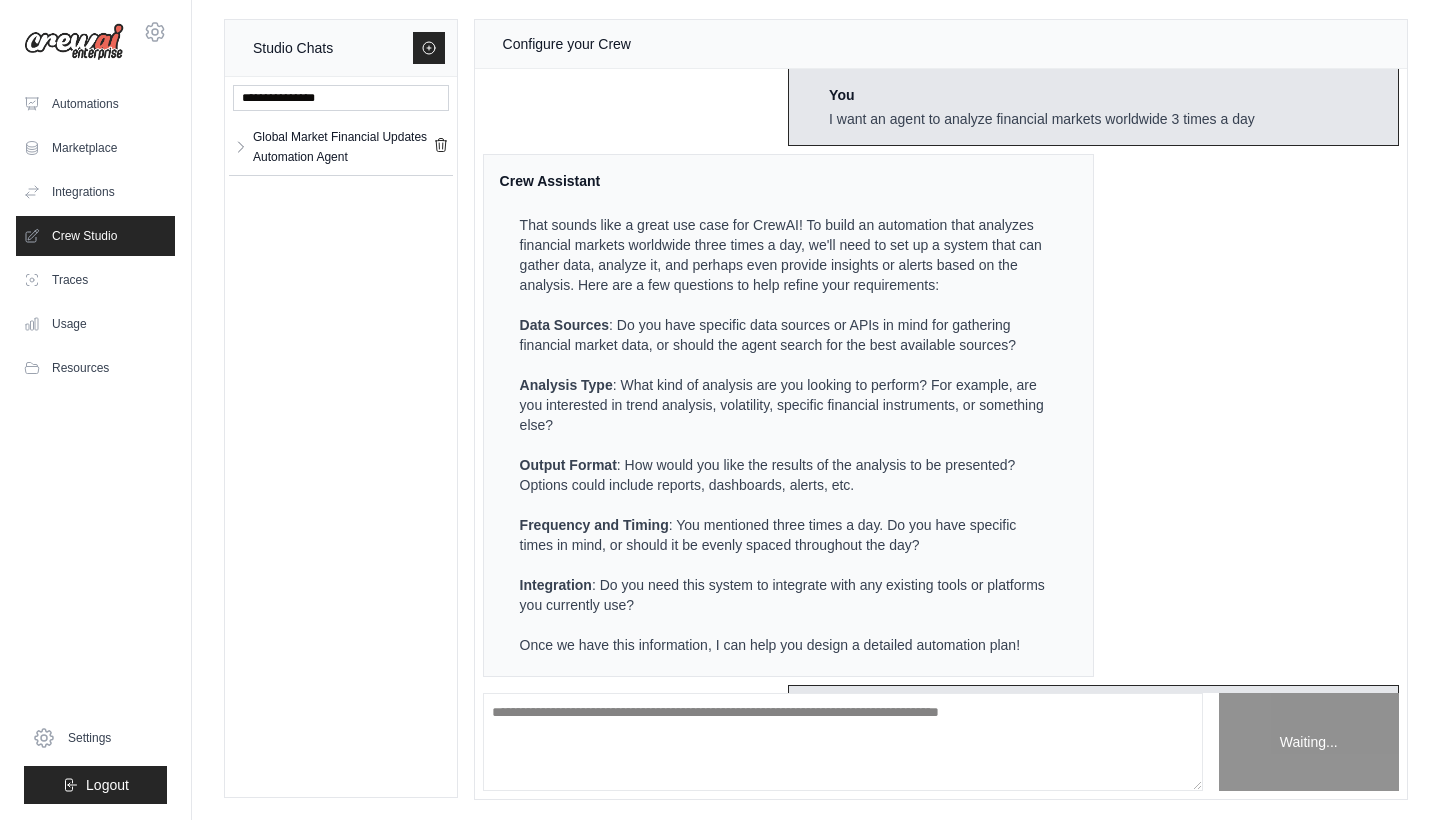 scroll, scrollTop: 418, scrollLeft: 0, axis: vertical 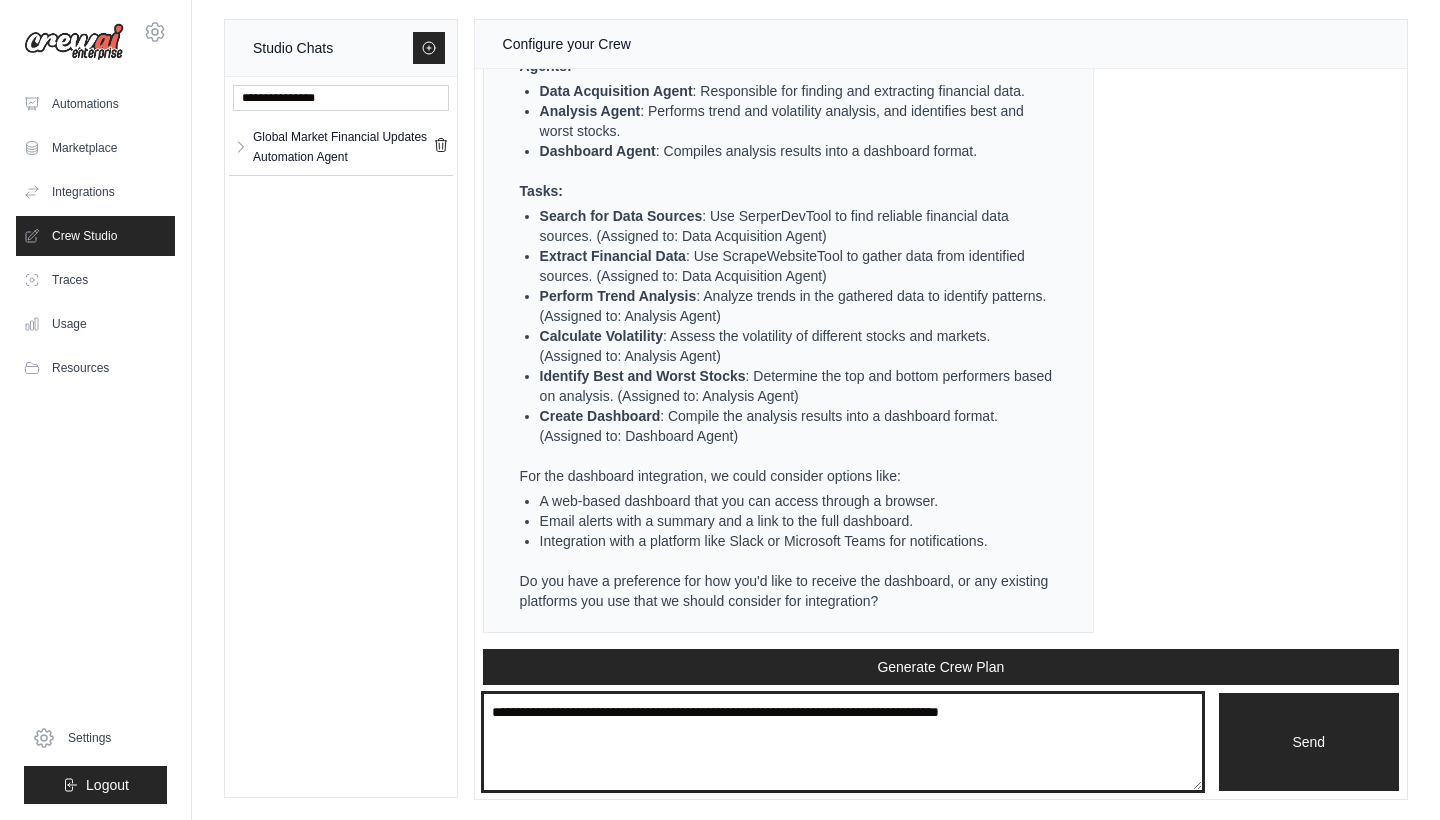 click at bounding box center (843, 742) 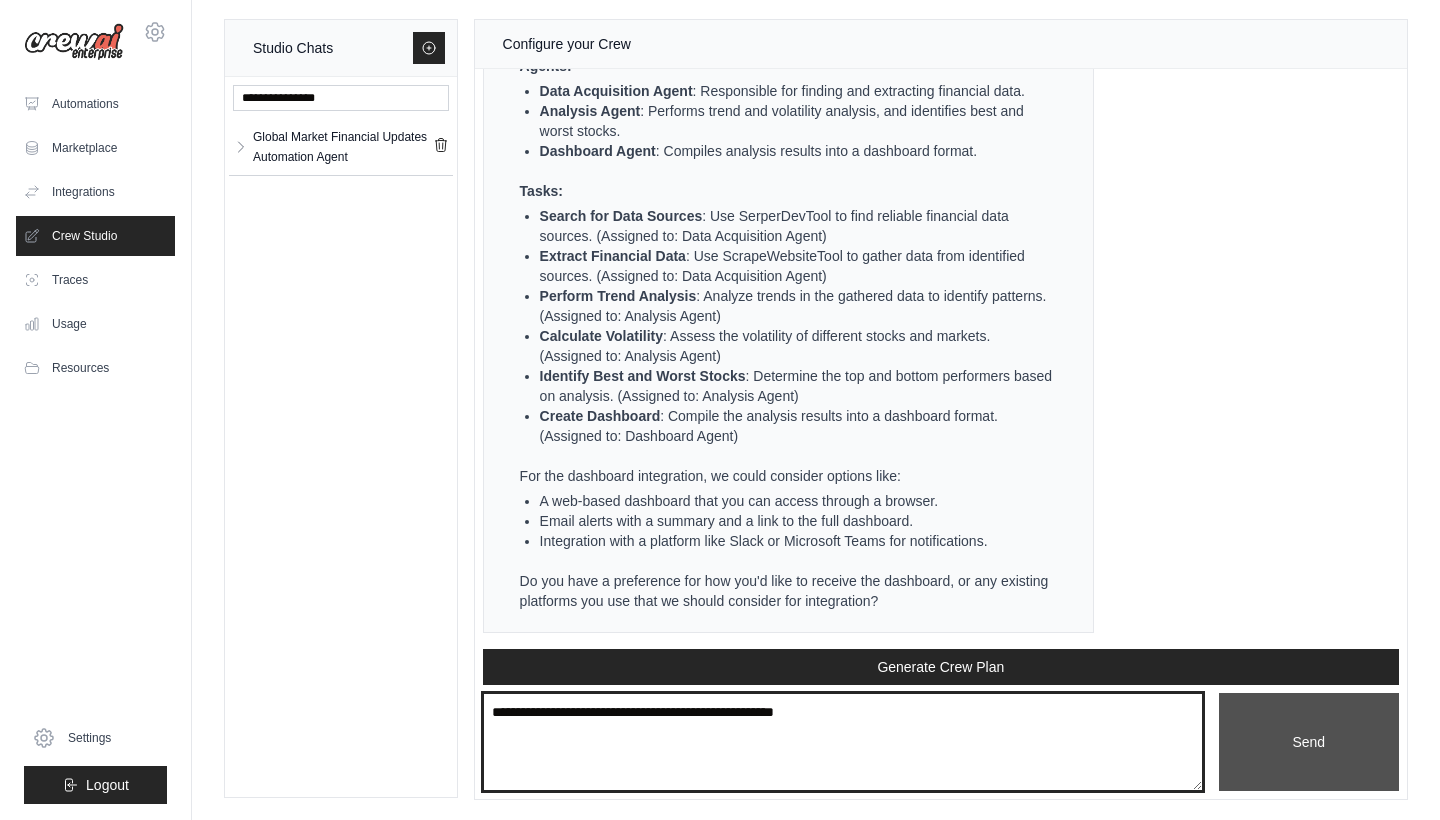 type on "**********" 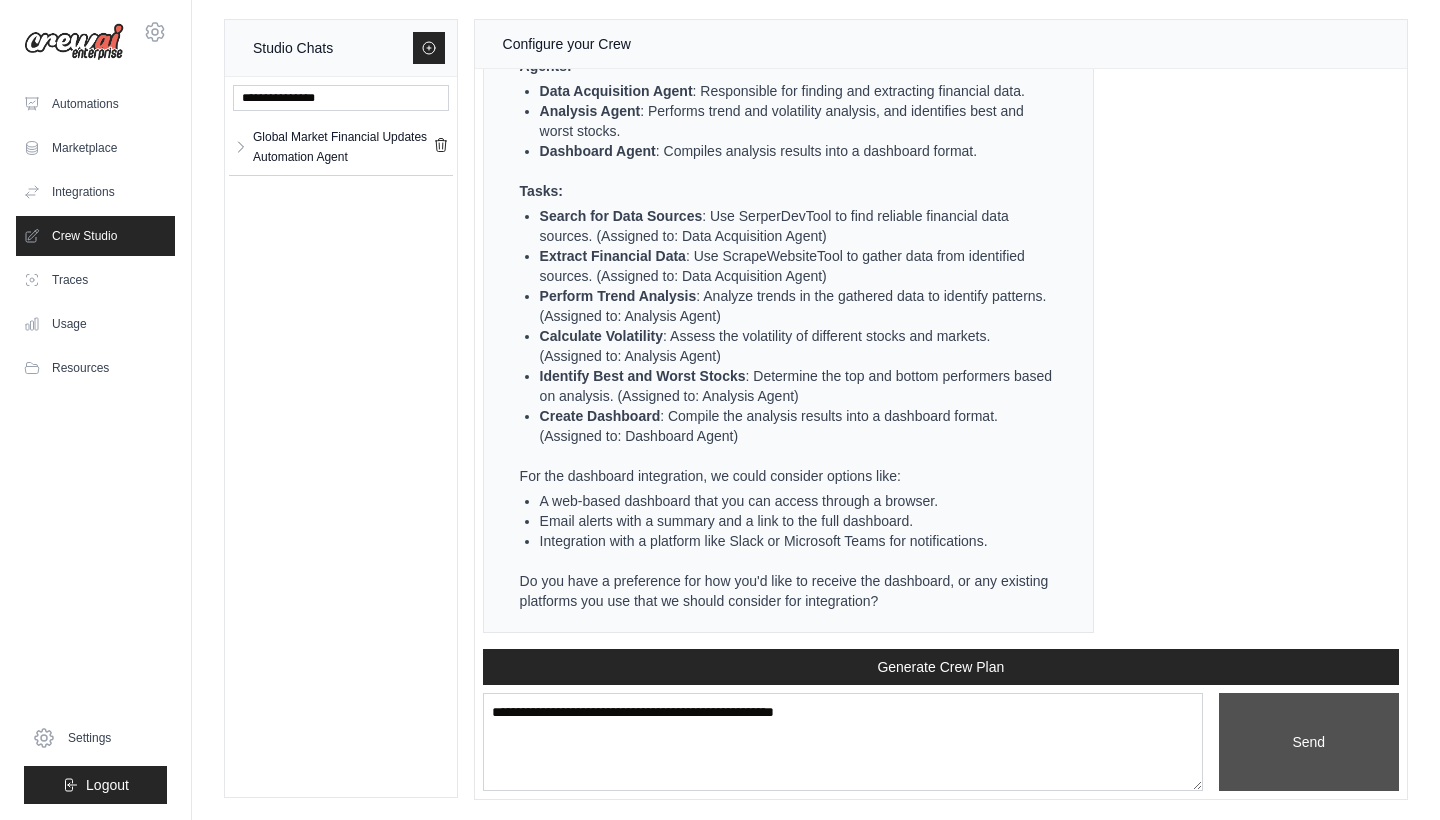 click on "Send" at bounding box center [1309, 742] 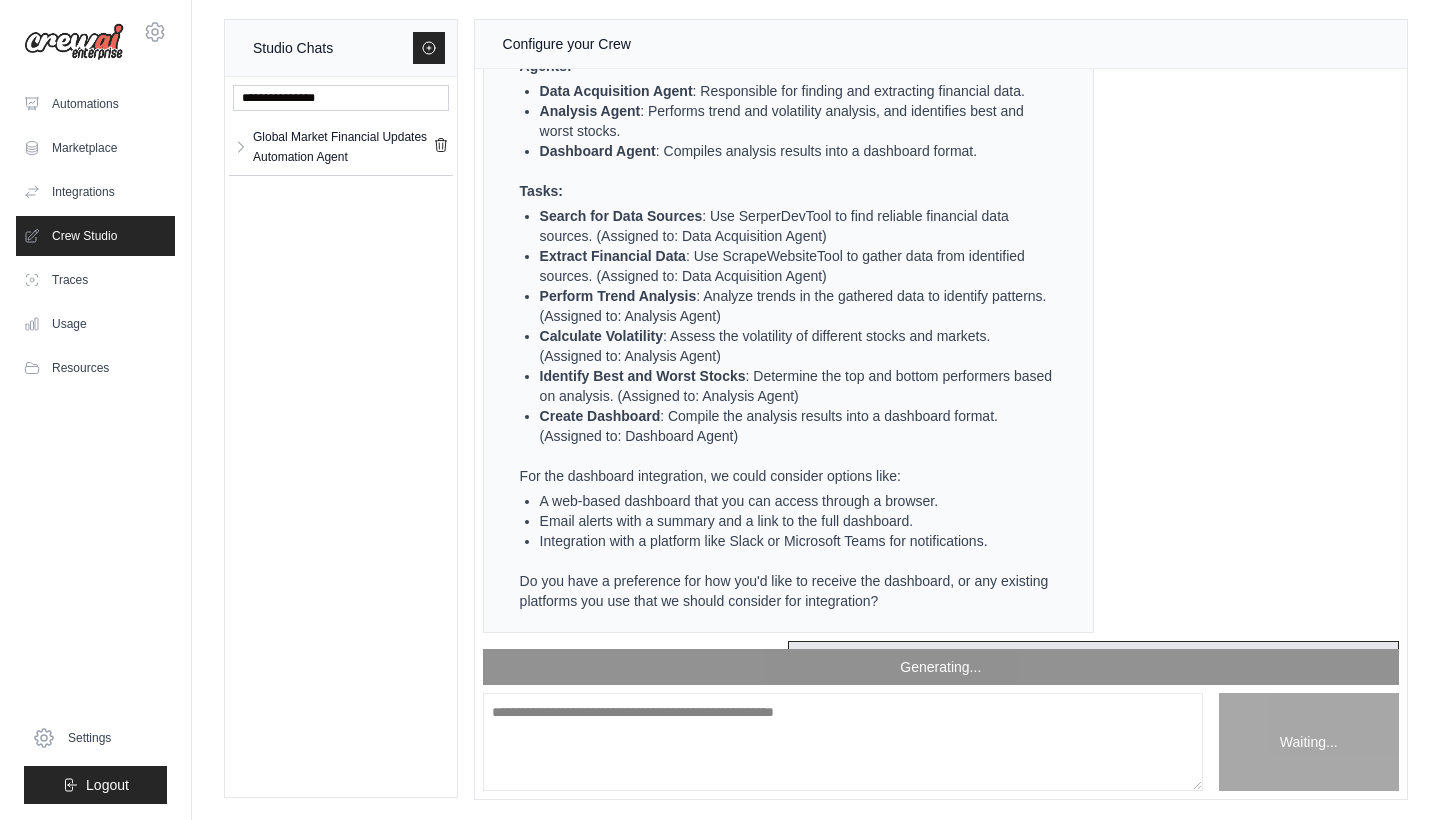 type 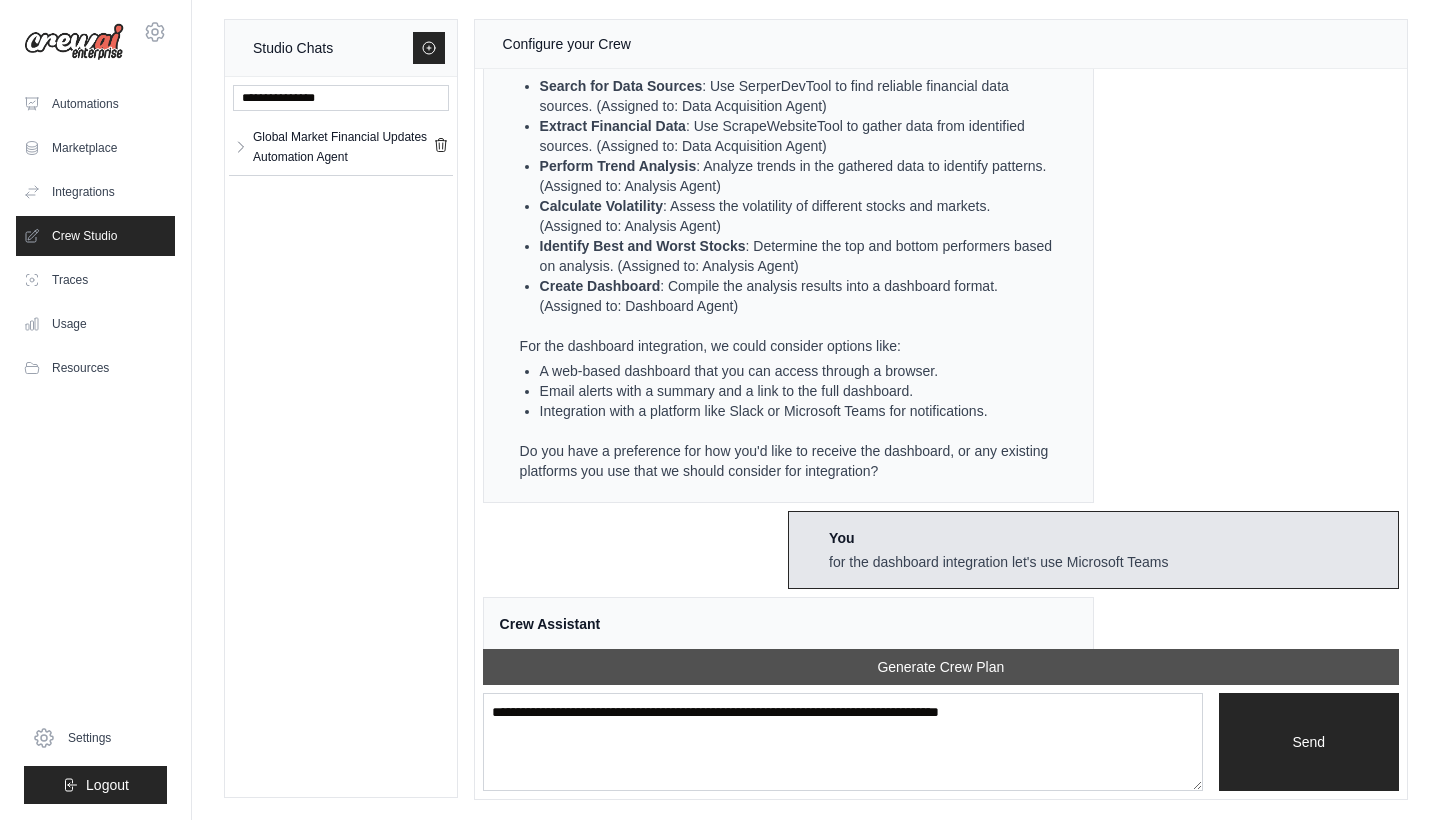 scroll, scrollTop: 2651, scrollLeft: 0, axis: vertical 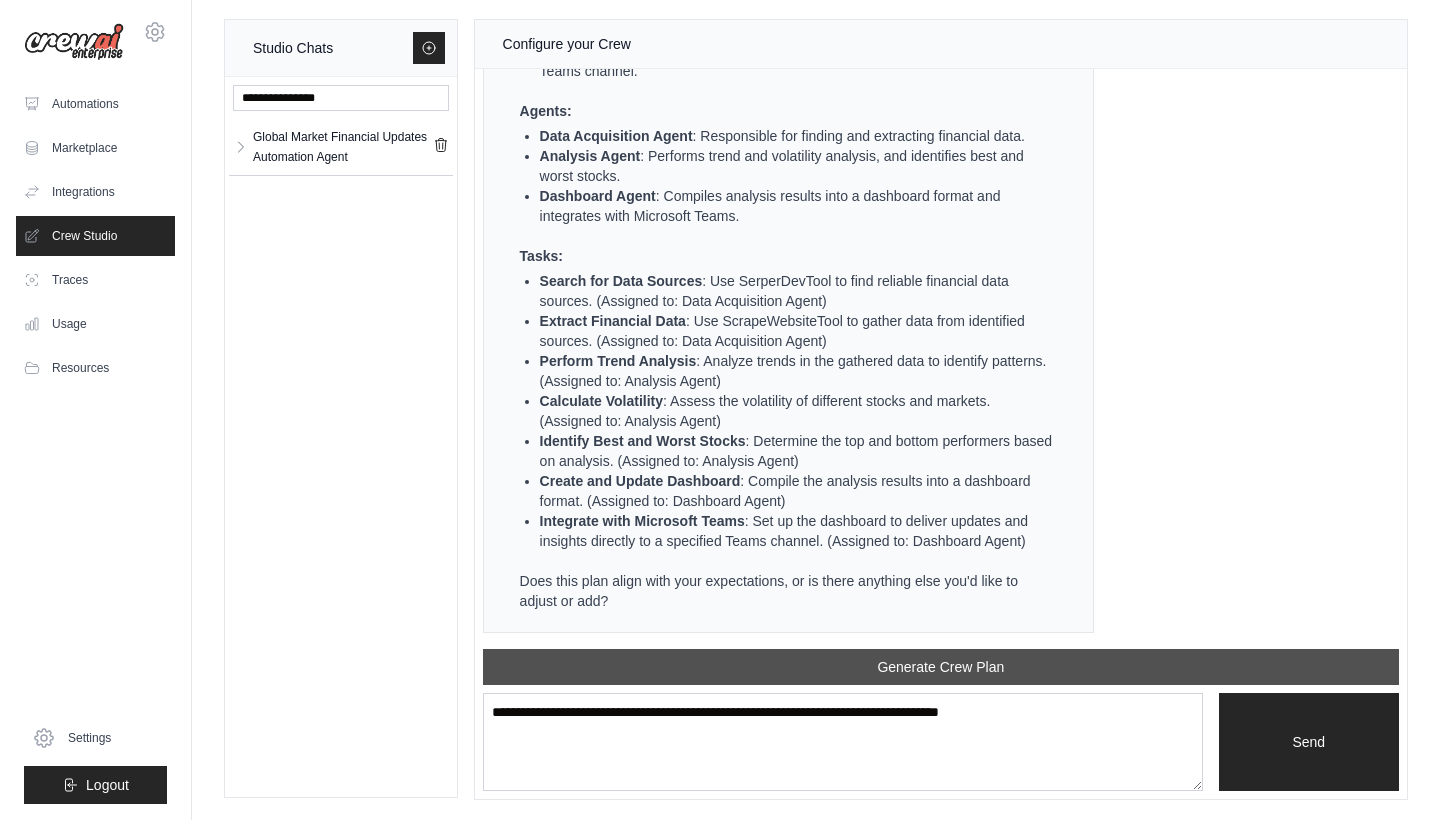 click on "Generate Crew Plan" at bounding box center (941, 667) 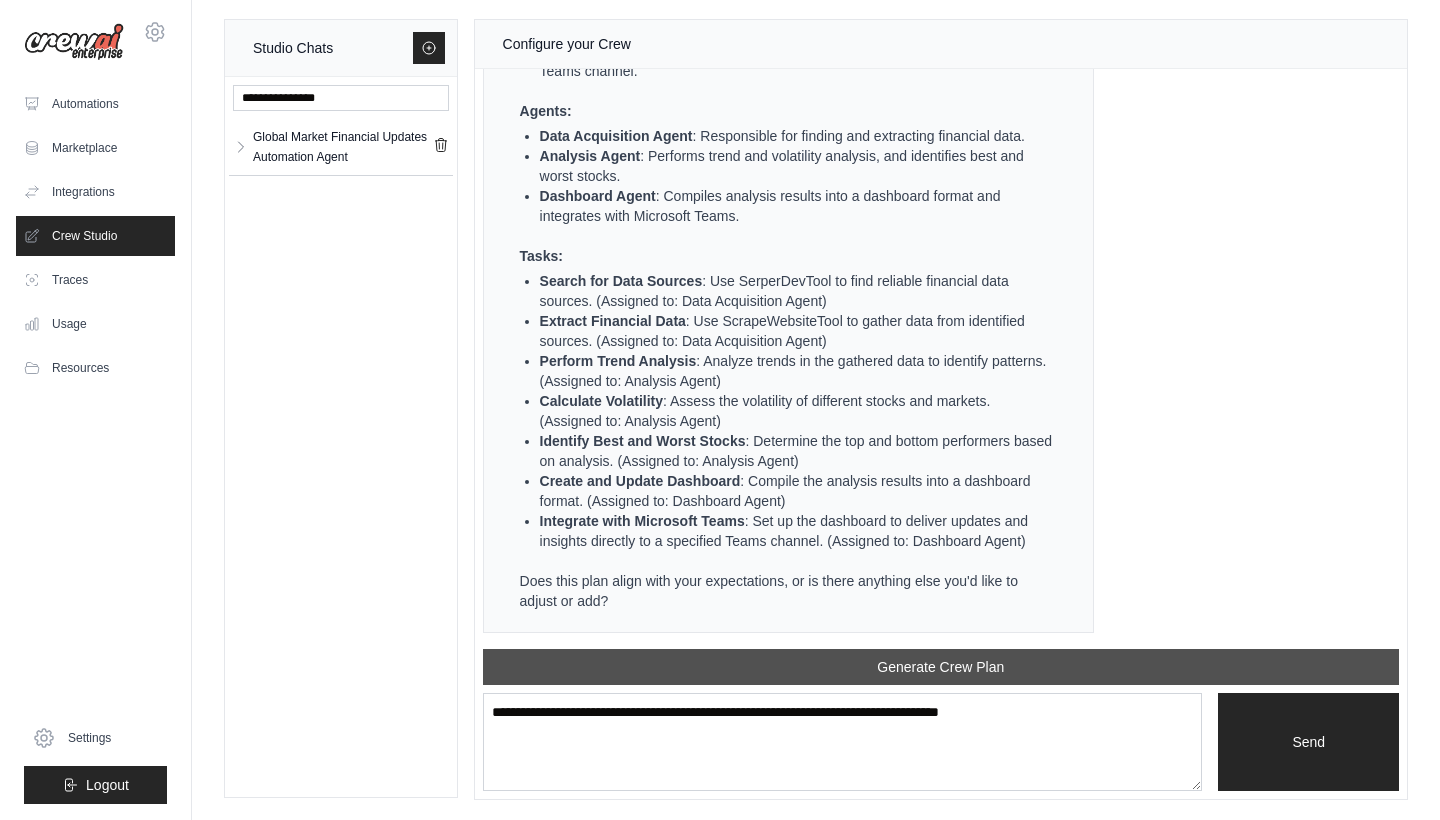 scroll, scrollTop: 3825, scrollLeft: 0, axis: vertical 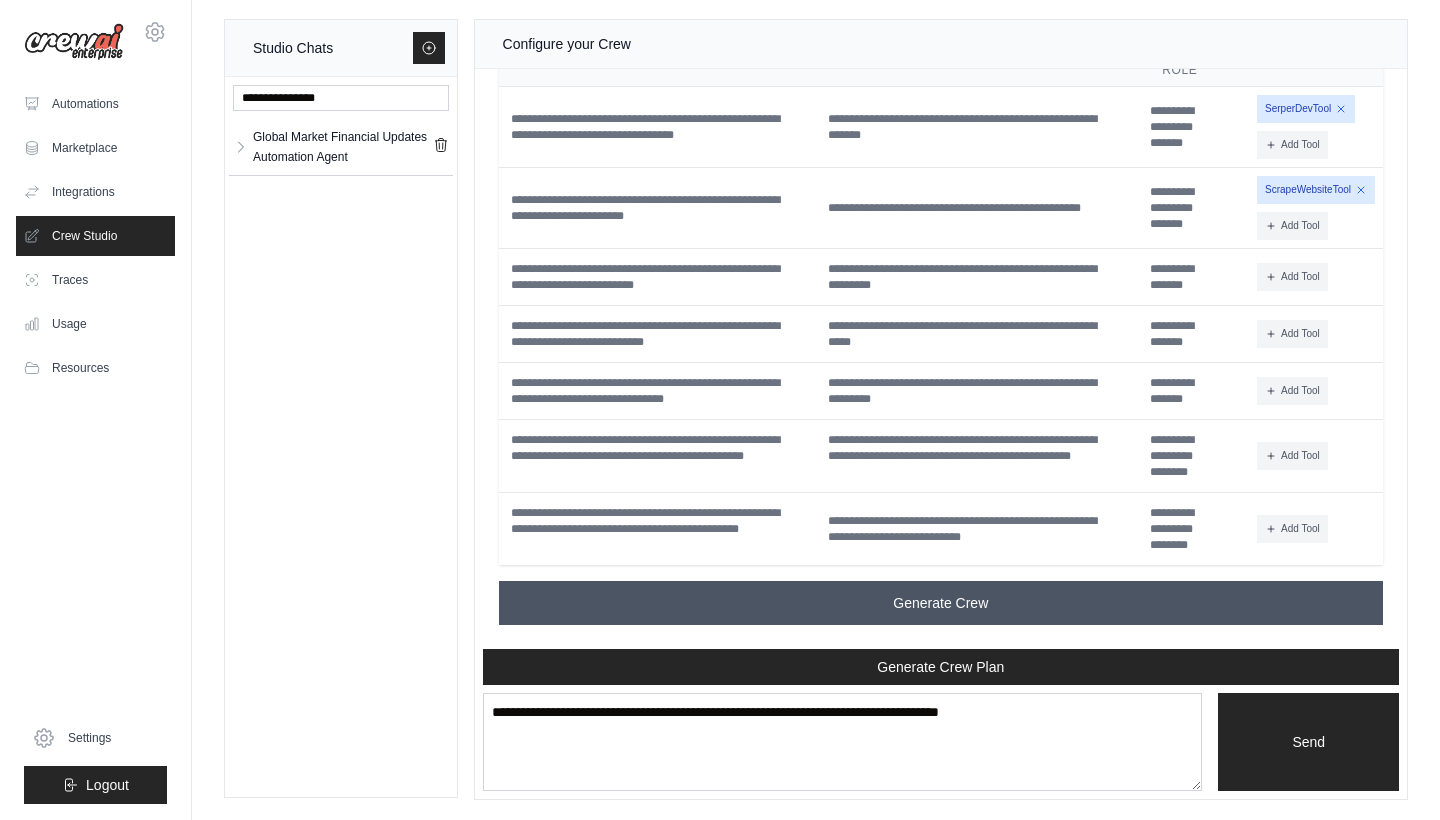 click on "Generate Crew" at bounding box center (941, 603) 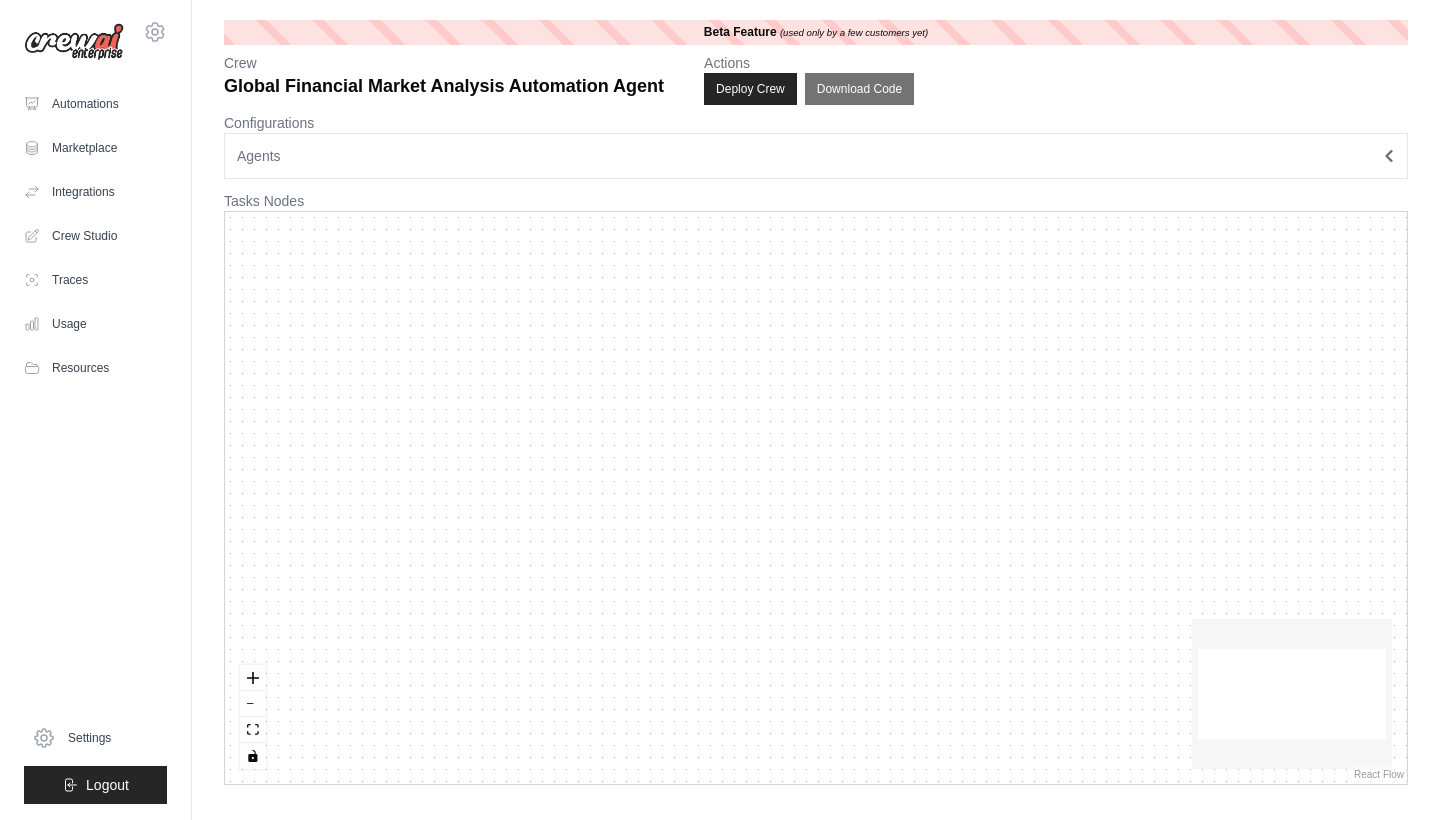 scroll, scrollTop: 0, scrollLeft: 0, axis: both 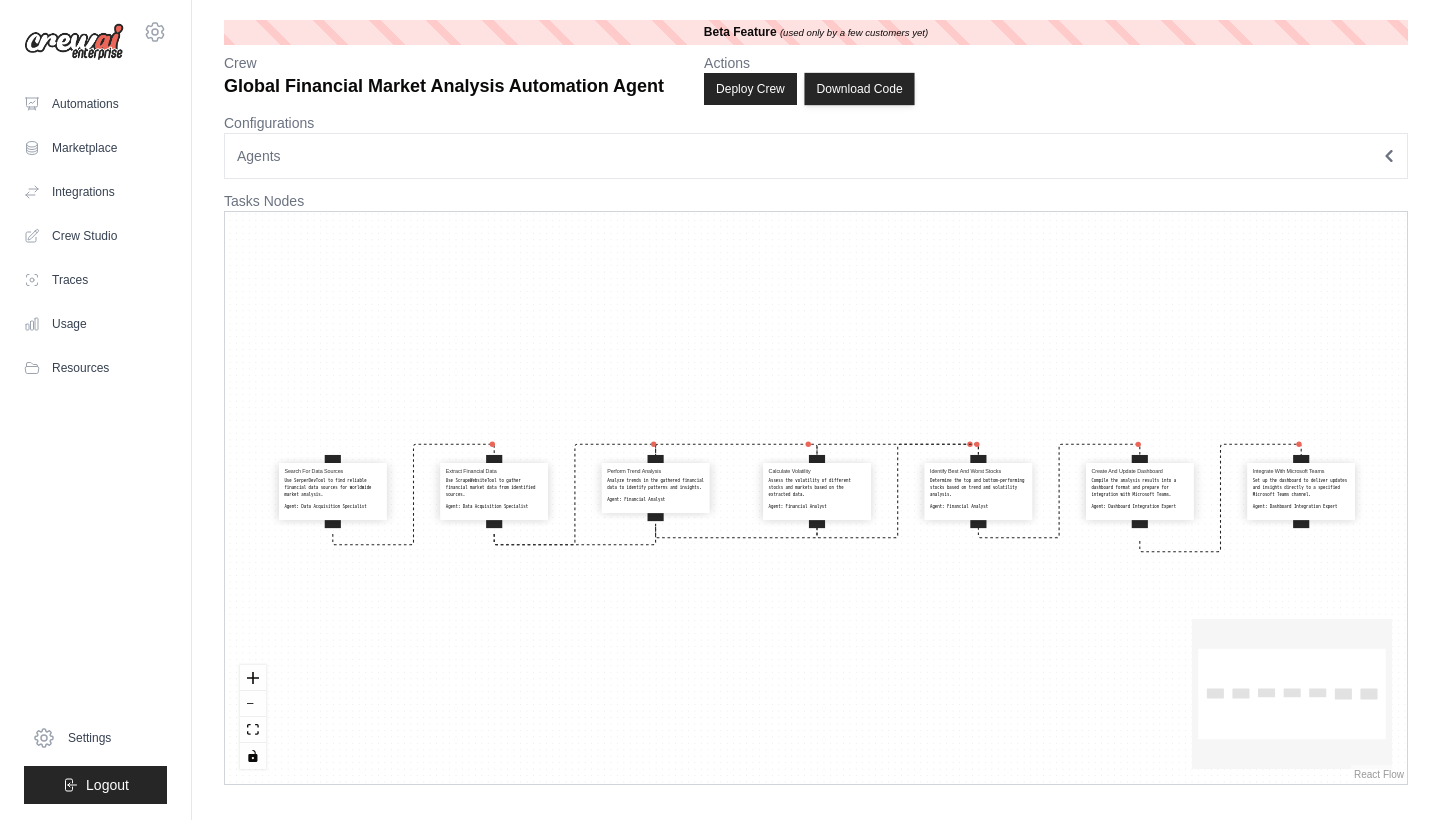 click on "Download Code" at bounding box center [859, 89] 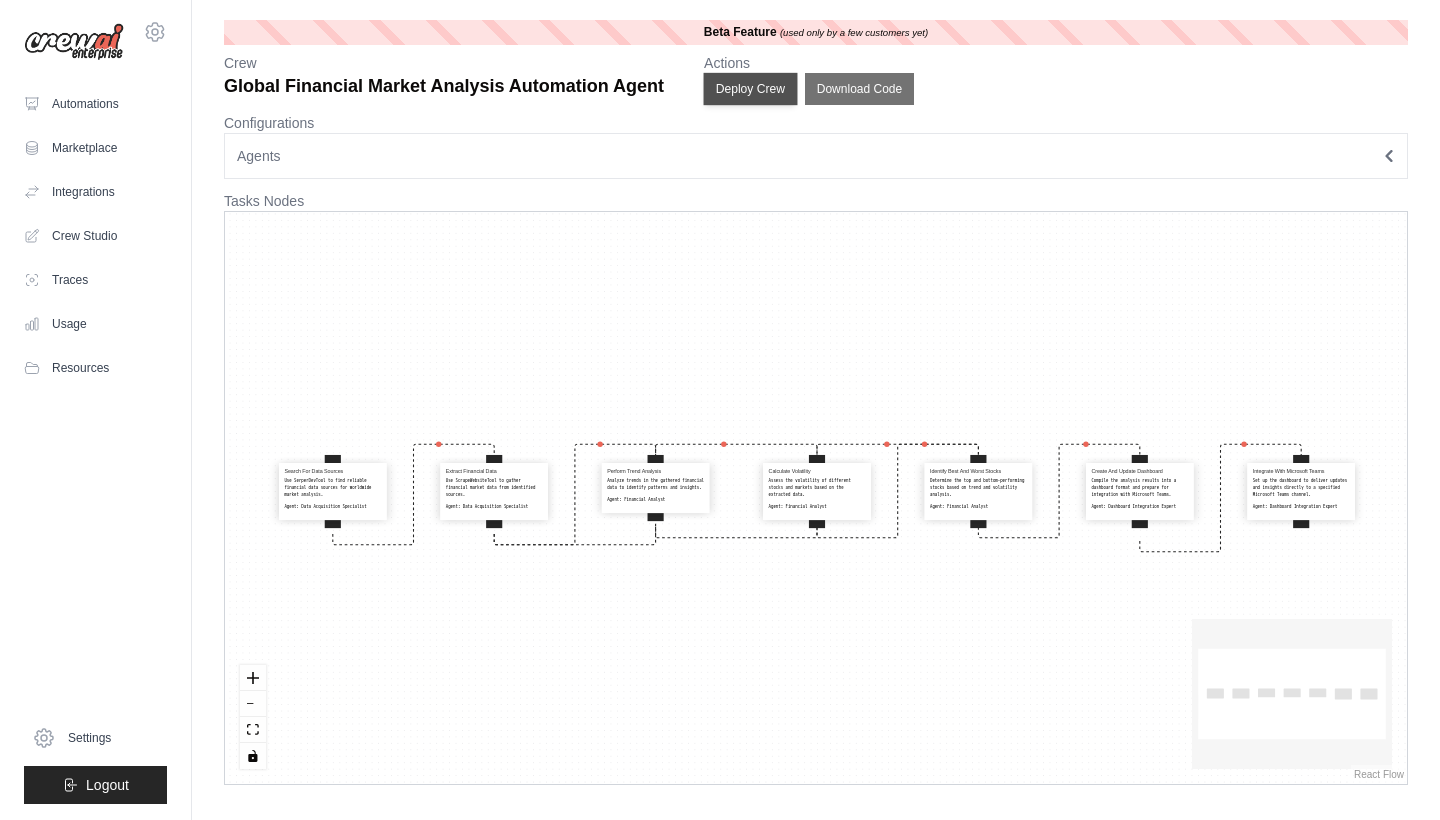 click on "Deploy Crew" at bounding box center (751, 89) 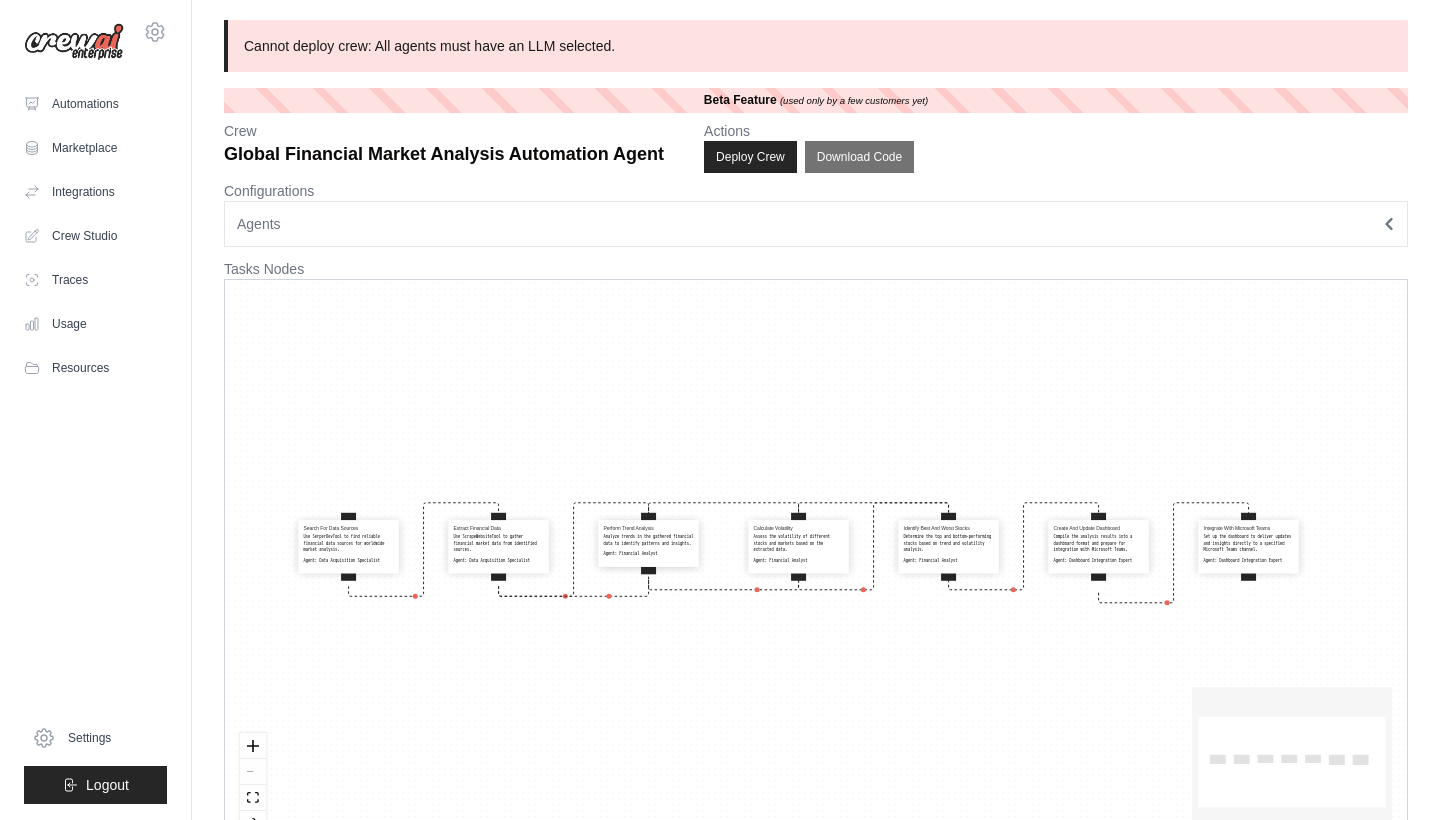 drag, startPoint x: 618, startPoint y: 218, endPoint x: 600, endPoint y: 223, distance: 18.681541 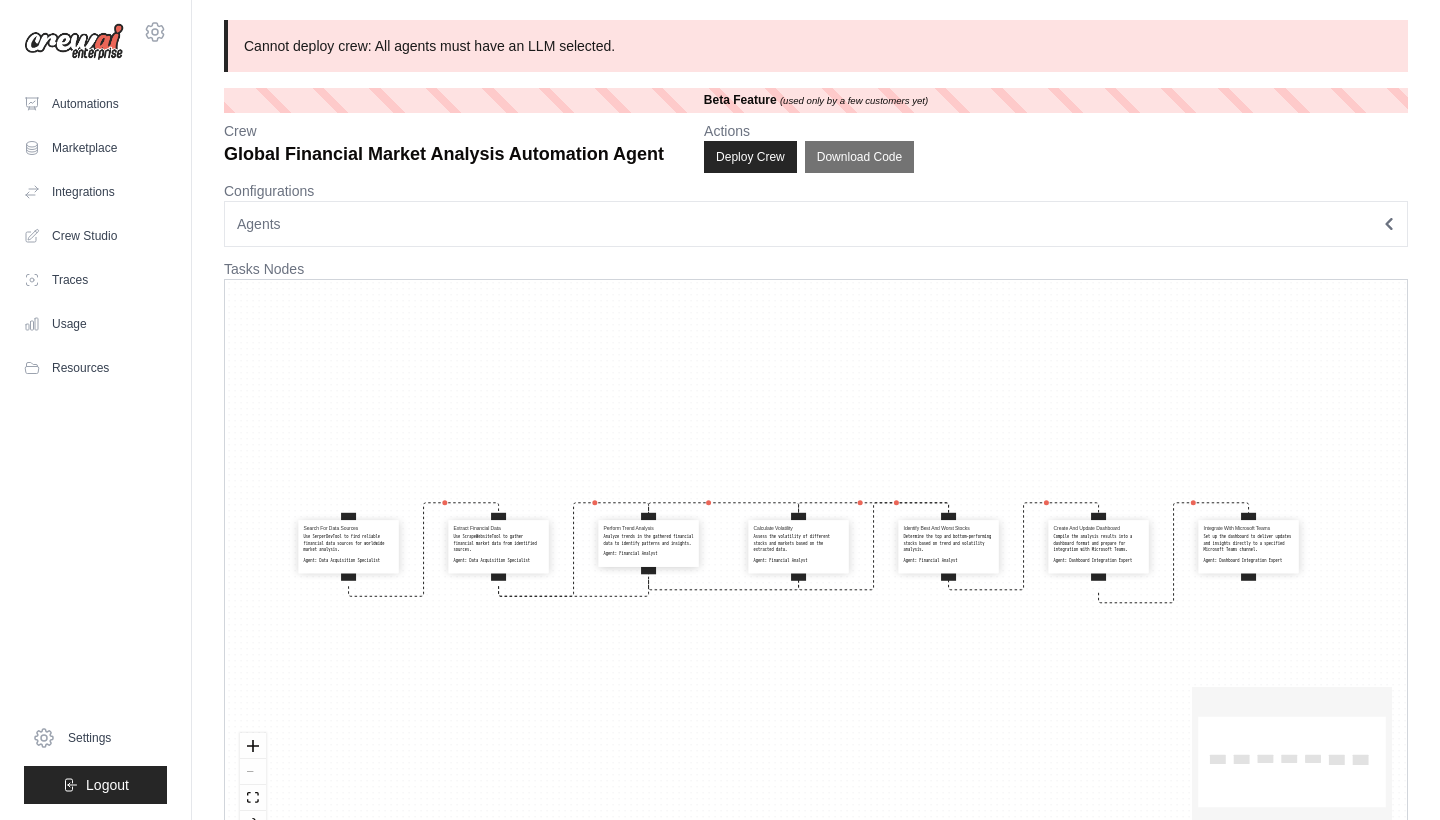 click on "Agents" at bounding box center [816, 224] 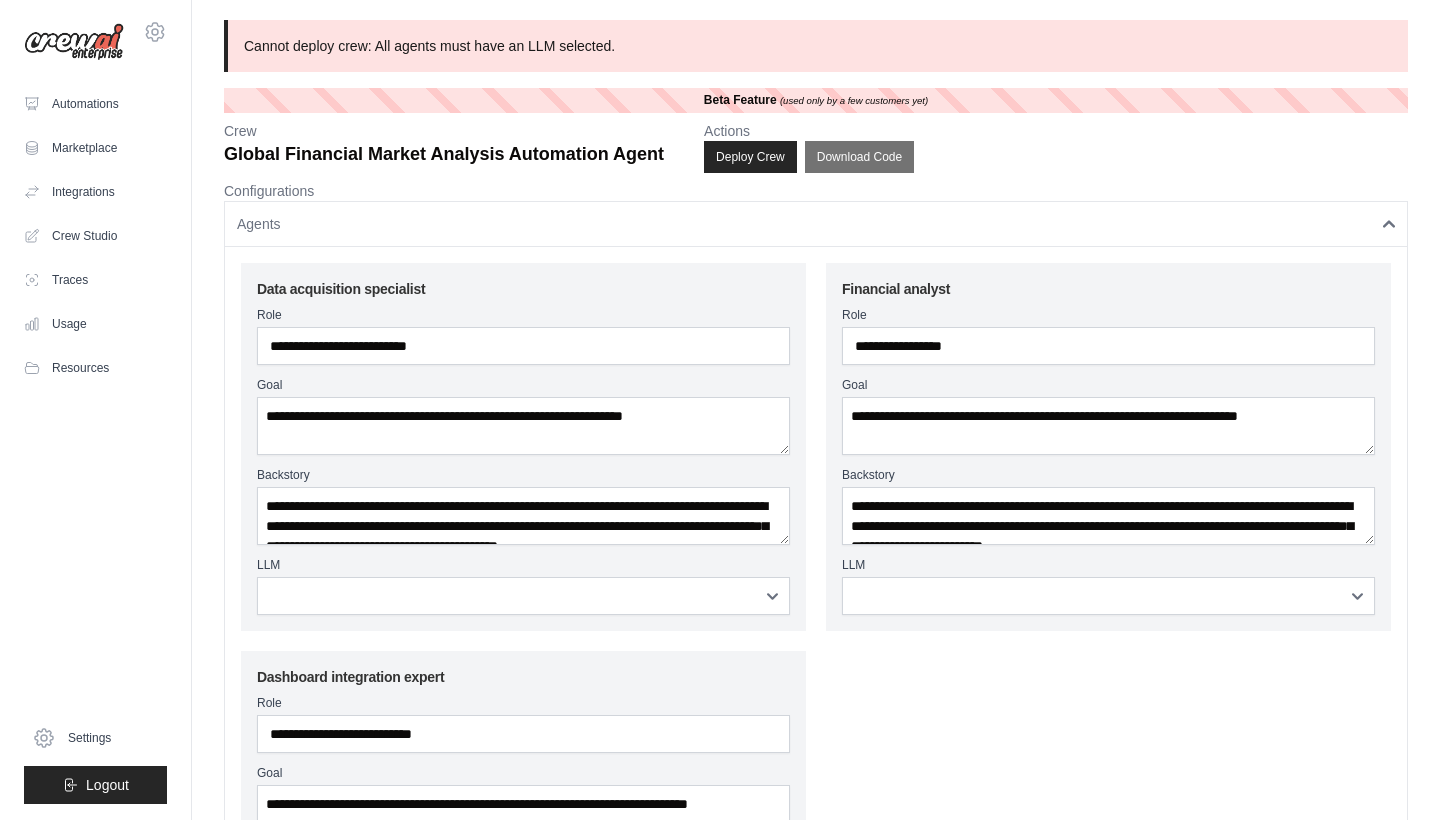click on "Agents" at bounding box center [816, 224] 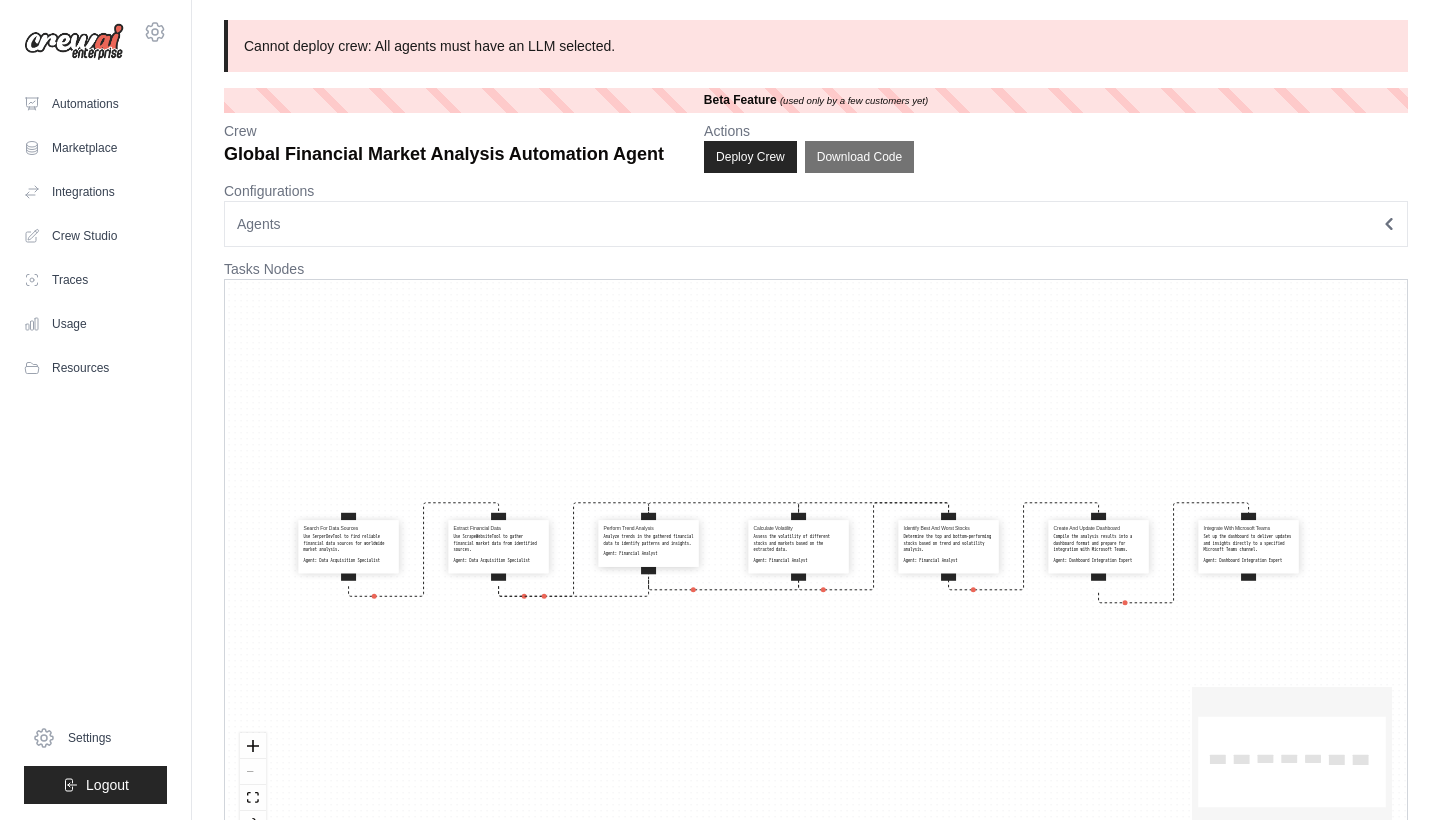 click on "Agents" at bounding box center (816, 224) 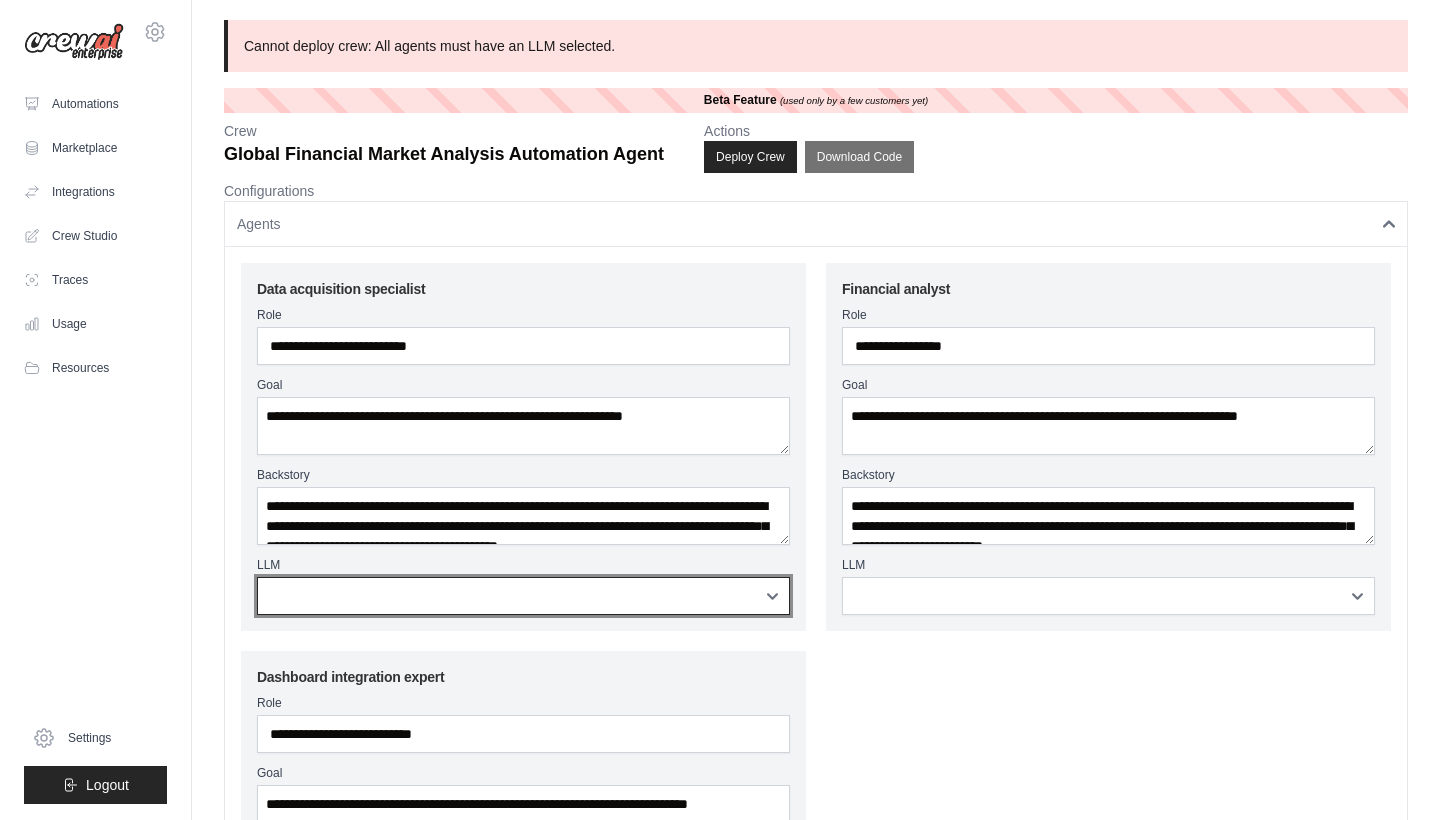 select on "**********" 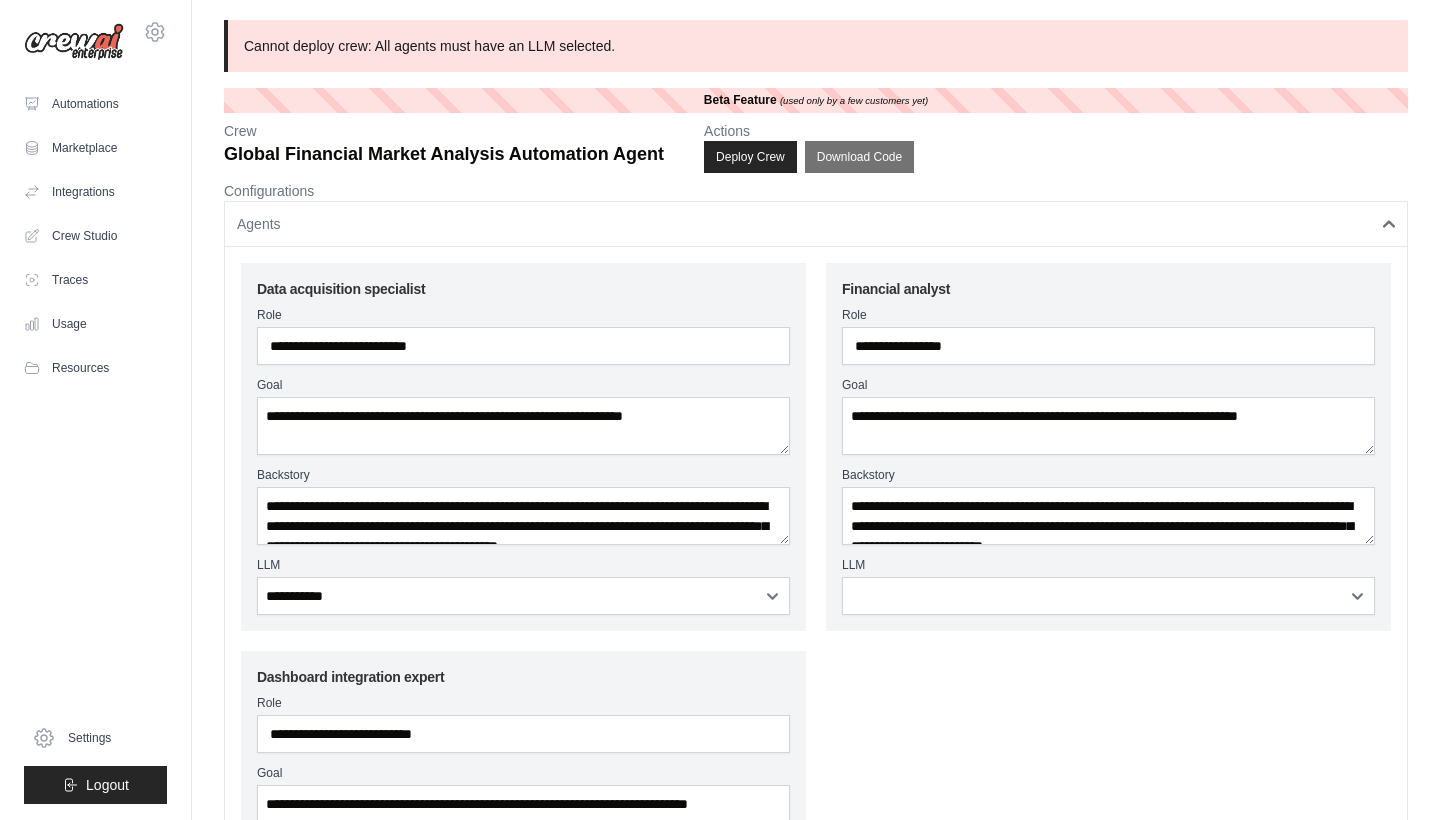 click on "LLM" at bounding box center [1108, 565] 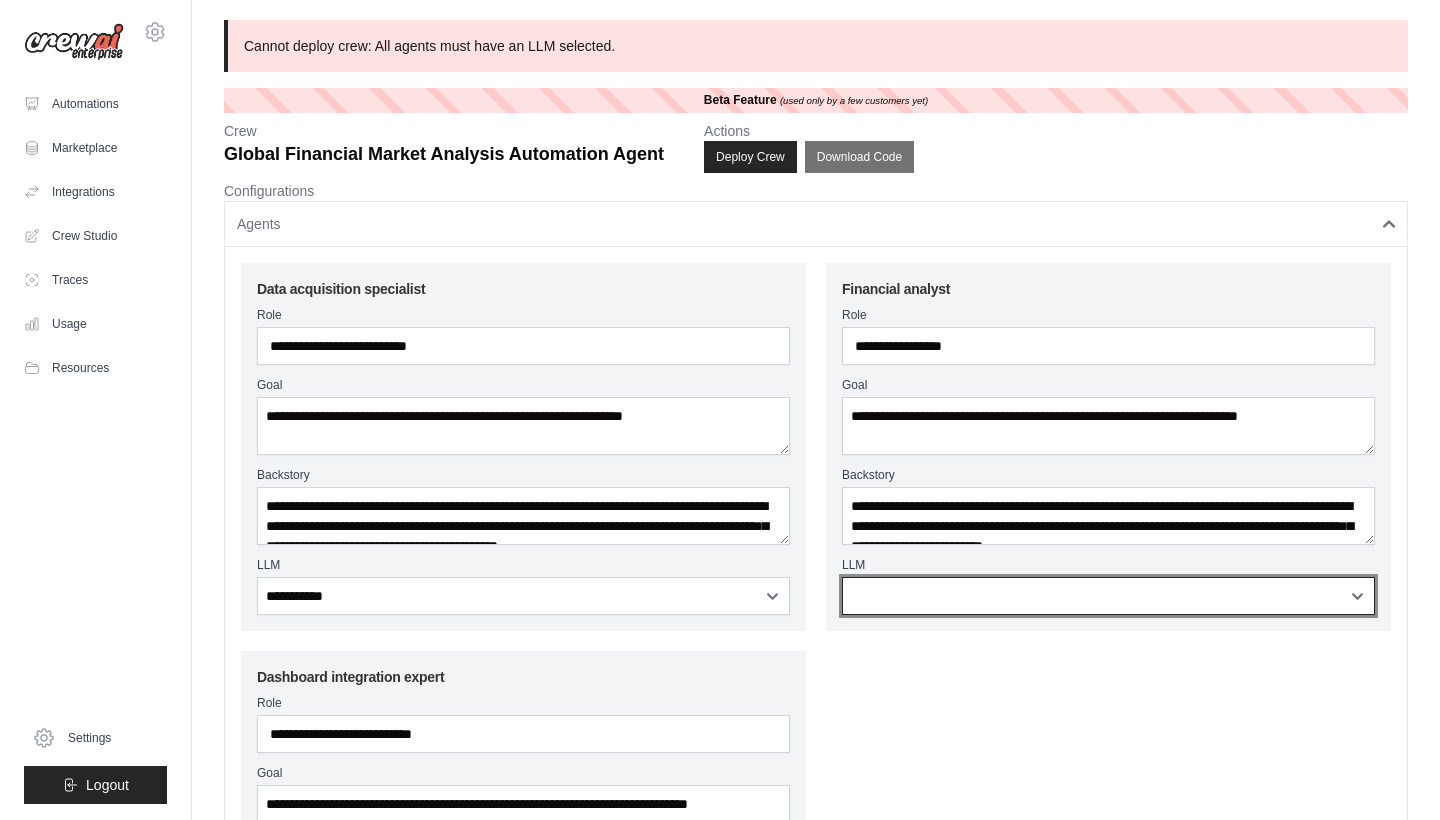 select on "**********" 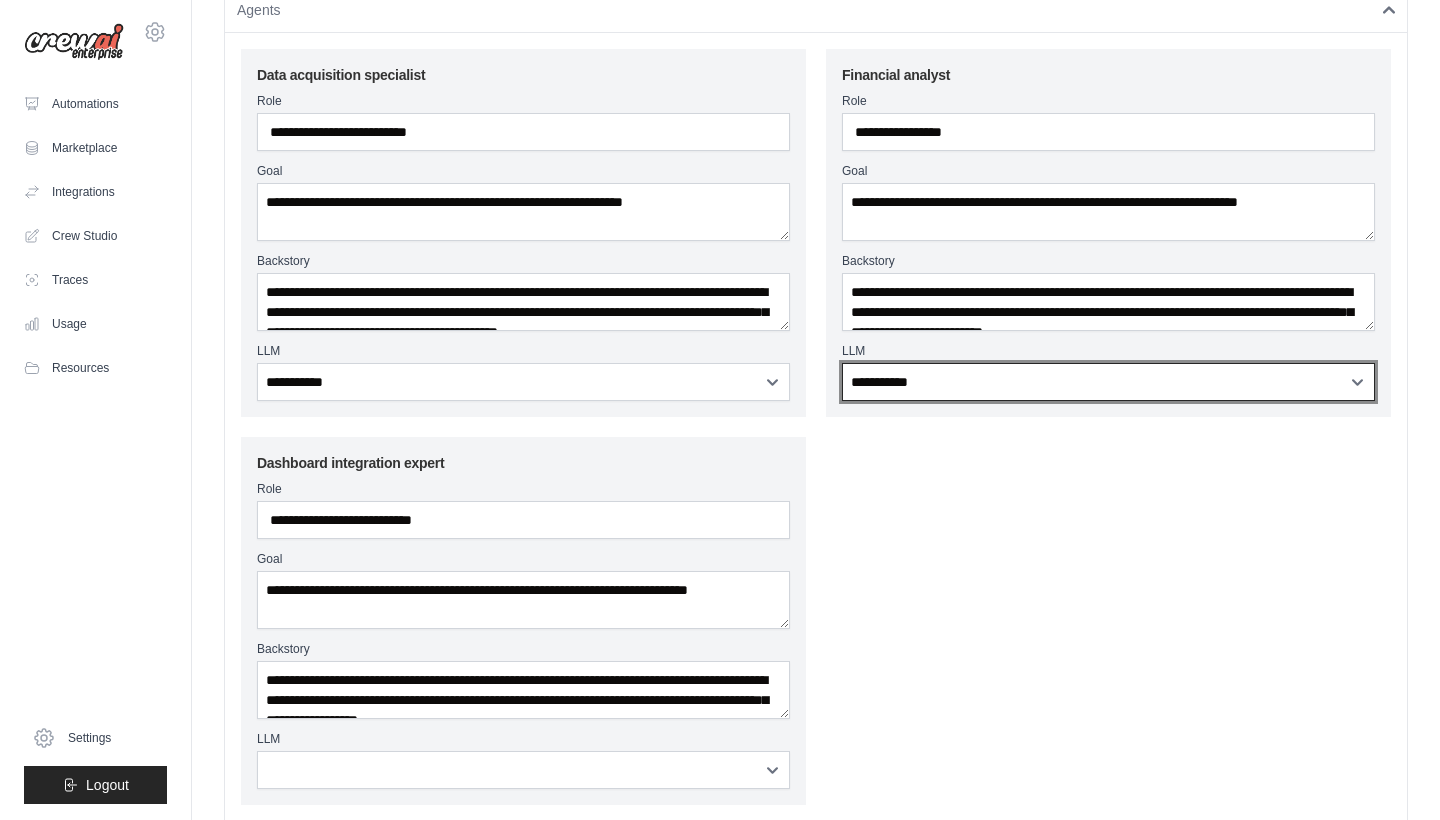 scroll, scrollTop: 210, scrollLeft: 0, axis: vertical 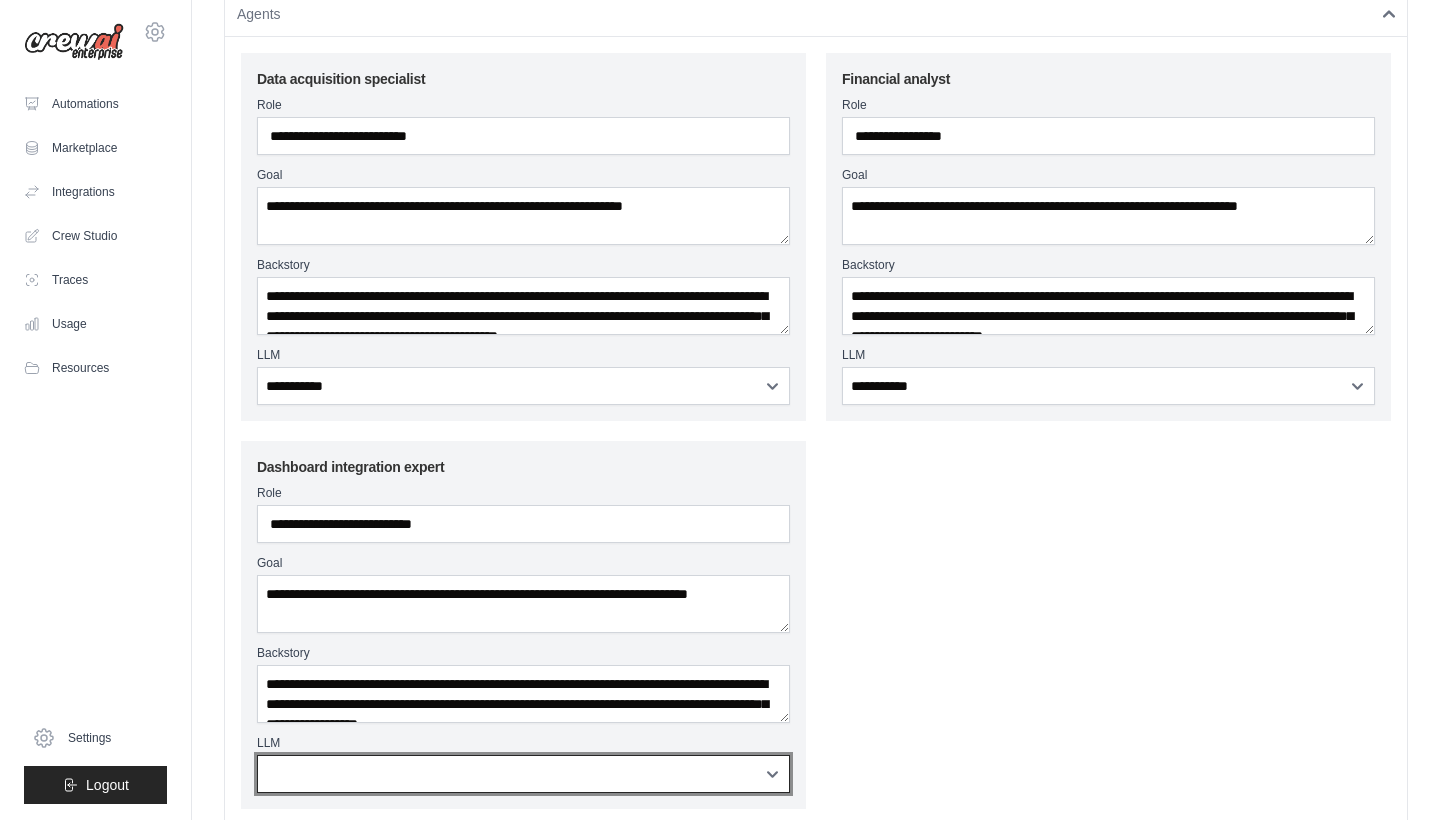 select on "**********" 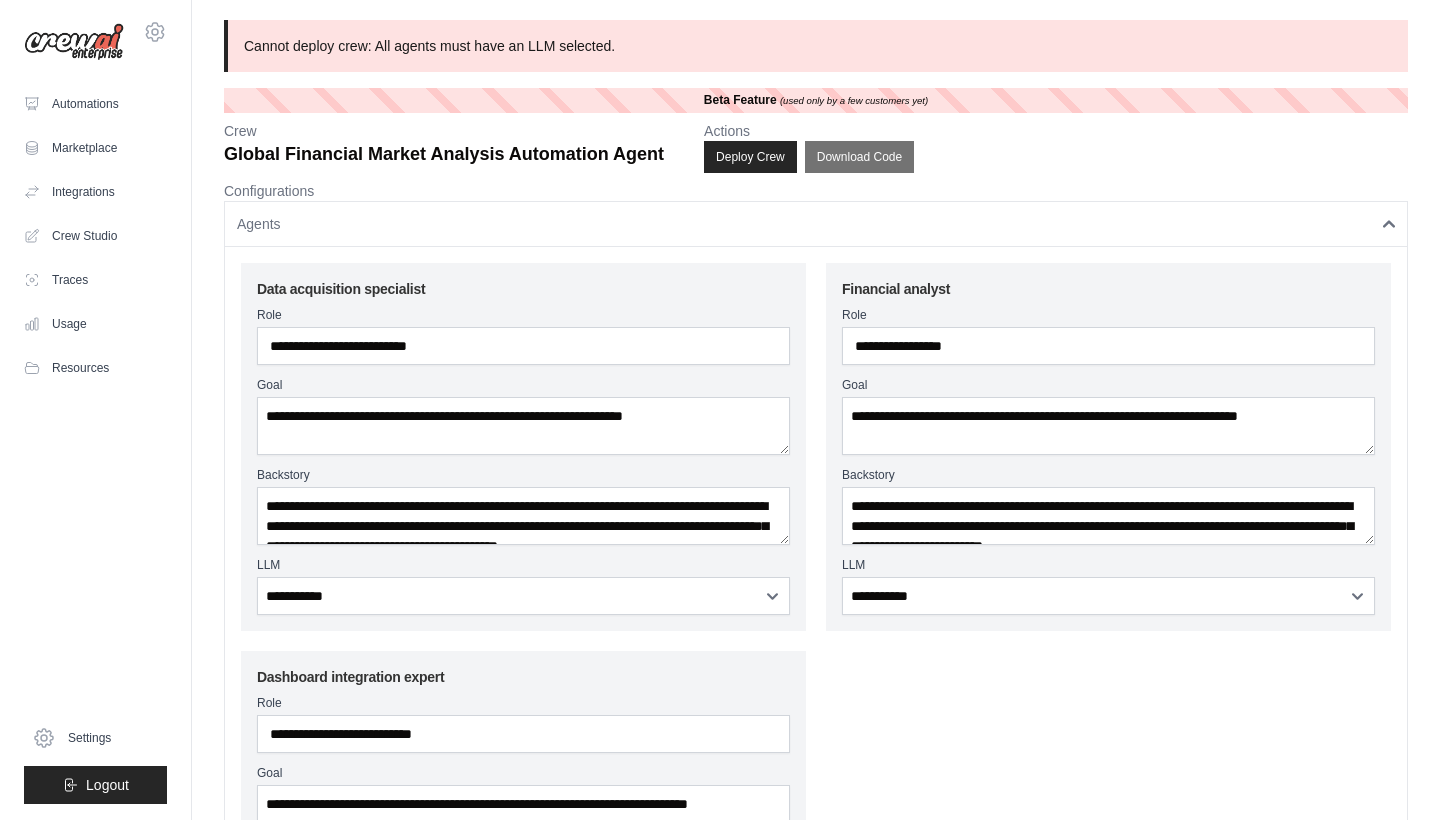 scroll, scrollTop: 0, scrollLeft: 0, axis: both 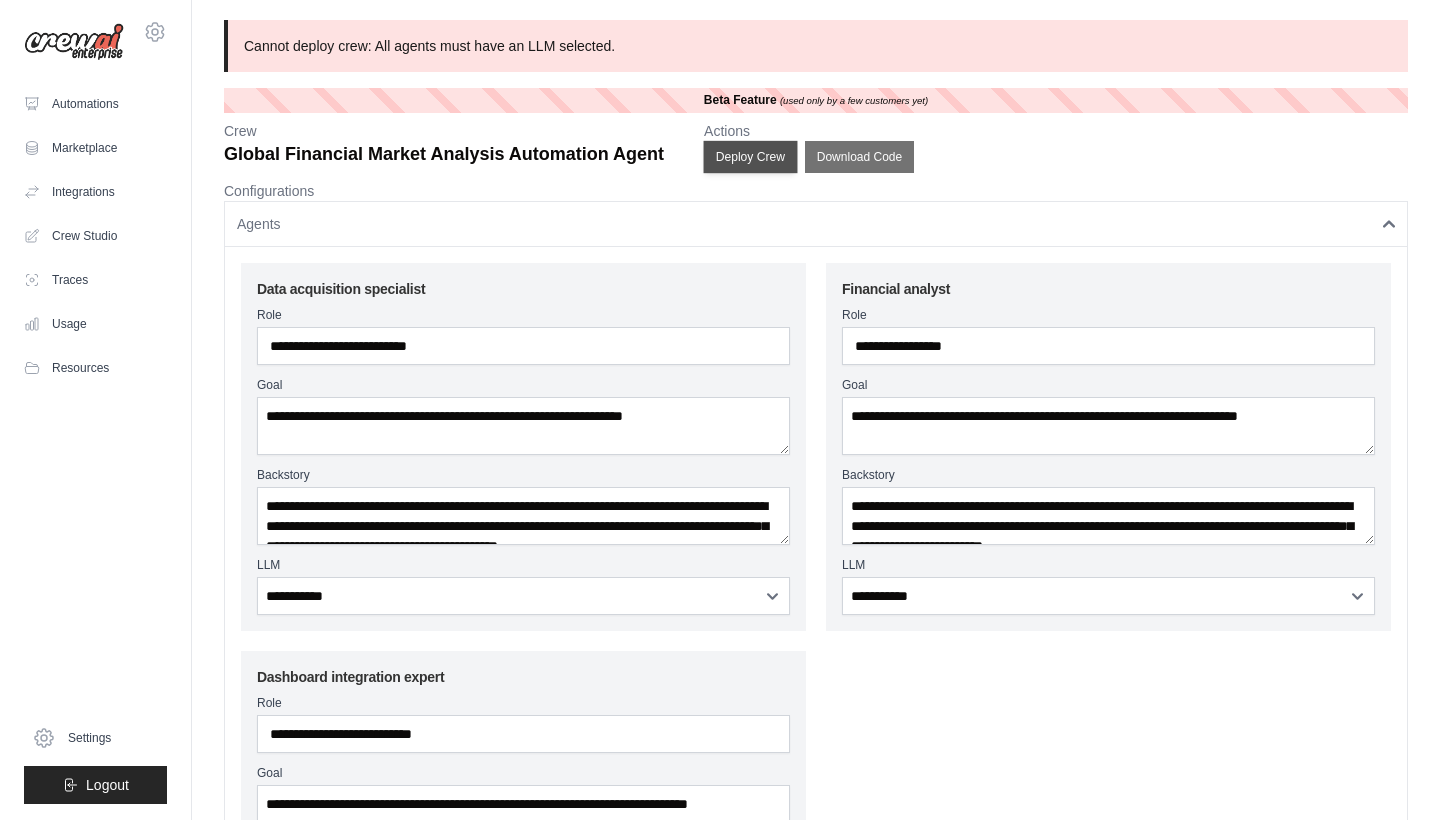 click on "Deploy Crew" at bounding box center [751, 157] 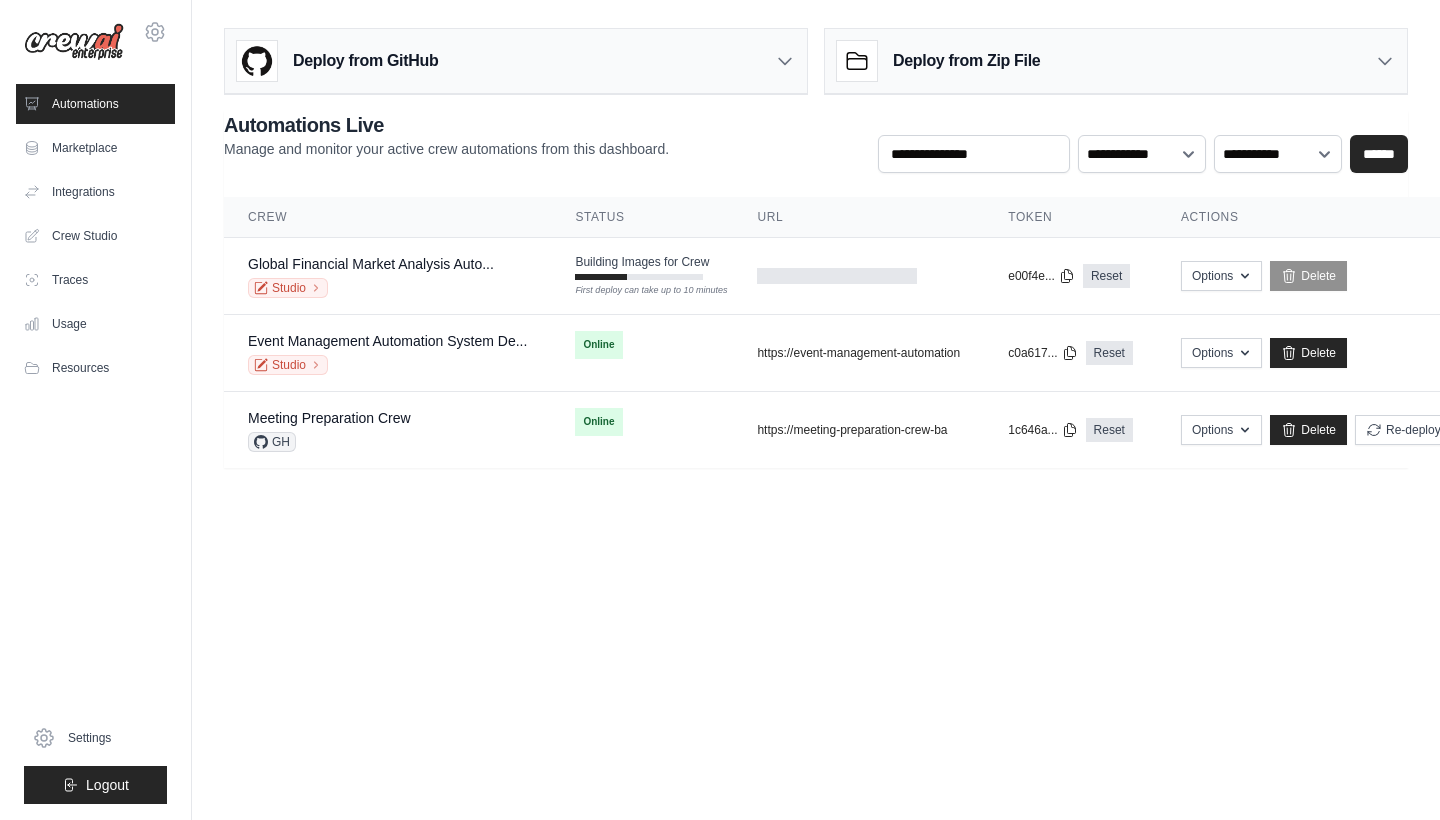 scroll, scrollTop: 0, scrollLeft: 0, axis: both 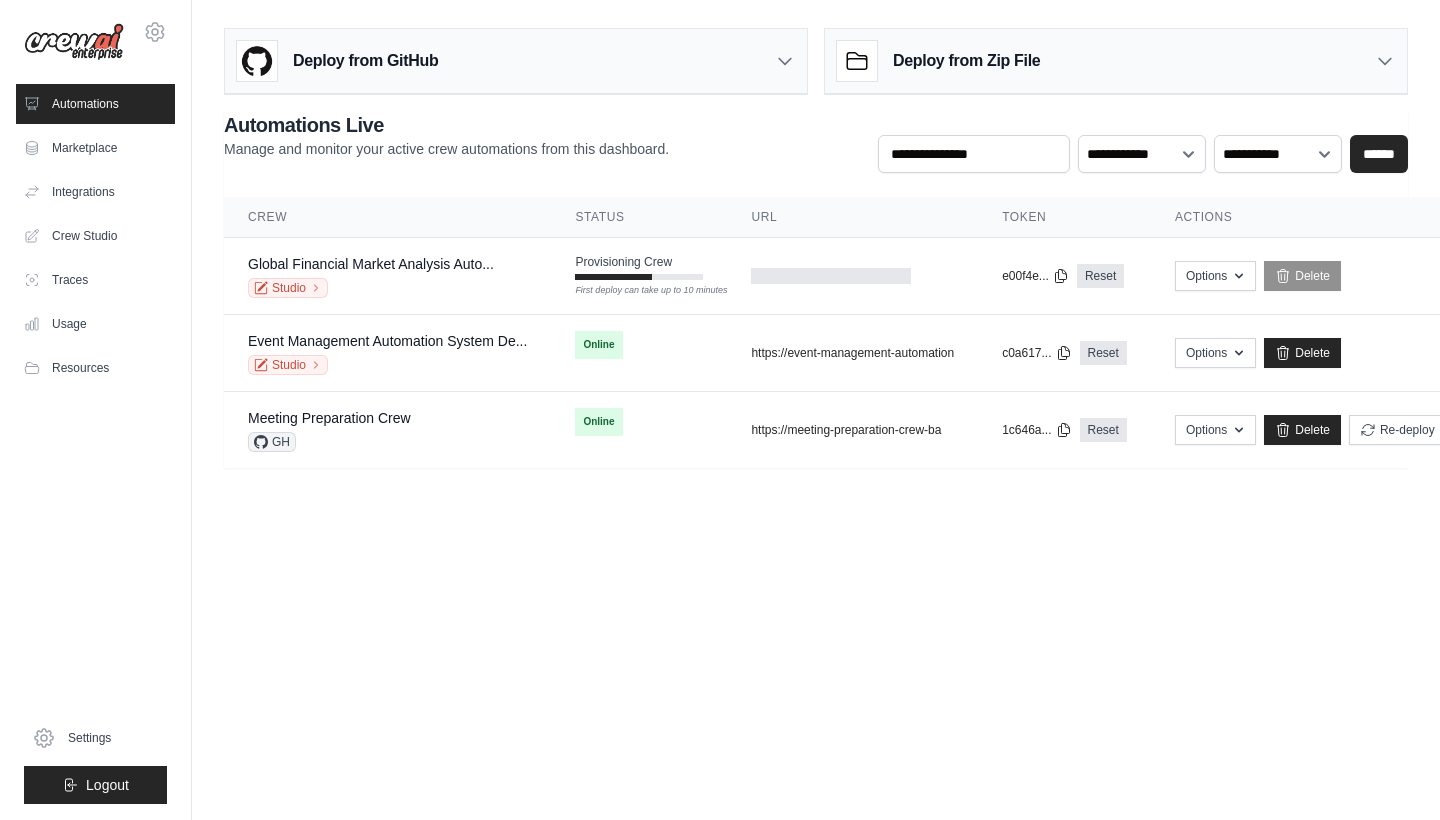 click 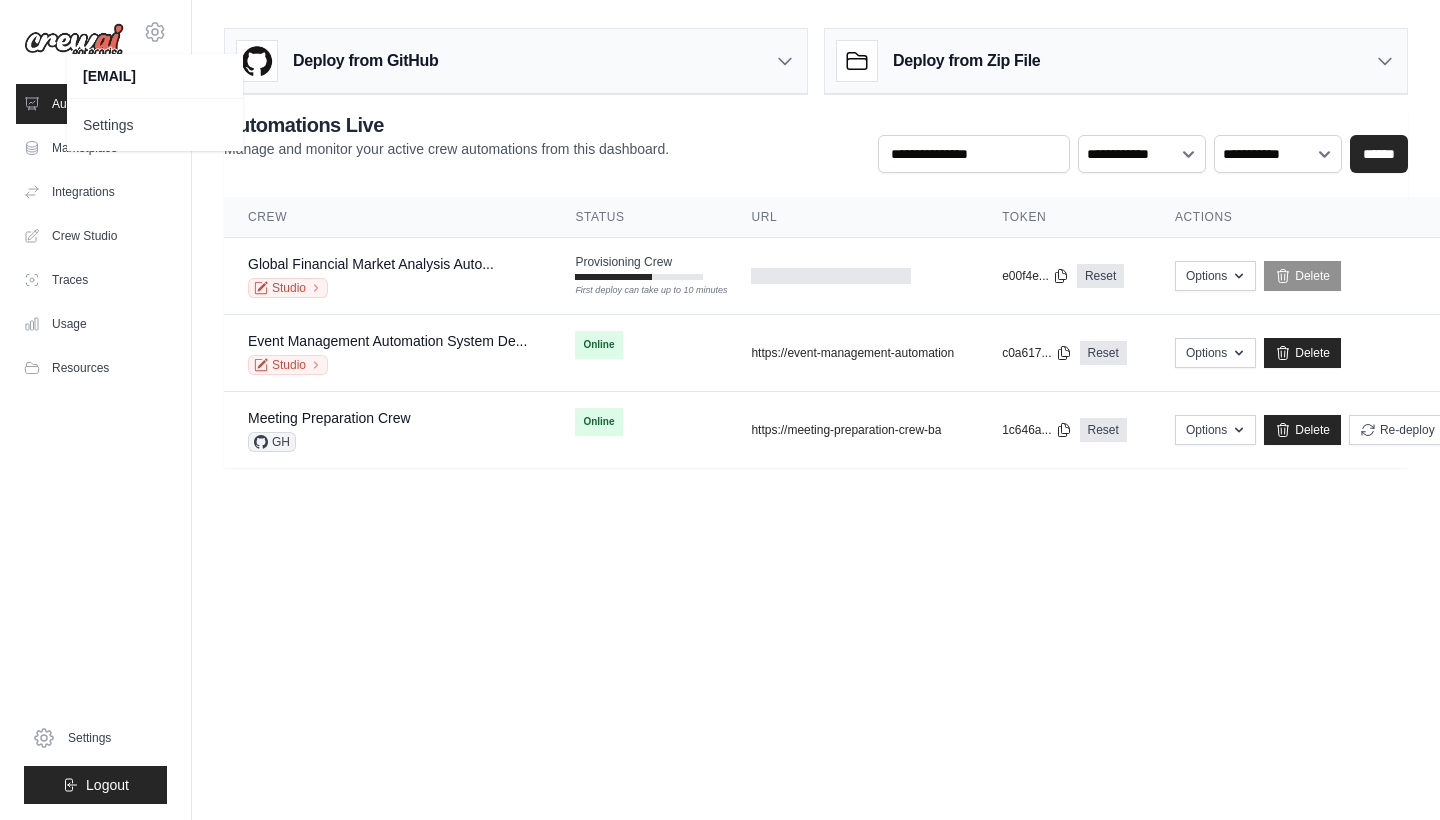 click 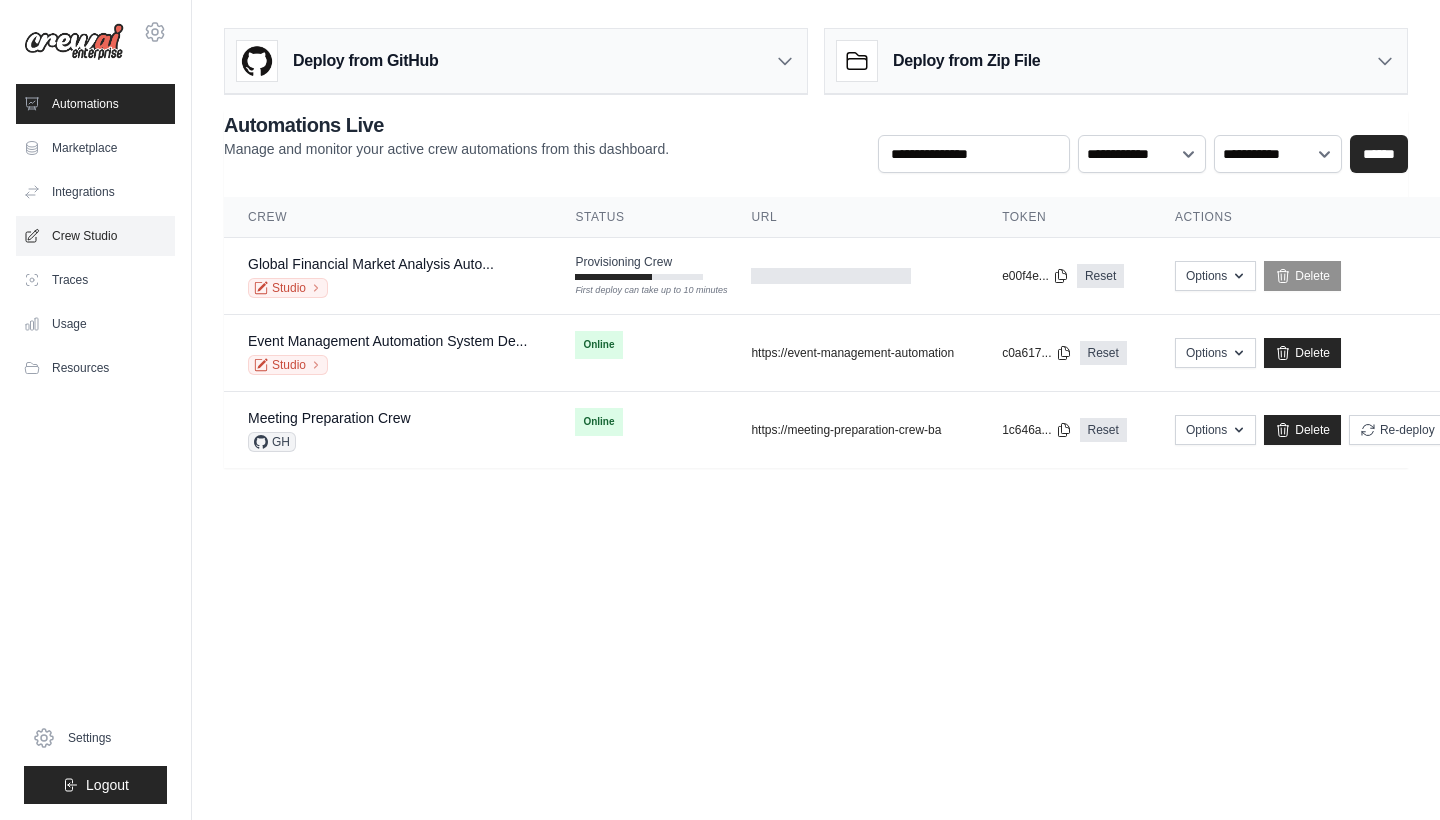 click on "Crew Studio" at bounding box center (95, 236) 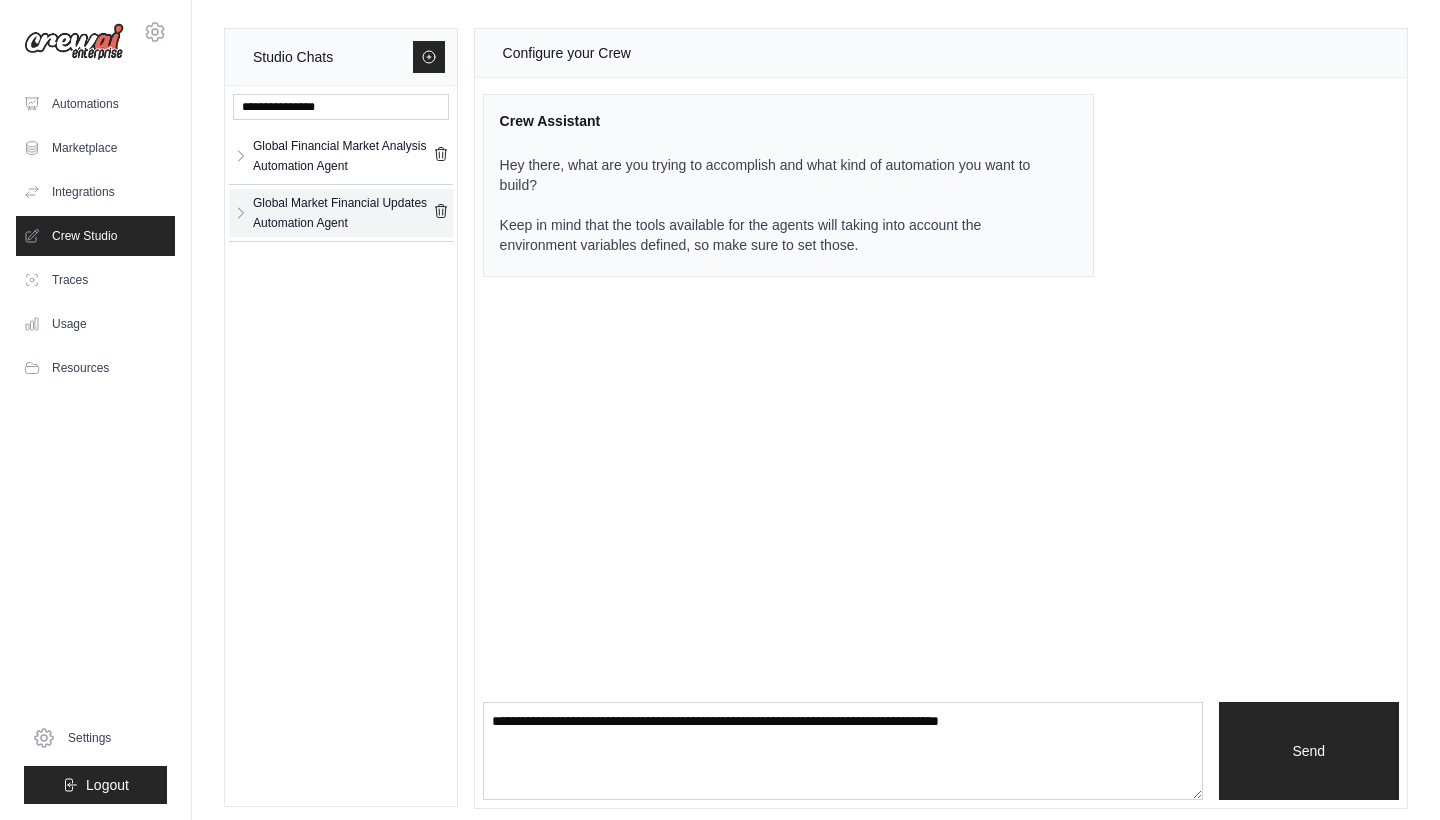 click on "Global Market Financial Updates Automation Agent" at bounding box center [343, 213] 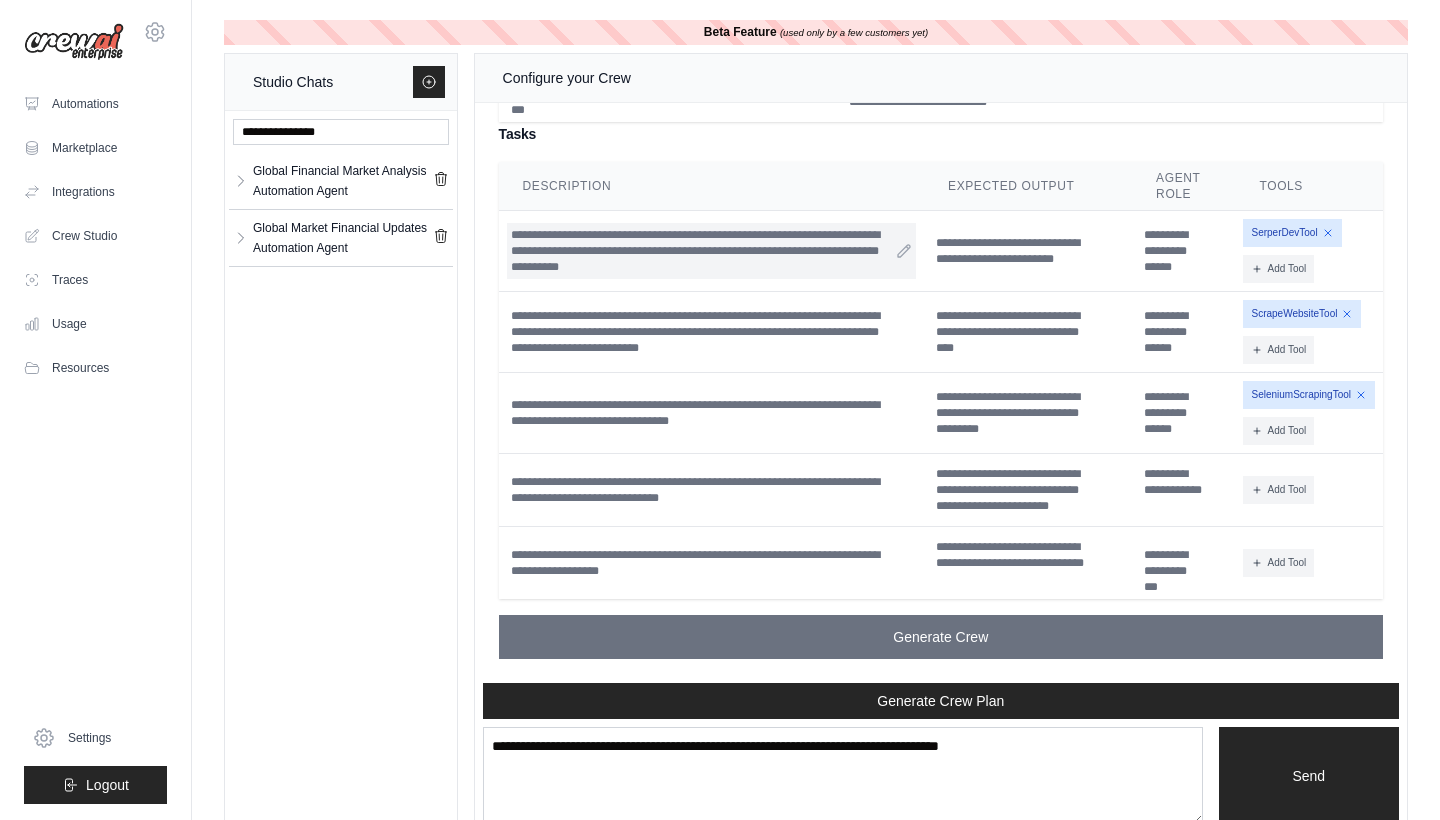 scroll, scrollTop: 3463, scrollLeft: 0, axis: vertical 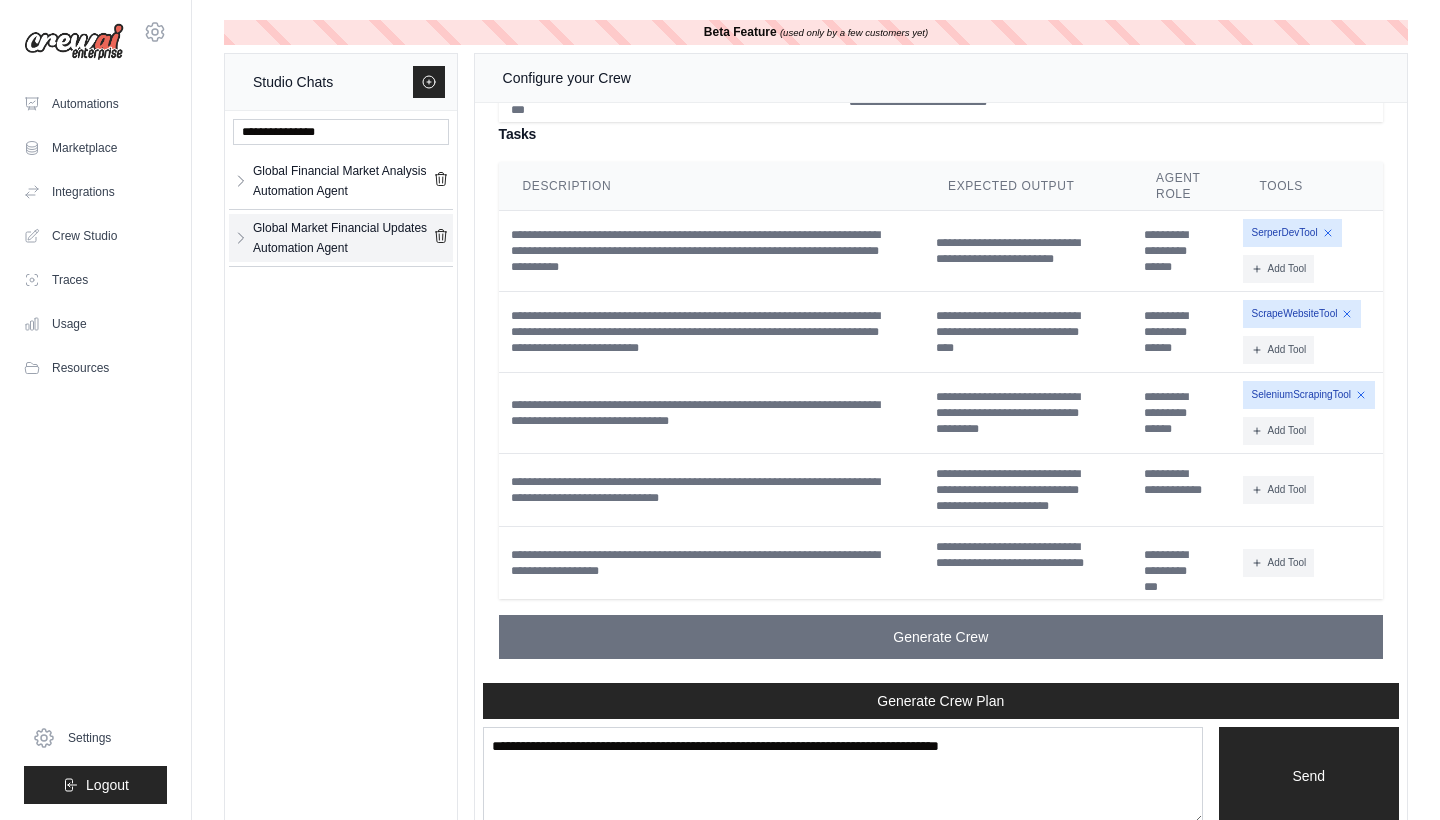 click on "Global Market Financial Updates Automation Agent" at bounding box center [343, 238] 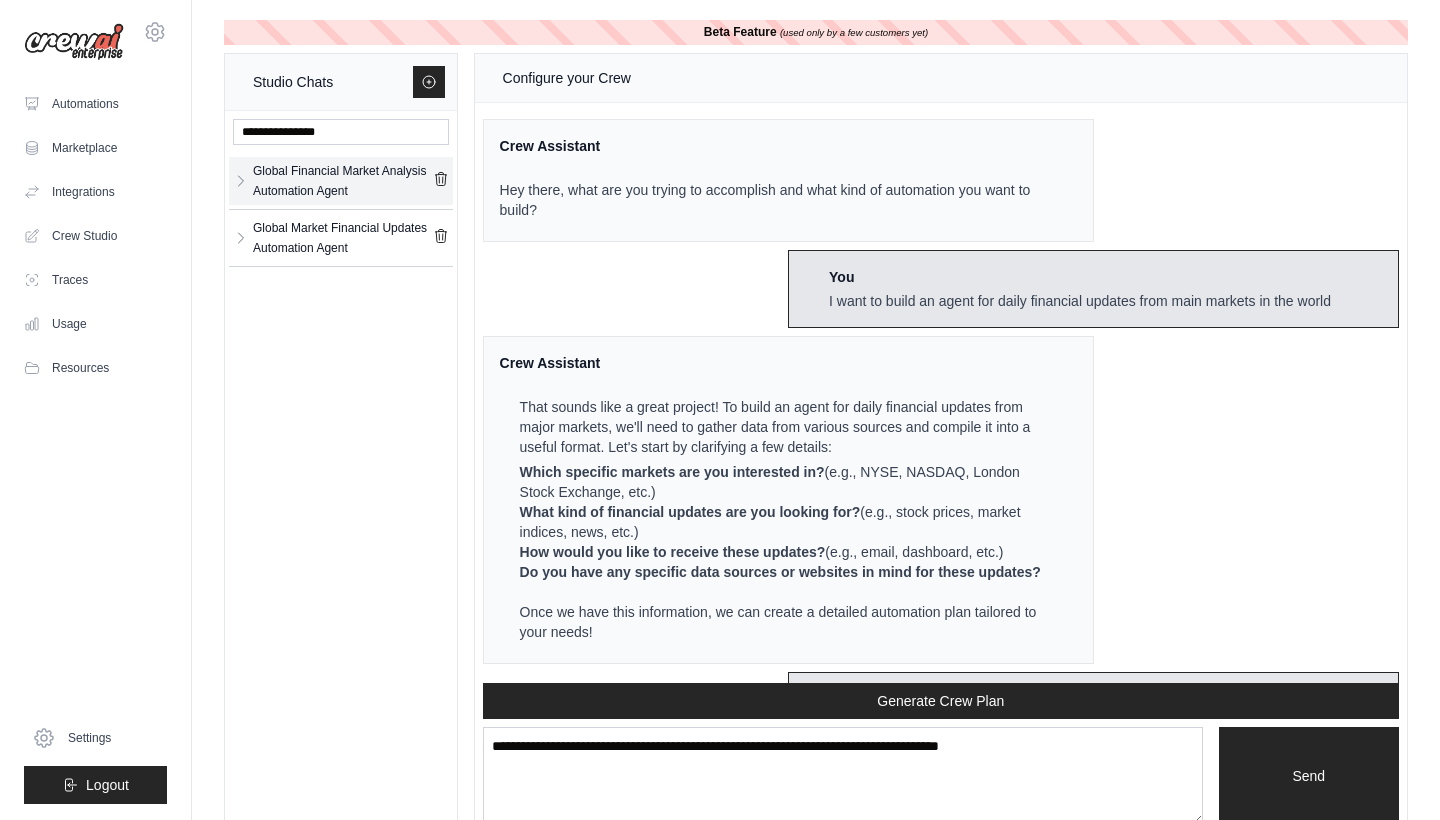 scroll, scrollTop: 3463, scrollLeft: 0, axis: vertical 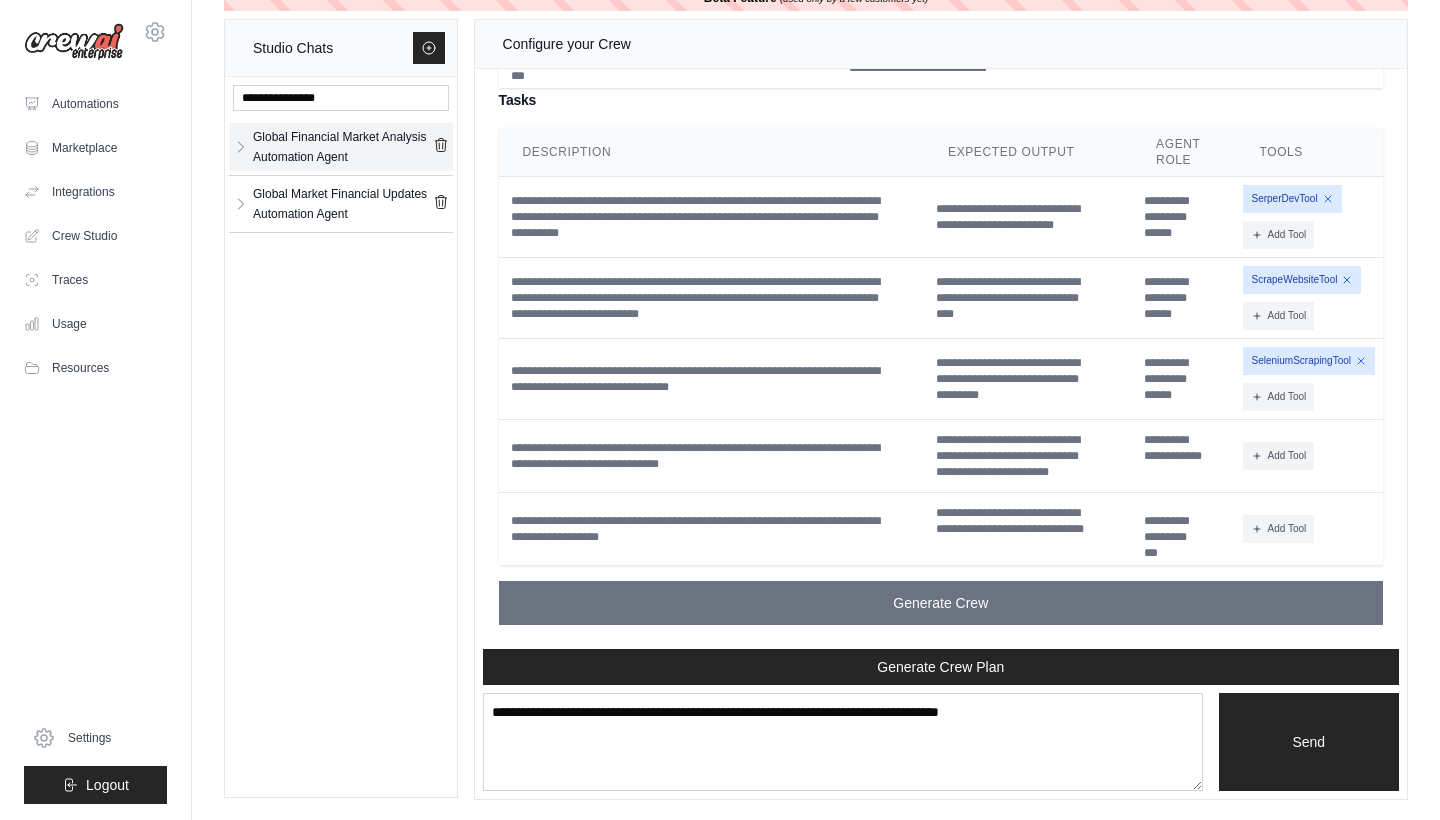 click on "Global Financial Market Analysis Automation Agent" at bounding box center (343, 147) 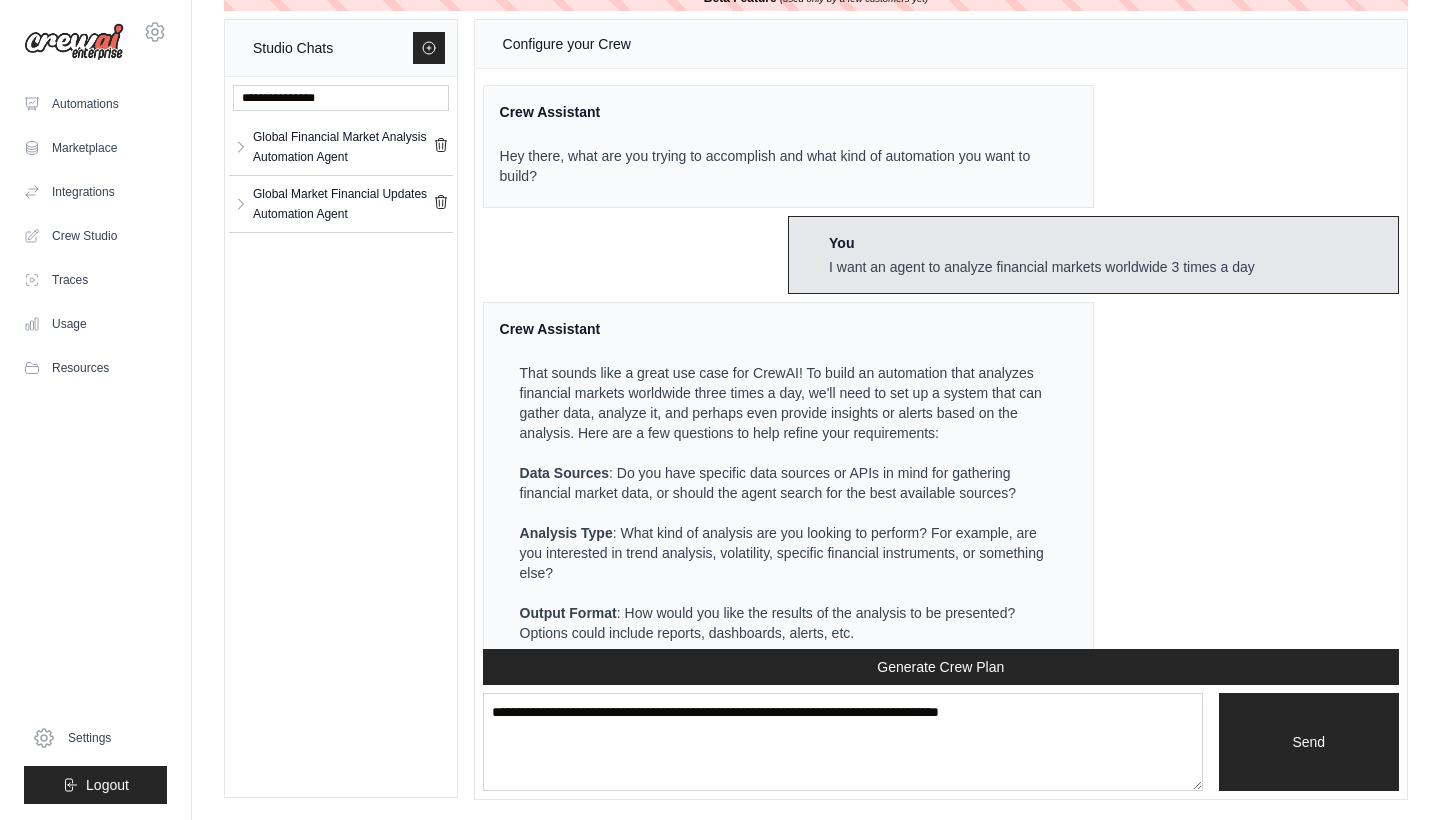 scroll, scrollTop: 0, scrollLeft: 0, axis: both 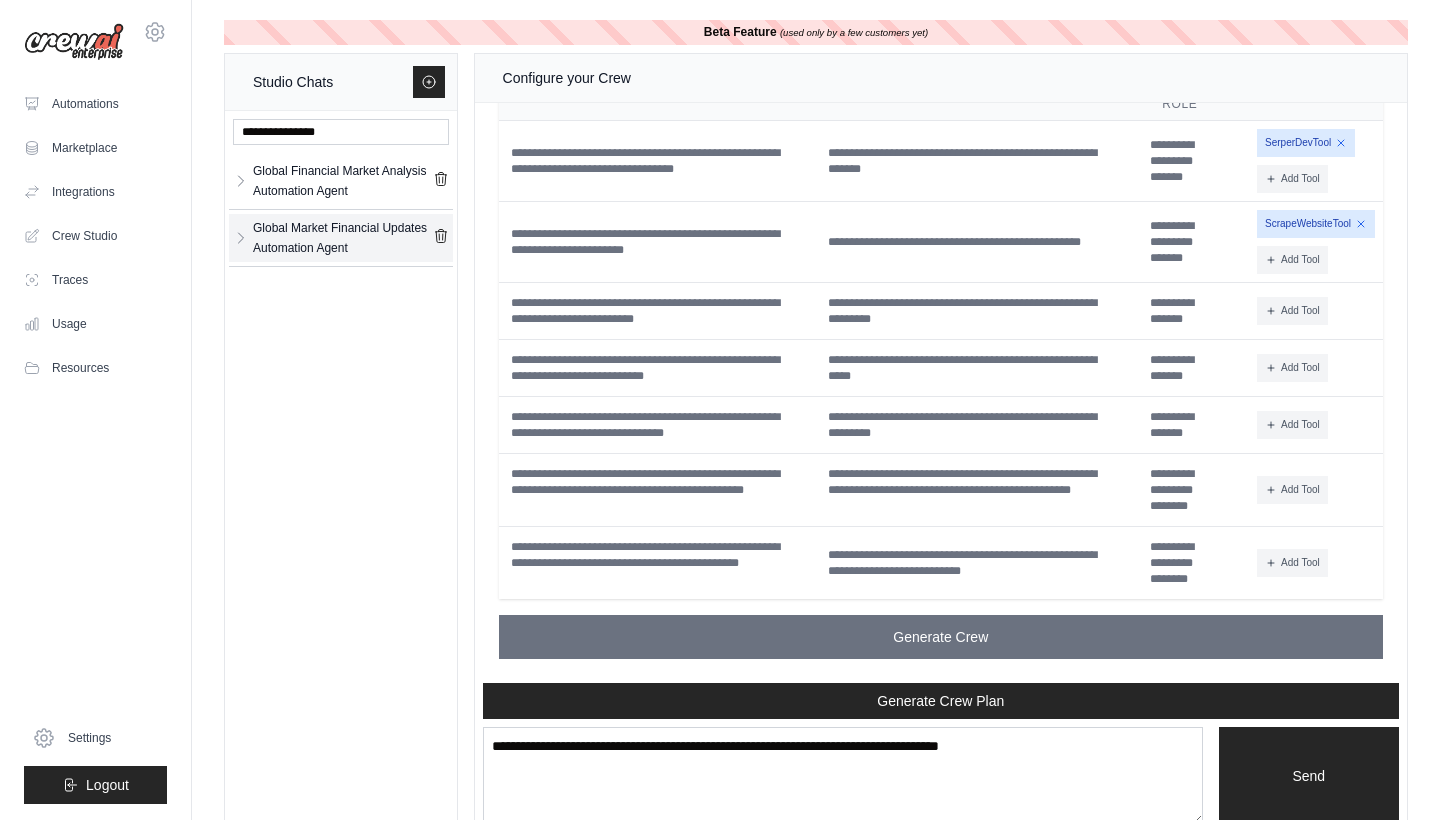 click on "Global Market Financial Updates Automation Agent" at bounding box center [343, 238] 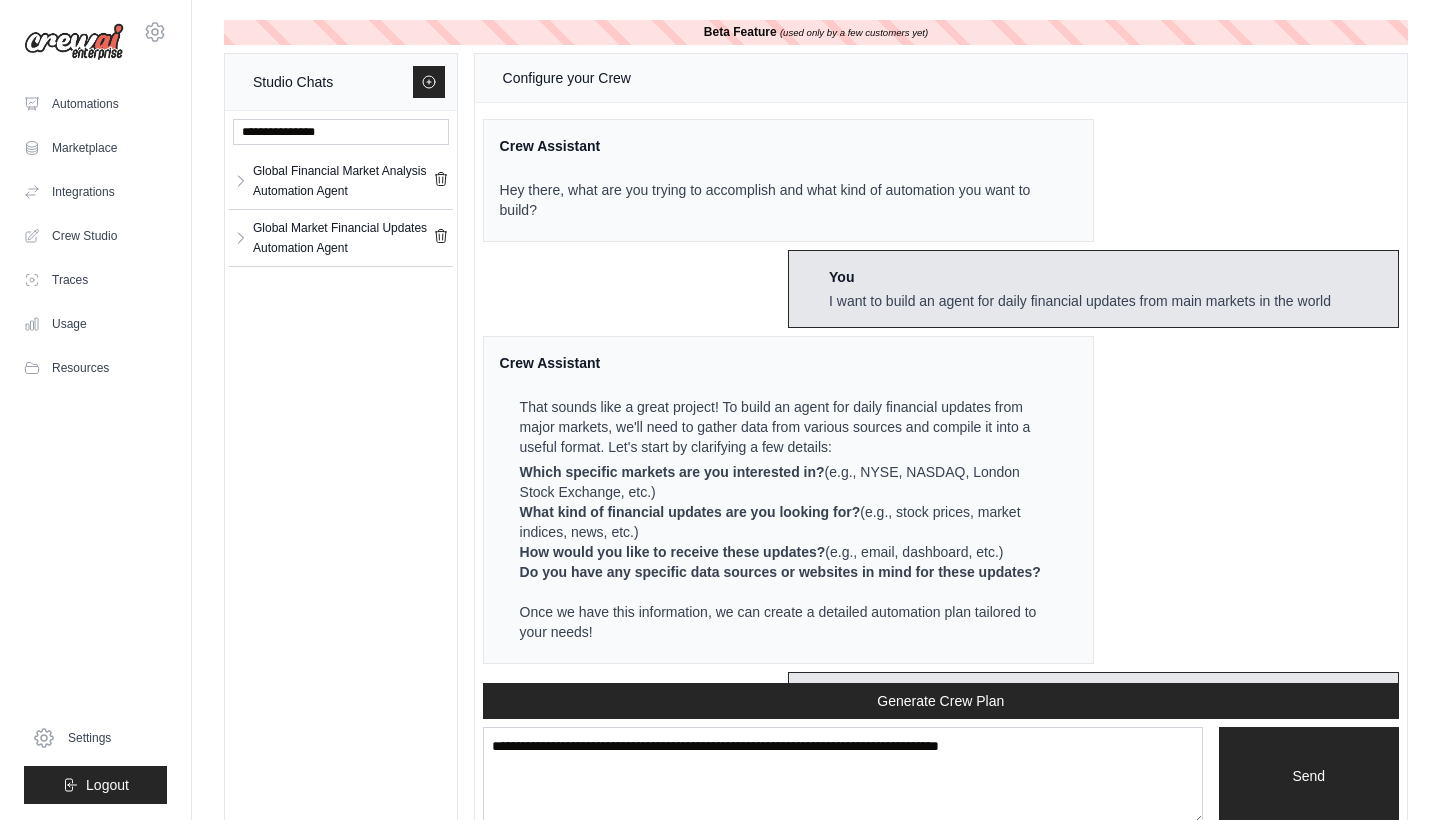 scroll, scrollTop: 3463, scrollLeft: 0, axis: vertical 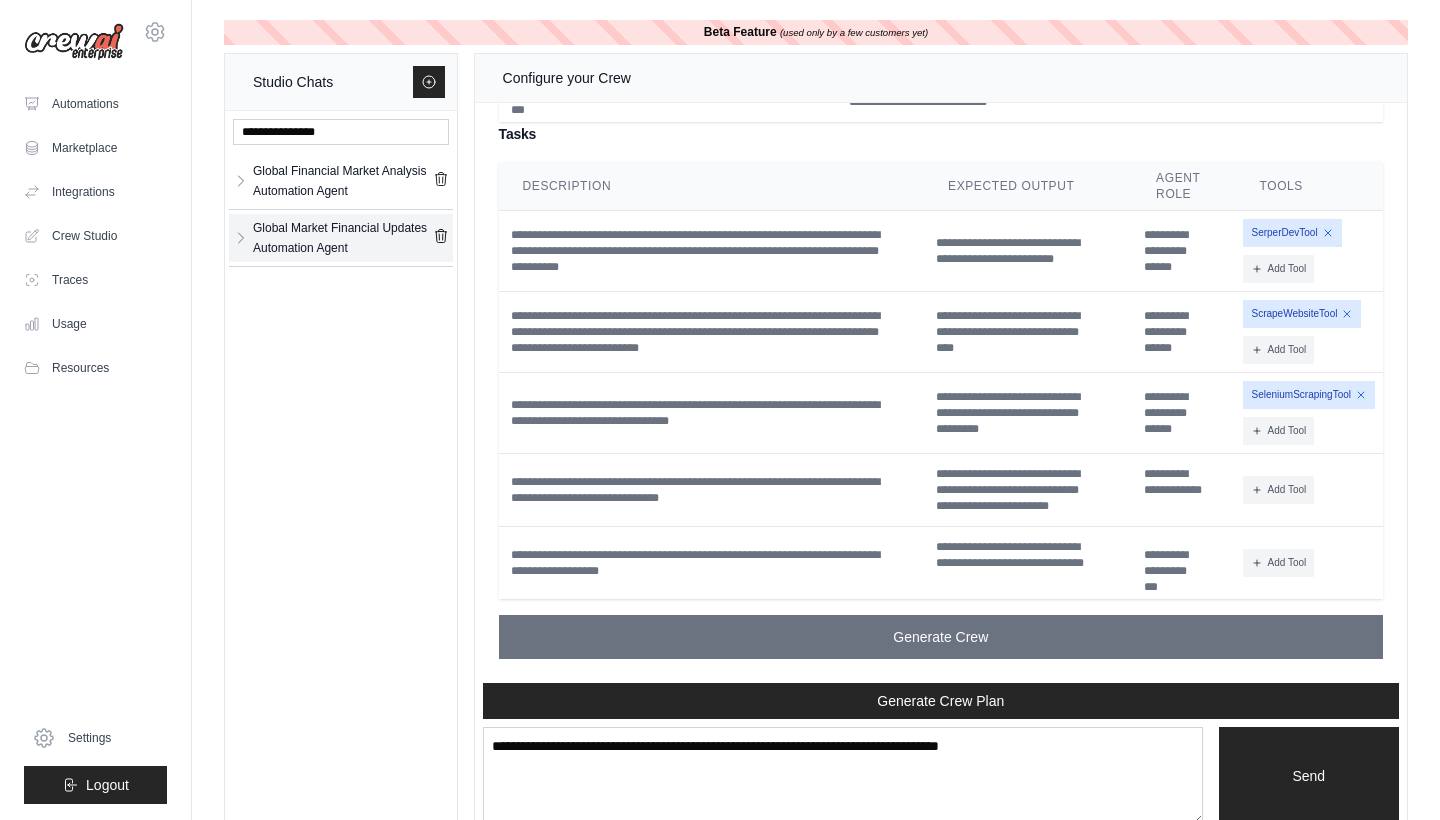 click 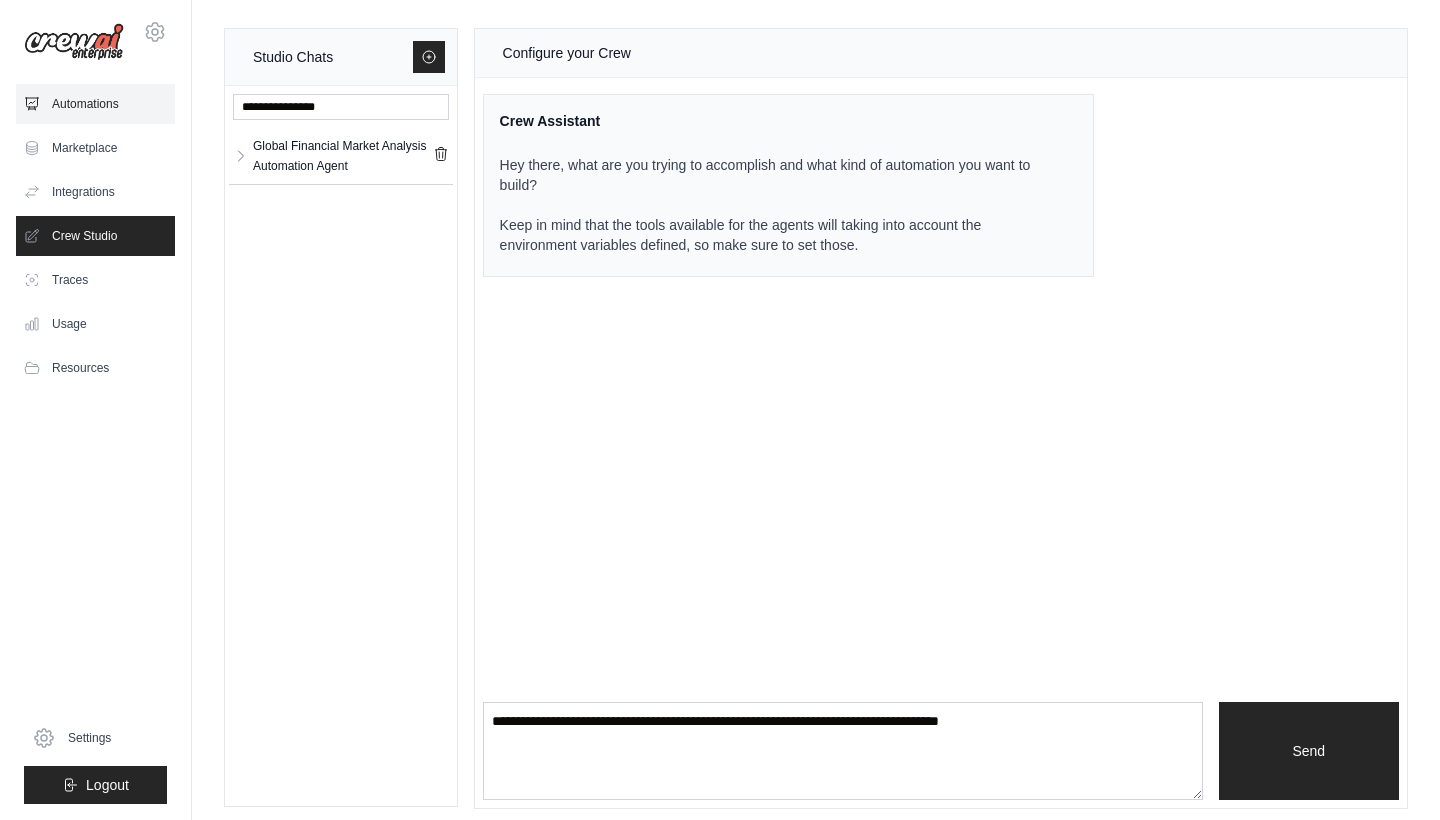 click on "Automations" at bounding box center (95, 104) 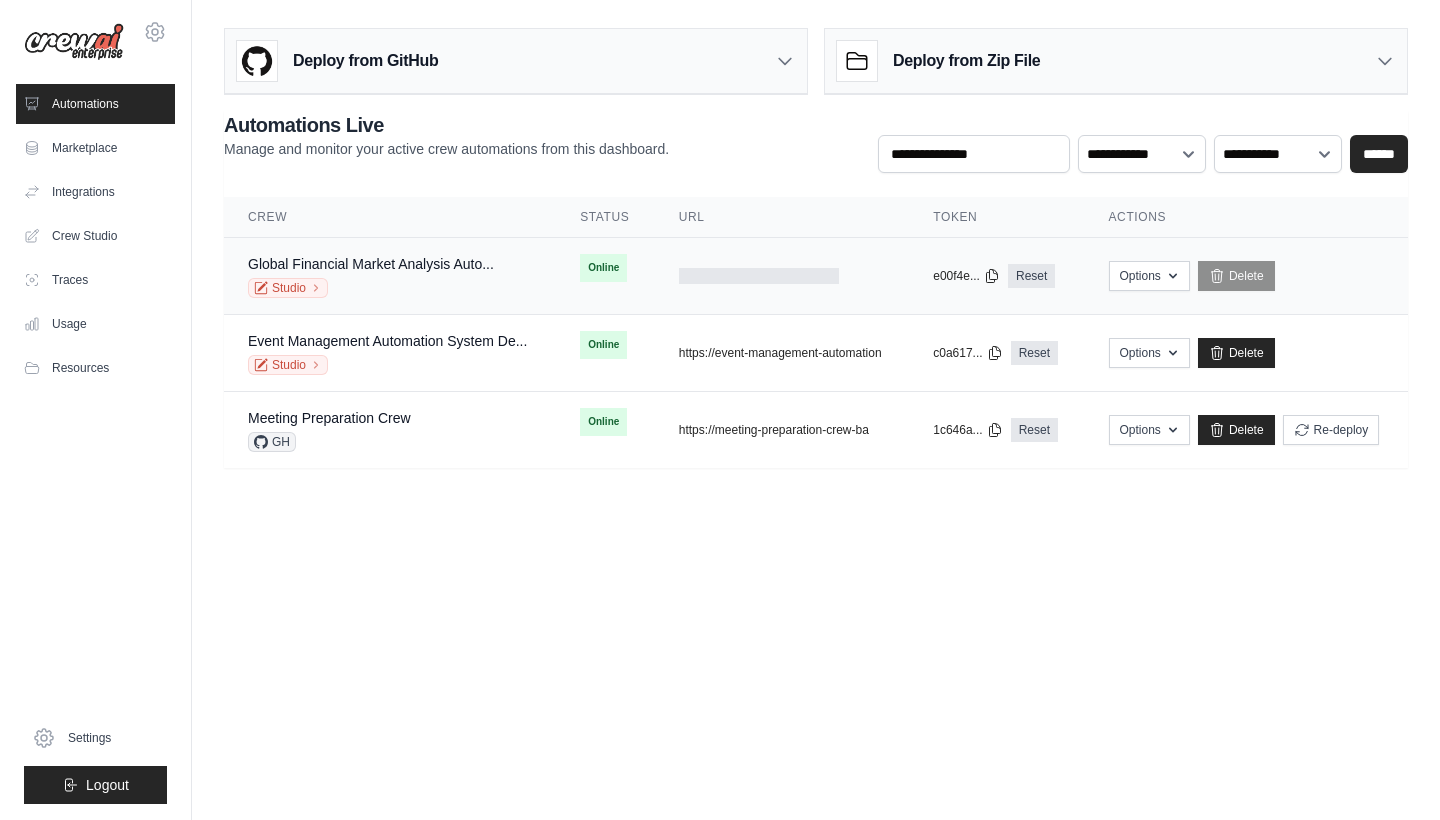 click on "Online" at bounding box center [603, 268] 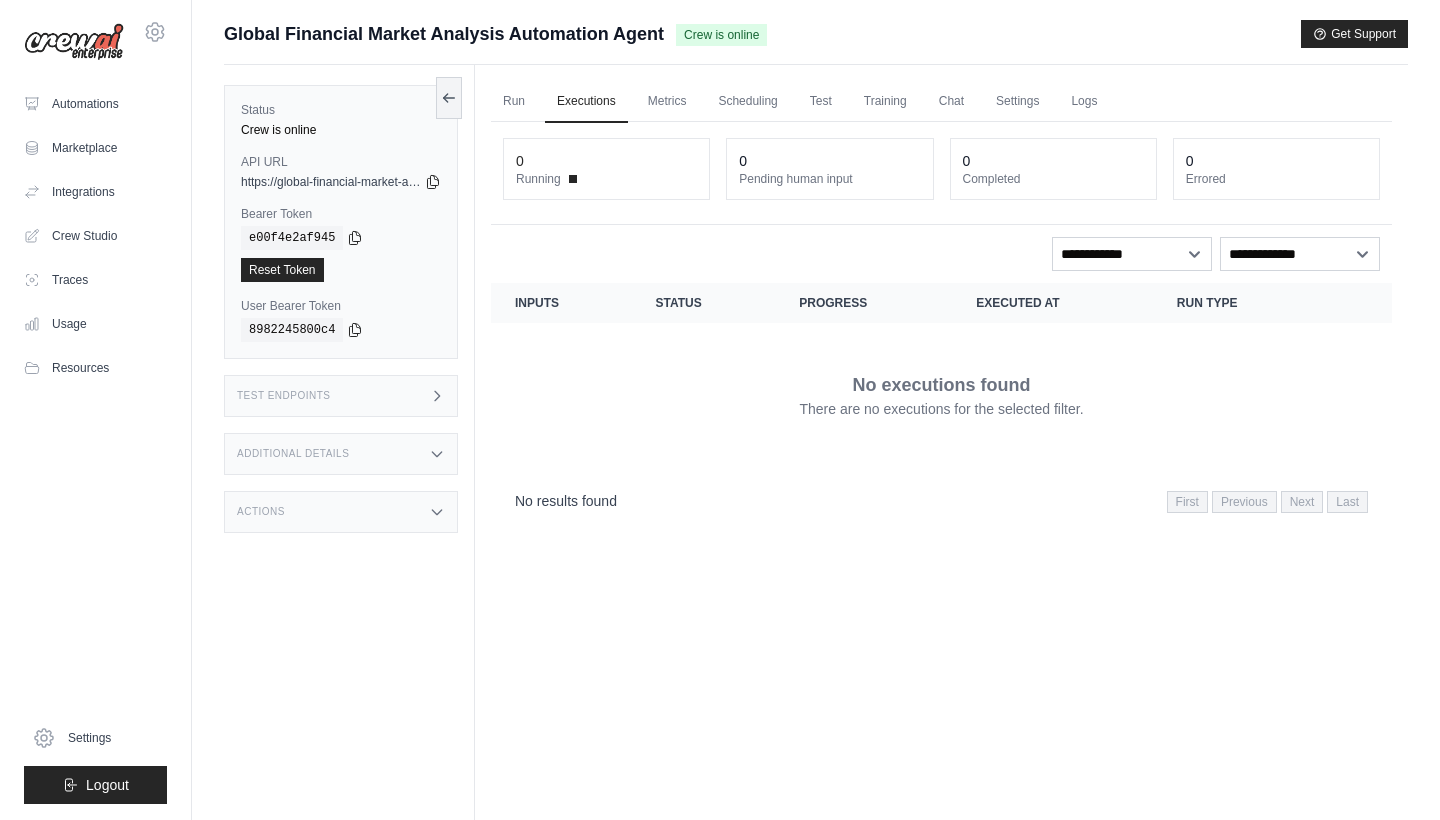scroll, scrollTop: 0, scrollLeft: 0, axis: both 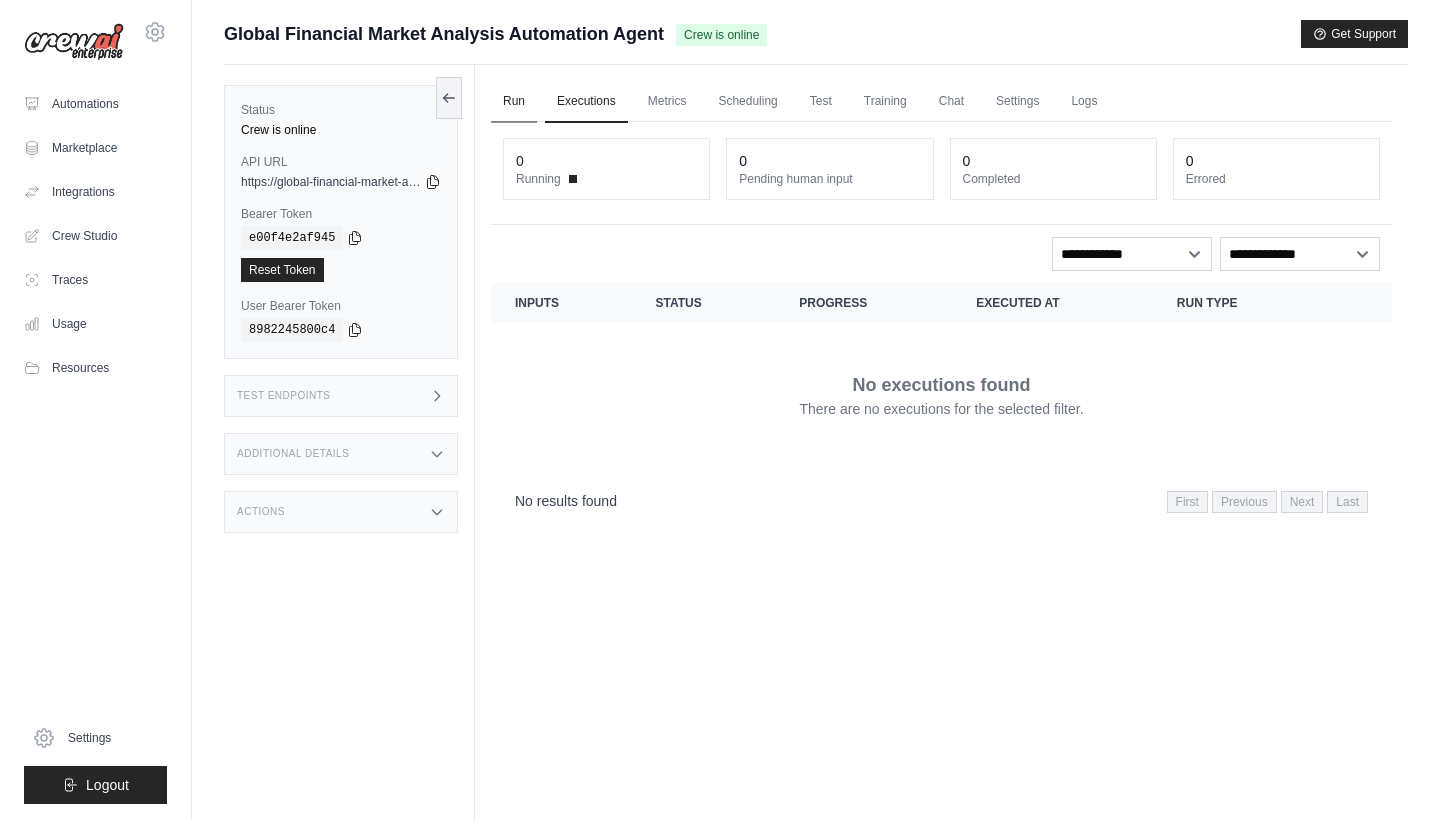 click on "Run" at bounding box center (514, 102) 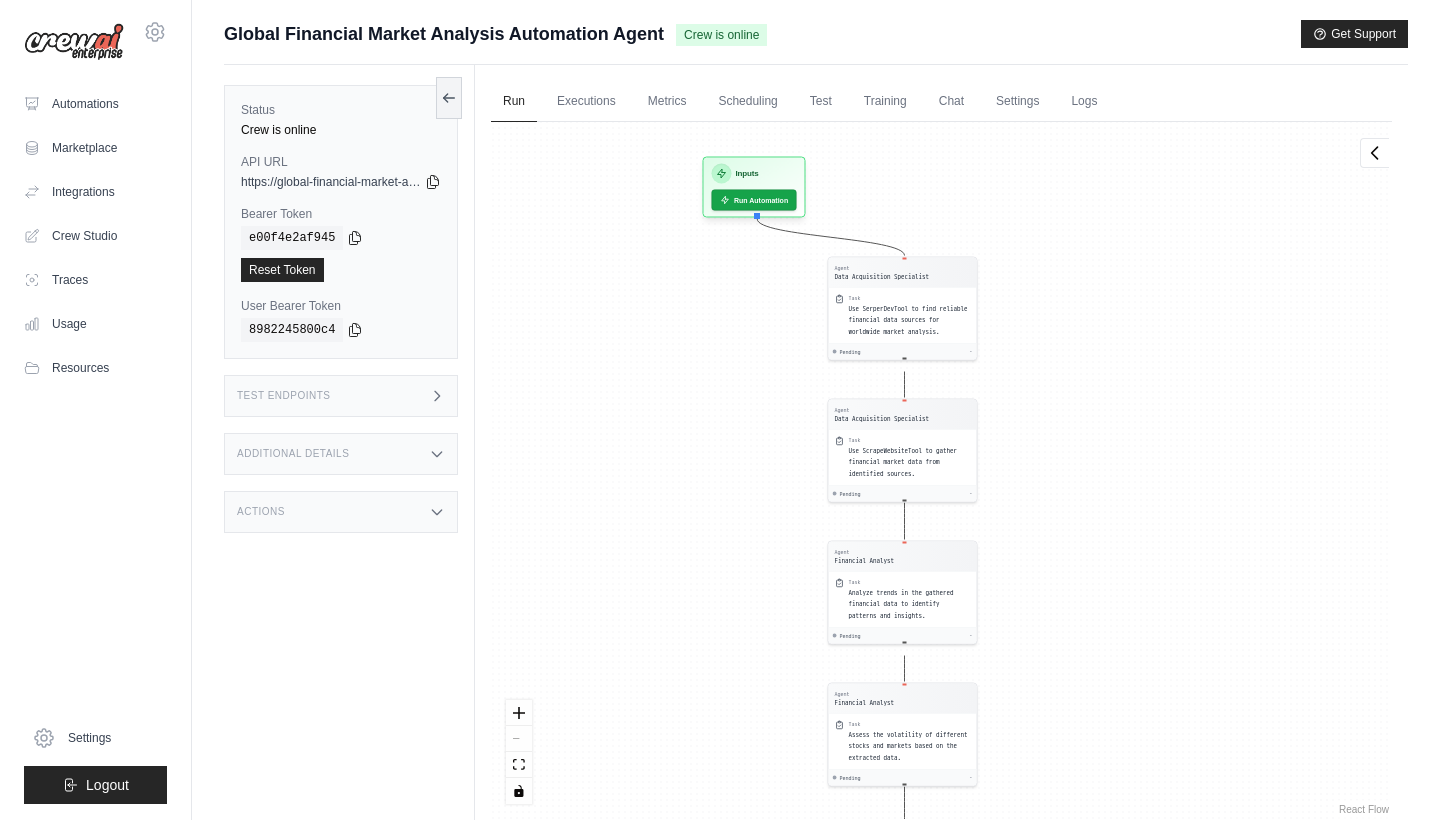 drag, startPoint x: 778, startPoint y: 296, endPoint x: 744, endPoint y: 587, distance: 292.97952 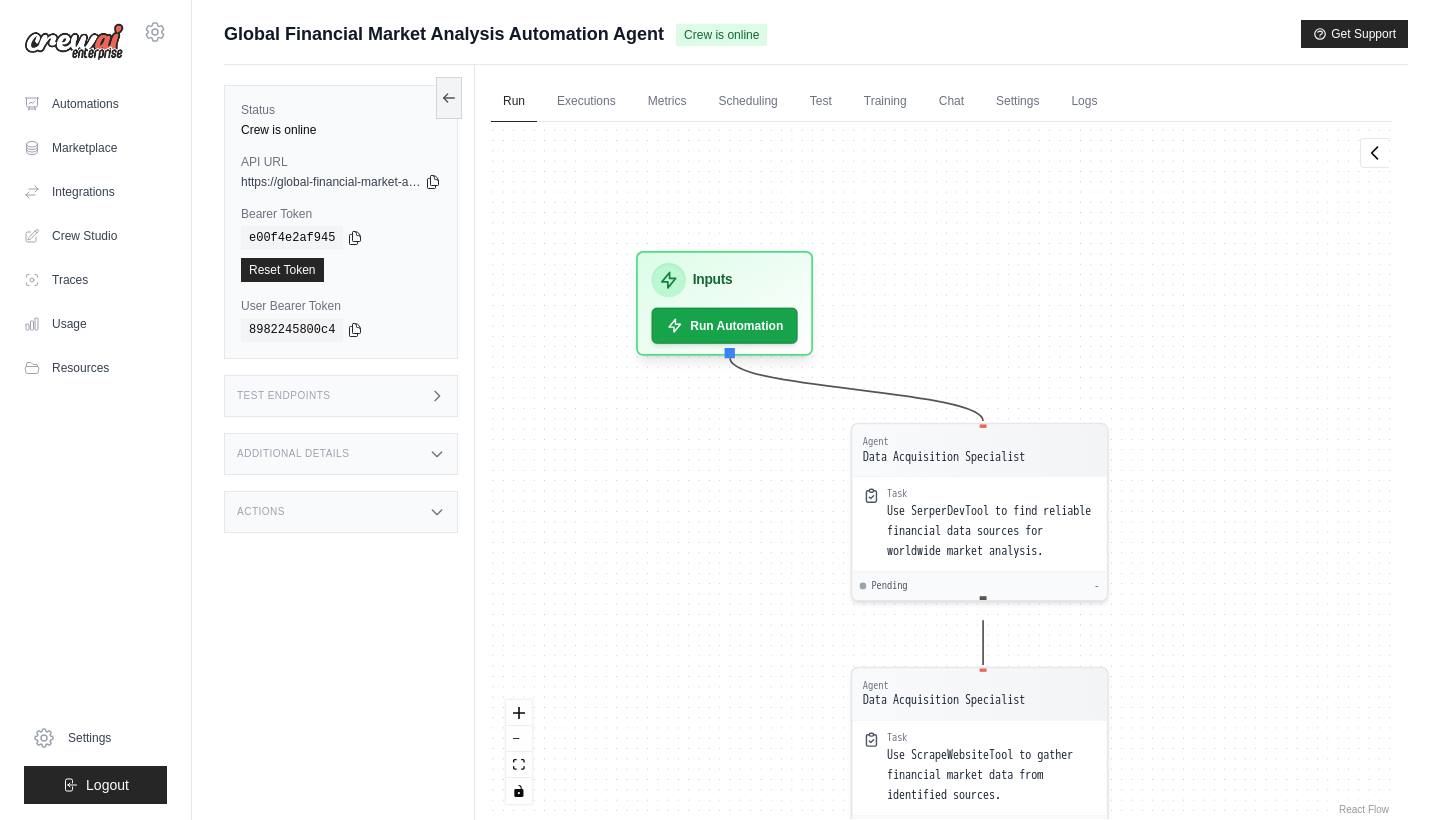 drag, startPoint x: 756, startPoint y: 291, endPoint x: 728, endPoint y: 482, distance: 193.04144 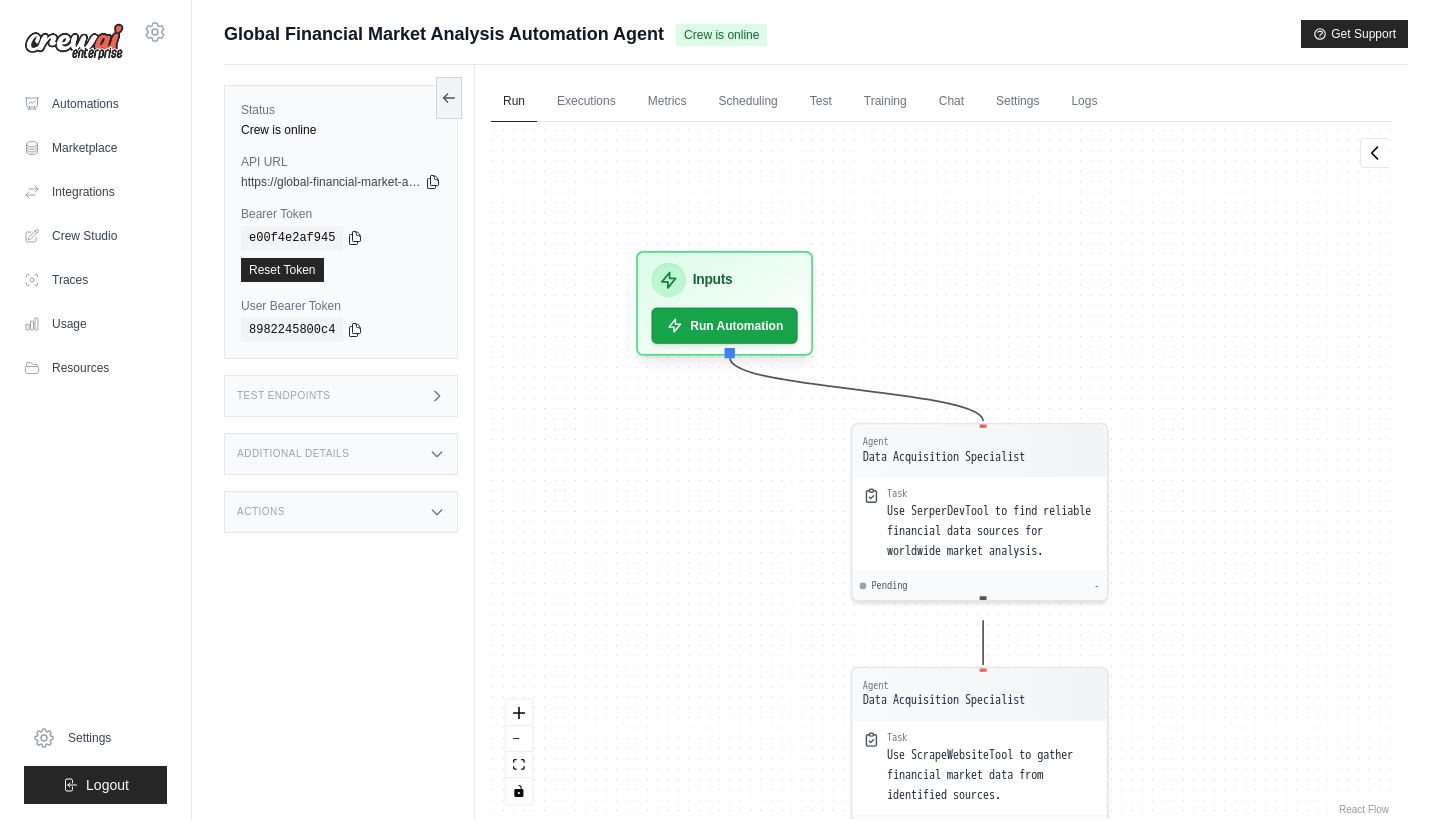click on "Agent Data Acquisition Specialist Task Use SerperDevTool to find reliable financial data sources for worldwide market analysis. Pending - Agent Data Acquisition Specialist Task Use ScrapeWebsiteTool to gather financial market data from identified sources. Pending - Agent Financial Analyst Task Analyze trends in the gathered financial data to identify patterns and insights. Pending - Agent Financial Analyst Task Assess the volatility of different stocks and markets based on the extracted data. Pending - Agent Financial Analyst Task Determine the top and bottom-performing stocks based on trend and volatility analysis. Pending - Agent Dashboard Integration Expert Task Compile the analysis results into a dashboard format and prepare for integration with Microsoft Teams. Pending - Agent Dashboard Integration Expert Task Set up the dashboard to deliver updates and insights directly to a specified Microsoft Teams channel. Pending - Inputs Run Automation Output Status:  Waiting No Result Yet" at bounding box center (941, 470) 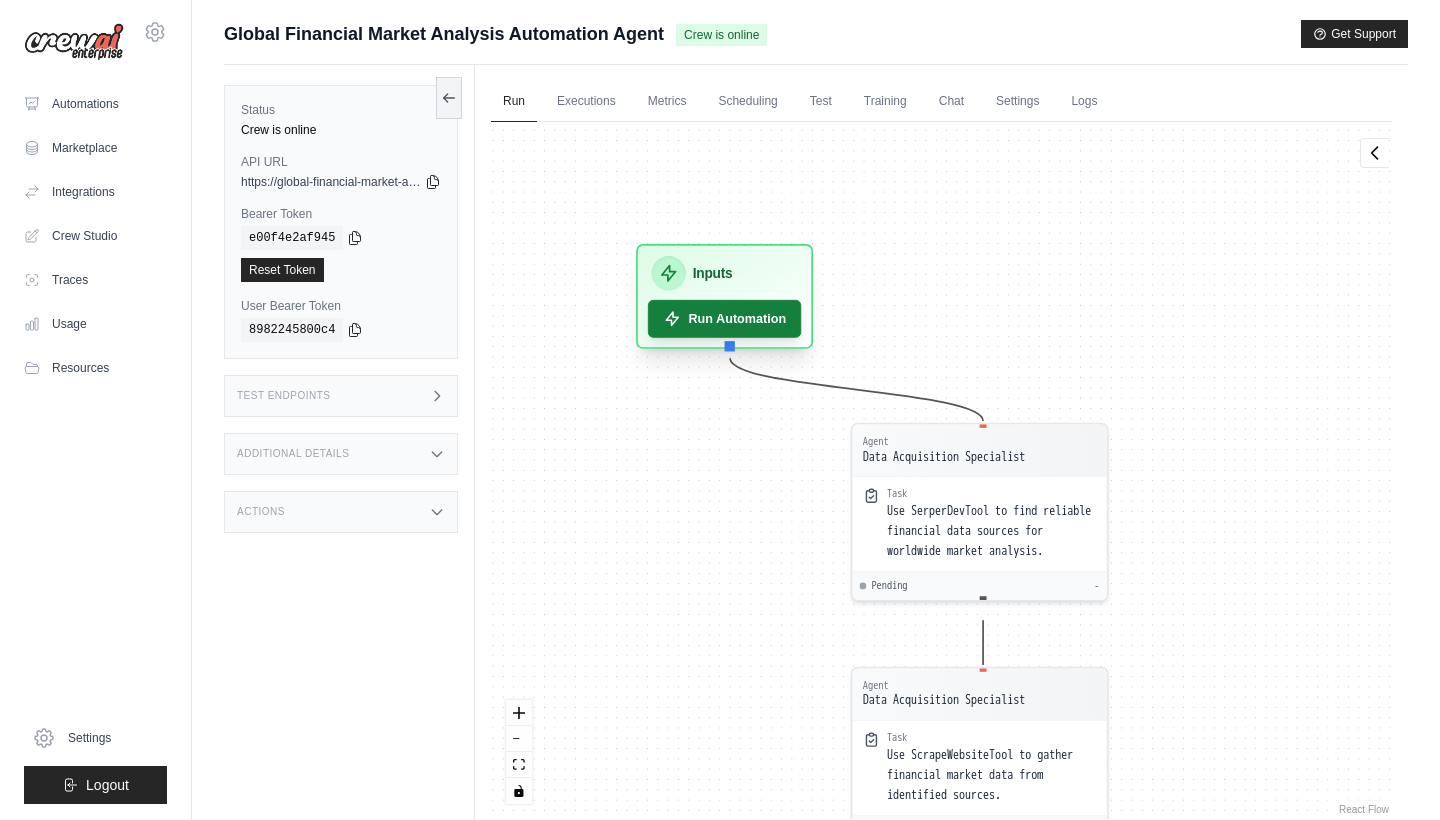 click on "Run Automation" at bounding box center [725, 319] 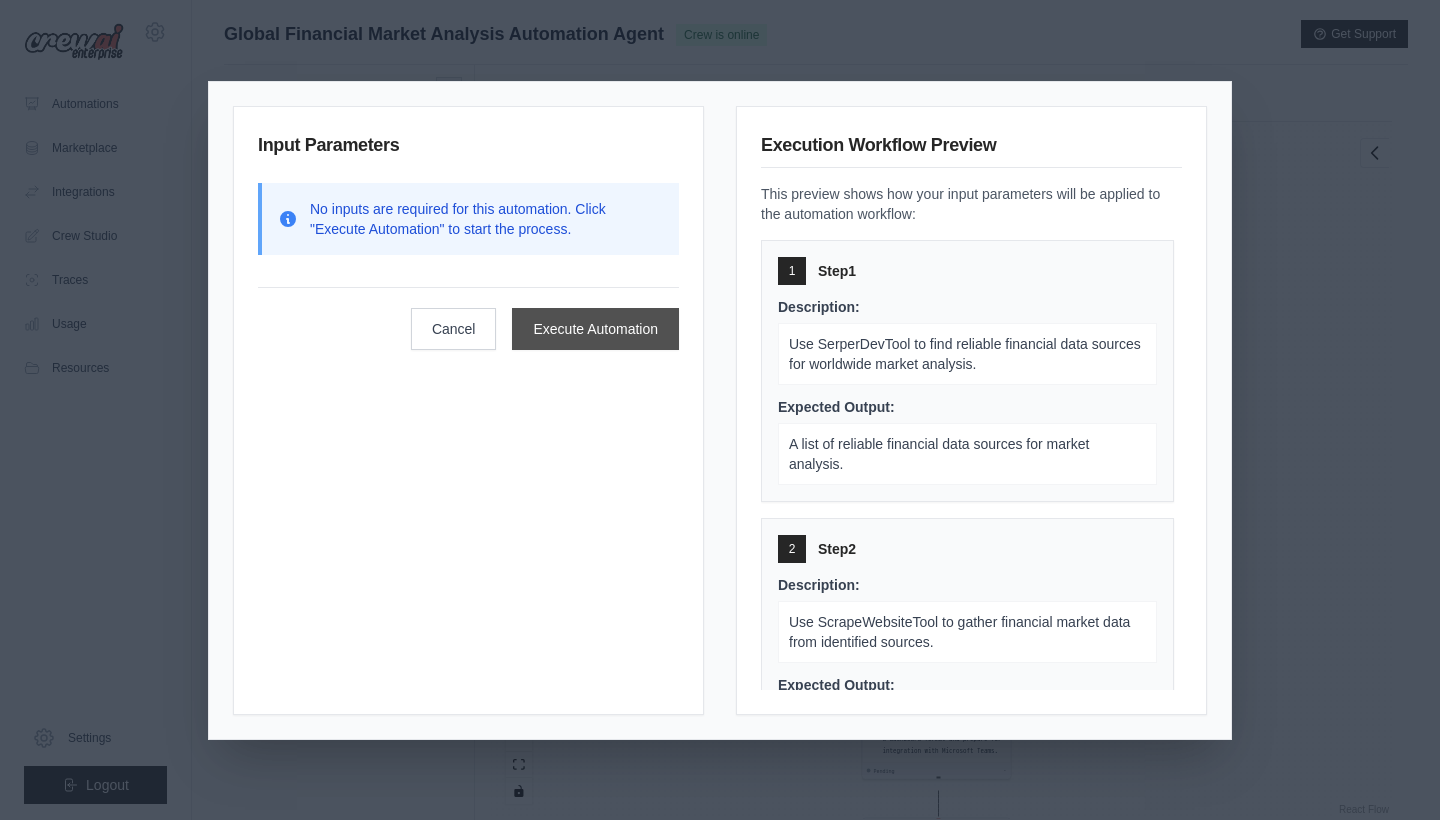 click on "Execute Automation" at bounding box center [595, 329] 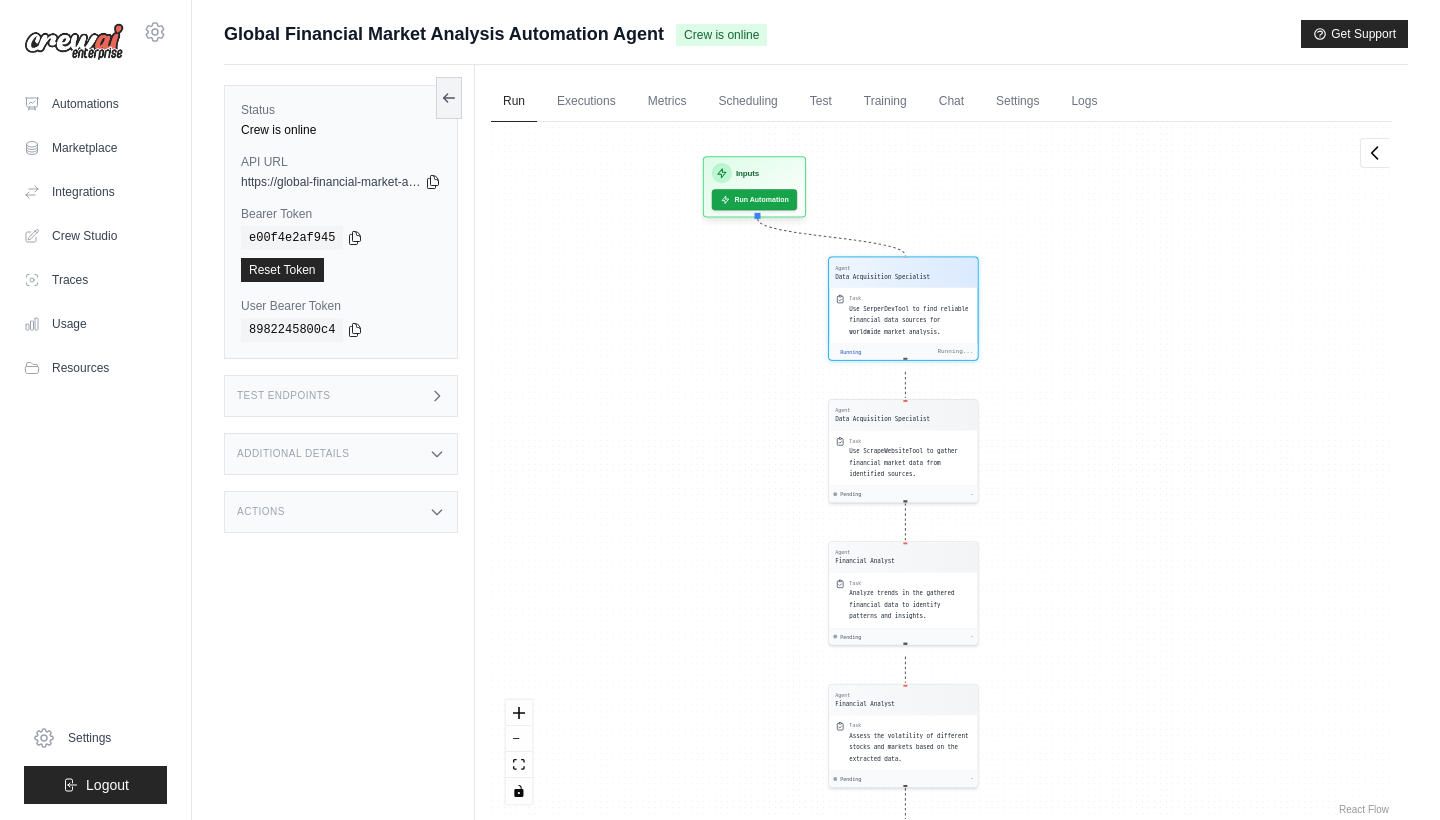 drag, startPoint x: 647, startPoint y: 240, endPoint x: 613, endPoint y: 532, distance: 293.97278 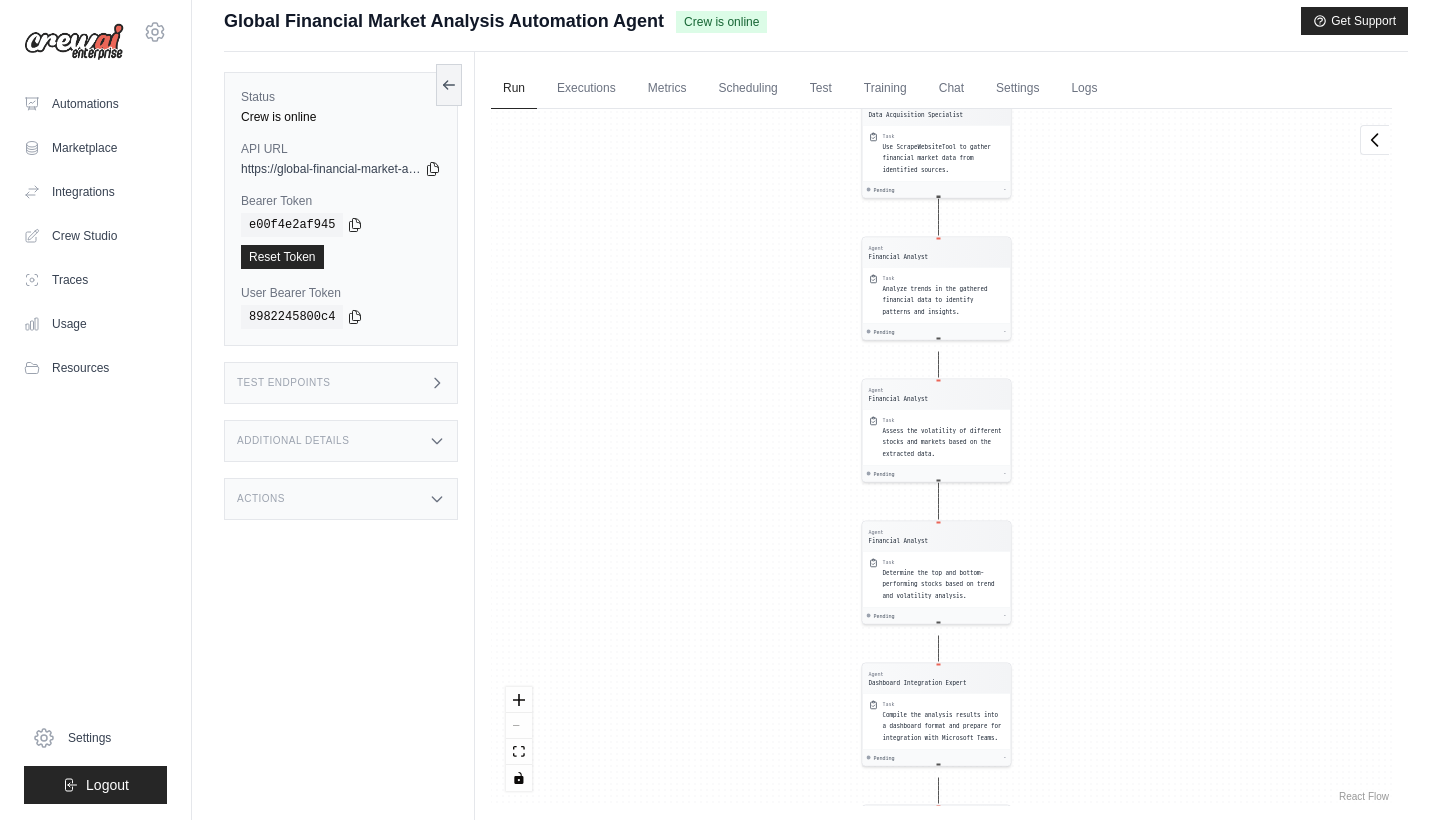 scroll, scrollTop: 20, scrollLeft: 0, axis: vertical 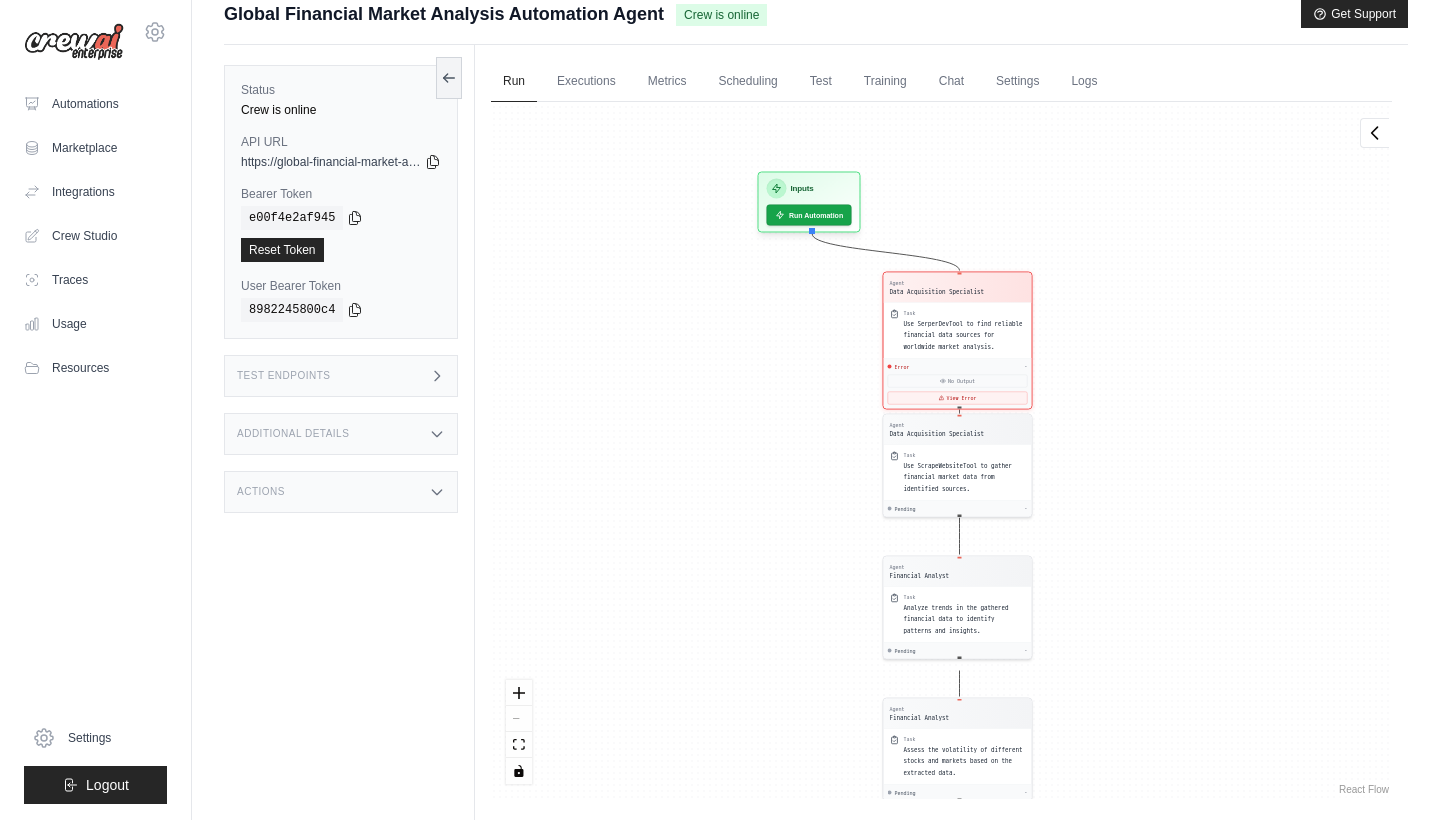 drag, startPoint x: 1238, startPoint y: 169, endPoint x: 1259, endPoint y: 495, distance: 326.6757 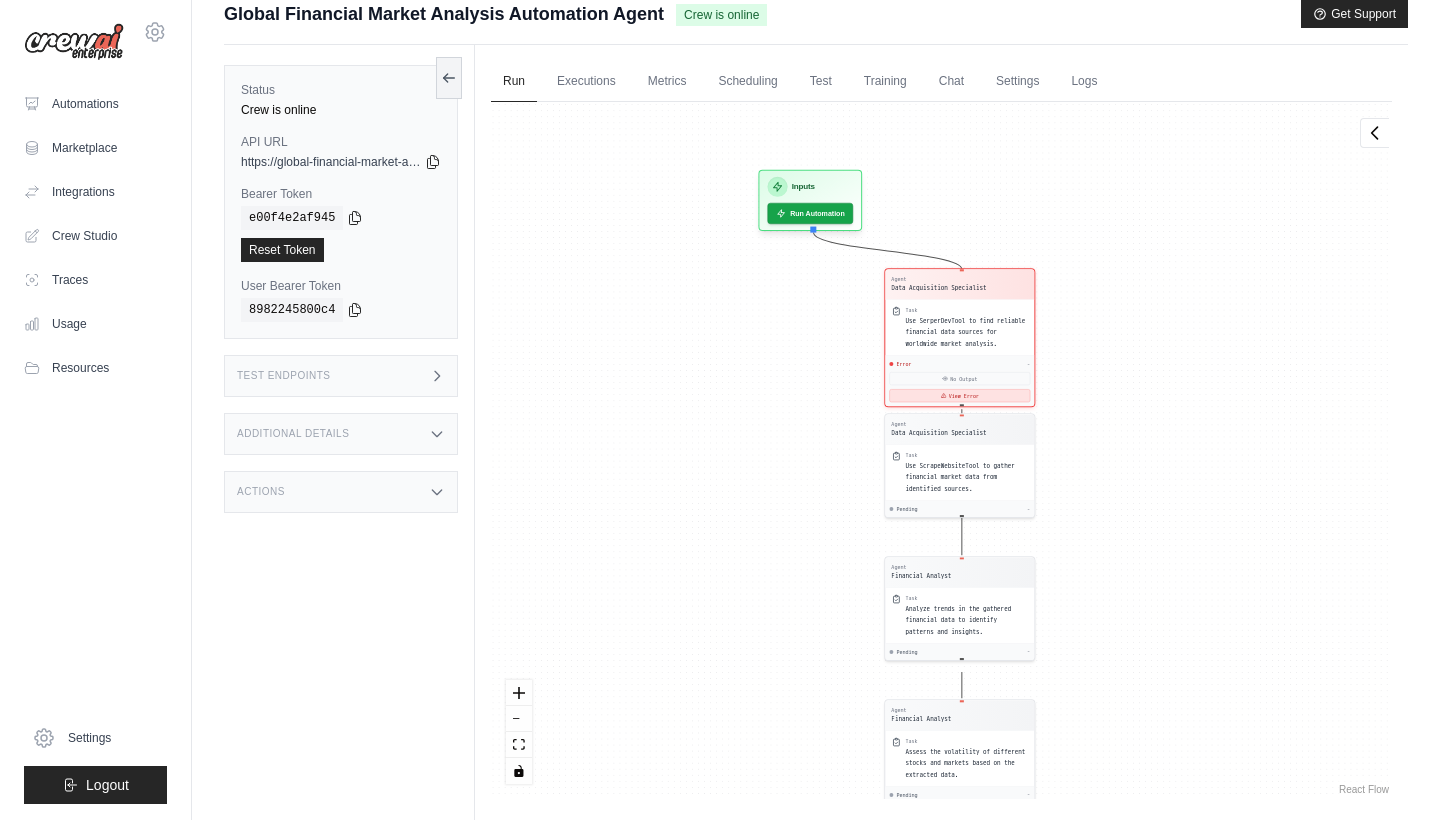 click on "View Error" at bounding box center (959, 395) 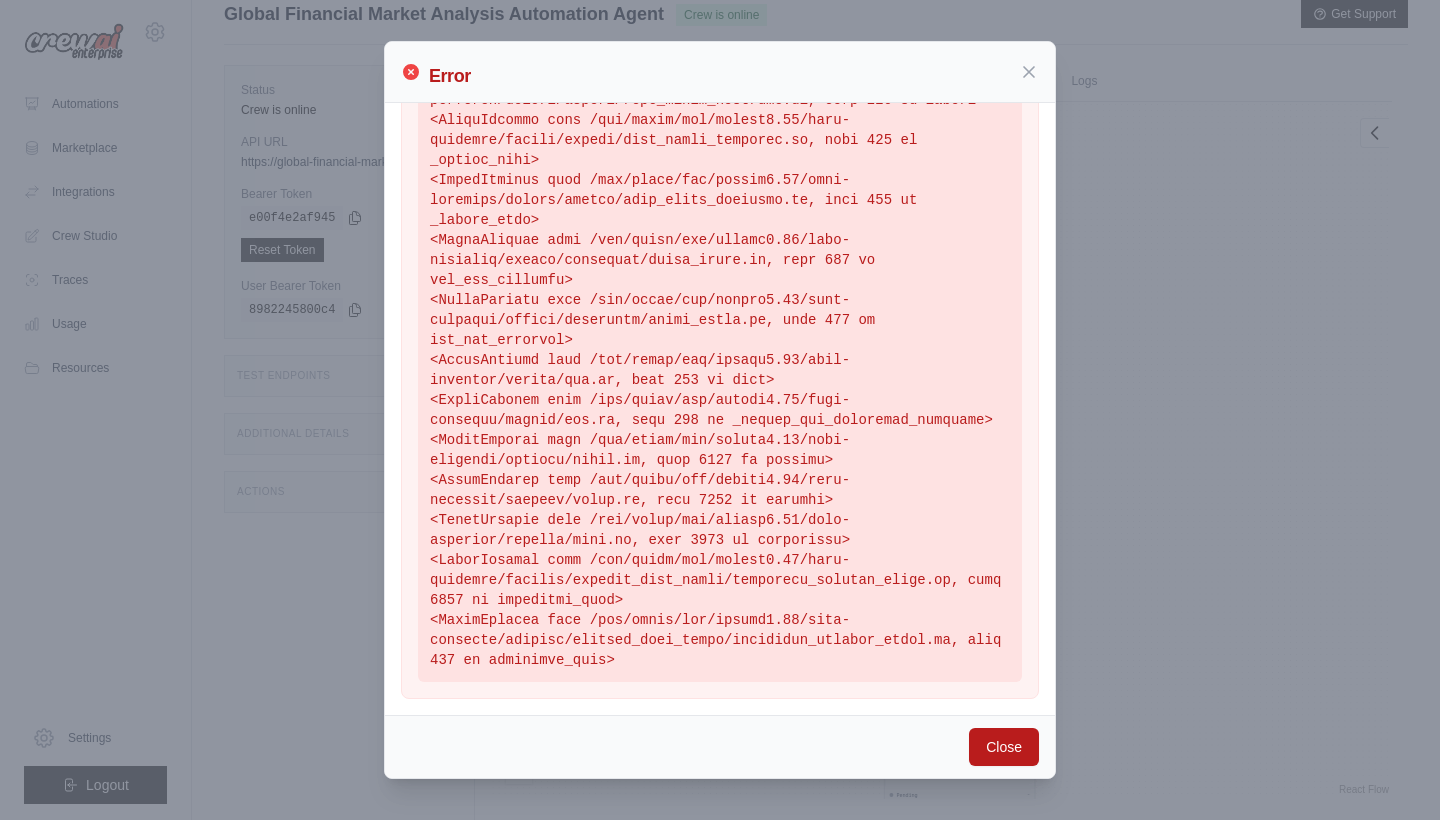 scroll, scrollTop: 602, scrollLeft: 0, axis: vertical 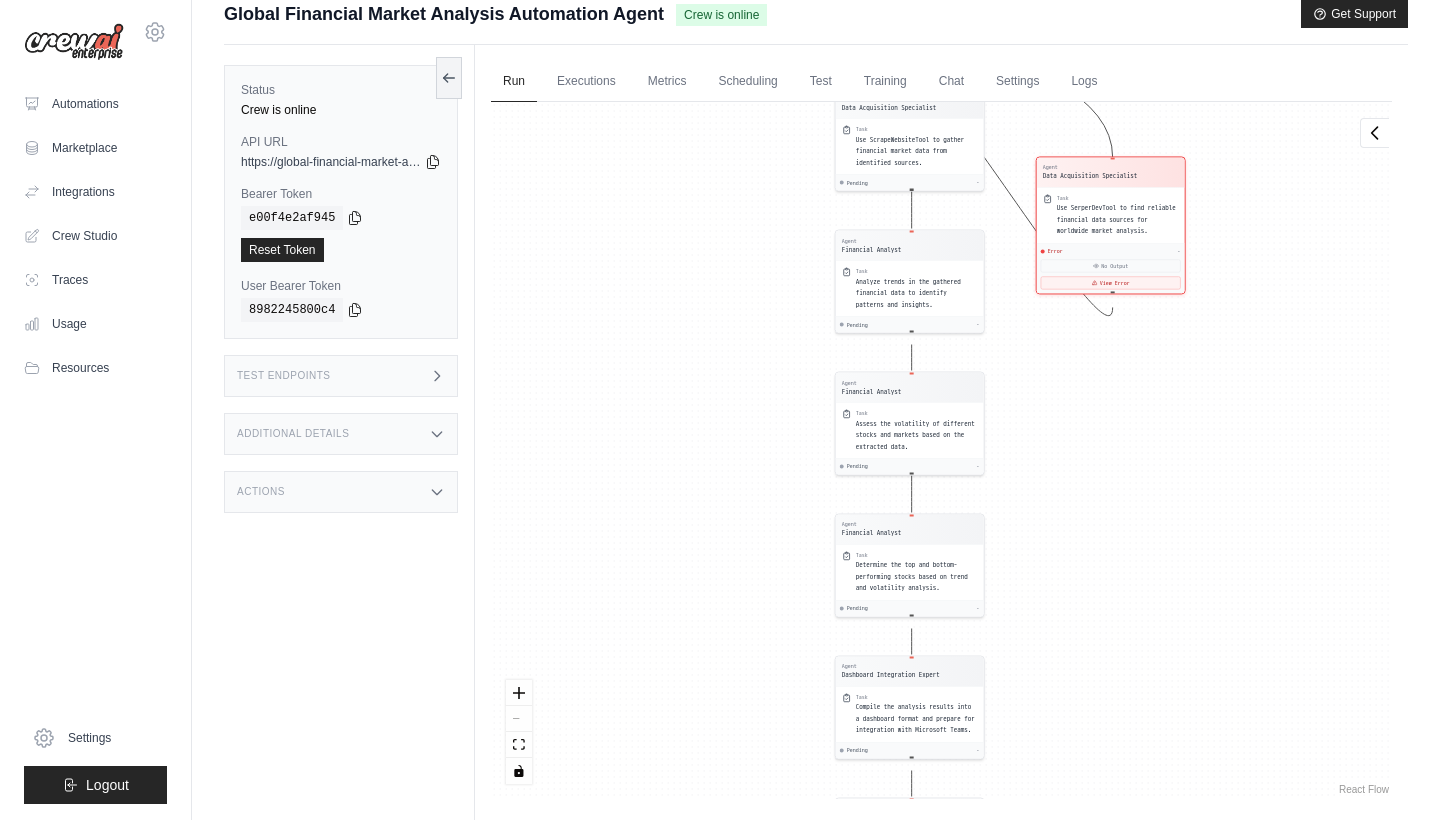 drag, startPoint x: 984, startPoint y: 272, endPoint x: 1156, endPoint y: 164, distance: 203.09604 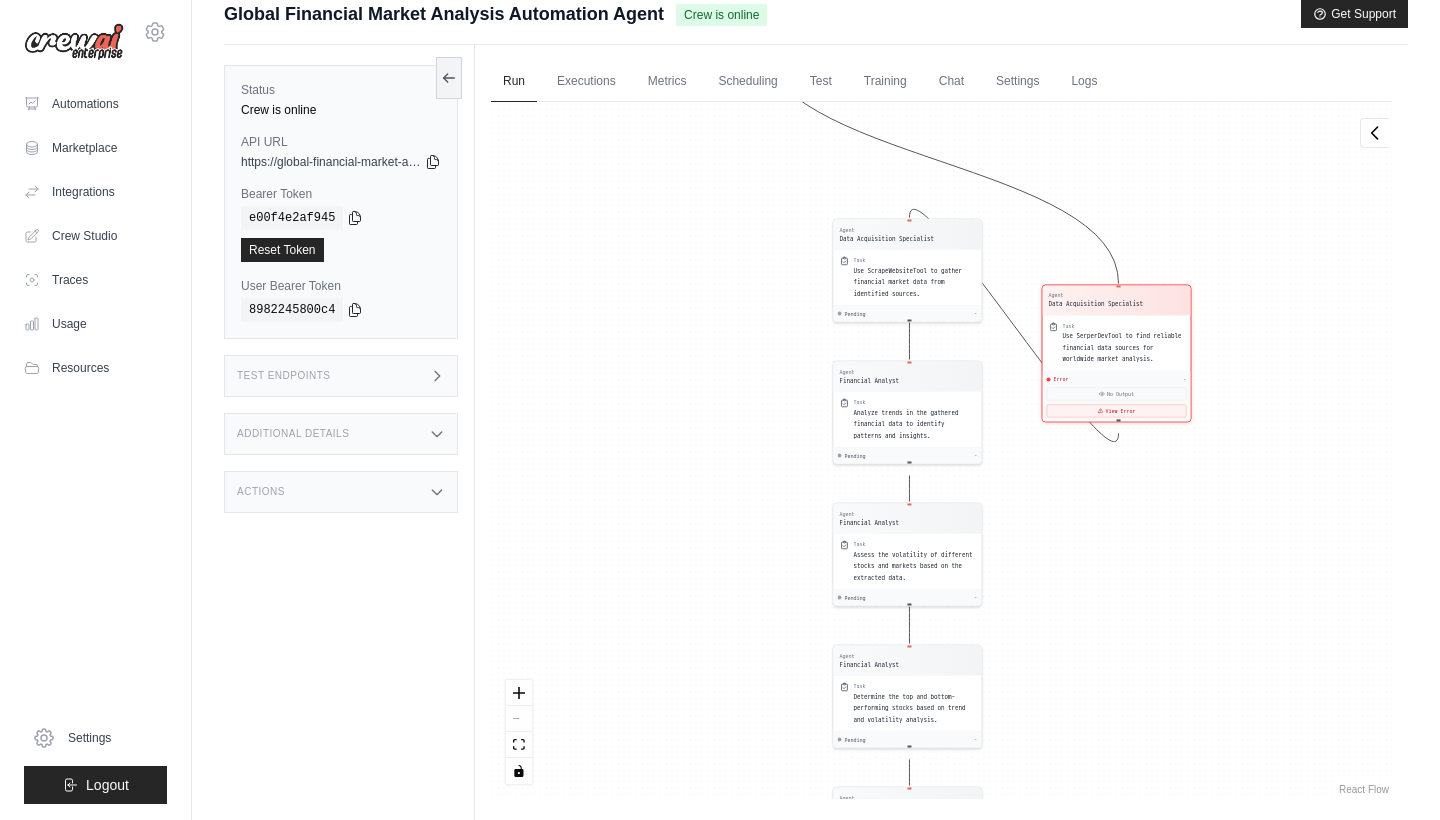 drag, startPoint x: 1080, startPoint y: 420, endPoint x: 1090, endPoint y: 652, distance: 232.21542 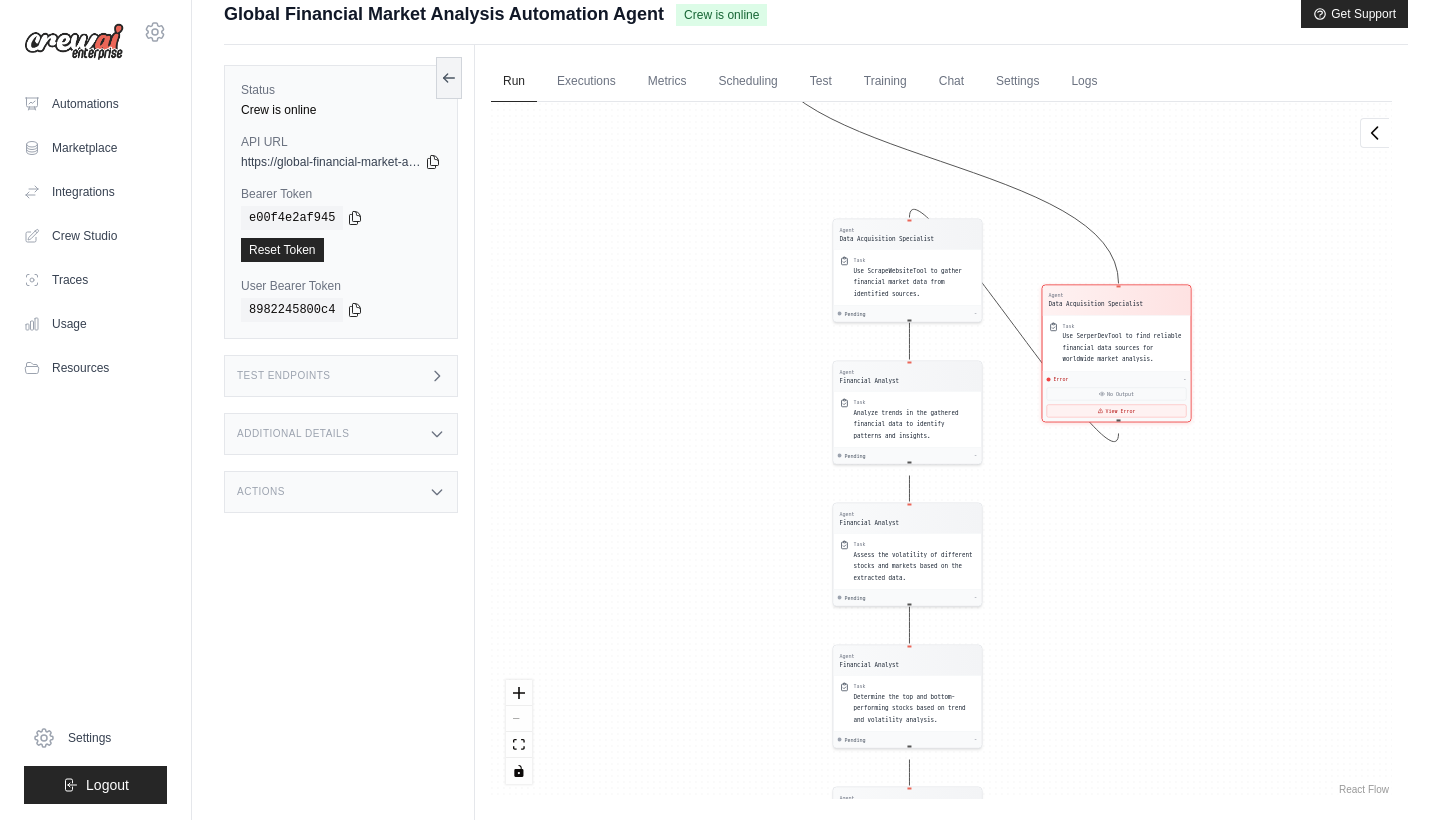 click on "Agent Data Acquisition Specialist Task Use SerperDevTool to find reliable financial data sources for worldwide market analysis. Error - No Output View Error Agent Data Acquisition Specialist Task Use ScrapeWebsiteTool to gather financial market data from identified sources. Pending - Agent Financial Analyst Task Analyze trends in the gathered financial data to identify patterns and insights. Pending - Agent Financial Analyst Task Assess the volatility of different stocks and markets based on the extracted data. Pending - Agent Financial Analyst Task Determine the top and bottom-performing stocks based on trend and volatility analysis. Pending - Agent Dashboard Integration Expert Task Compile the analysis results into a dashboard format and prepare for integration with Microsoft Teams. Pending - Agent Dashboard Integration Expert Task Set up the dashboard to deliver updates and insights directly to a specified Microsoft Teams channel. Pending - Inputs Run Automation Output Status:  Error See Task Errors" at bounding box center [941, 450] 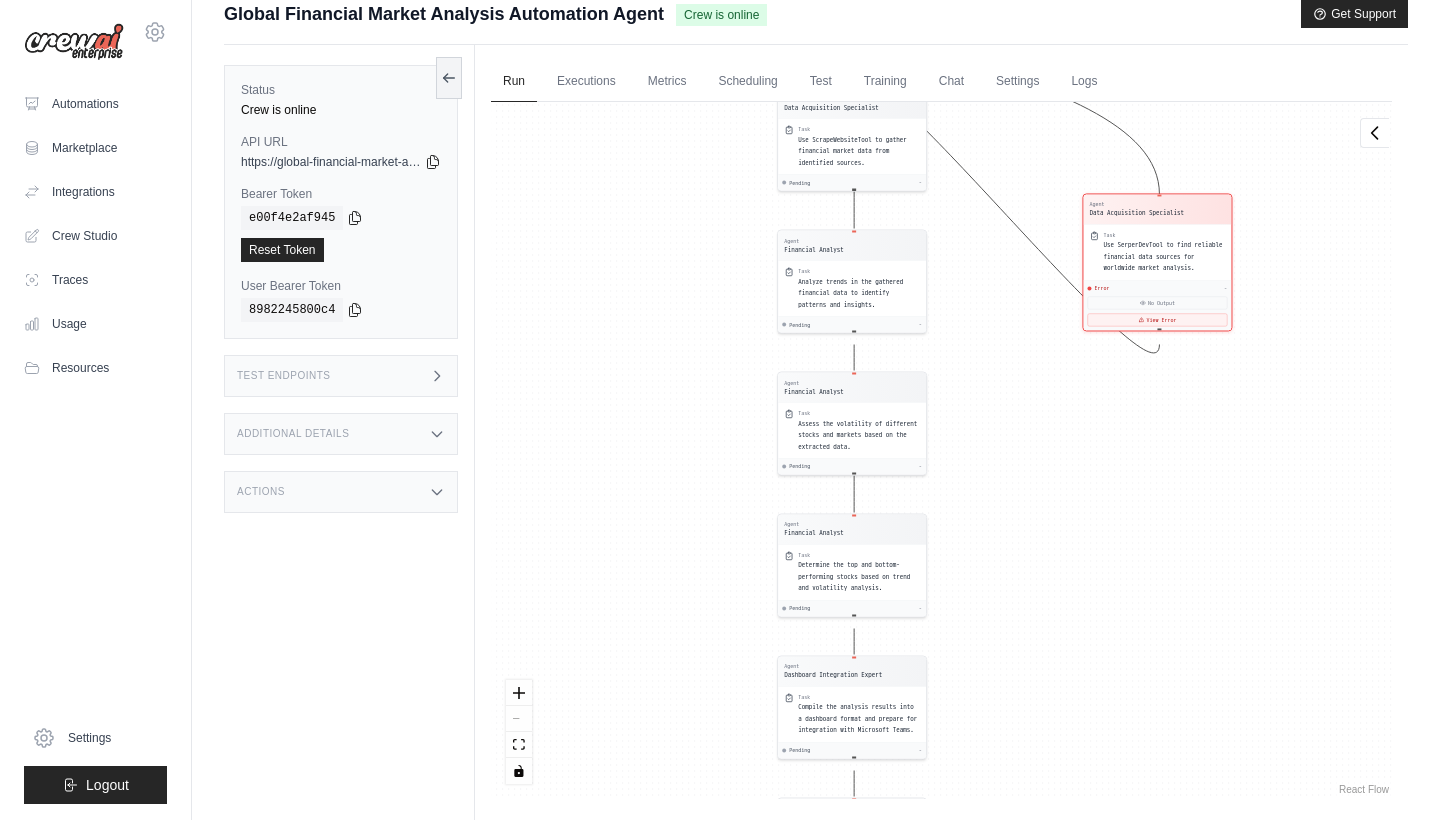 drag, startPoint x: 1095, startPoint y: 394, endPoint x: 1133, endPoint y: 196, distance: 201.6135 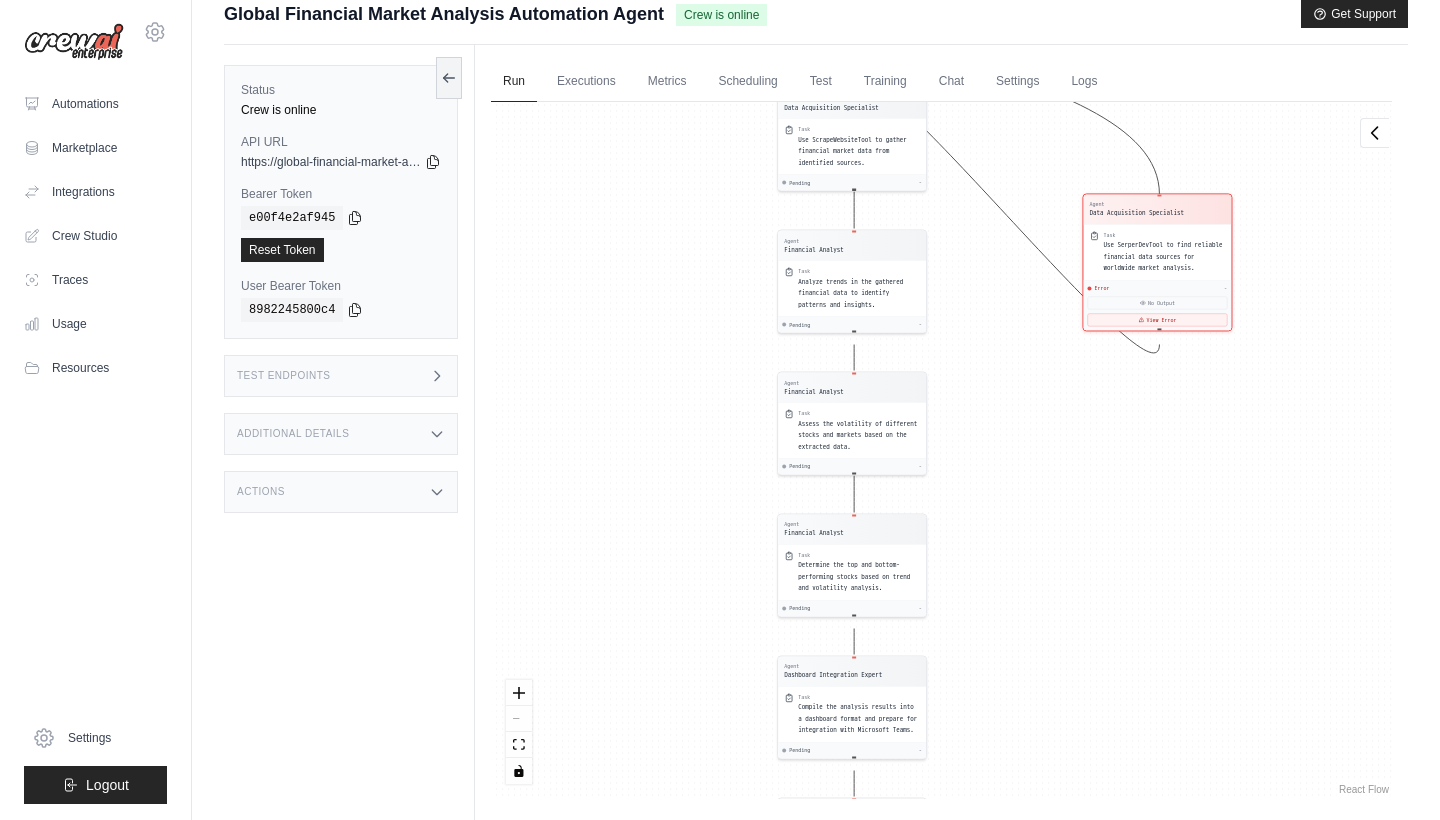 click on "Agent" at bounding box center (1136, 204) 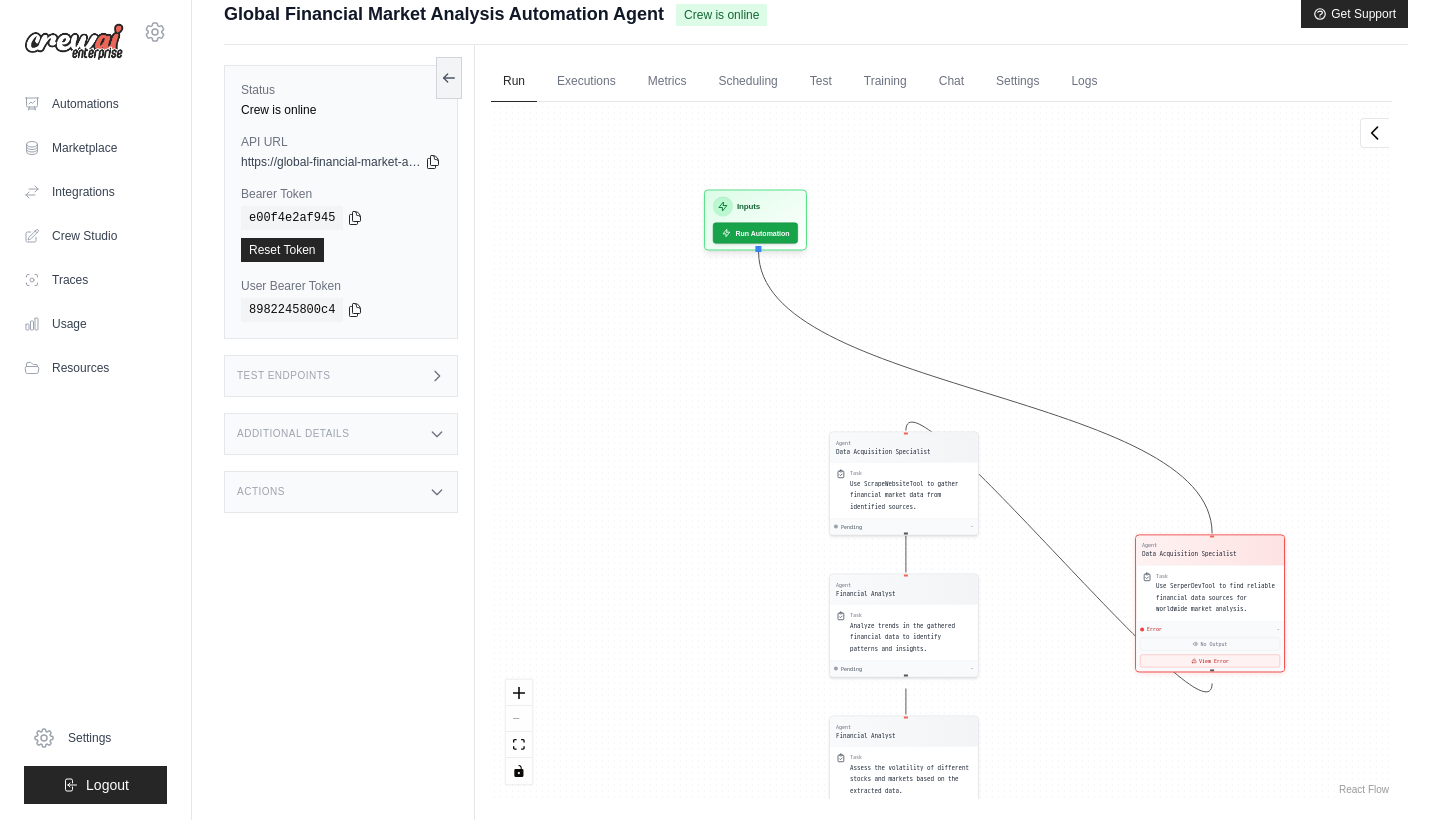 drag, startPoint x: 988, startPoint y: 335, endPoint x: 1041, endPoint y: 684, distance: 353.0014 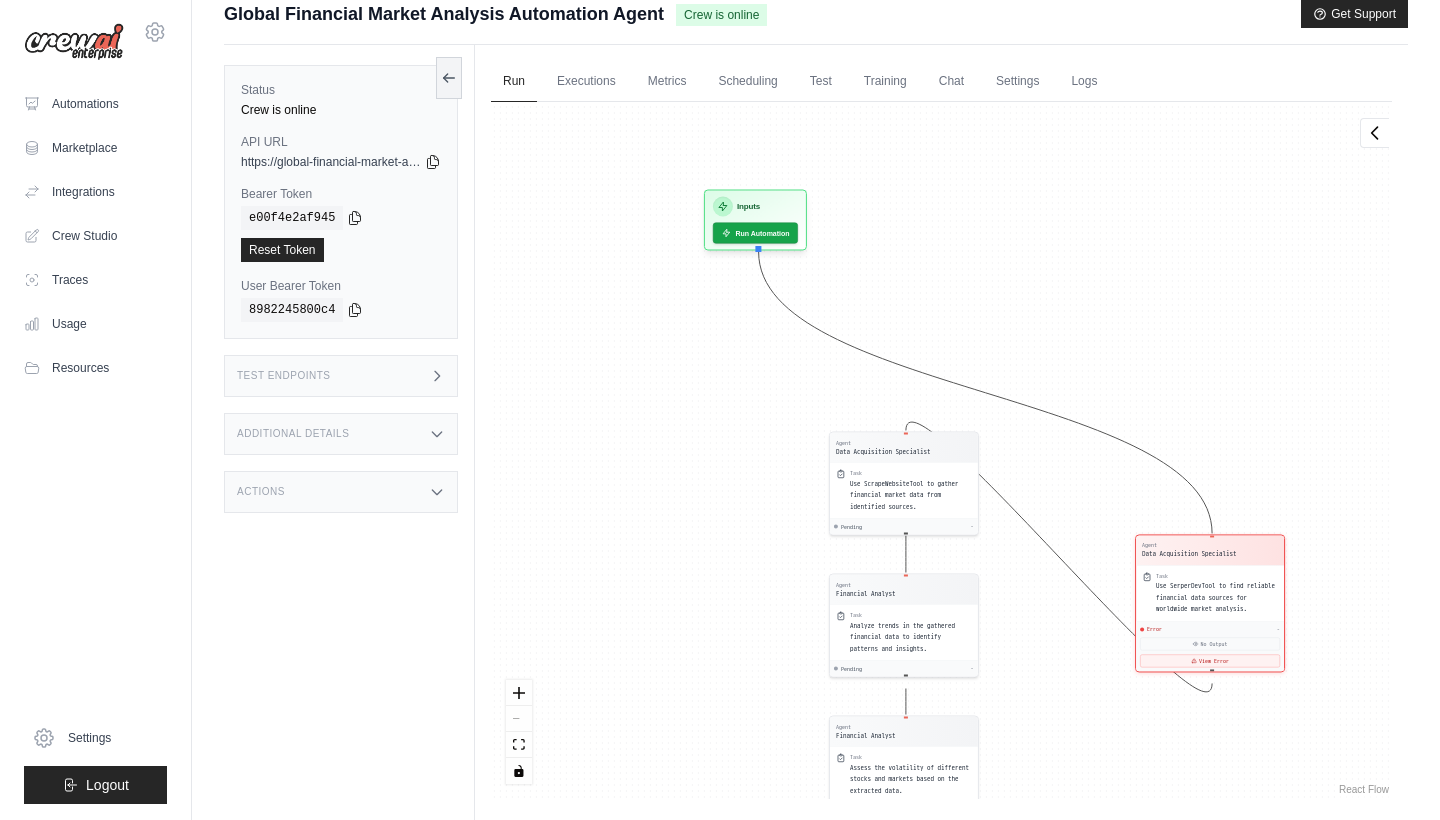 click on "Agent Data Acquisition Specialist Task Use SerperDevTool to find reliable financial data sources for worldwide market analysis. Error - No Output View Error Agent Data Acquisition Specialist Task Use ScrapeWebsiteTool to gather financial market data from identified sources. Pending - Agent Financial Analyst Task Analyze trends in the gathered financial data to identify patterns and insights. Pending - Agent Financial Analyst Task Assess the volatility of different stocks and markets based on the extracted data. Pending - Agent Financial Analyst Task Determine the top and bottom-performing stocks based on trend and volatility analysis. Pending - Agent Dashboard Integration Expert Task Compile the analysis results into a dashboard format and prepare for integration with Microsoft Teams. Pending - Agent Dashboard Integration Expert Task Set up the dashboard to deliver updates and insights directly to a specified Microsoft Teams channel. Pending - Inputs Run Automation Output Status:  Error See Task Errors" at bounding box center (941, 450) 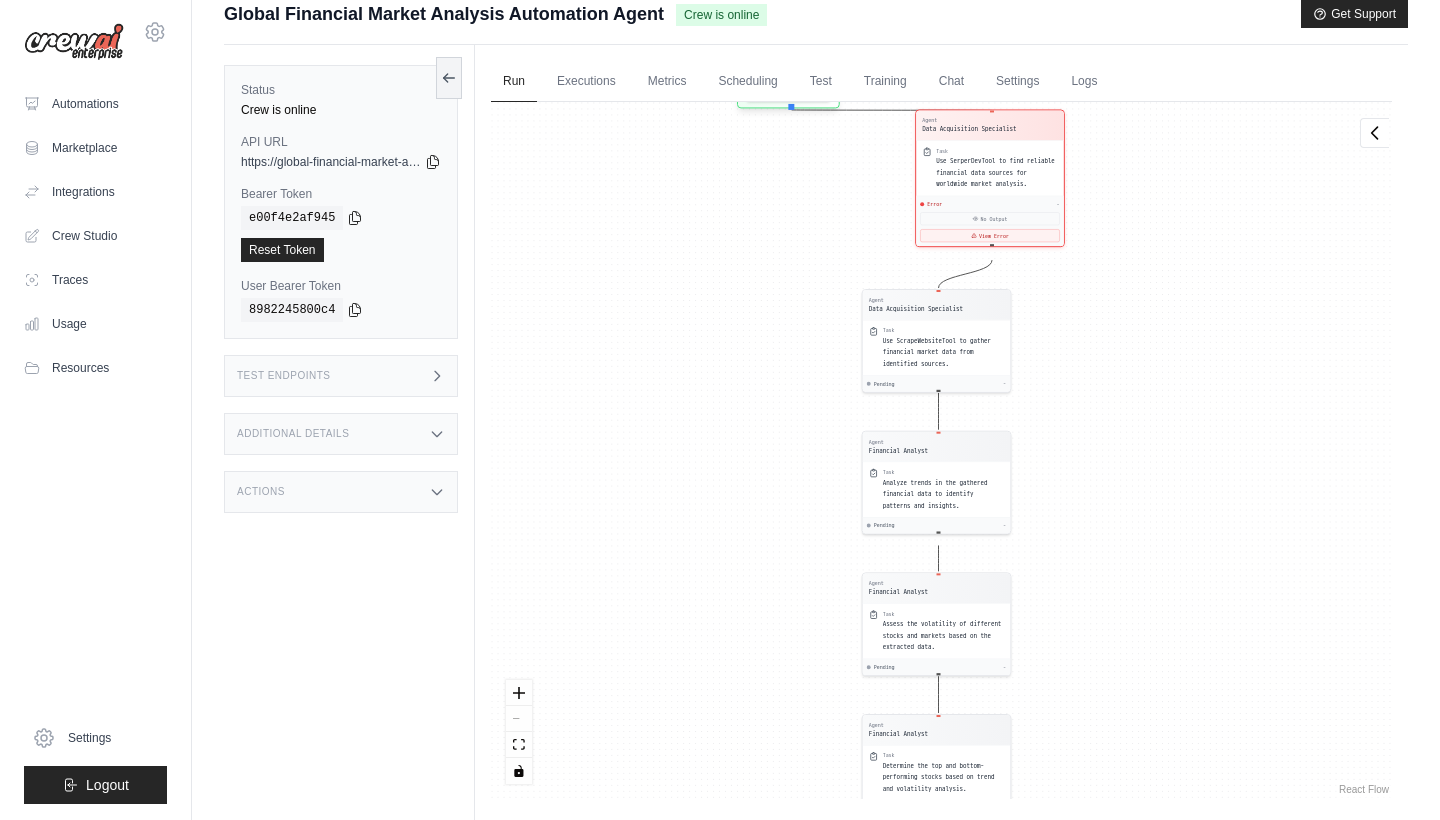drag, startPoint x: 1173, startPoint y: 549, endPoint x: 953, endPoint y: 120, distance: 482.12137 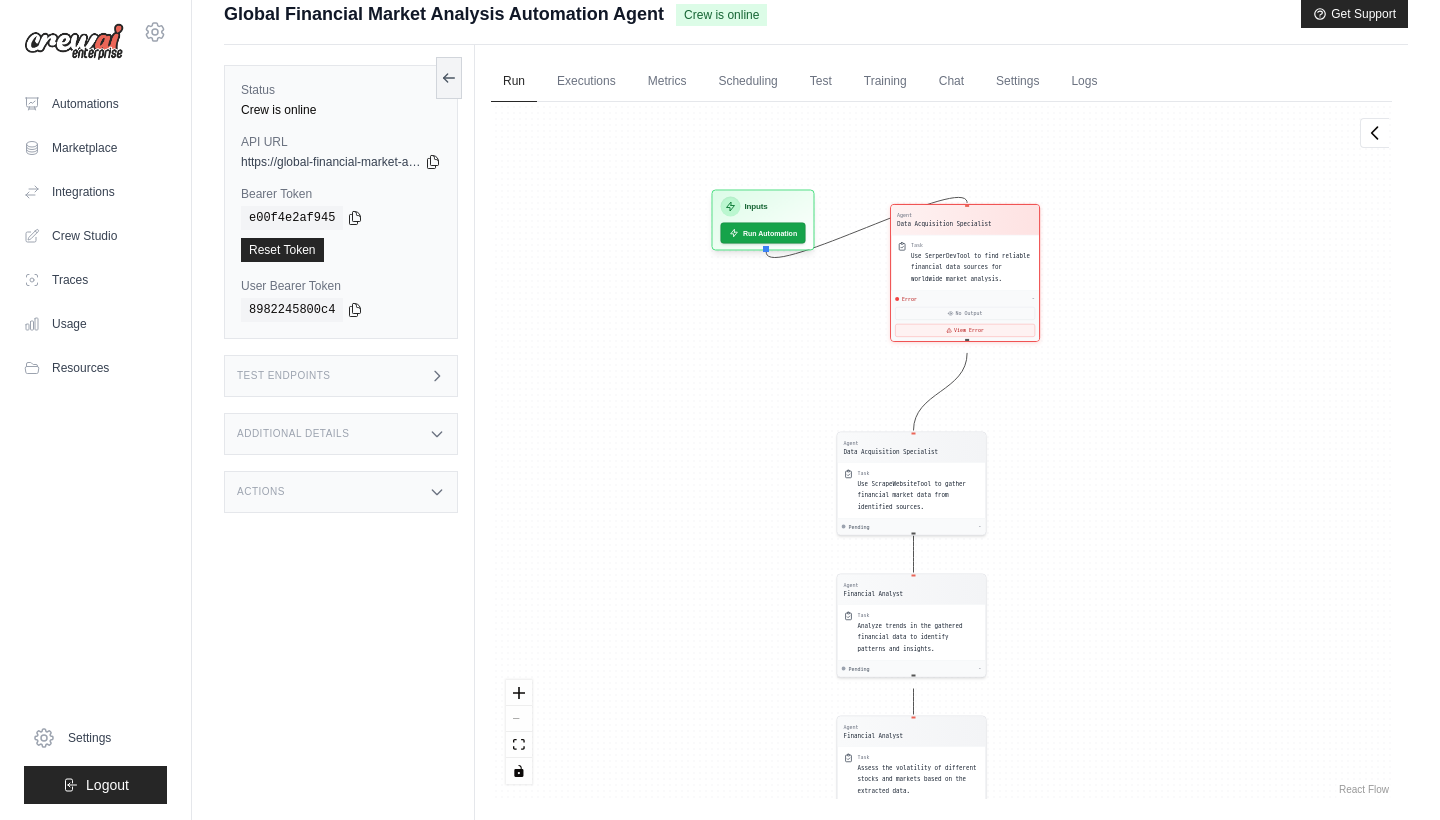drag, startPoint x: 1165, startPoint y: 178, endPoint x: 1136, endPoint y: 531, distance: 354.1892 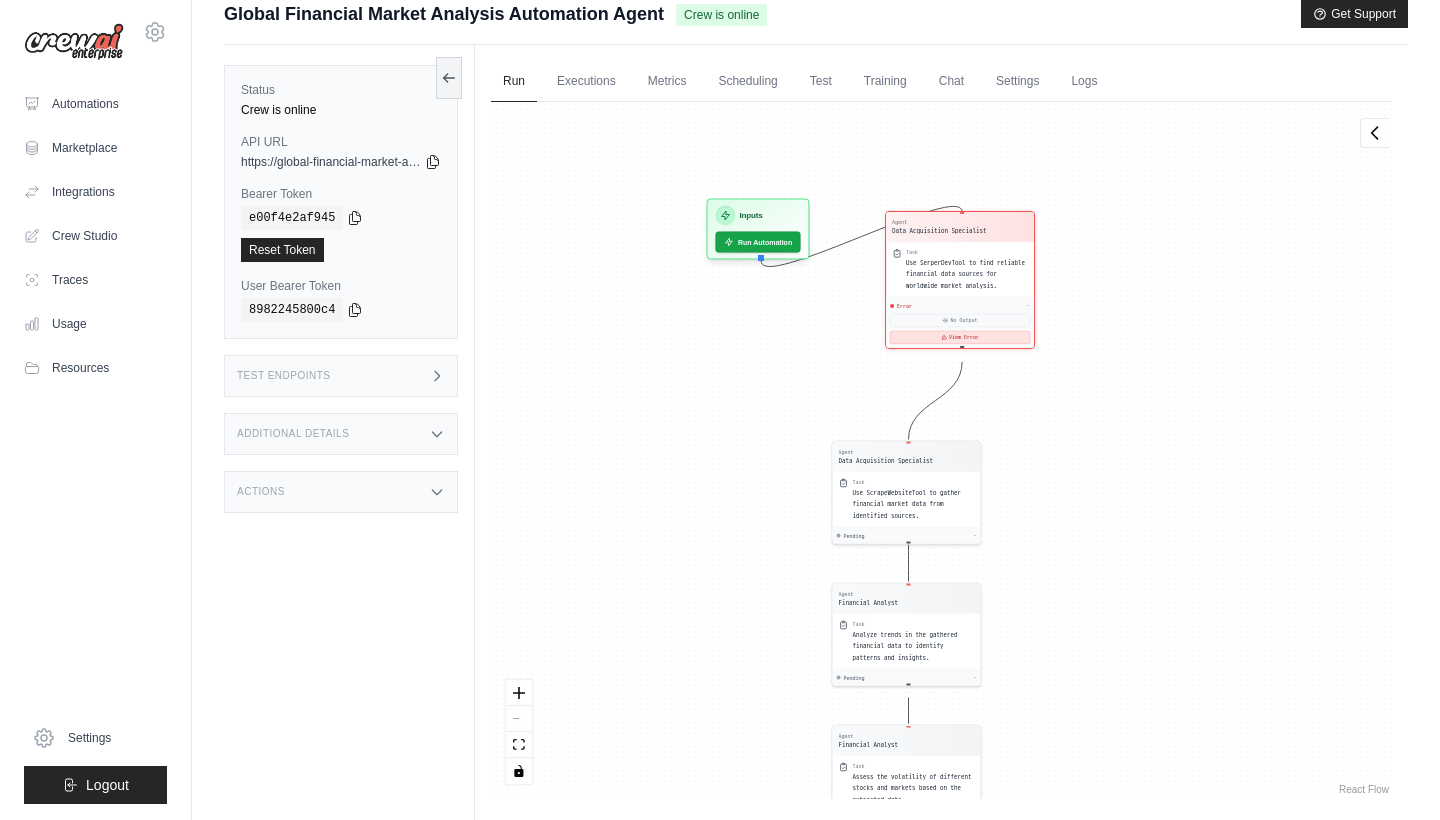 click on "View Error" at bounding box center (960, 337) 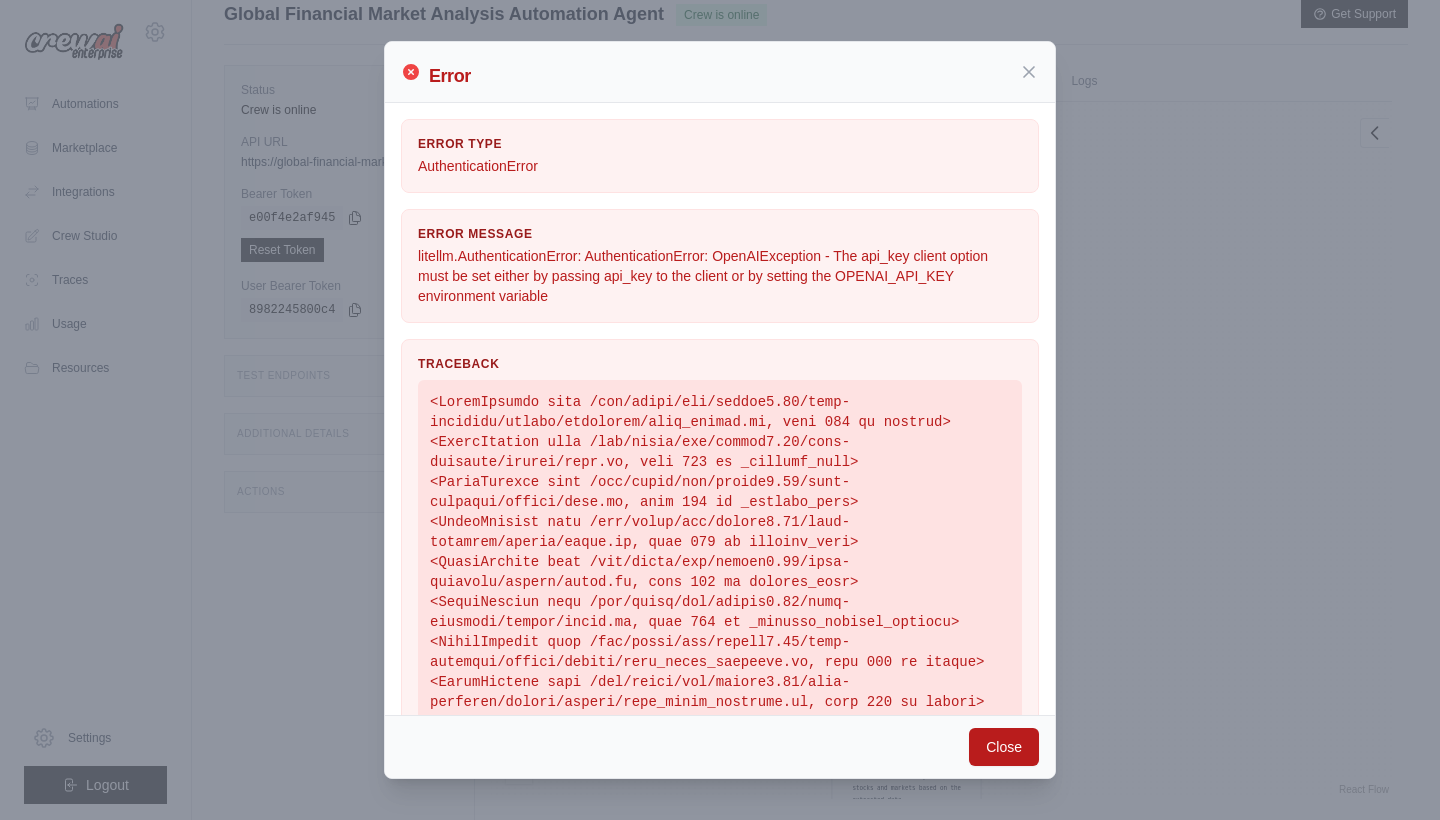 click on "Close" at bounding box center (1004, 747) 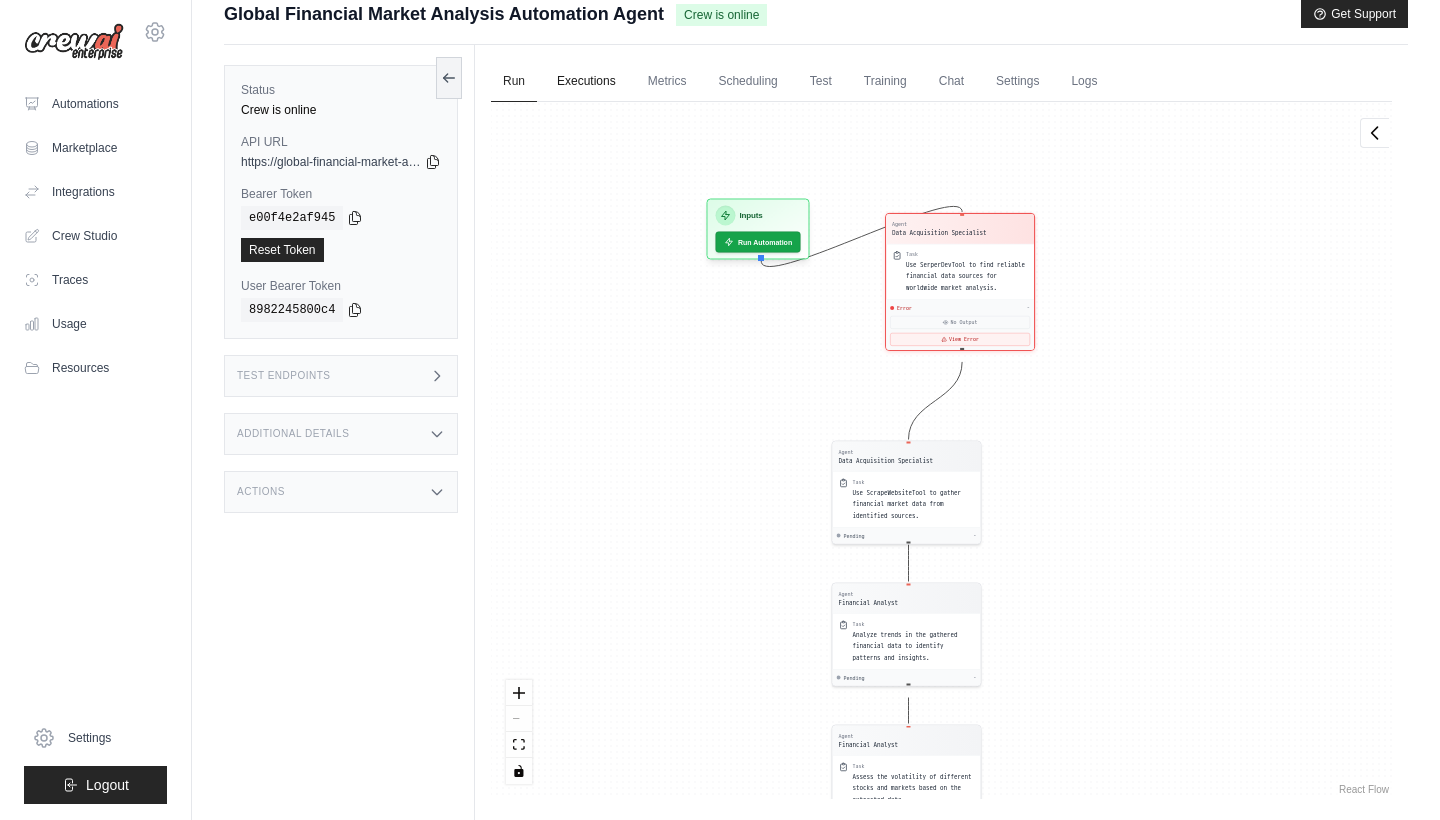 click on "Executions" at bounding box center (586, 82) 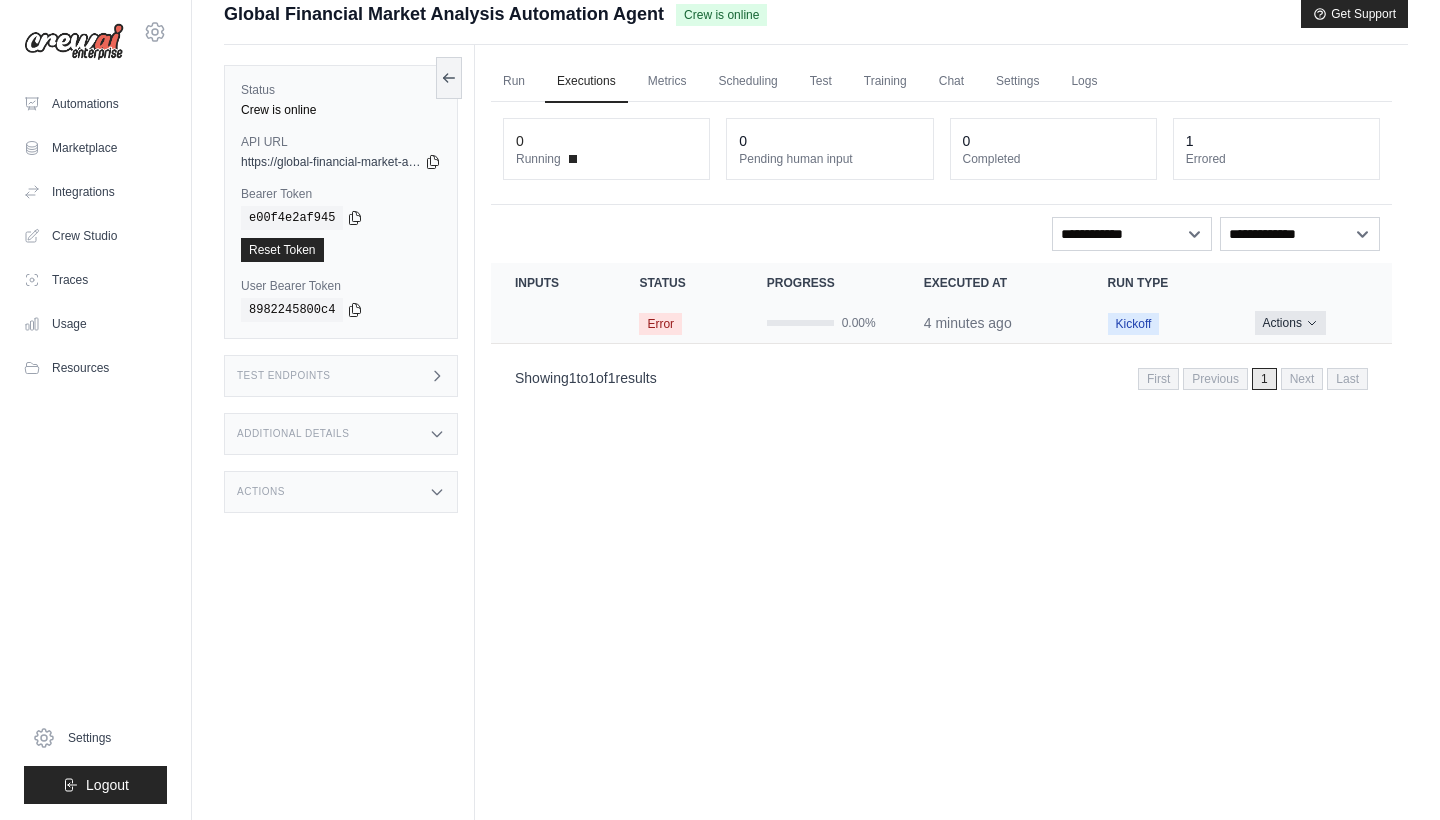click on "Actions" at bounding box center (1290, 323) 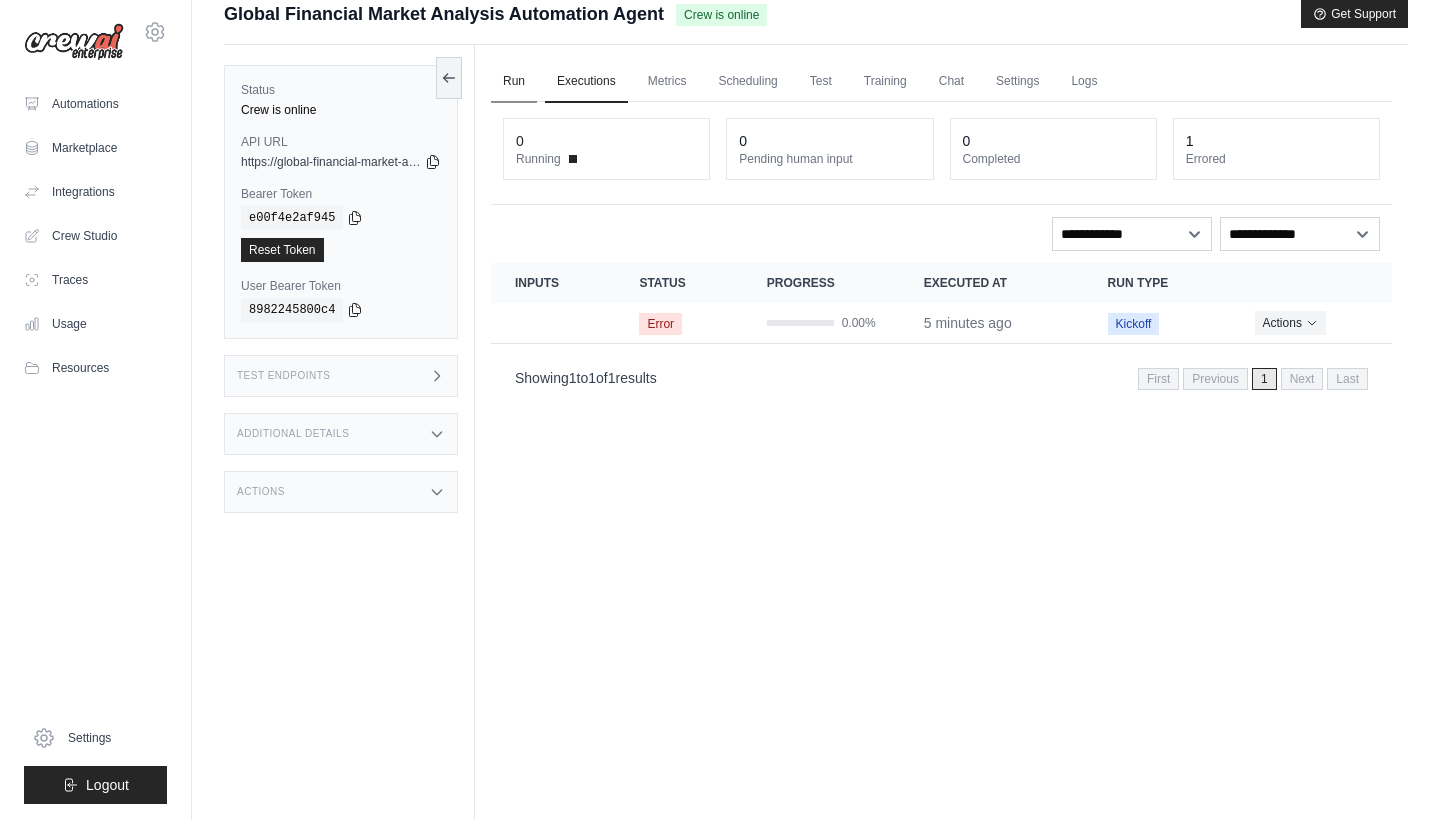 click on "Run" at bounding box center [514, 82] 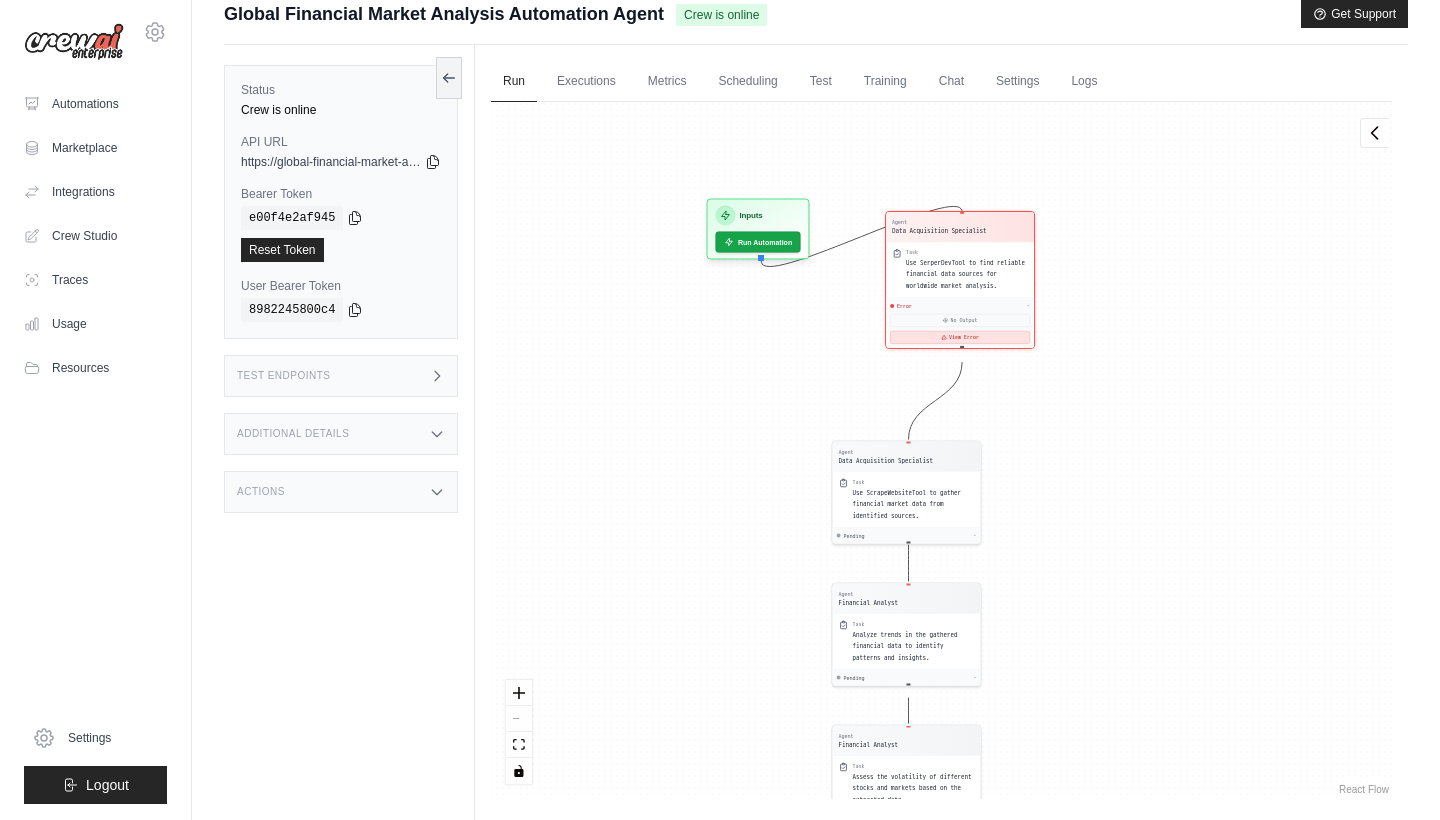 click on "View Error" at bounding box center (960, 337) 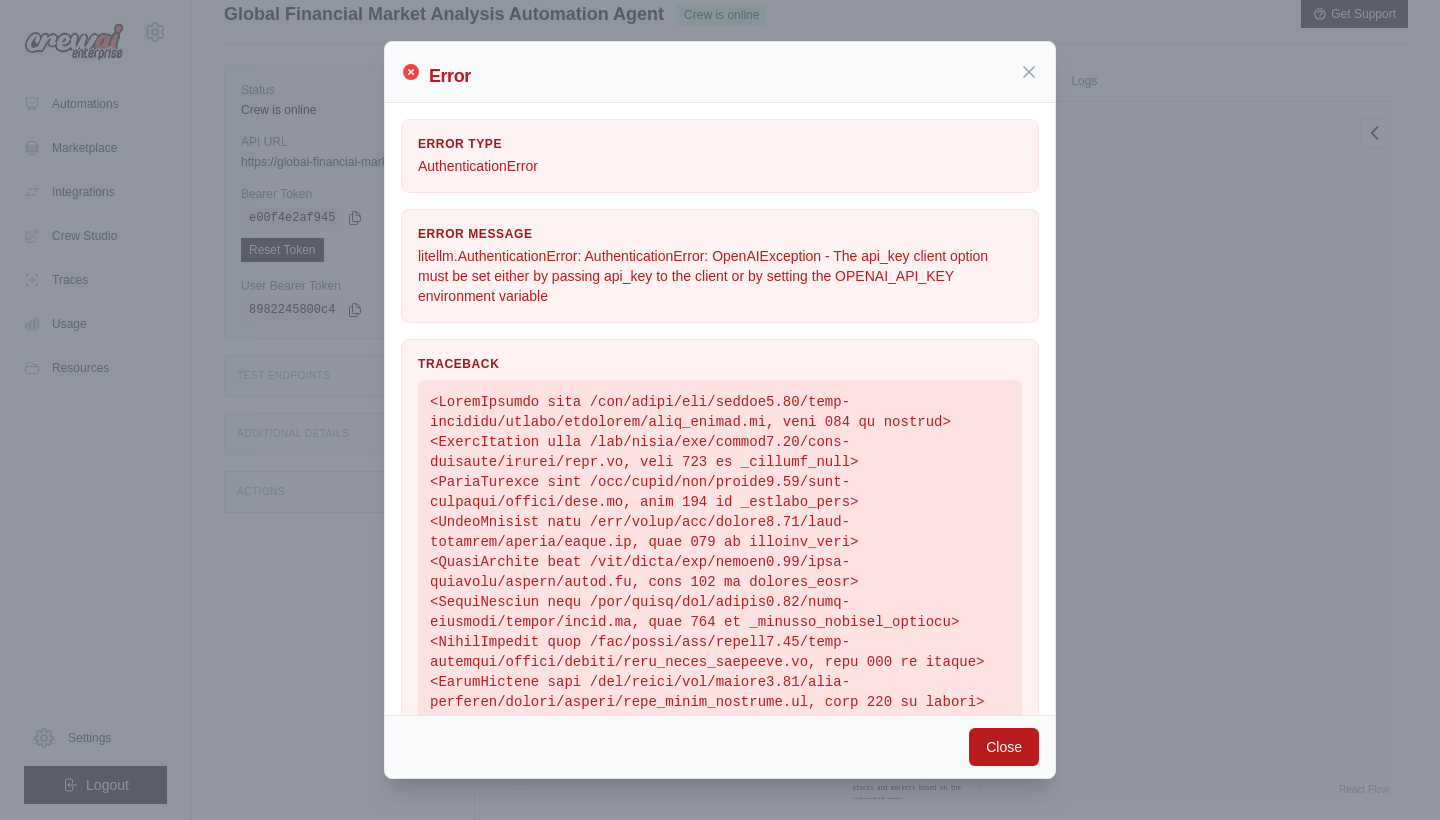 click on "Close" at bounding box center (1004, 747) 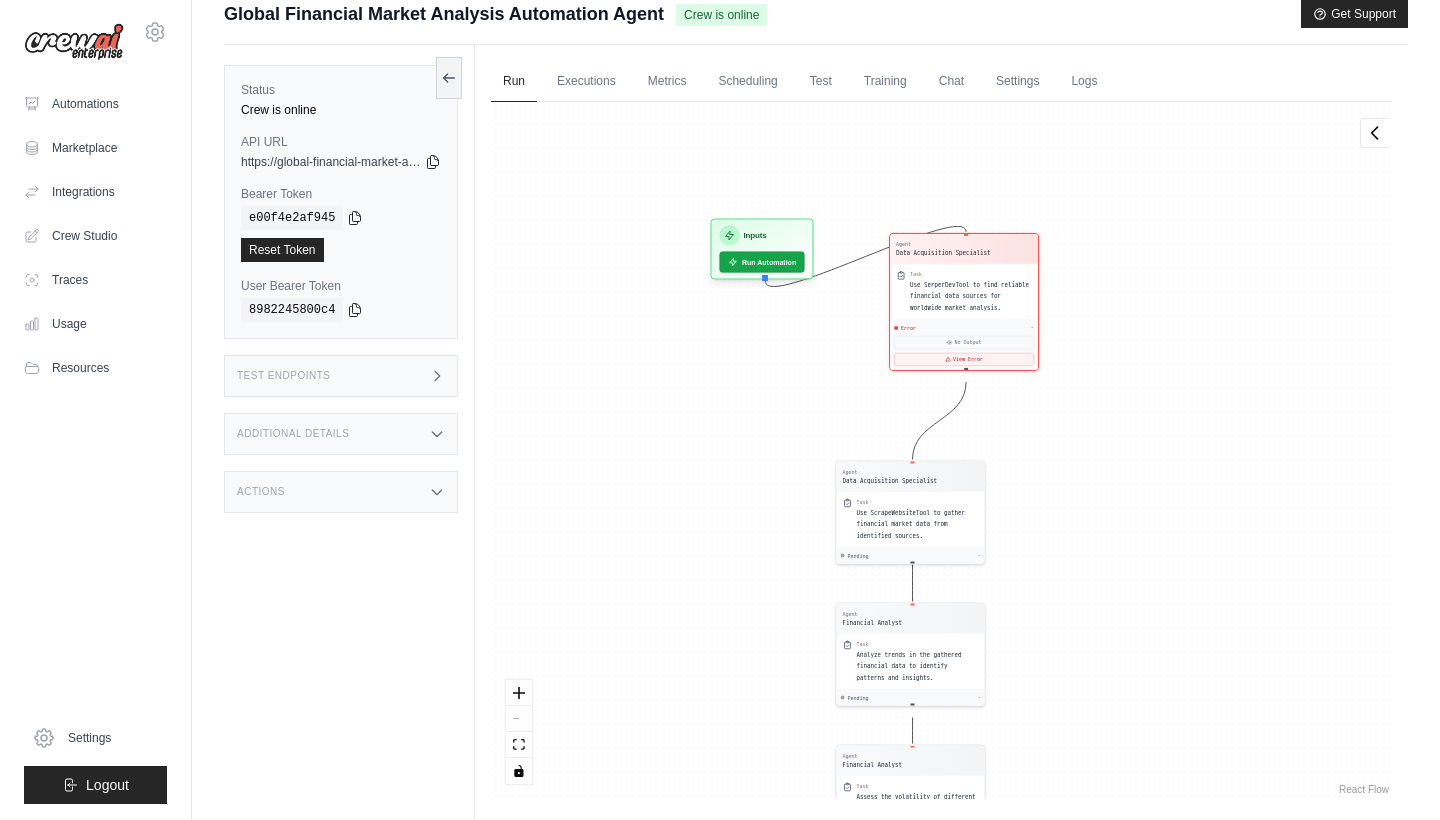 drag, startPoint x: 712, startPoint y: 418, endPoint x: 716, endPoint y: 439, distance: 21.377558 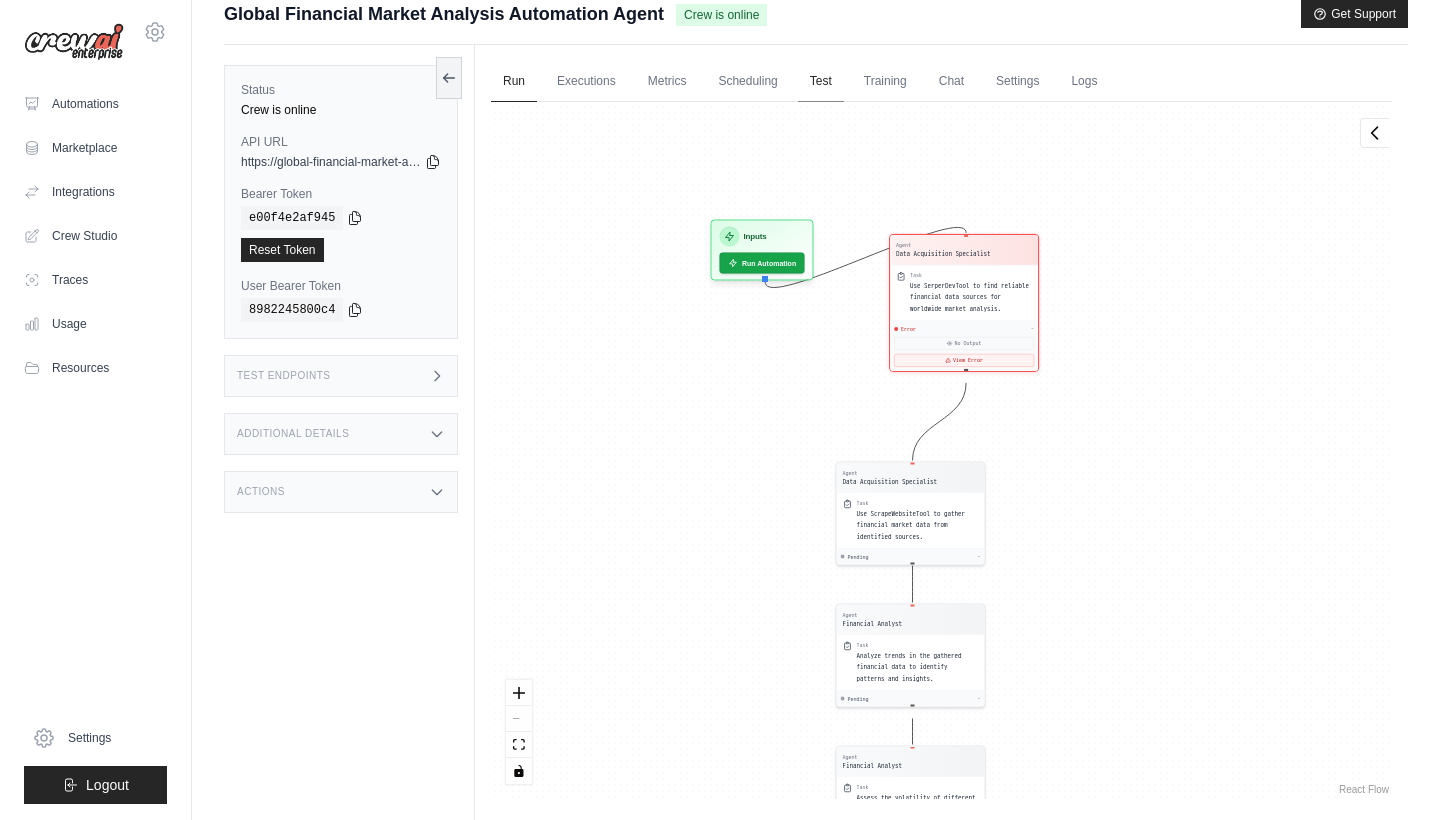 click on "Test" at bounding box center (821, 82) 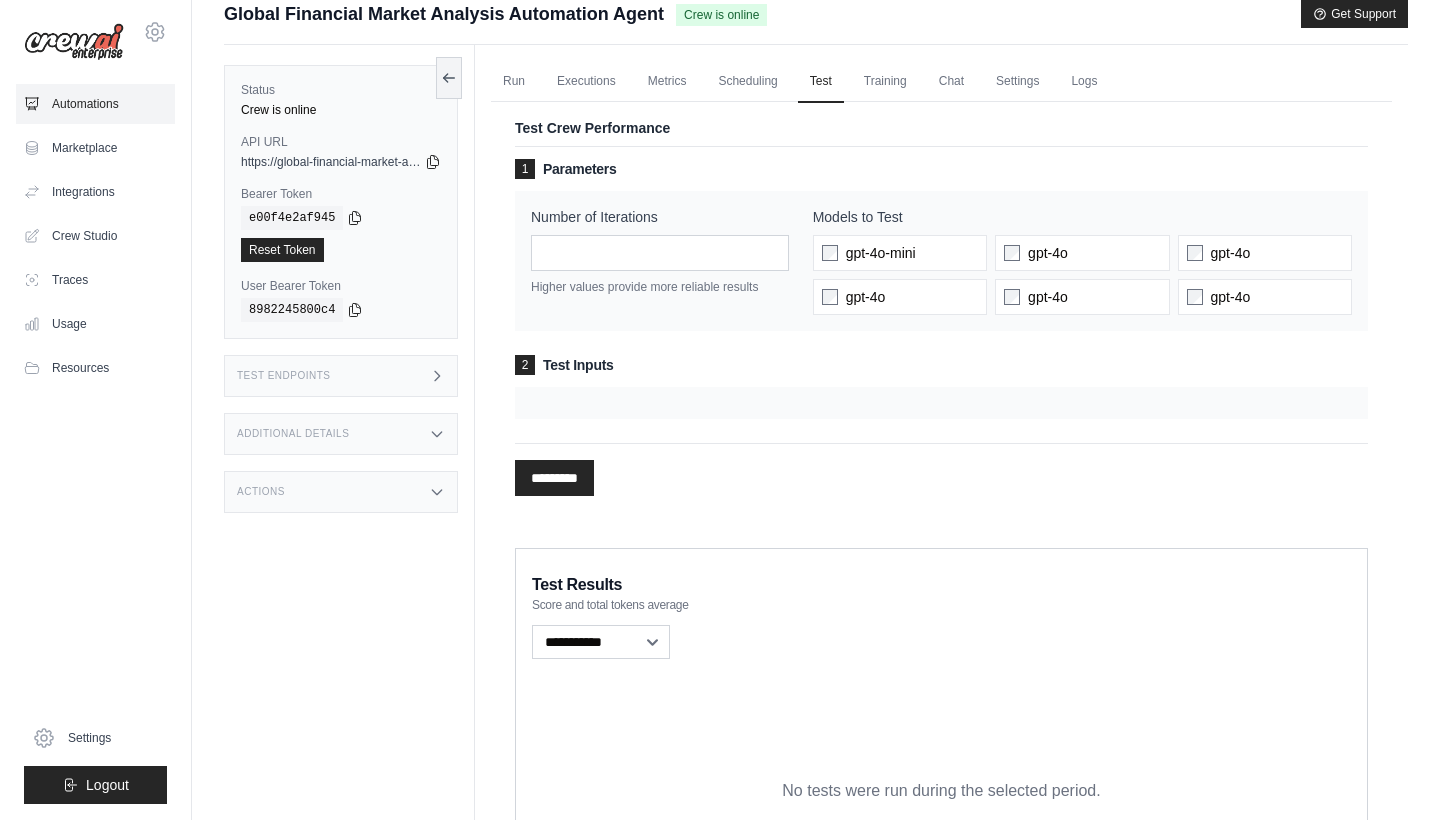 click on "Automations" at bounding box center [95, 104] 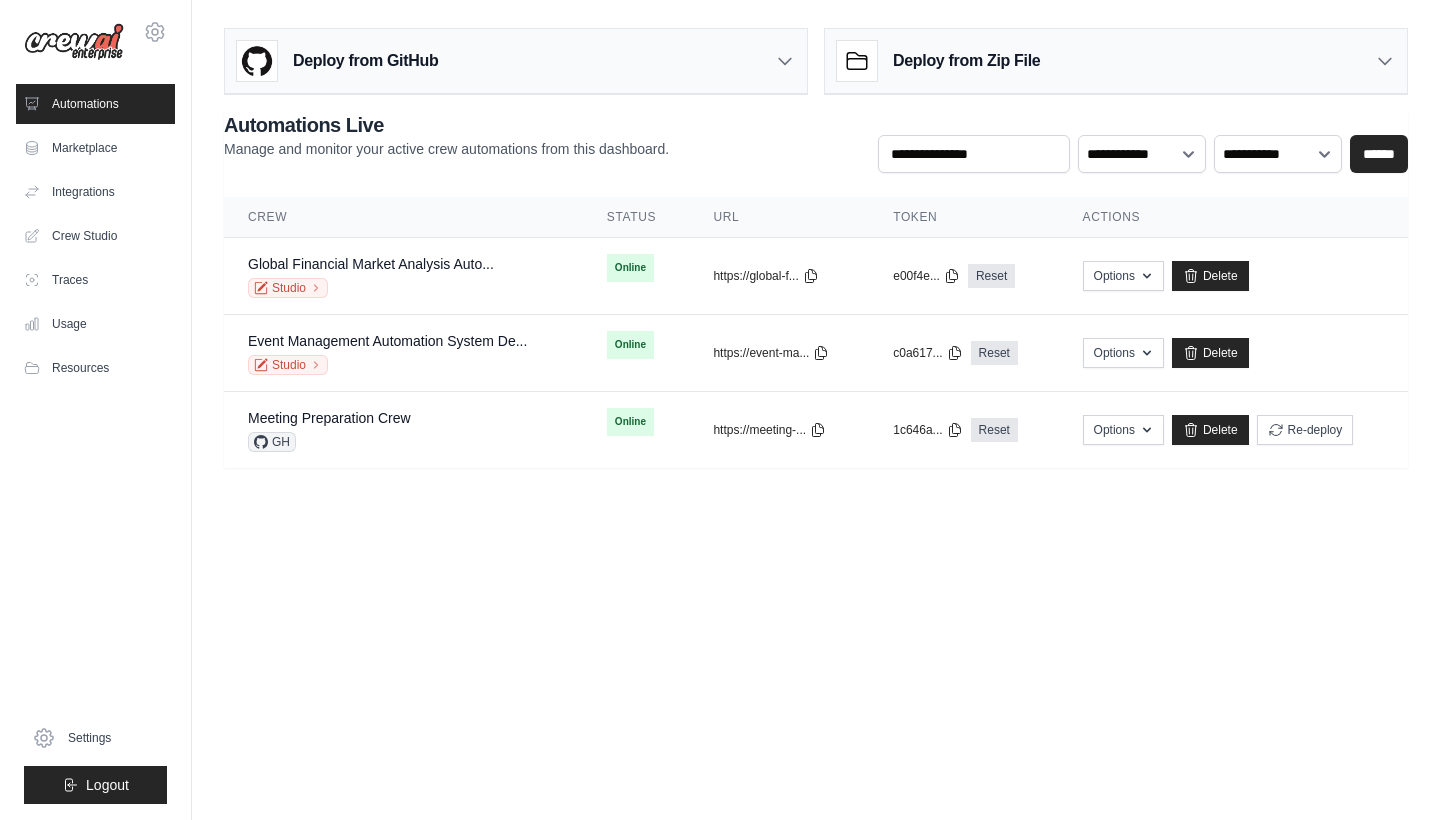 scroll, scrollTop: 0, scrollLeft: 0, axis: both 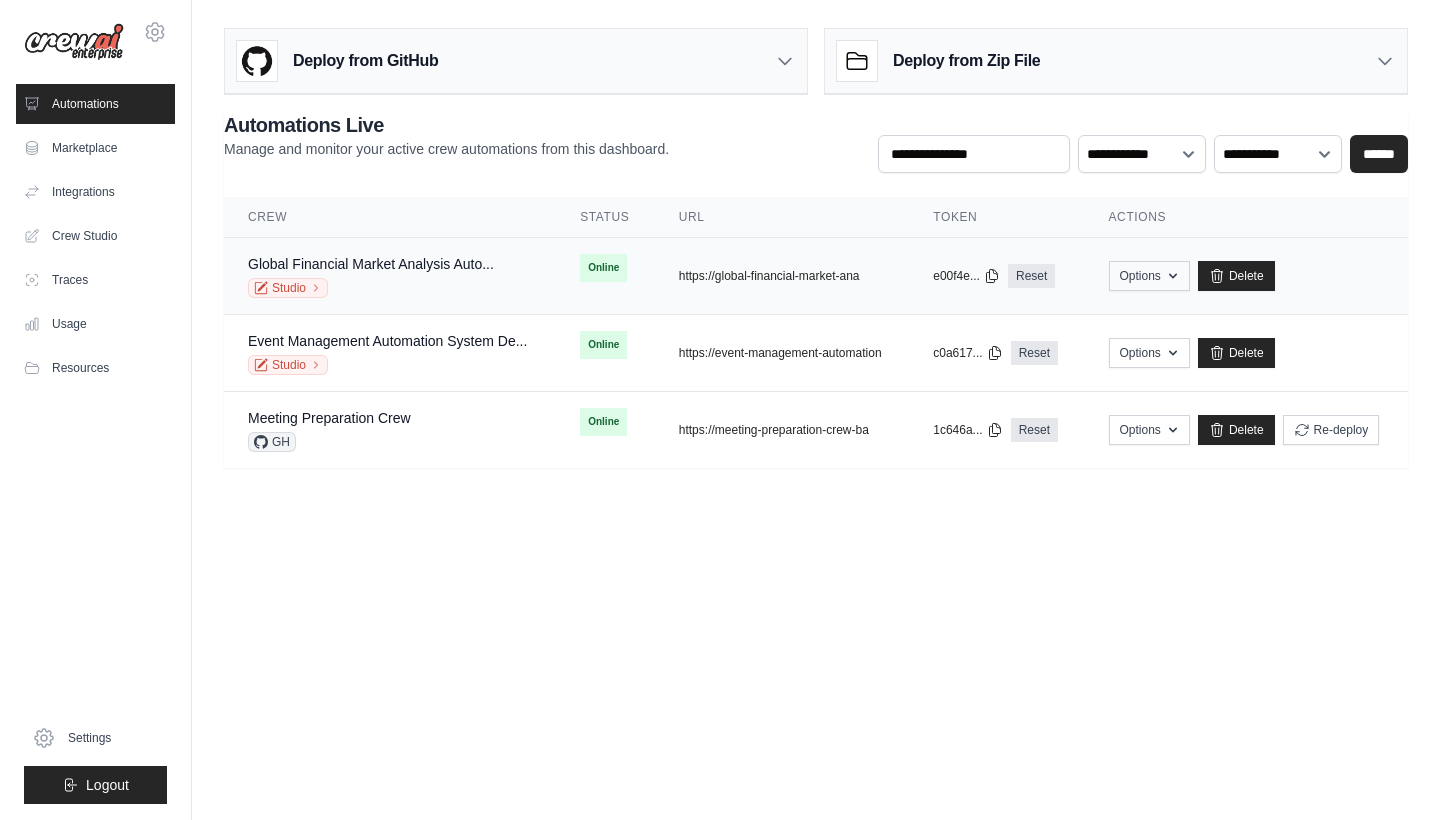 click 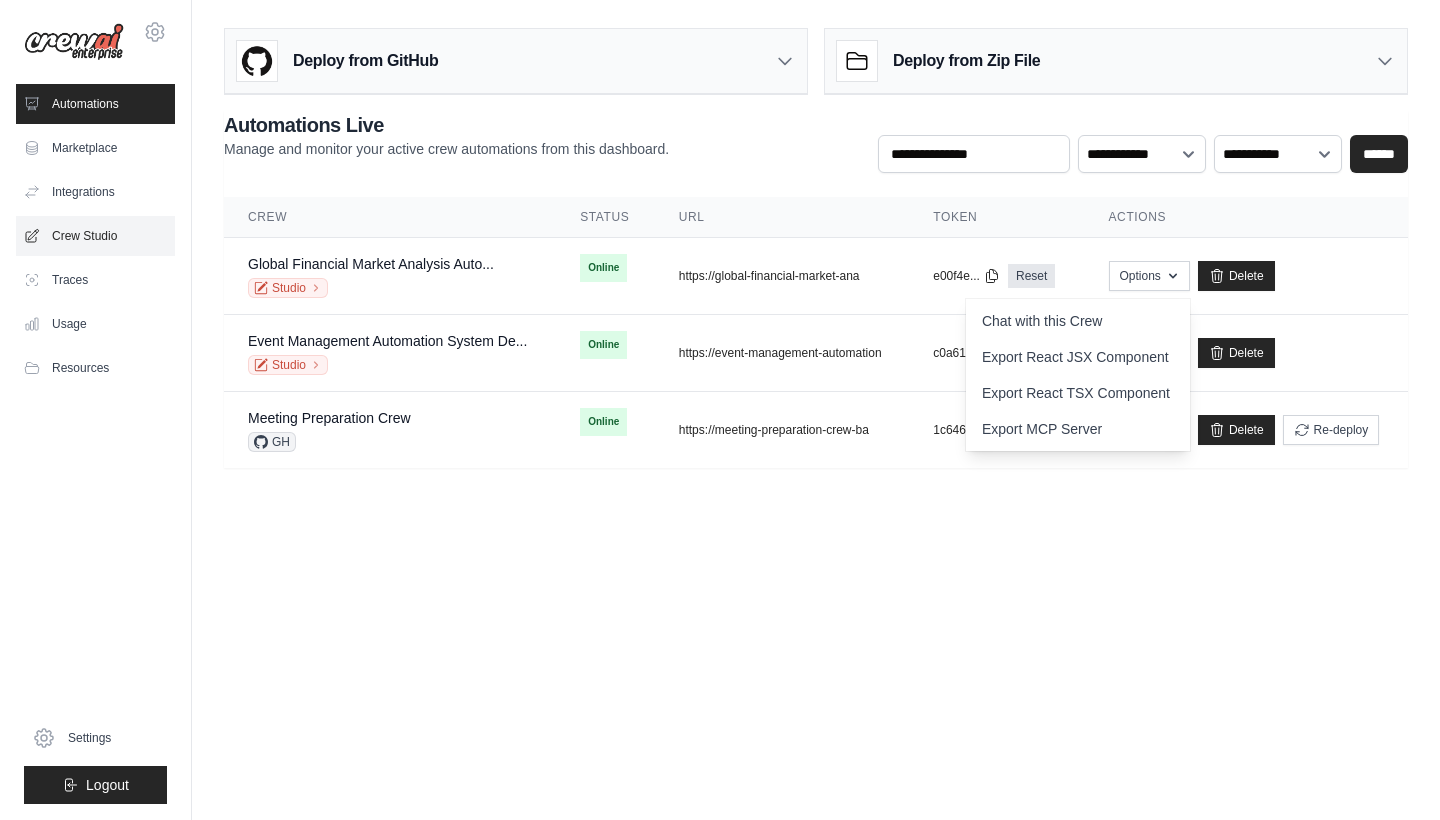 click on "Crew Studio" at bounding box center (95, 236) 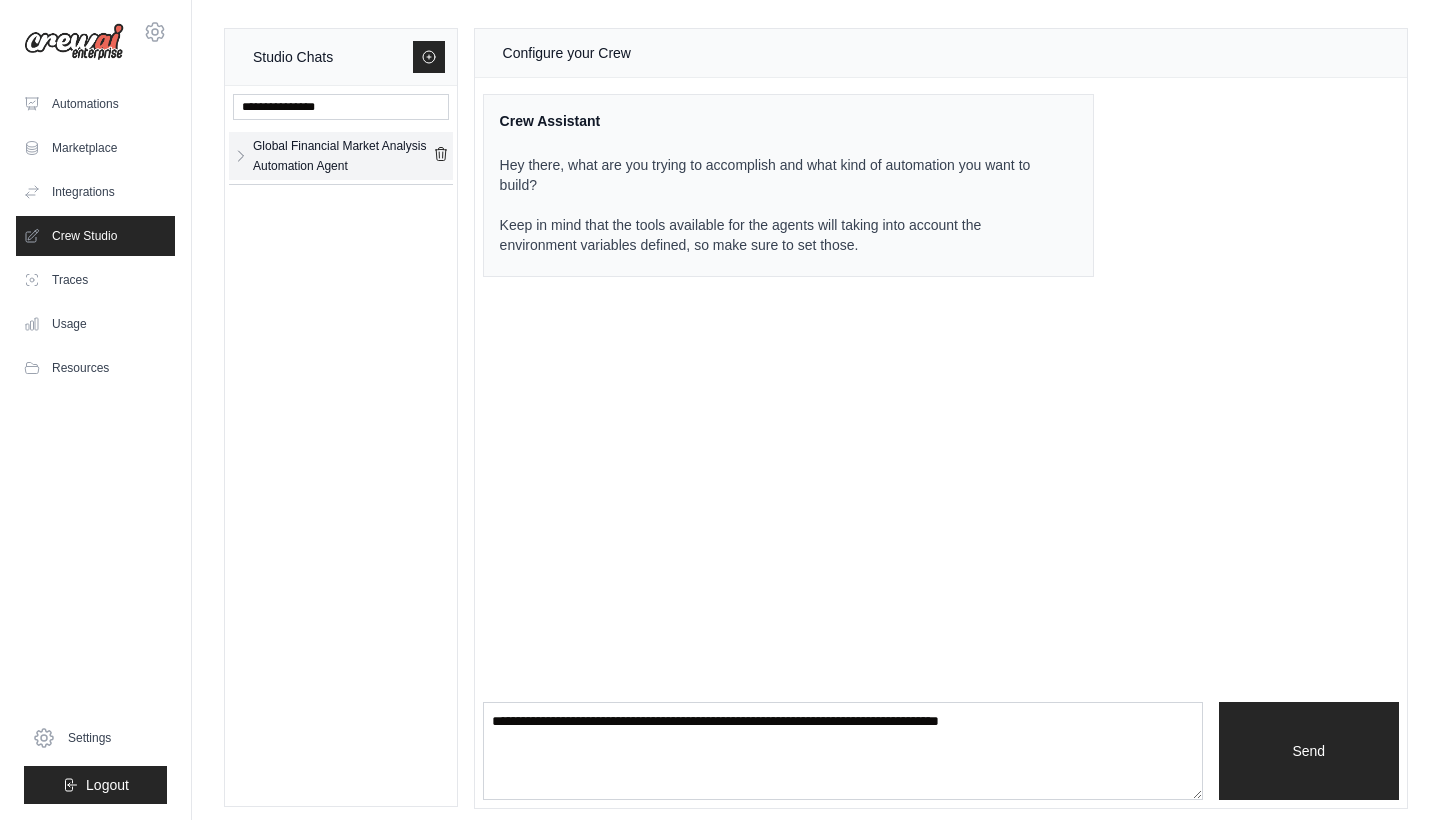 click on "Global Financial Market Analysis Automation Agent" at bounding box center [343, 156] 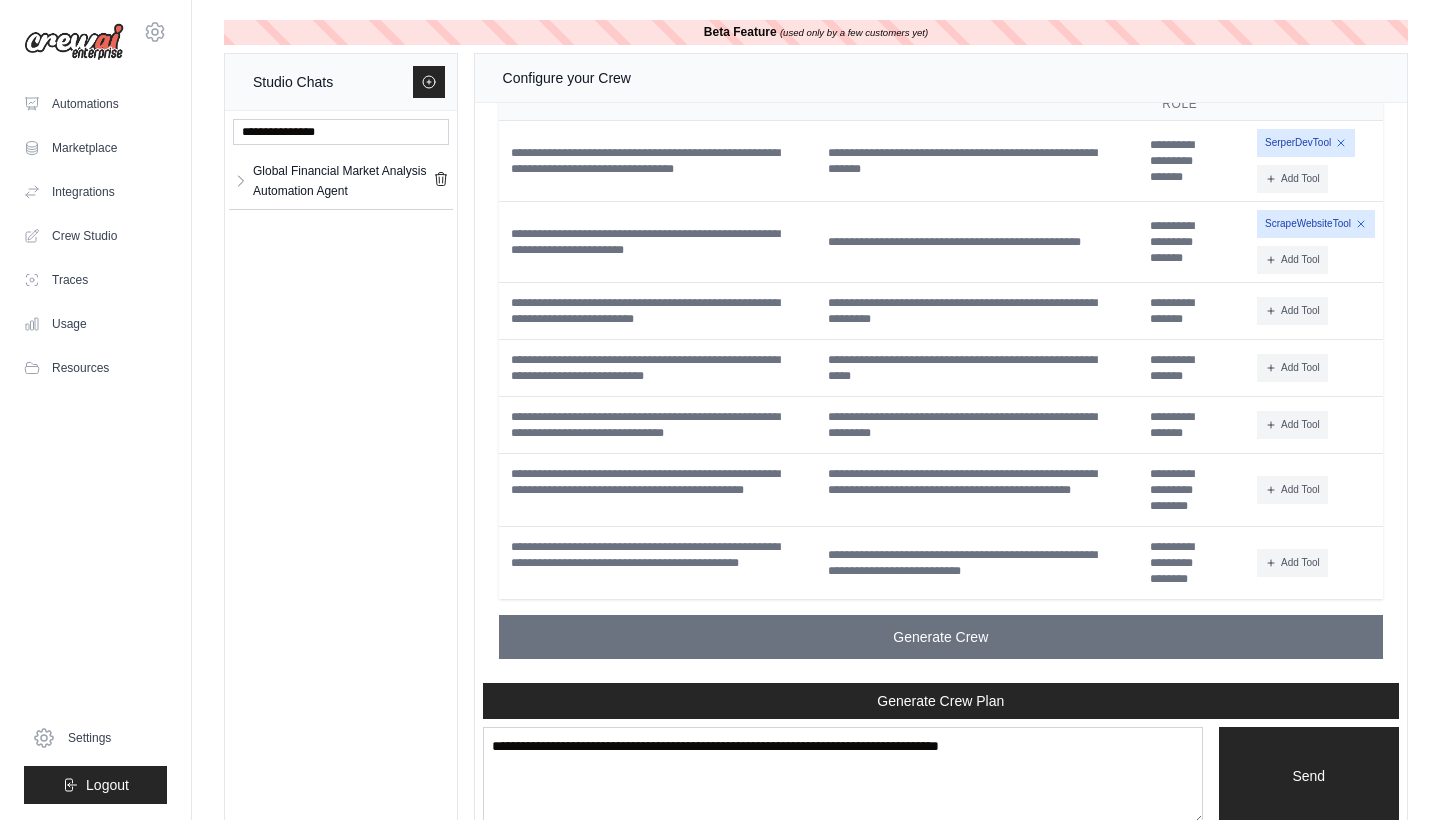 scroll, scrollTop: 3765, scrollLeft: 0, axis: vertical 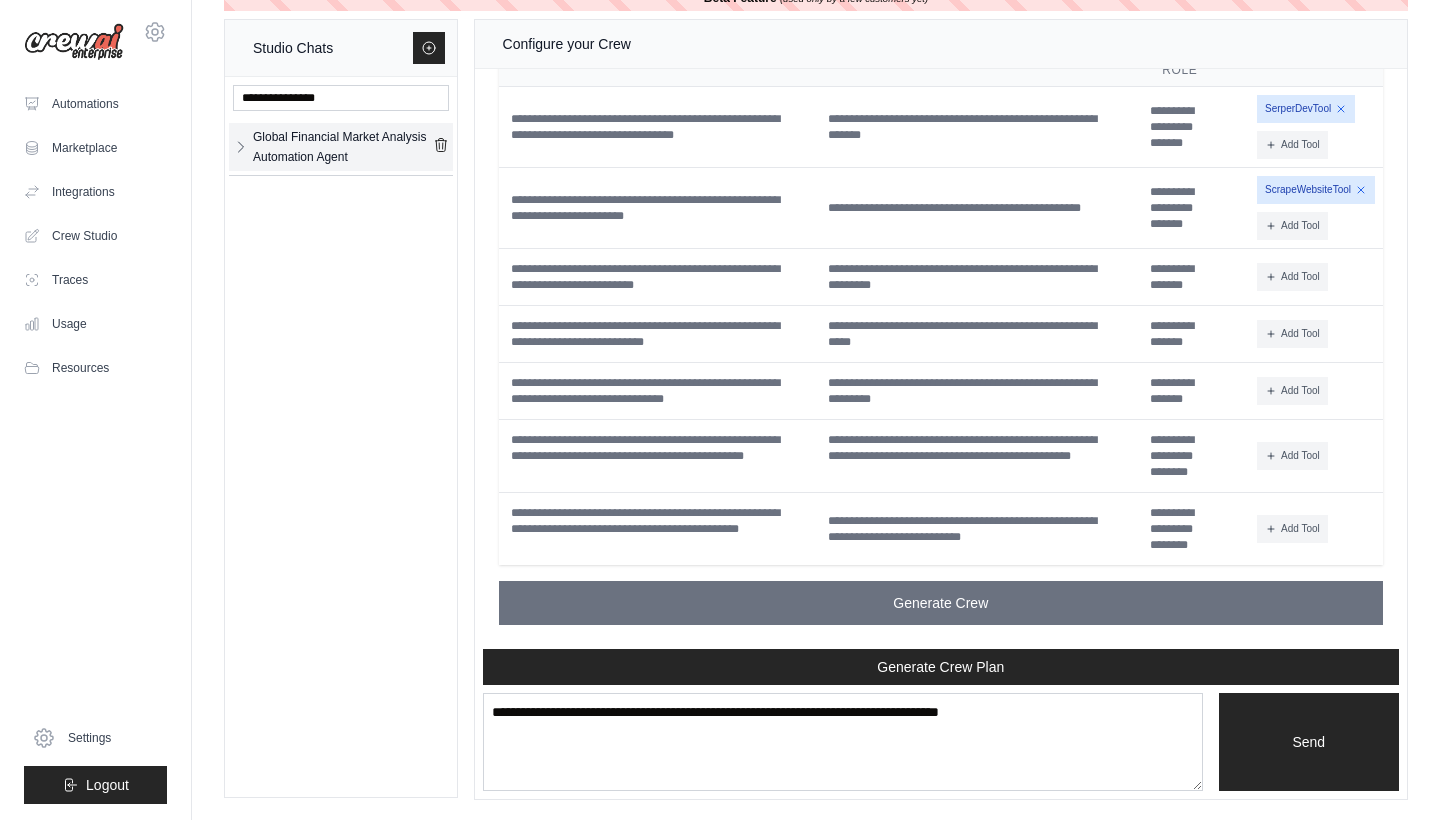 click 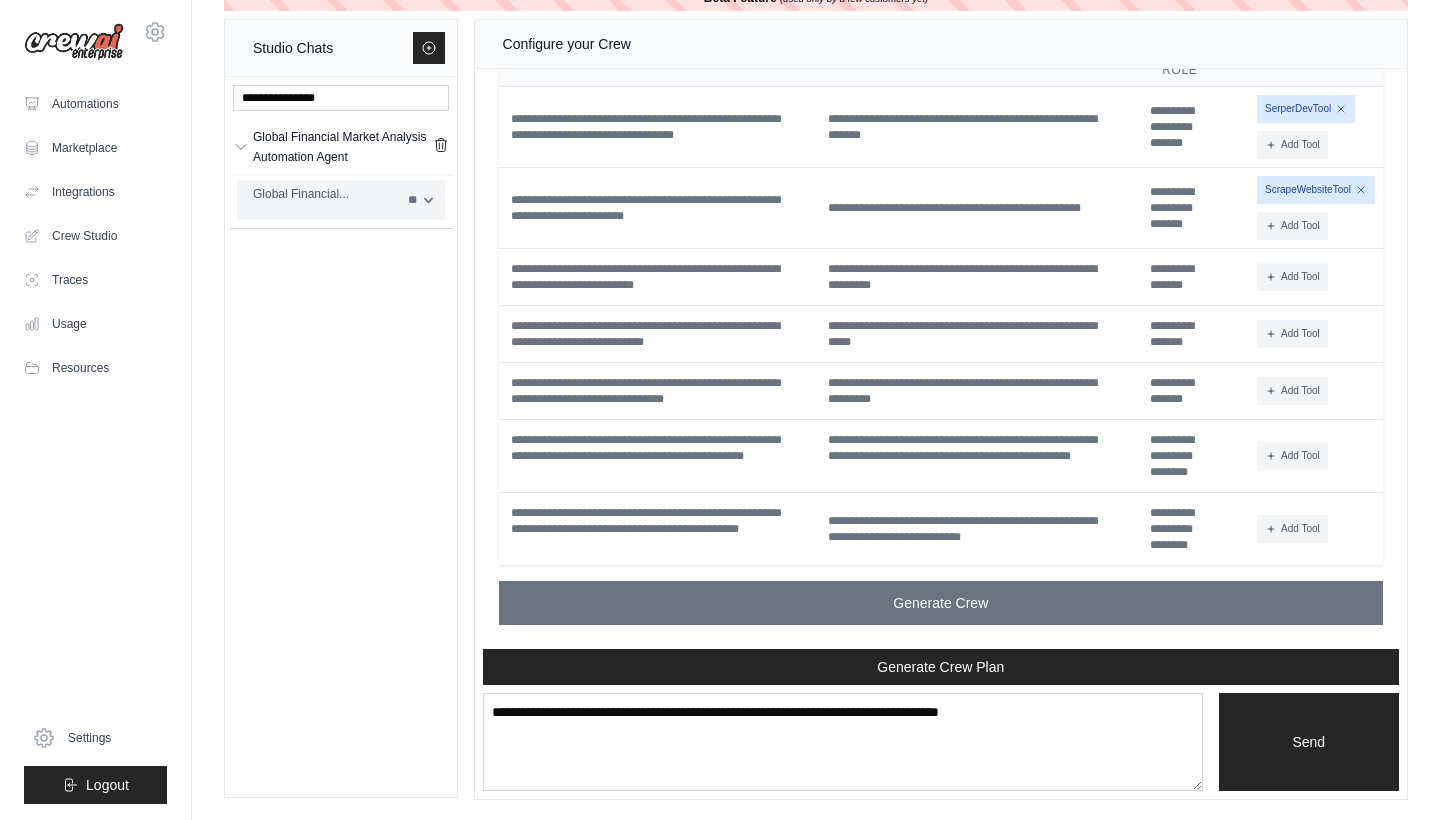 click on "Global Financial..." at bounding box center (324, 194) 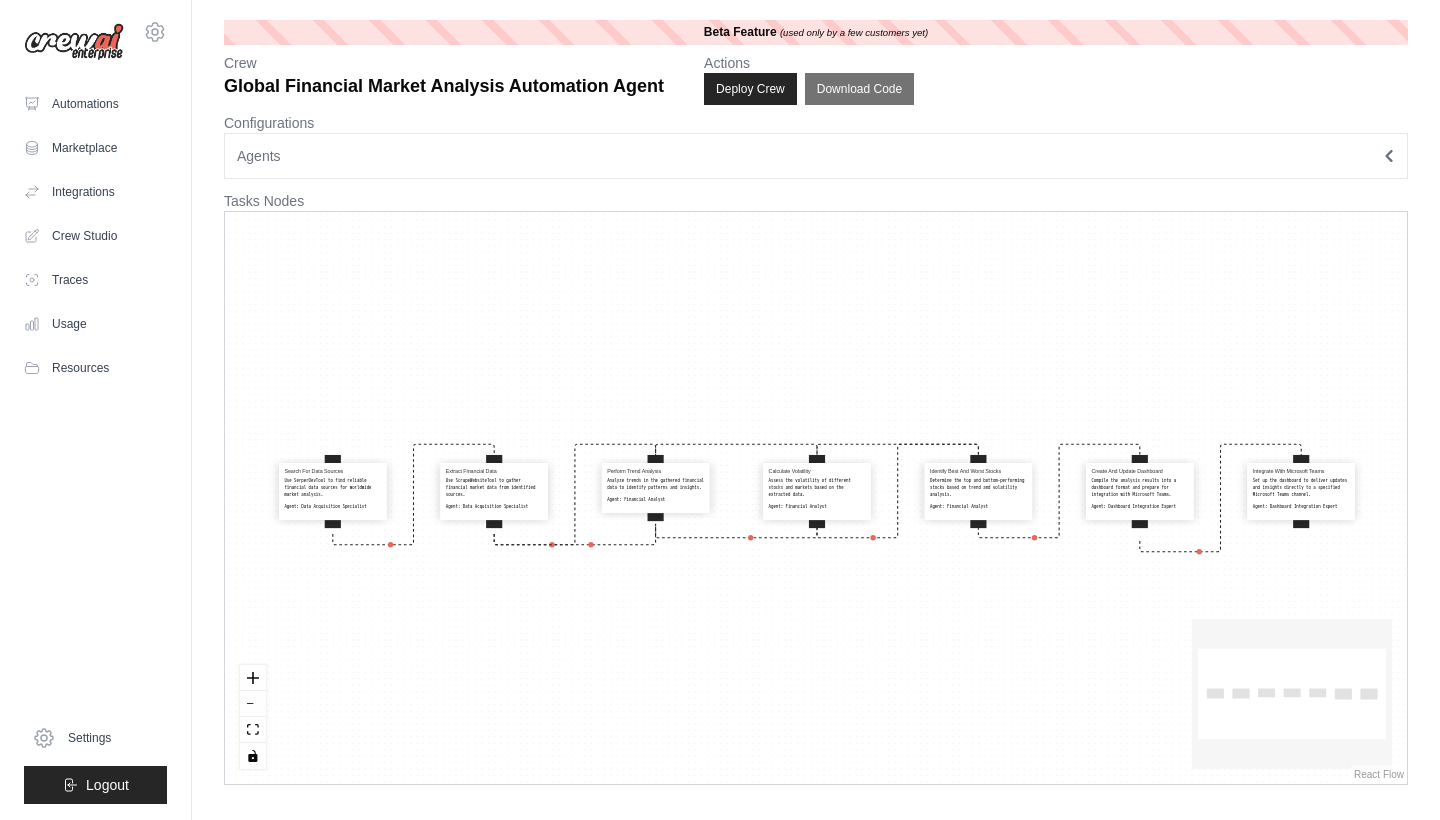 scroll, scrollTop: 0, scrollLeft: 0, axis: both 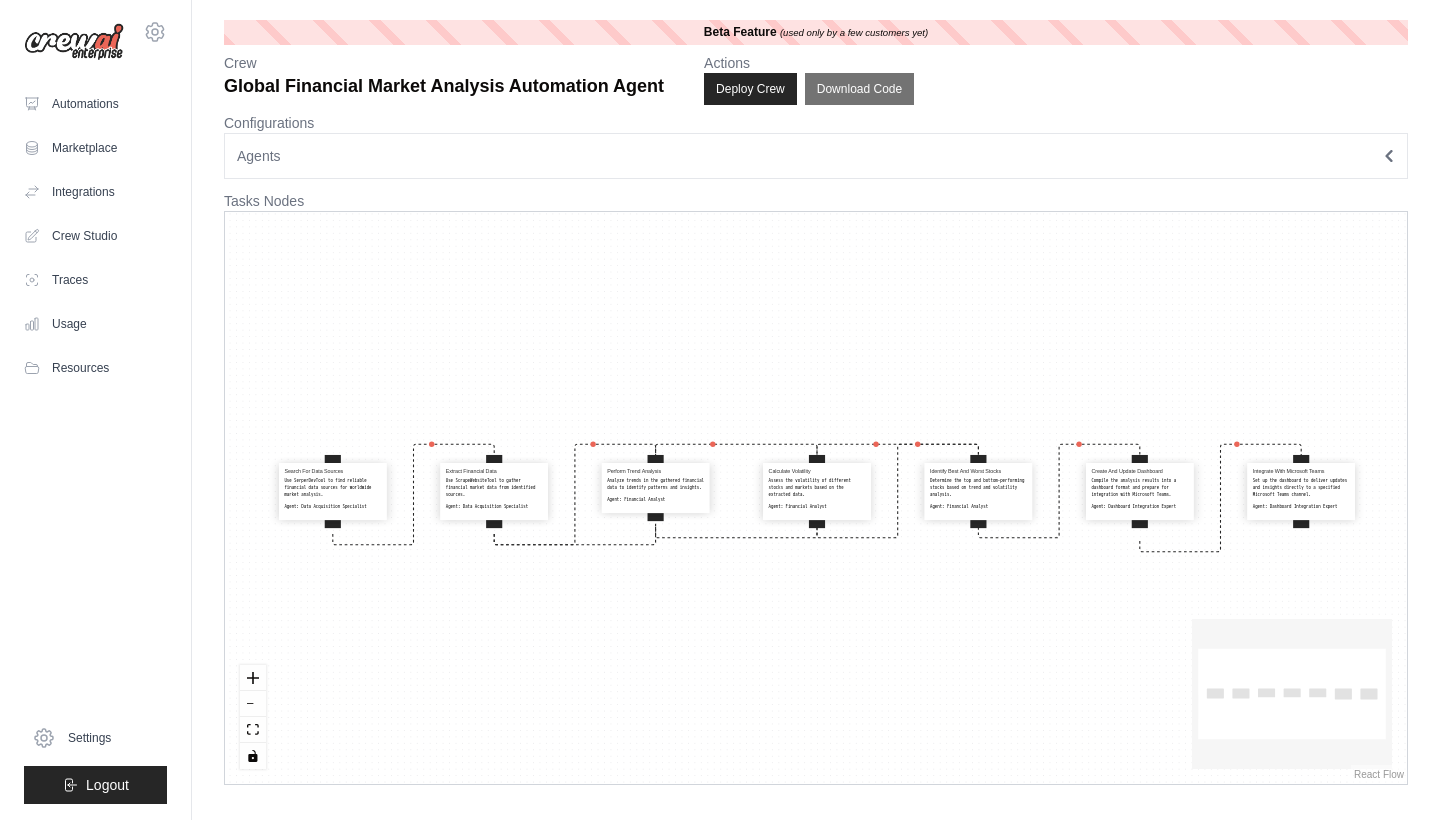 click on "Agents" at bounding box center [816, 156] 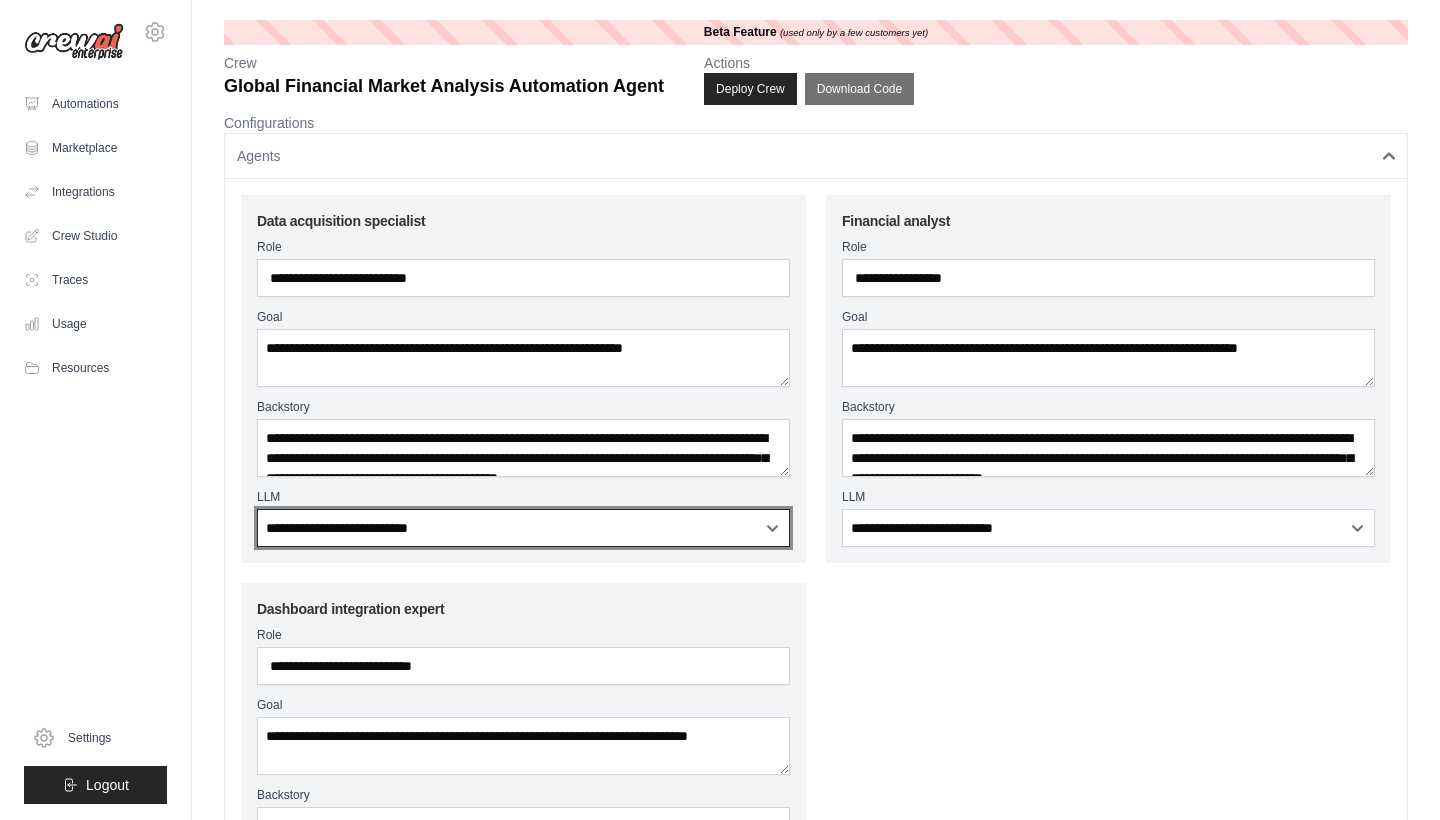 select on "**********" 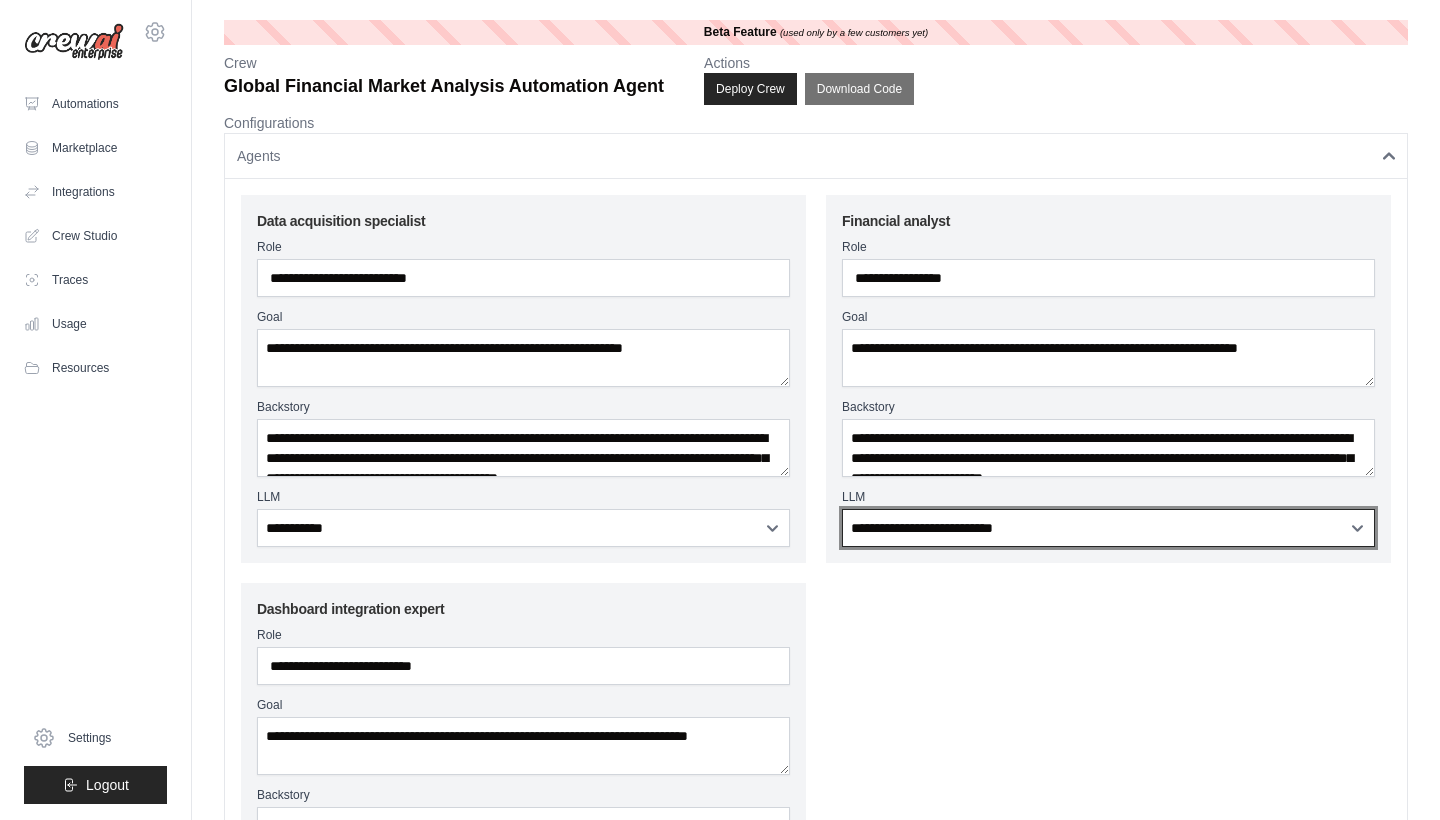 select on "**********" 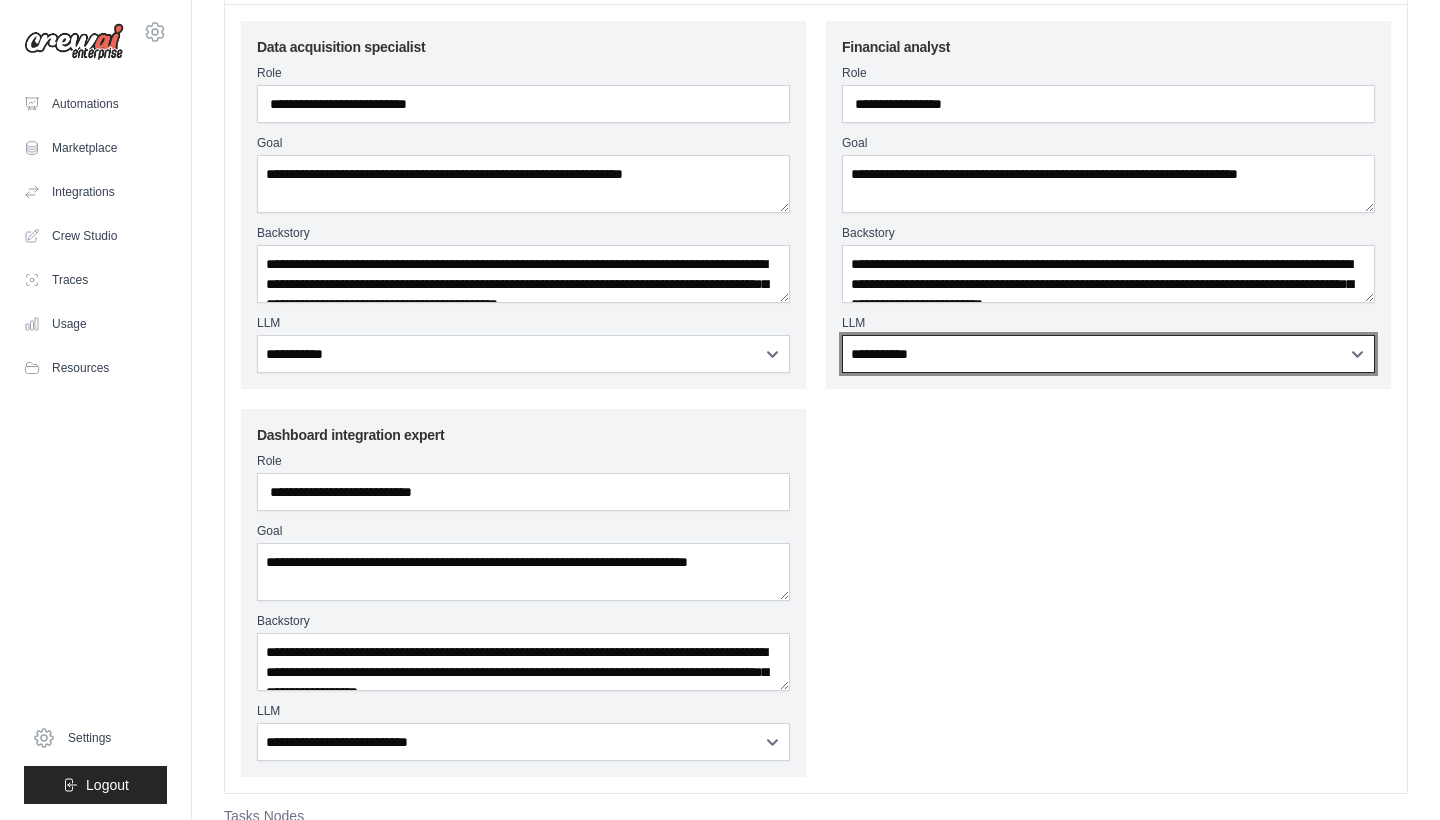 scroll, scrollTop: 175, scrollLeft: 0, axis: vertical 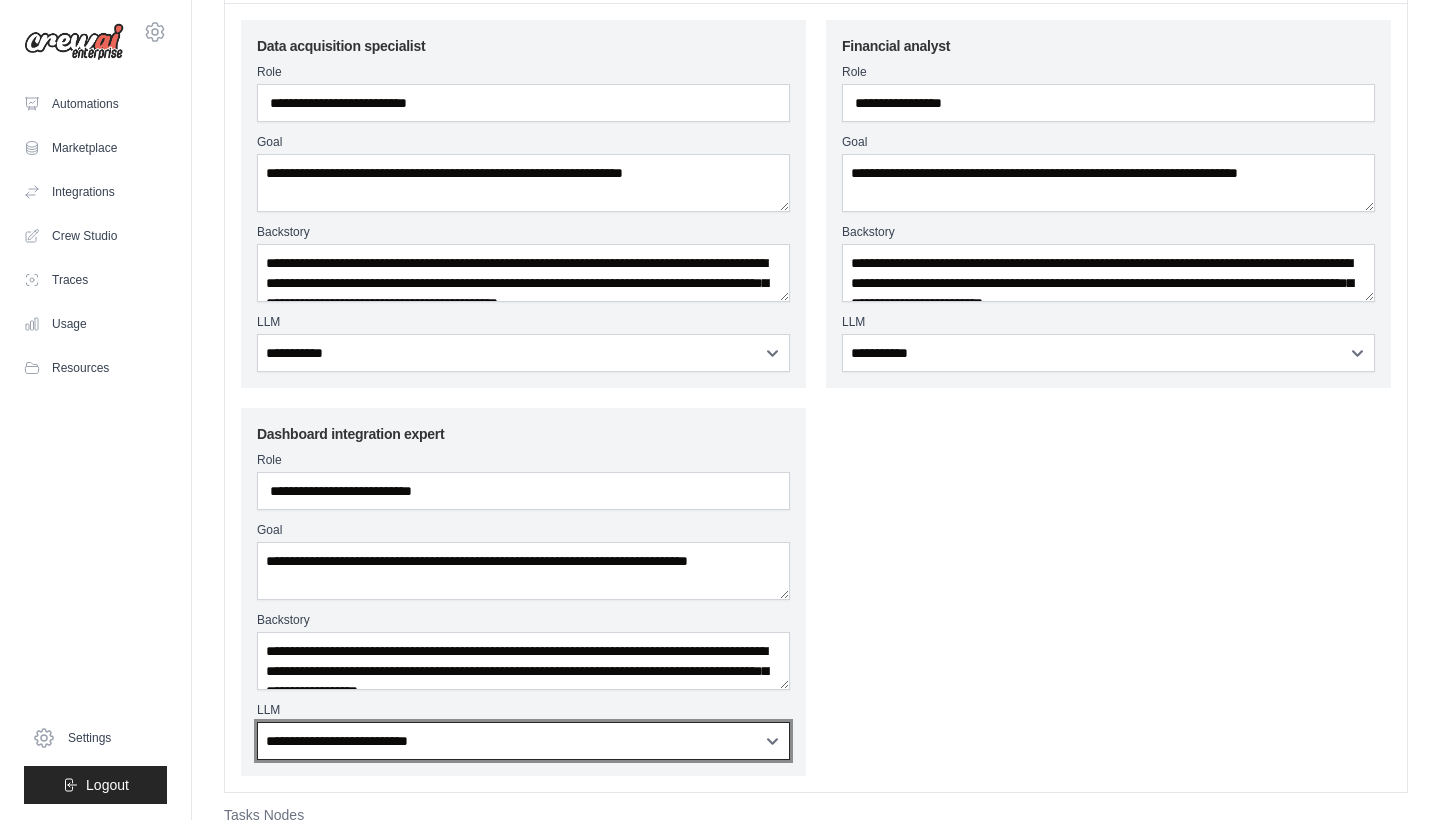 select on "**********" 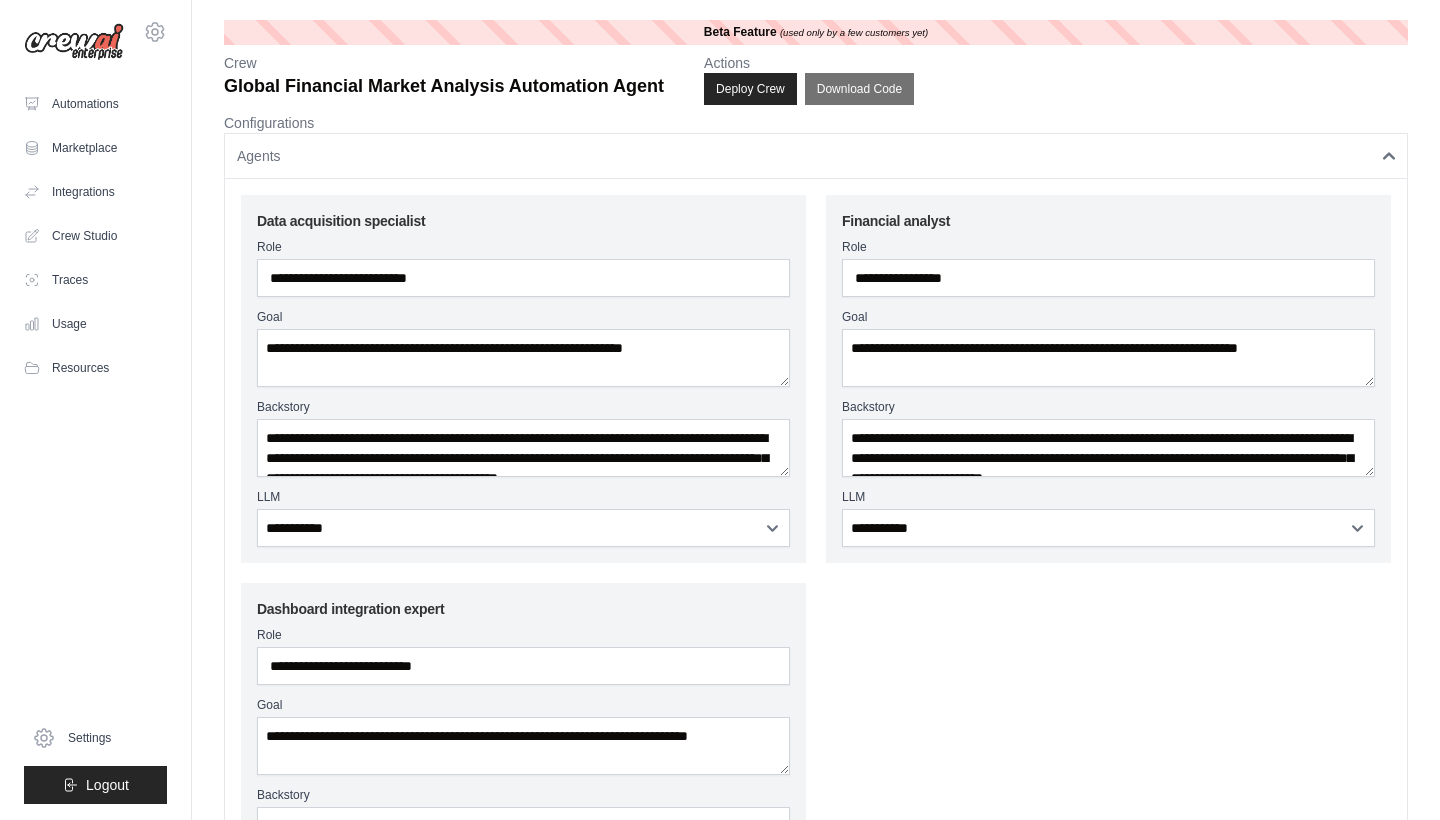 scroll, scrollTop: 0, scrollLeft: 0, axis: both 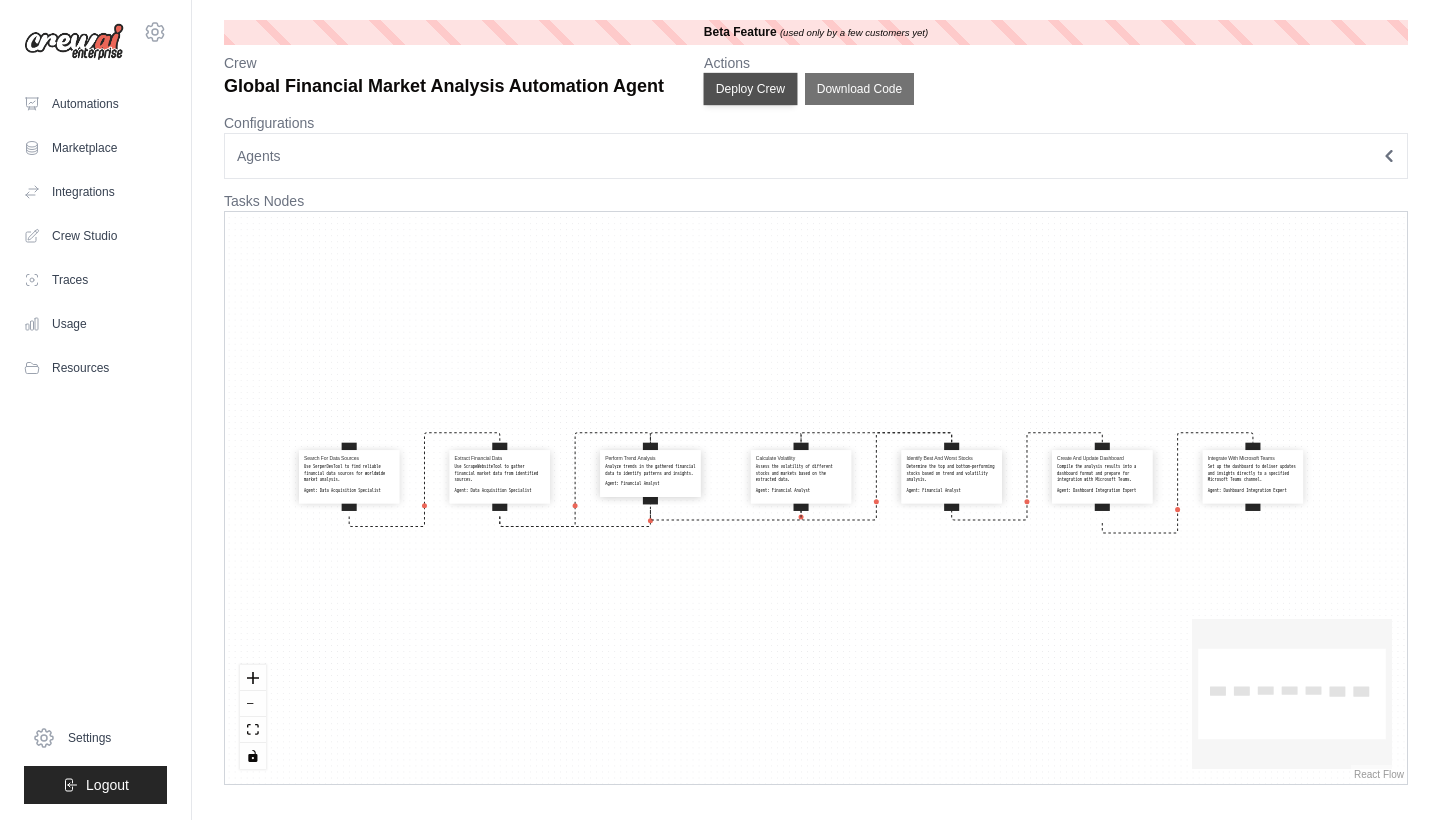 click on "Deploy Crew" at bounding box center (751, 89) 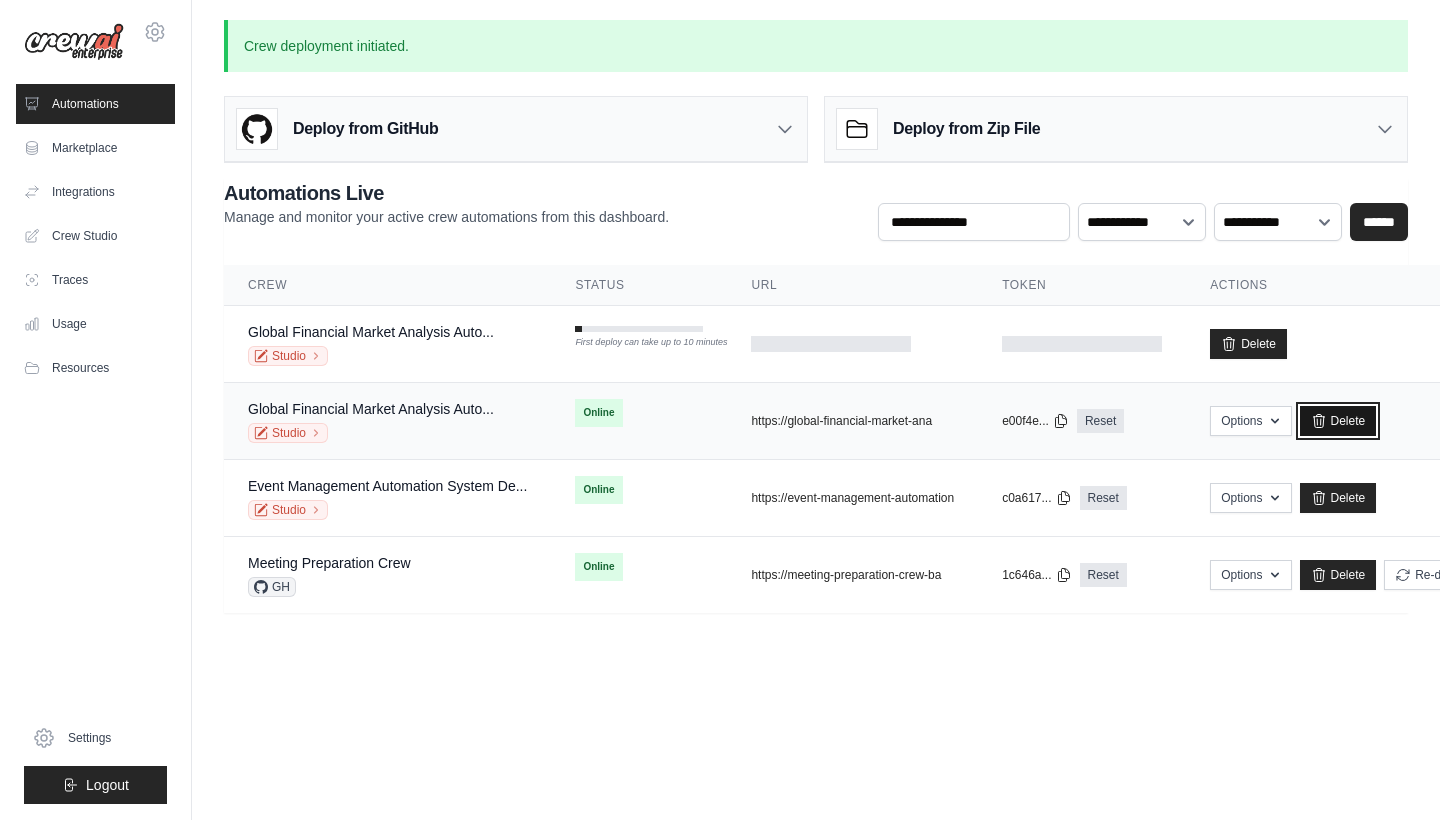 click on "Delete" at bounding box center [1338, 421] 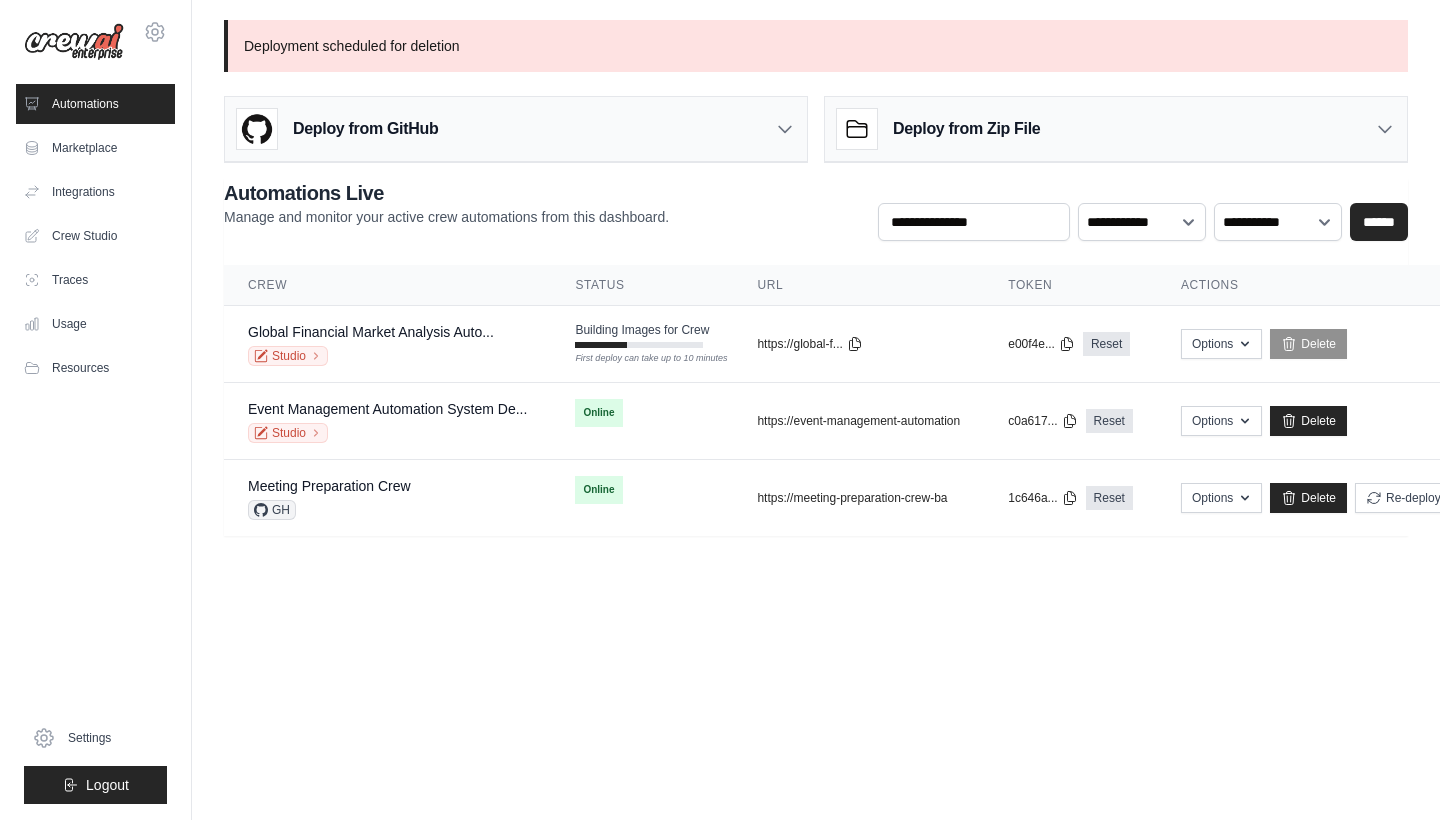 scroll, scrollTop: 0, scrollLeft: 0, axis: both 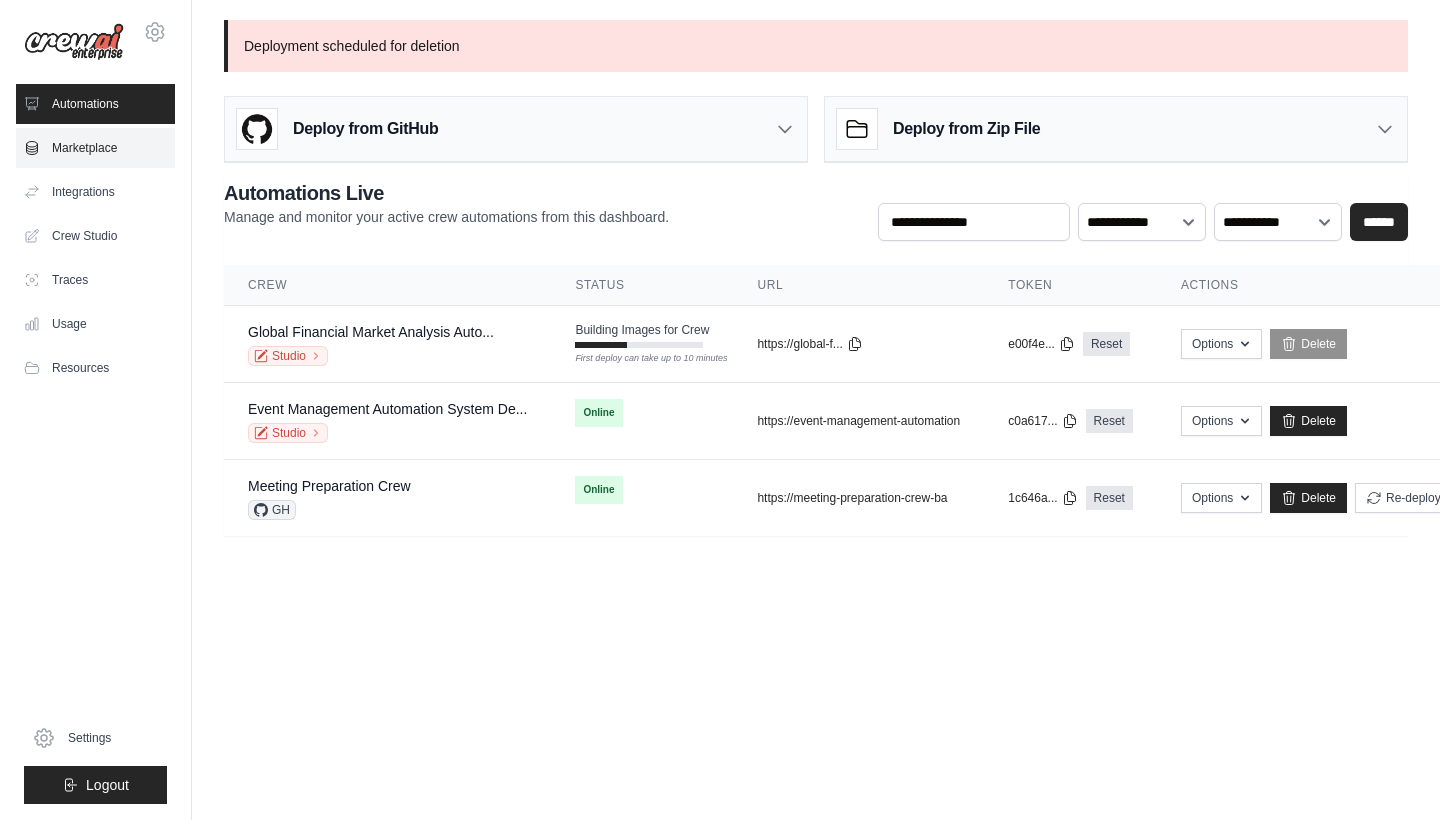 click on "Marketplace" at bounding box center [95, 148] 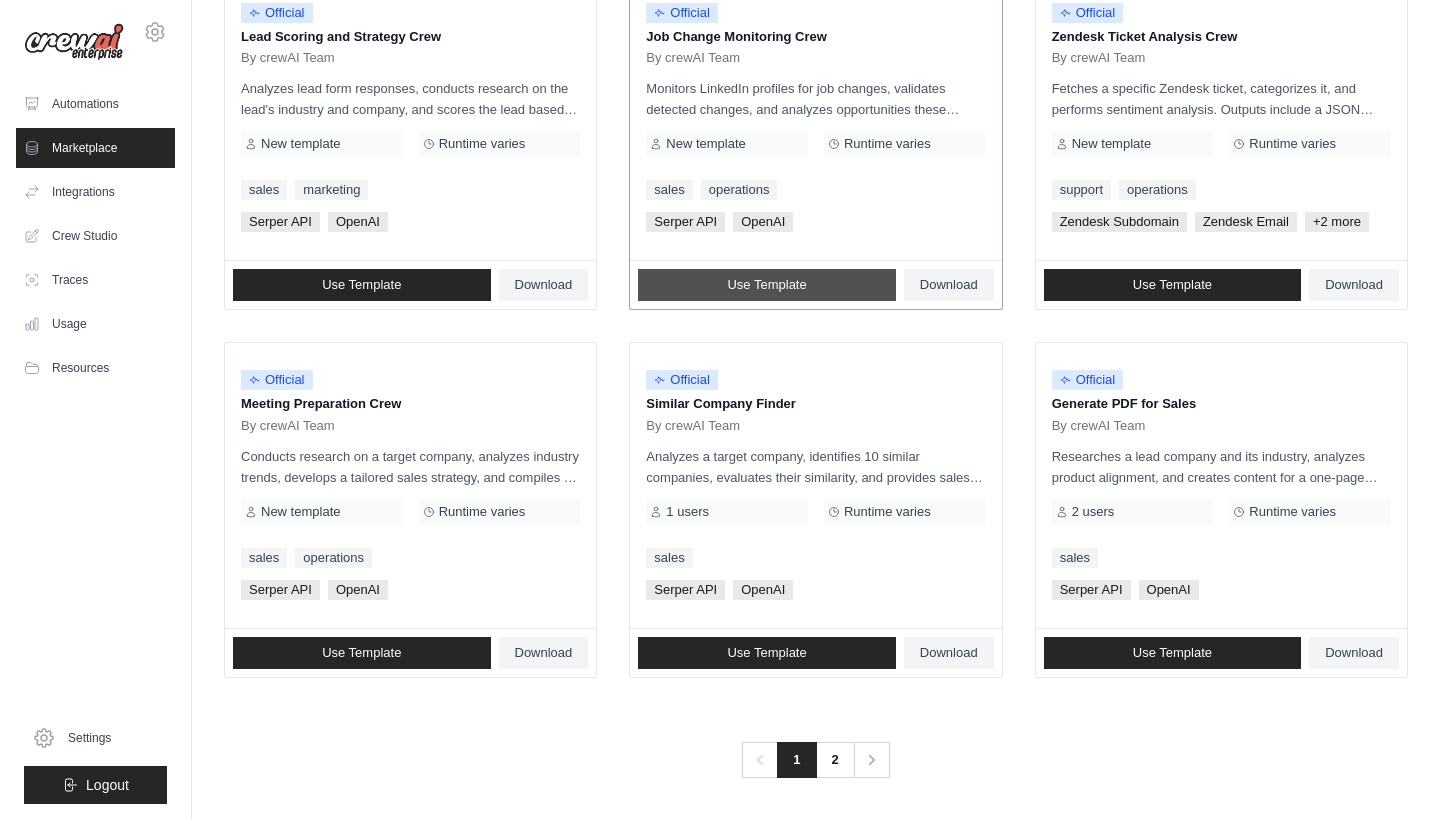 scroll, scrollTop: 1030, scrollLeft: 0, axis: vertical 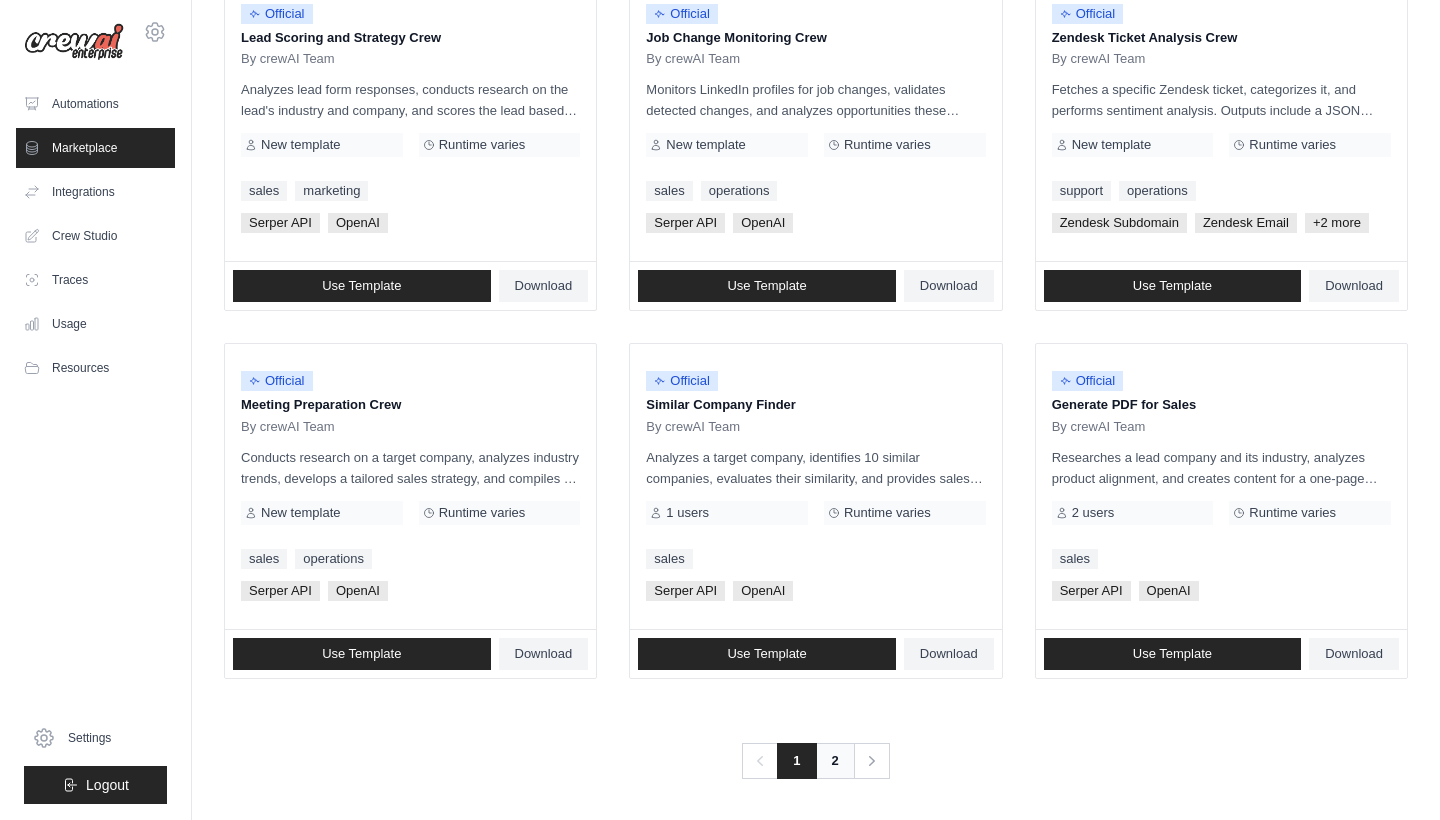 click on "2" at bounding box center [835, 761] 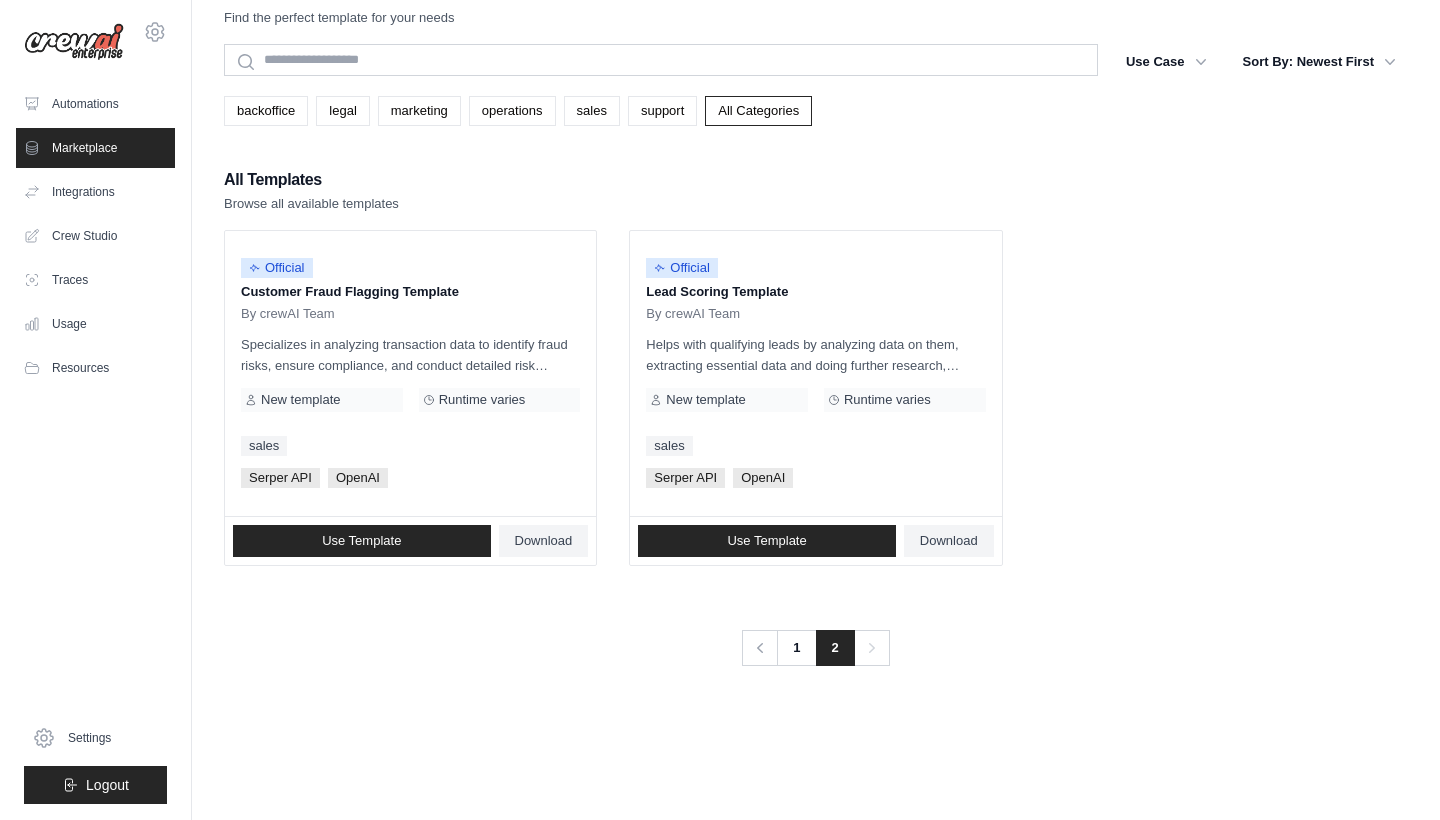 scroll, scrollTop: 0, scrollLeft: 0, axis: both 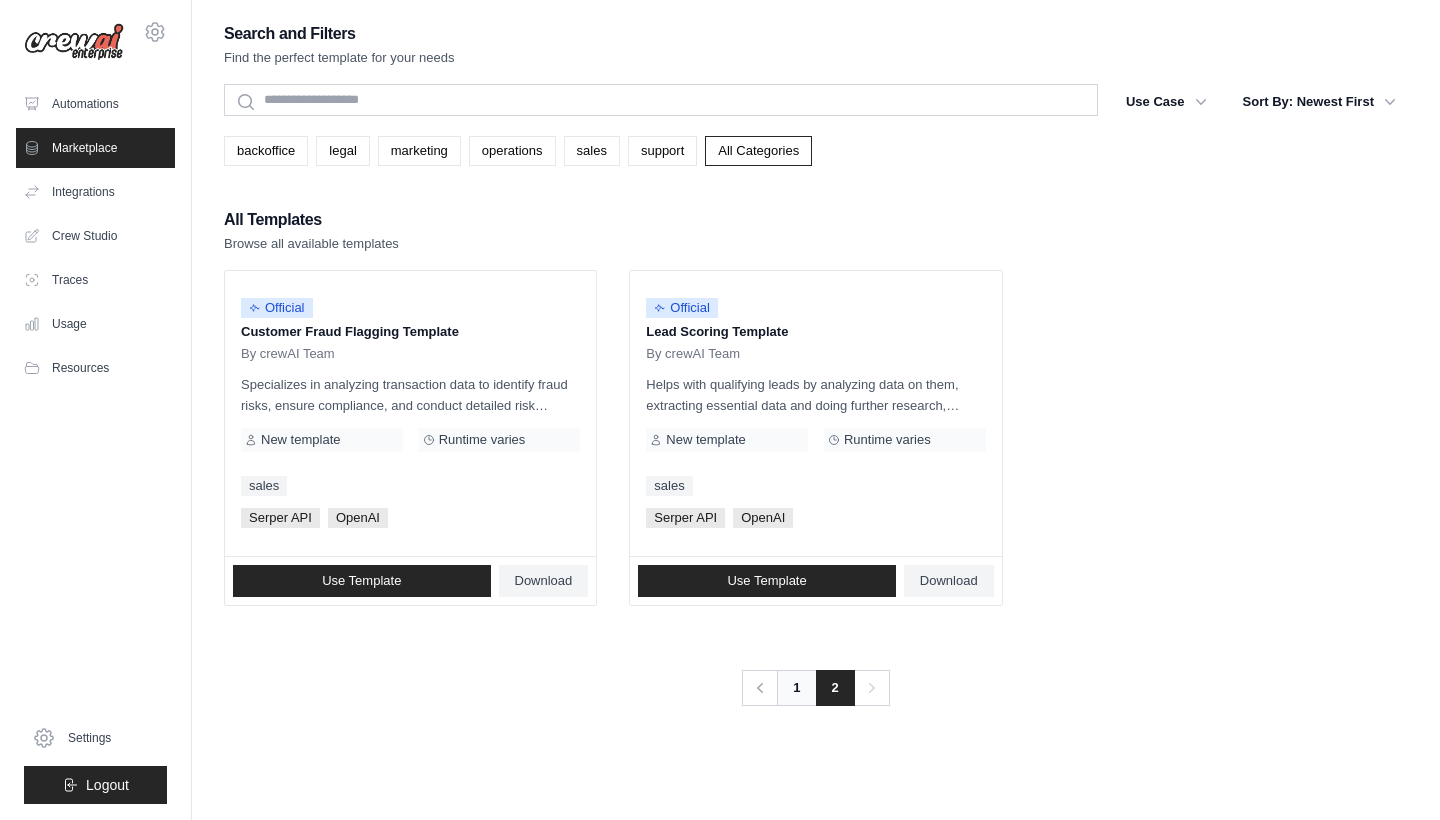 click on "1" at bounding box center [796, 688] 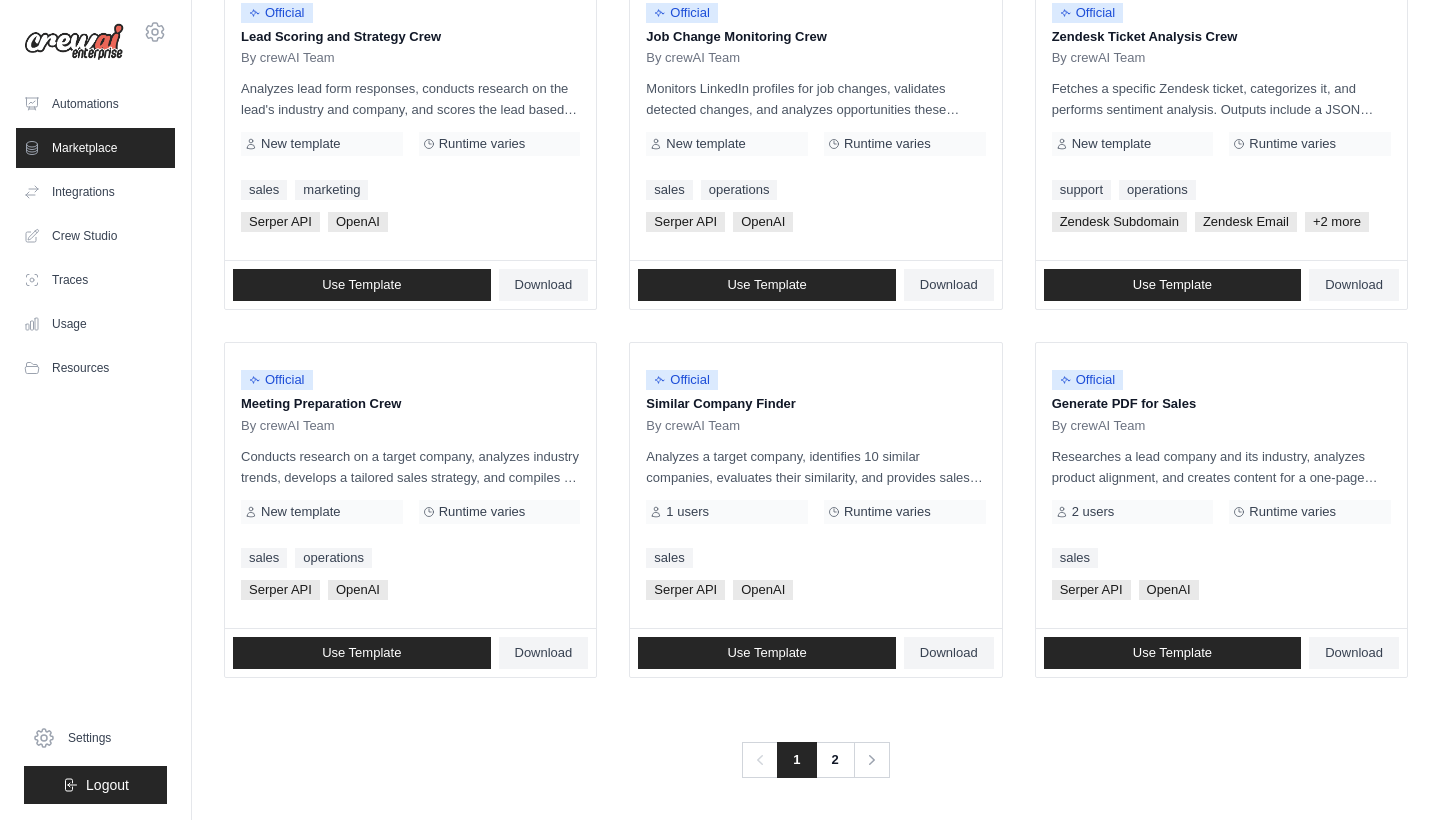 scroll, scrollTop: 1030, scrollLeft: 0, axis: vertical 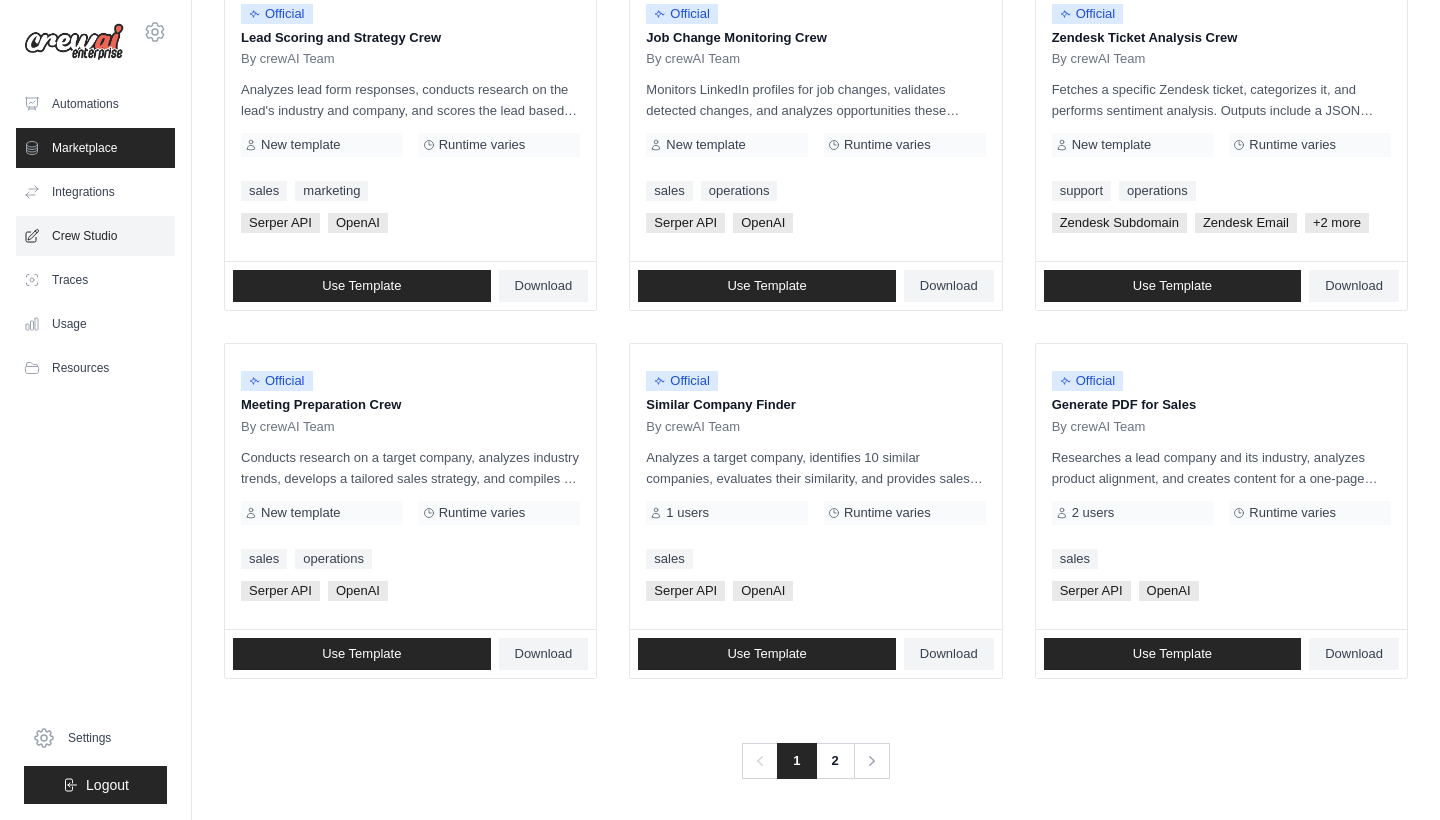click on "Crew Studio" at bounding box center (95, 236) 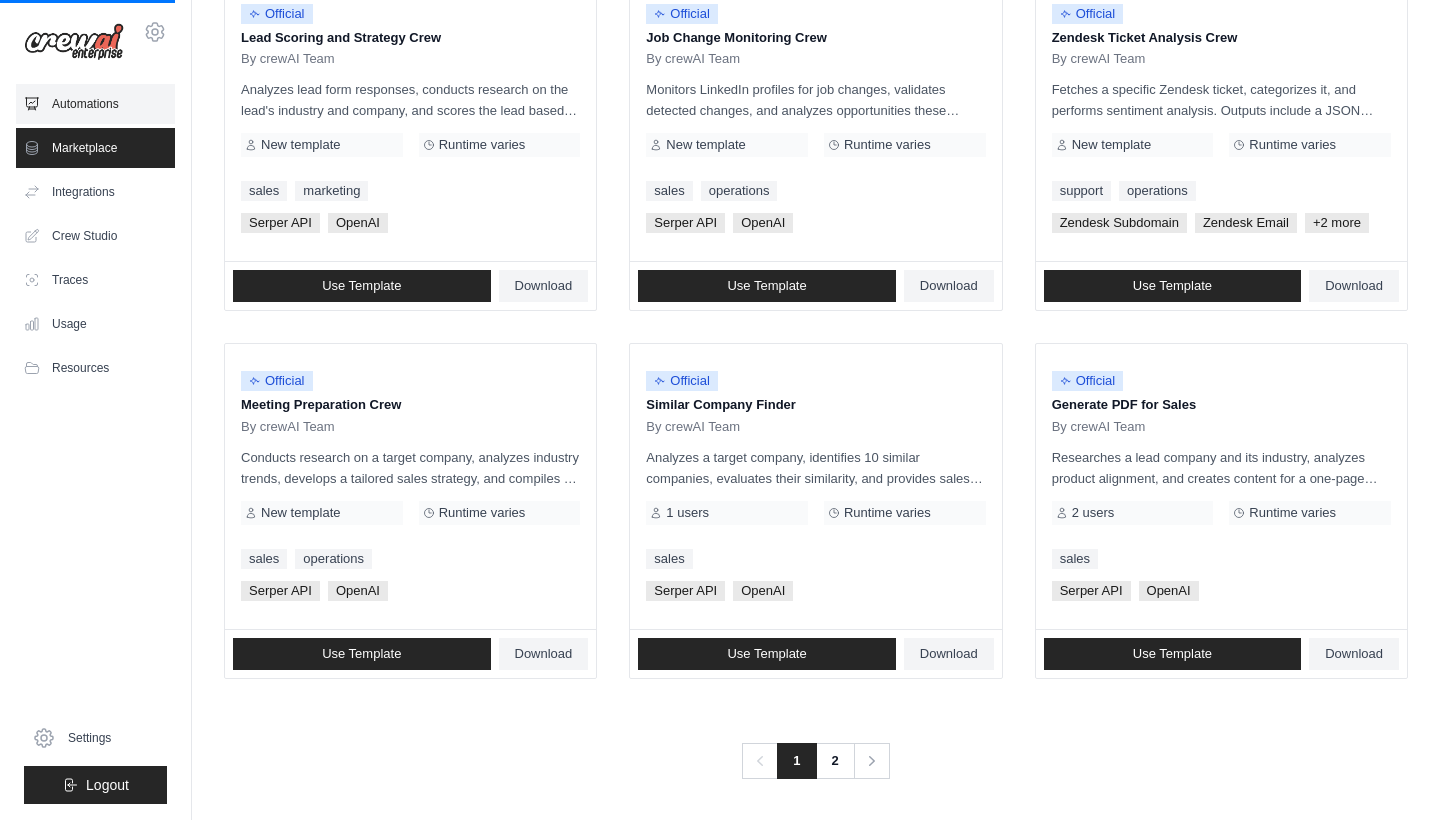 click on "Automations" at bounding box center (95, 104) 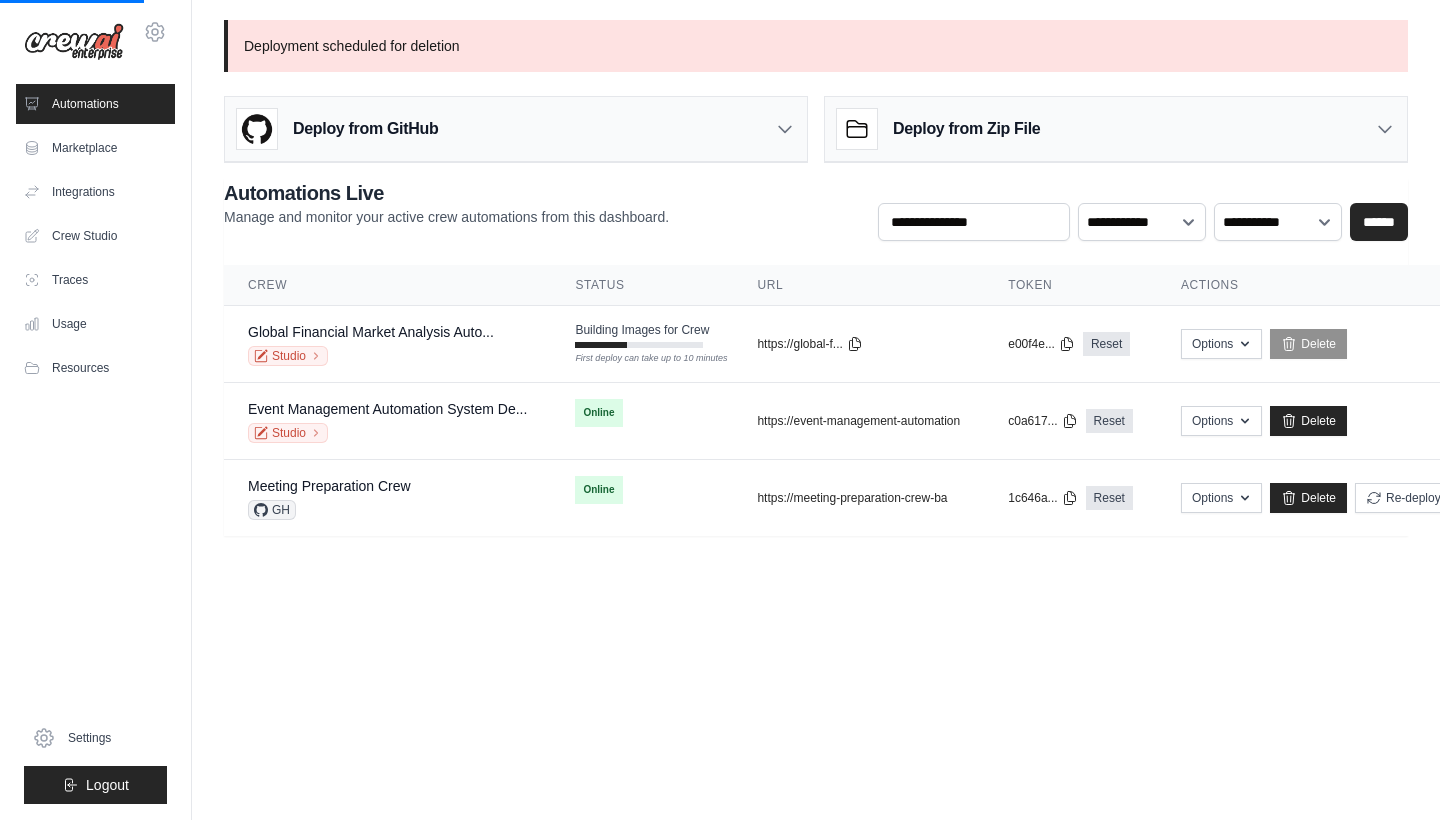 scroll, scrollTop: 0, scrollLeft: 0, axis: both 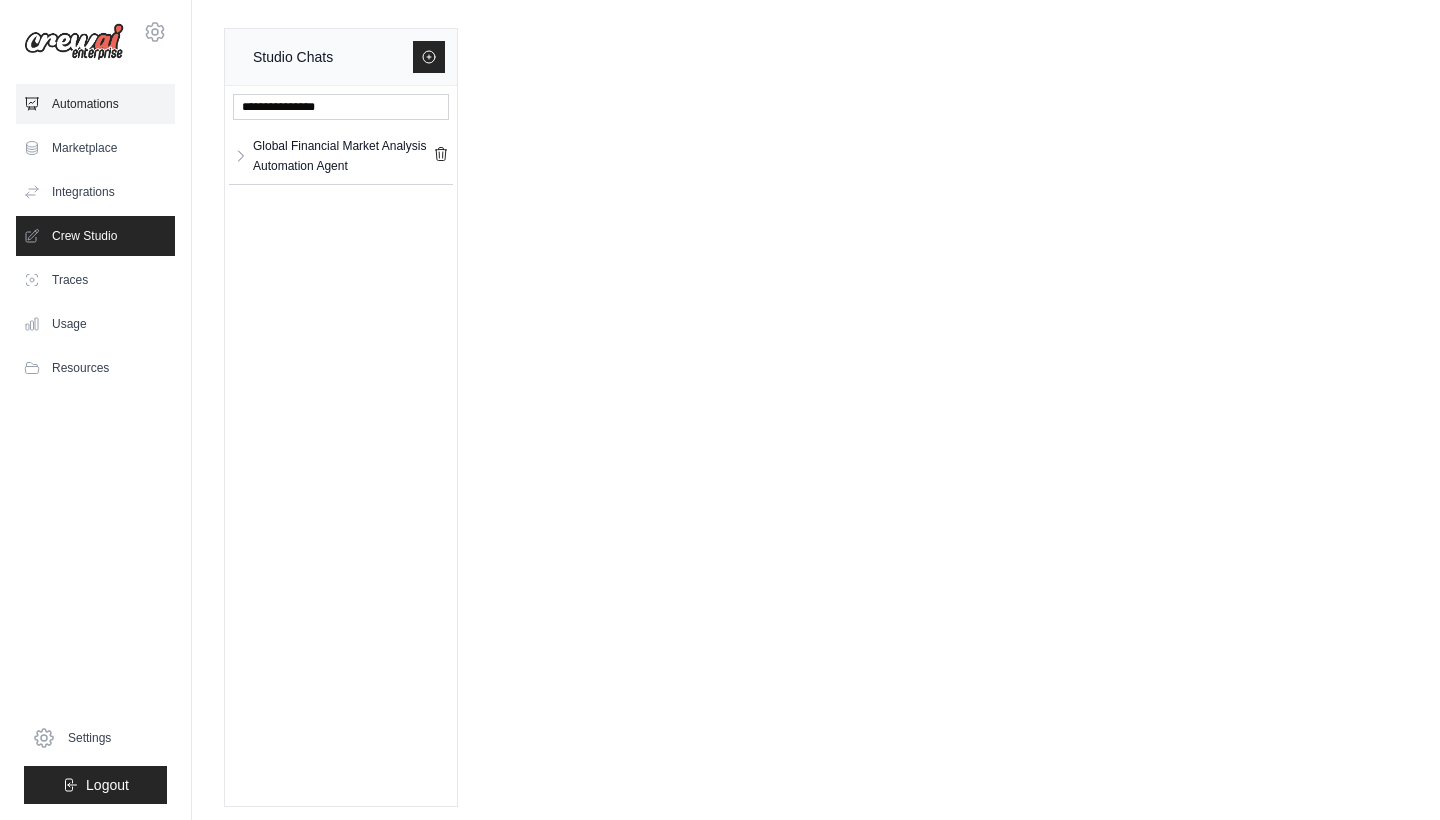 click on "Automations" at bounding box center (95, 104) 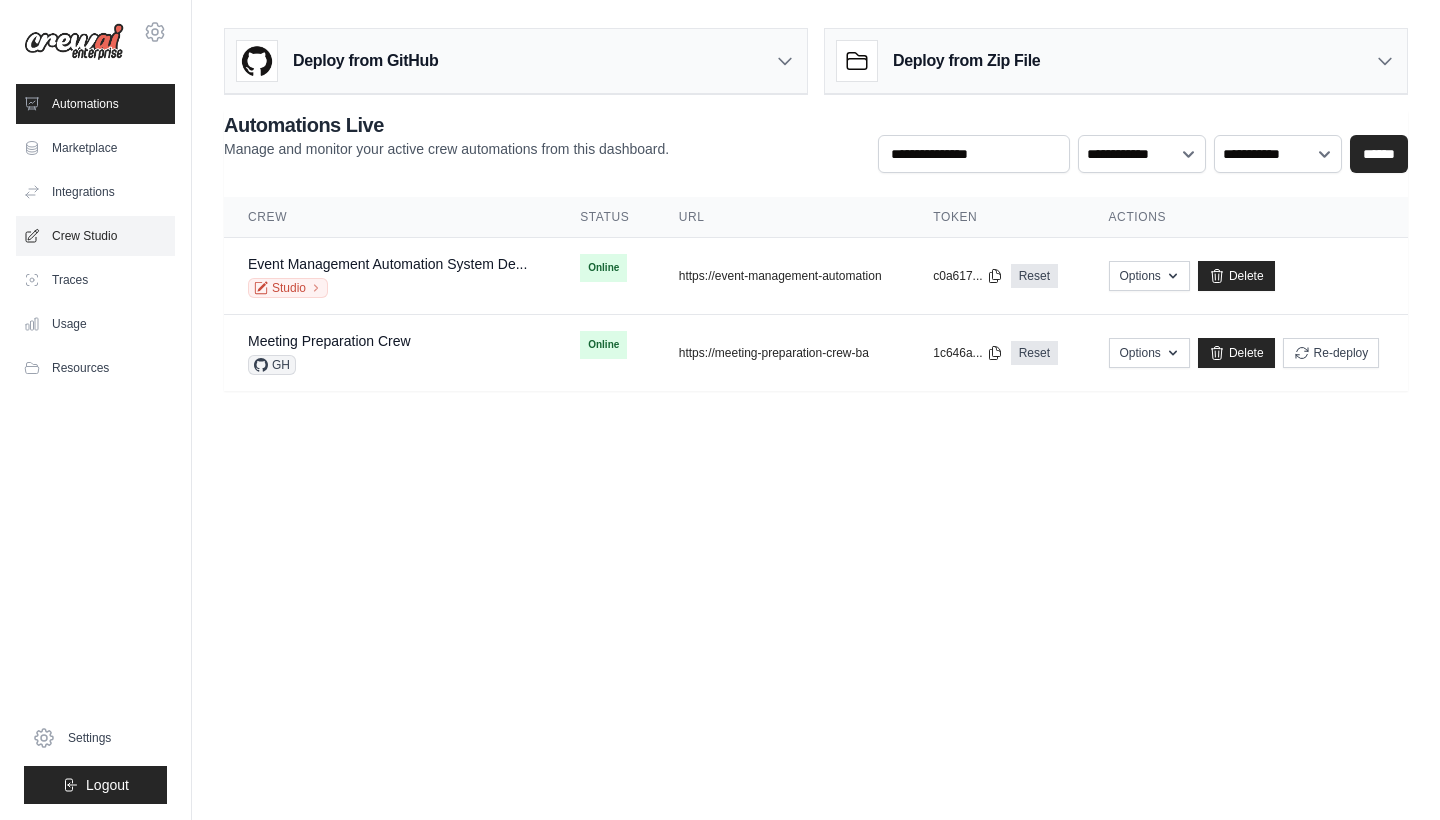 click on "Crew Studio" at bounding box center [95, 236] 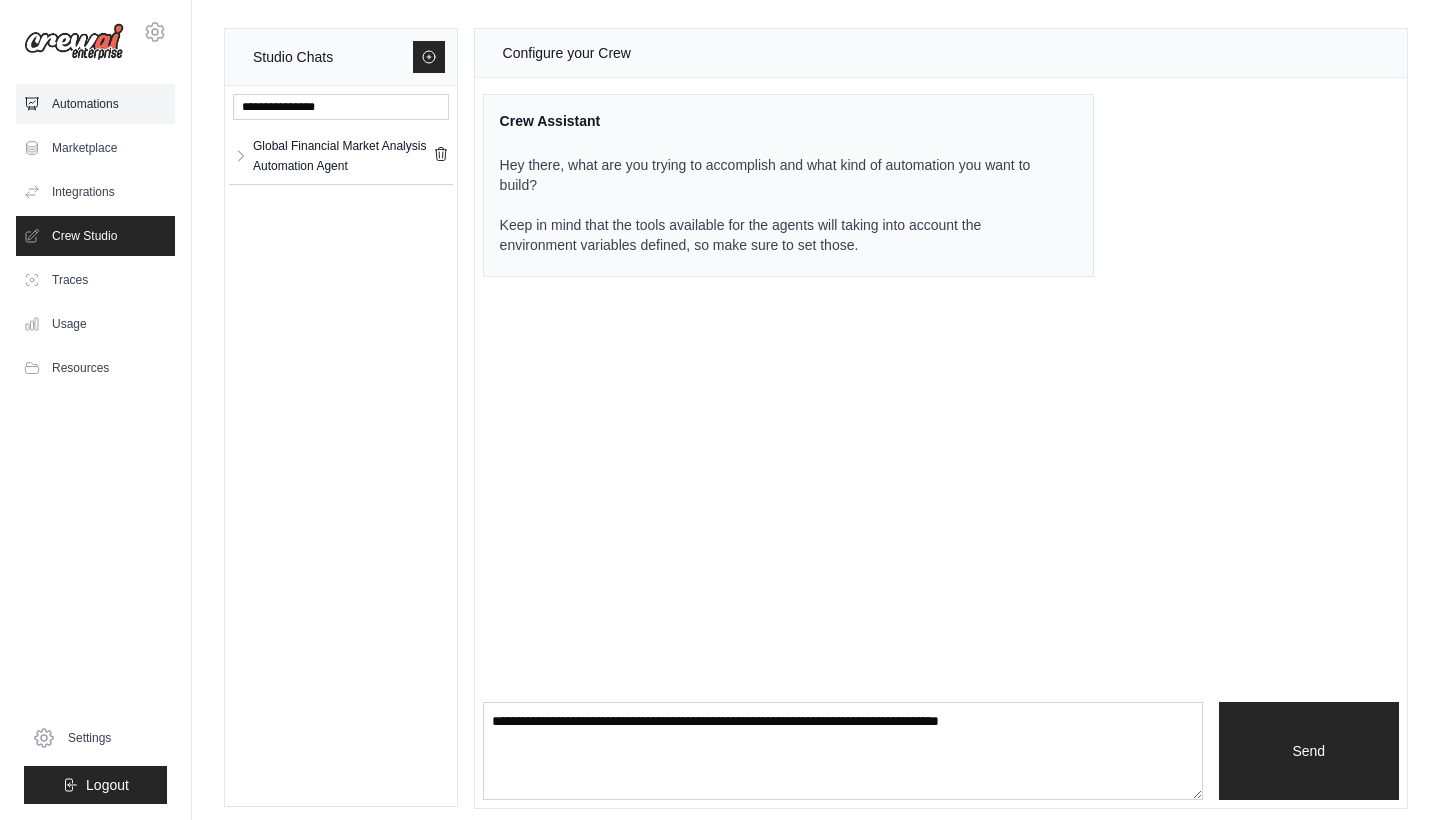 click on "Automations" at bounding box center [95, 104] 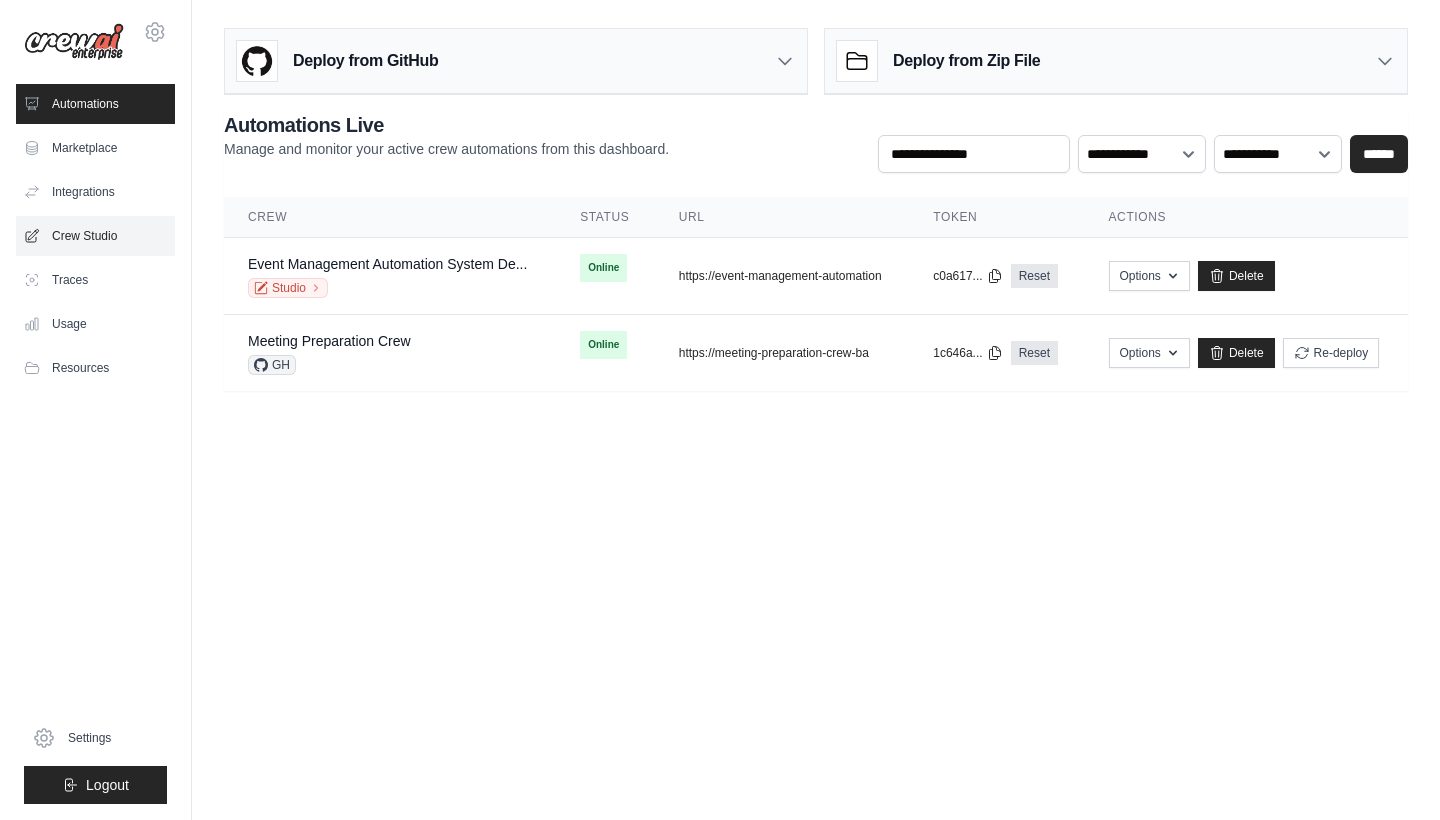click on "Crew Studio" at bounding box center [95, 236] 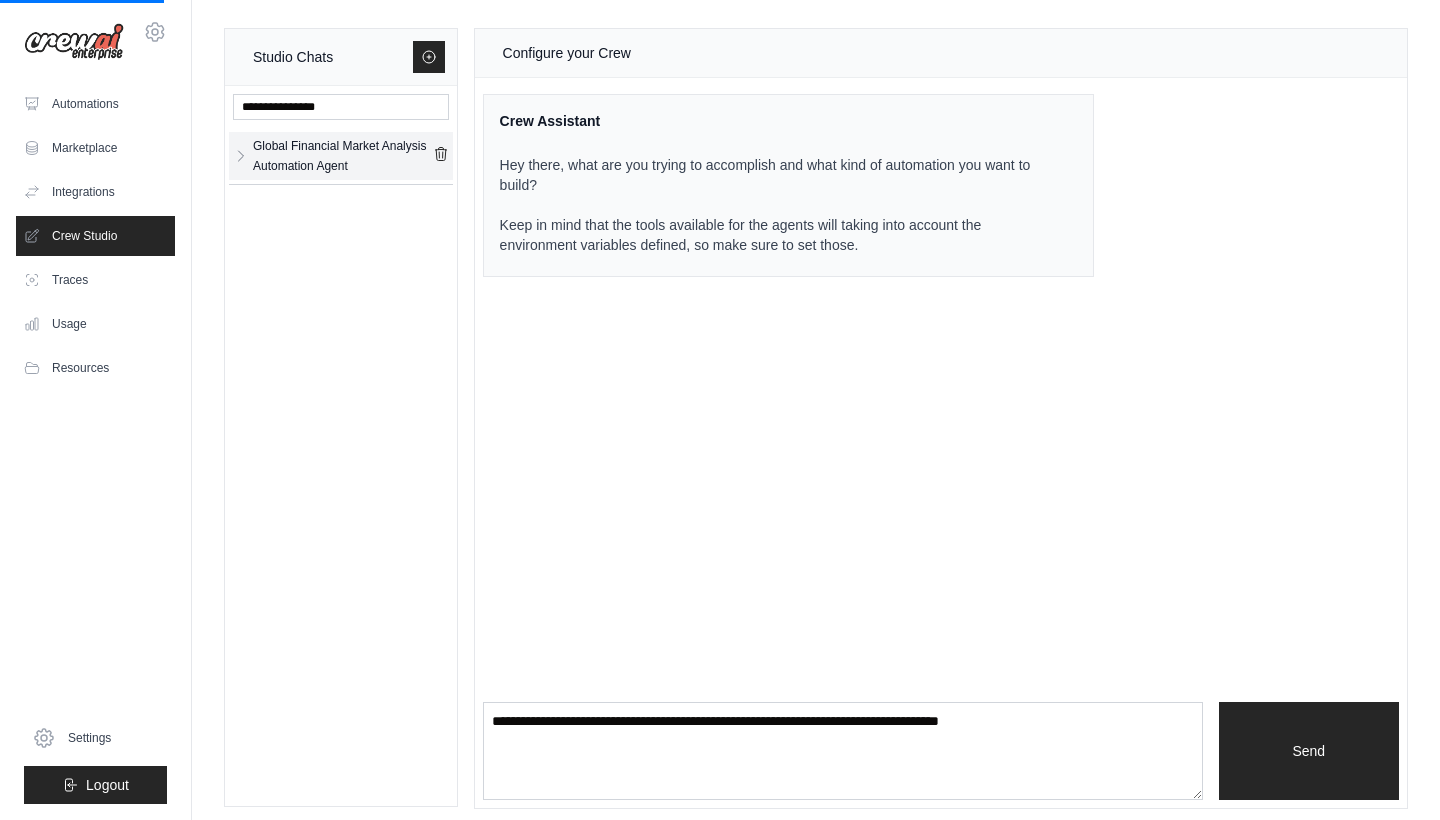 click on "Global Financial Market Analysis Automation Agent" at bounding box center [343, 156] 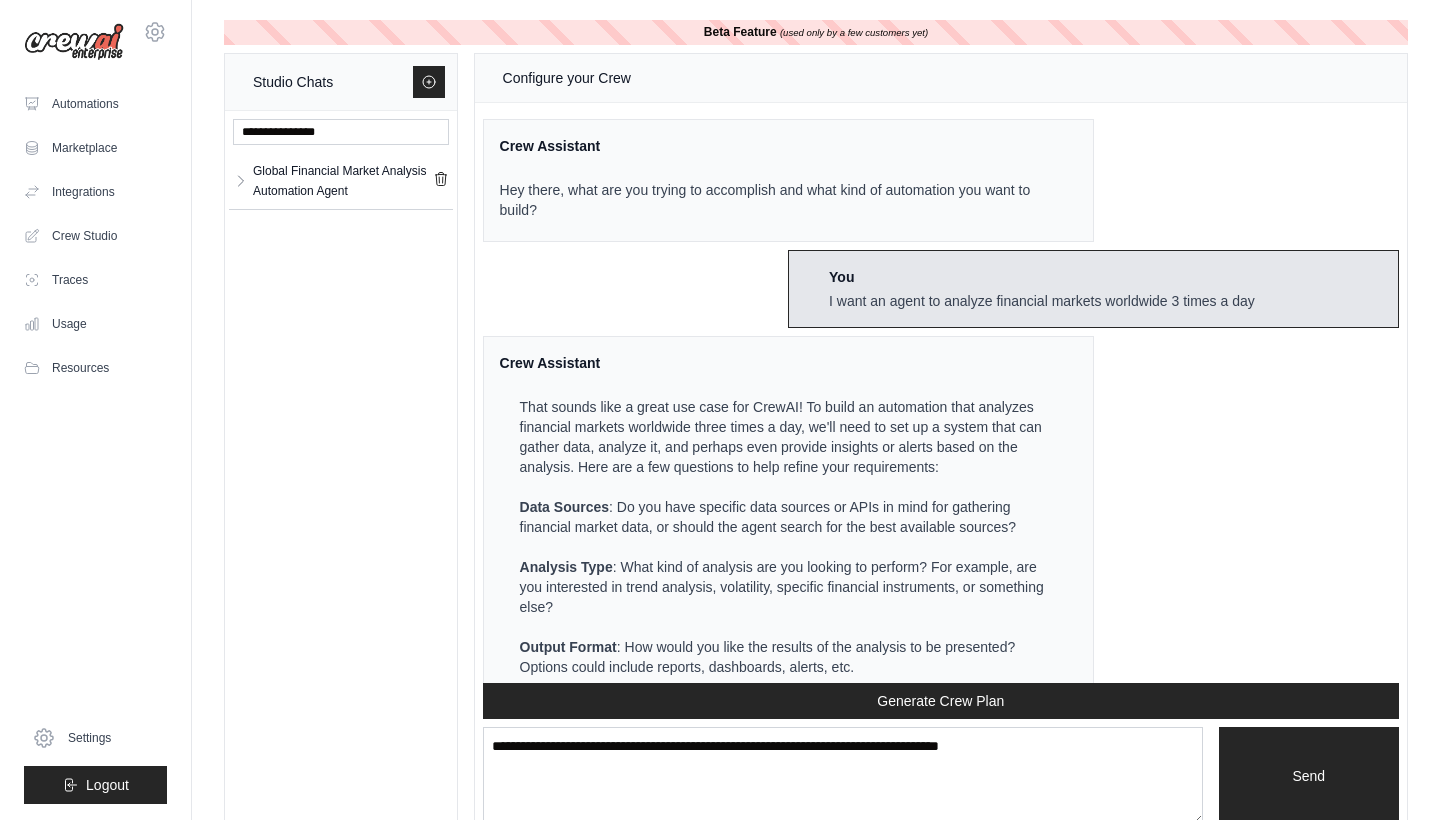 scroll, scrollTop: 3765, scrollLeft: 0, axis: vertical 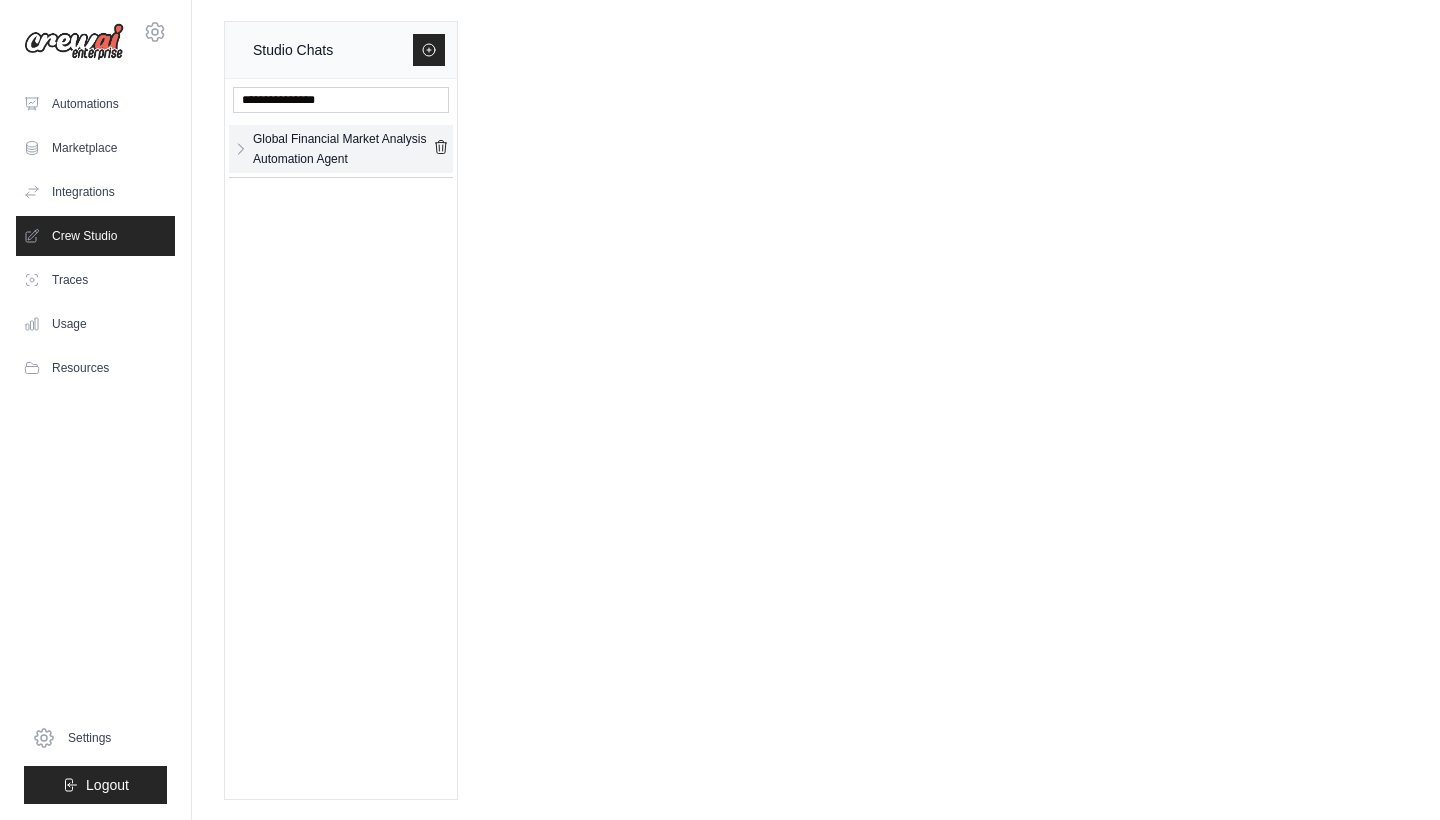 click on "Global Financial Market Analysis Automation Agent" at bounding box center [343, 149] 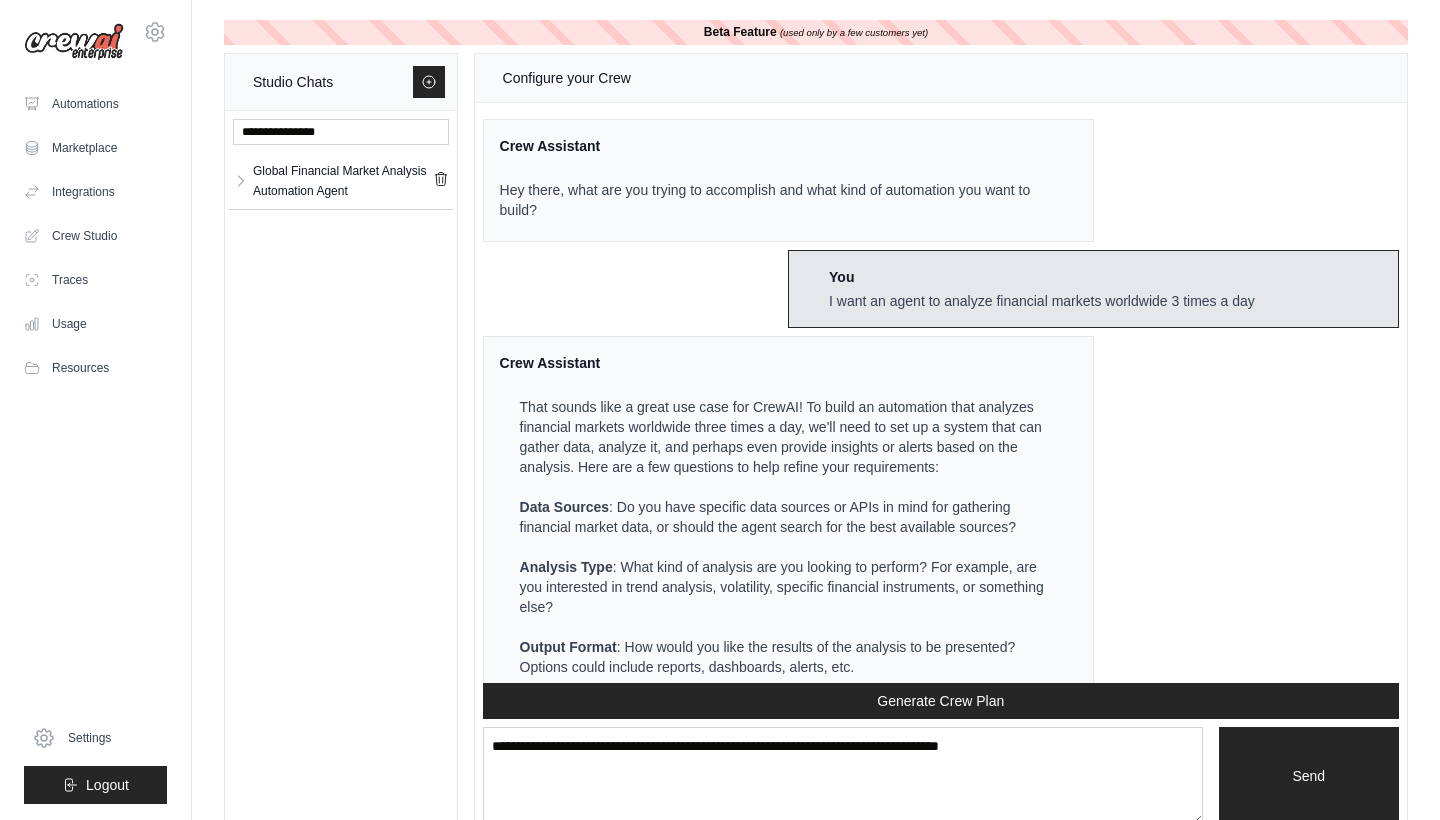scroll, scrollTop: 3765, scrollLeft: 0, axis: vertical 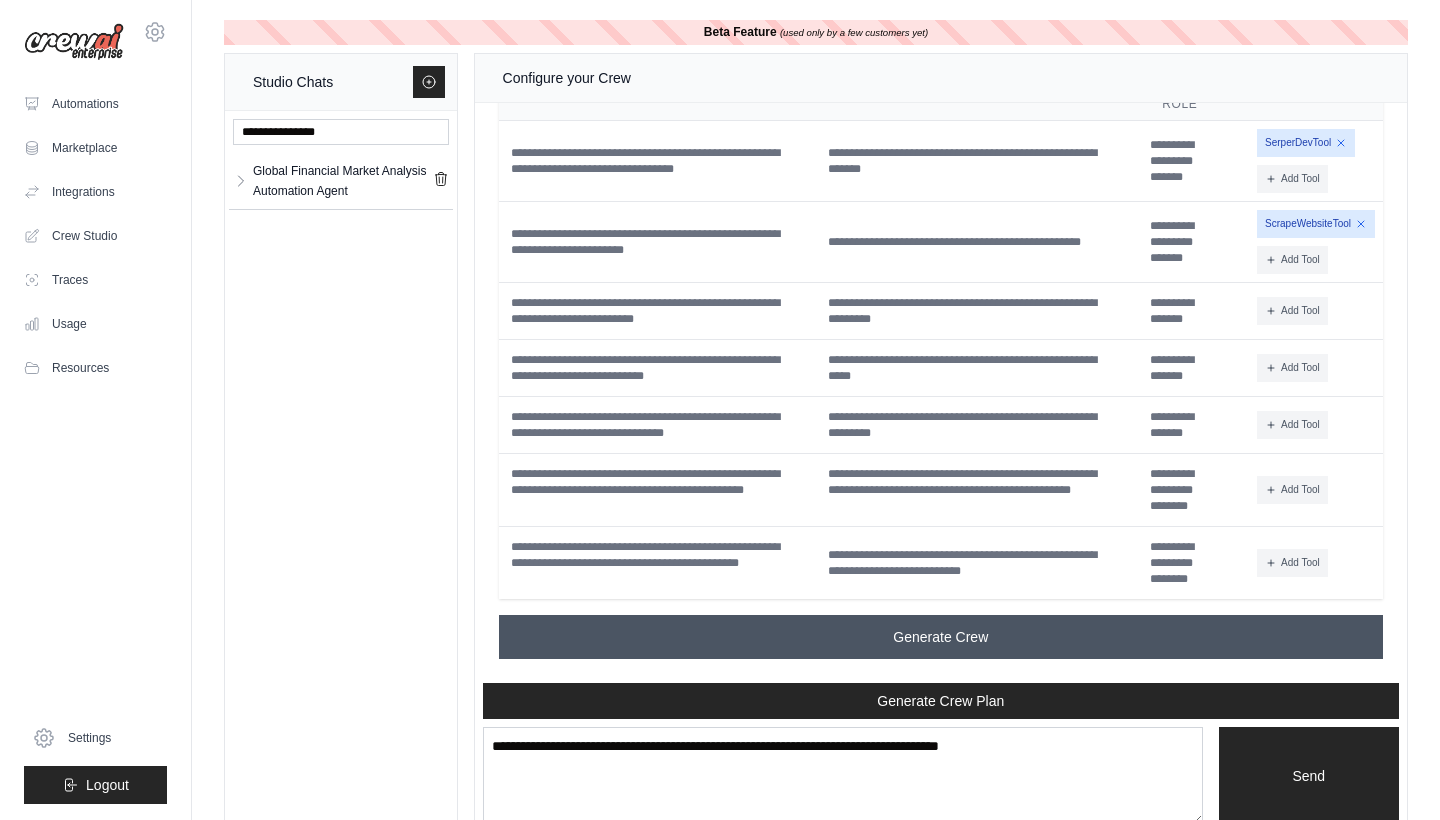 click on "Generate Crew" at bounding box center [941, 637] 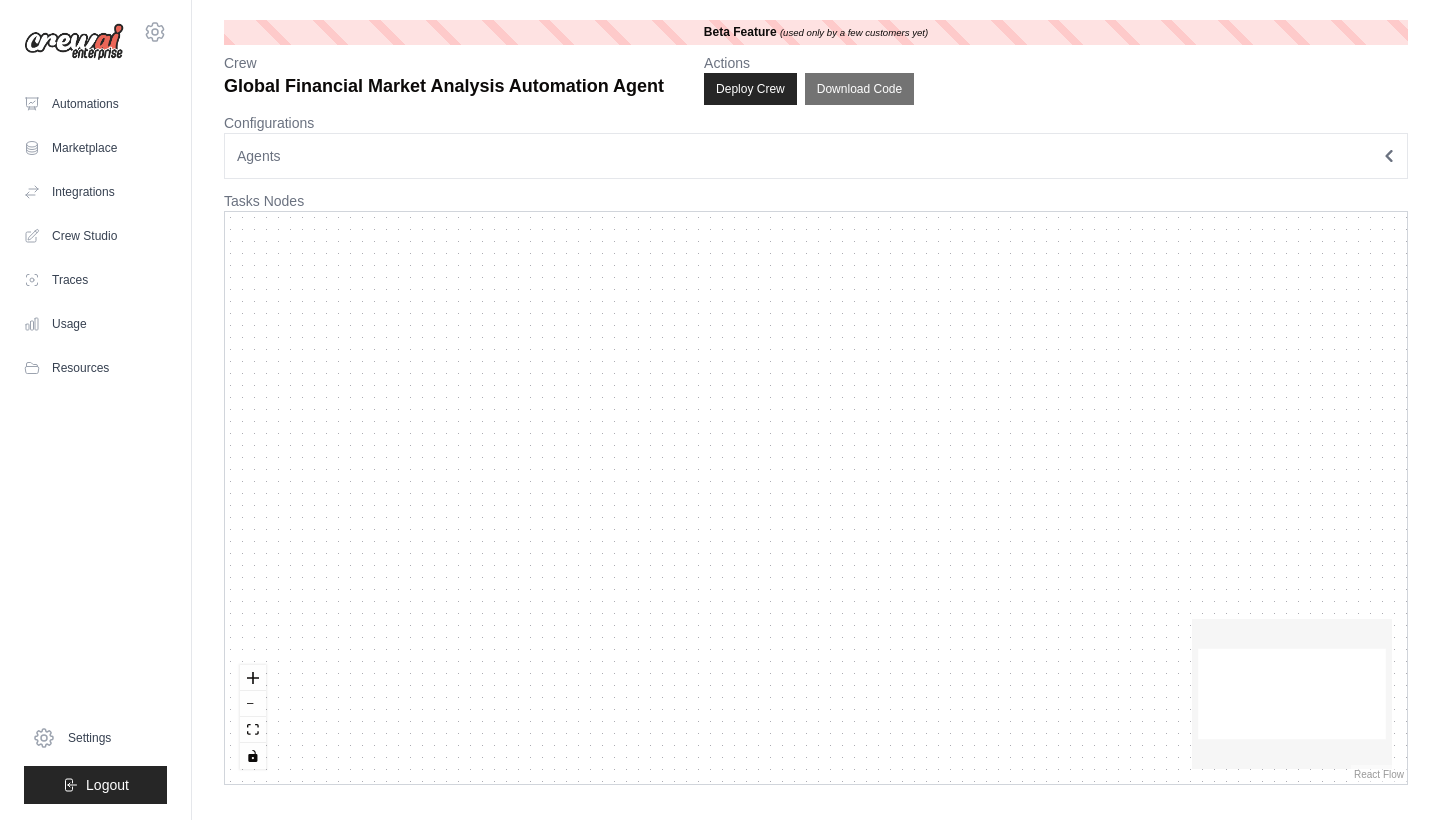 scroll, scrollTop: 0, scrollLeft: 0, axis: both 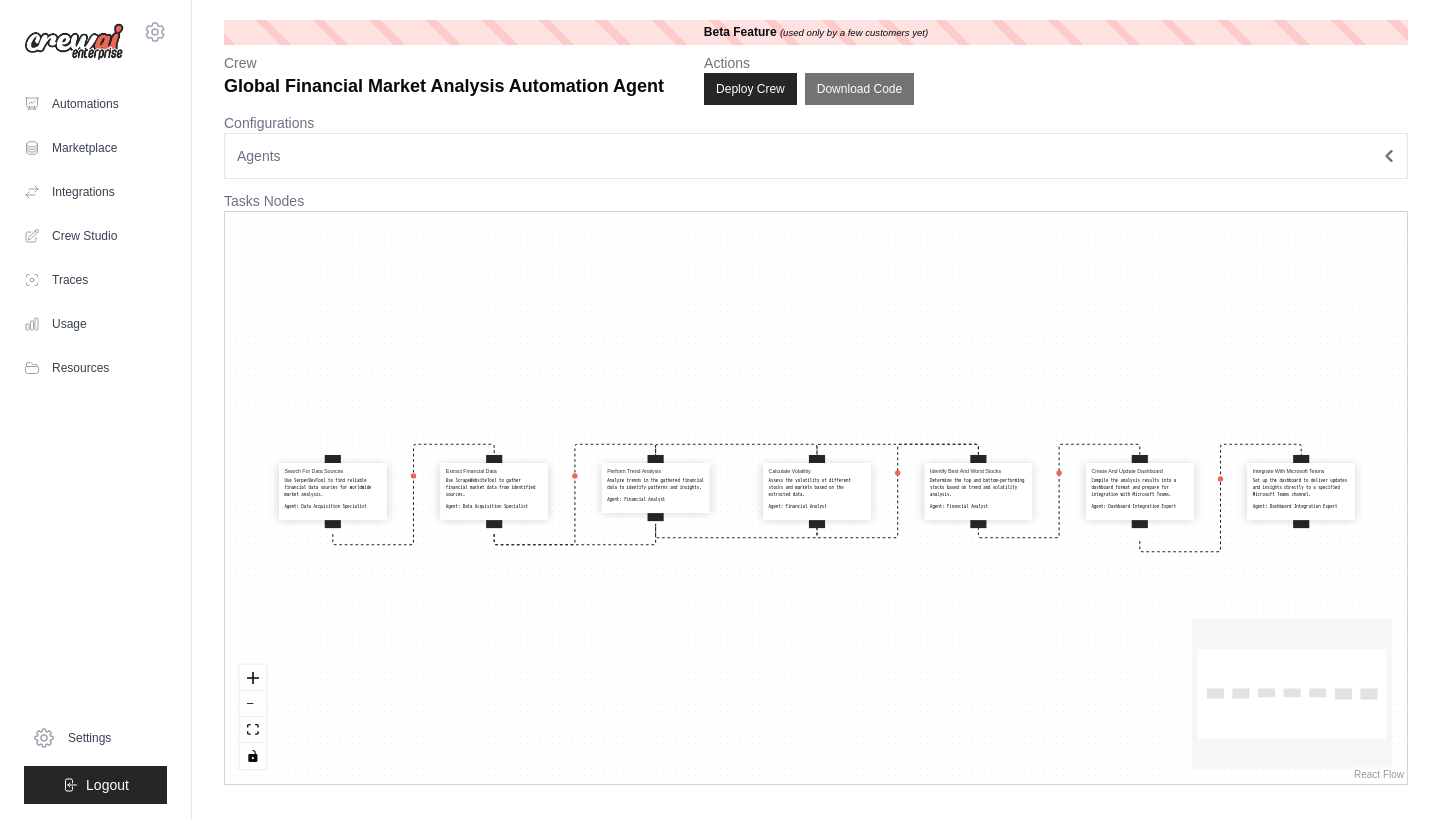 click on "Agents" at bounding box center [816, 156] 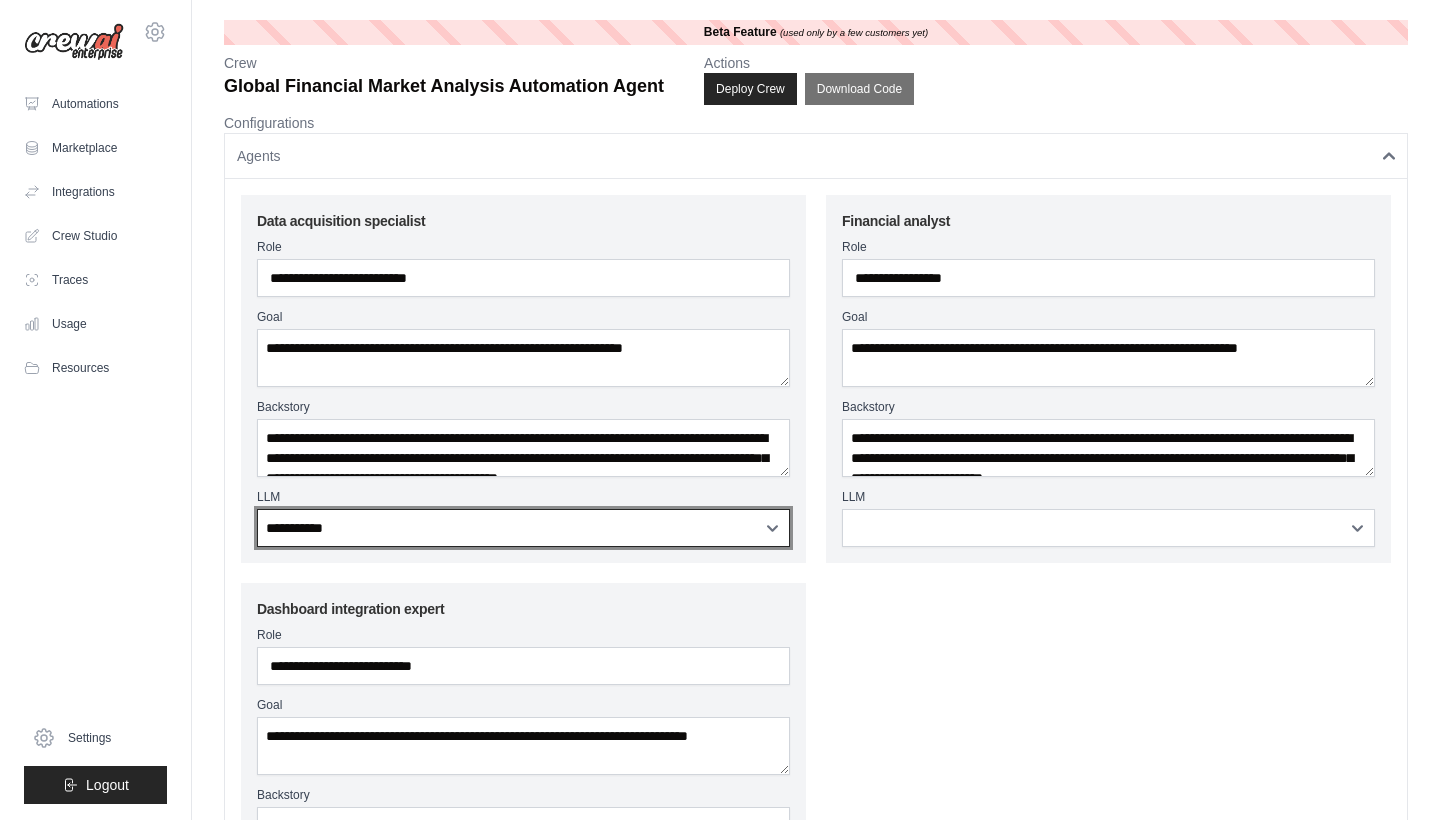 select on "**********" 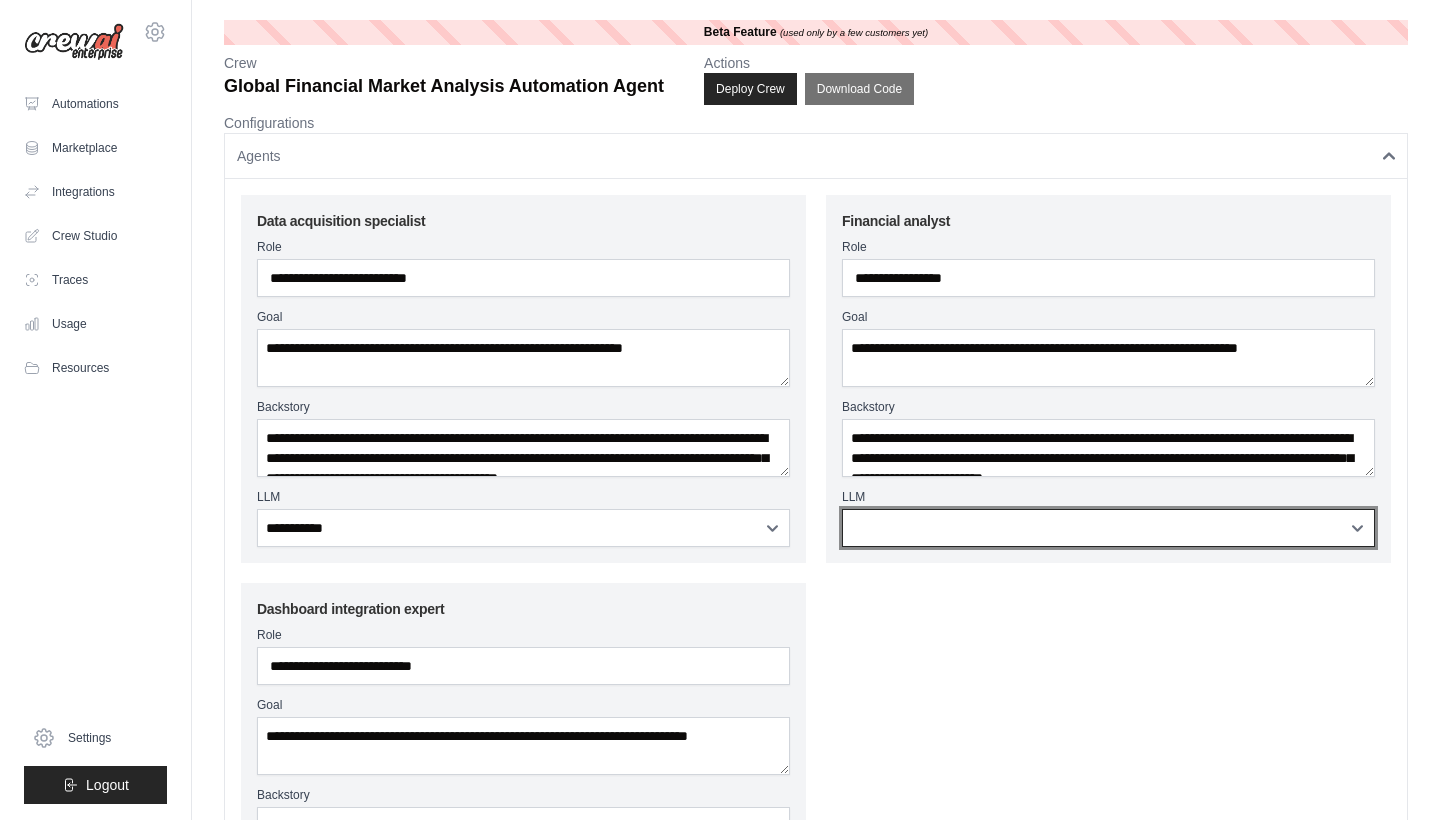 select on "**********" 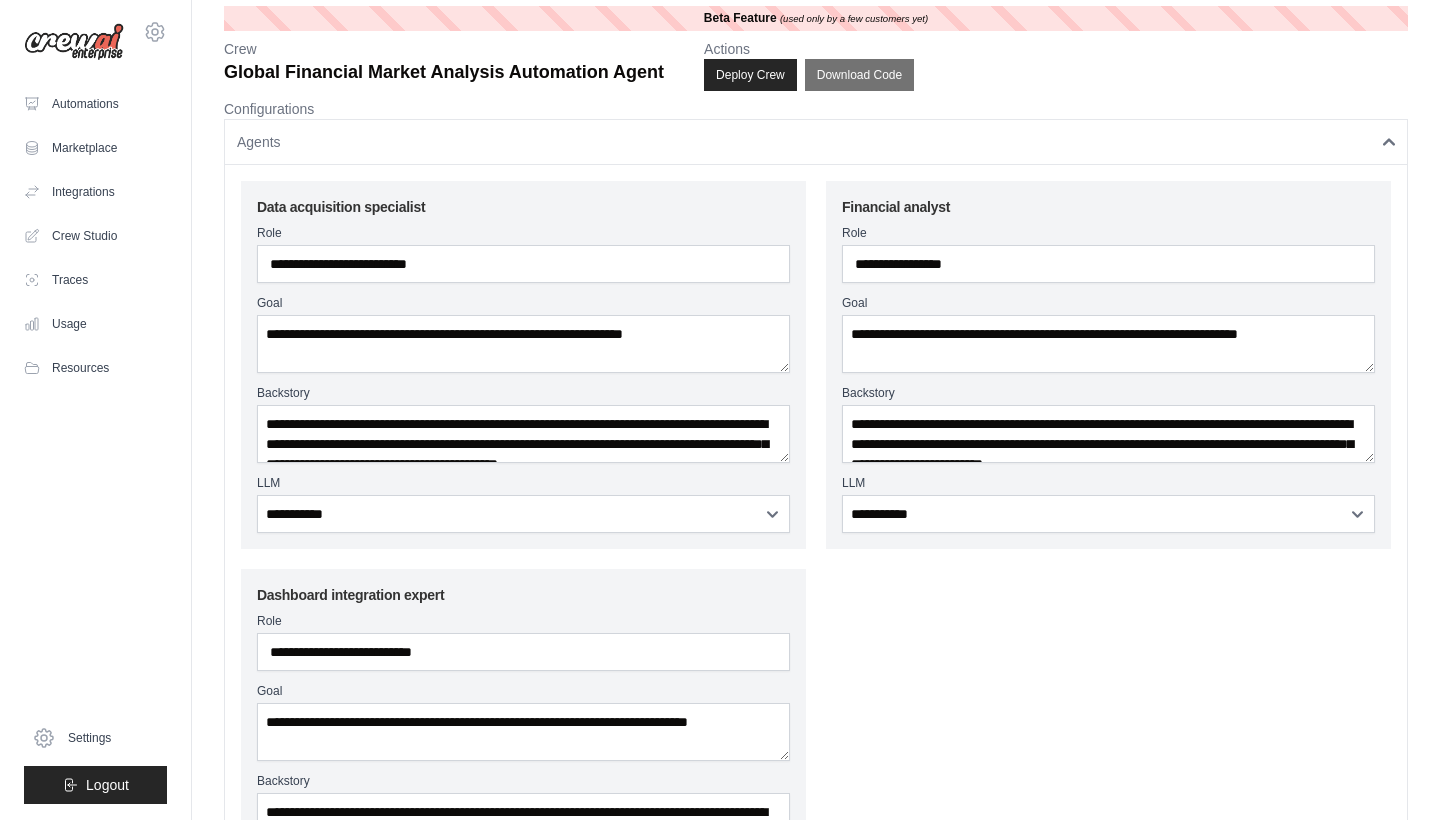 scroll, scrollTop: 506, scrollLeft: 0, axis: vertical 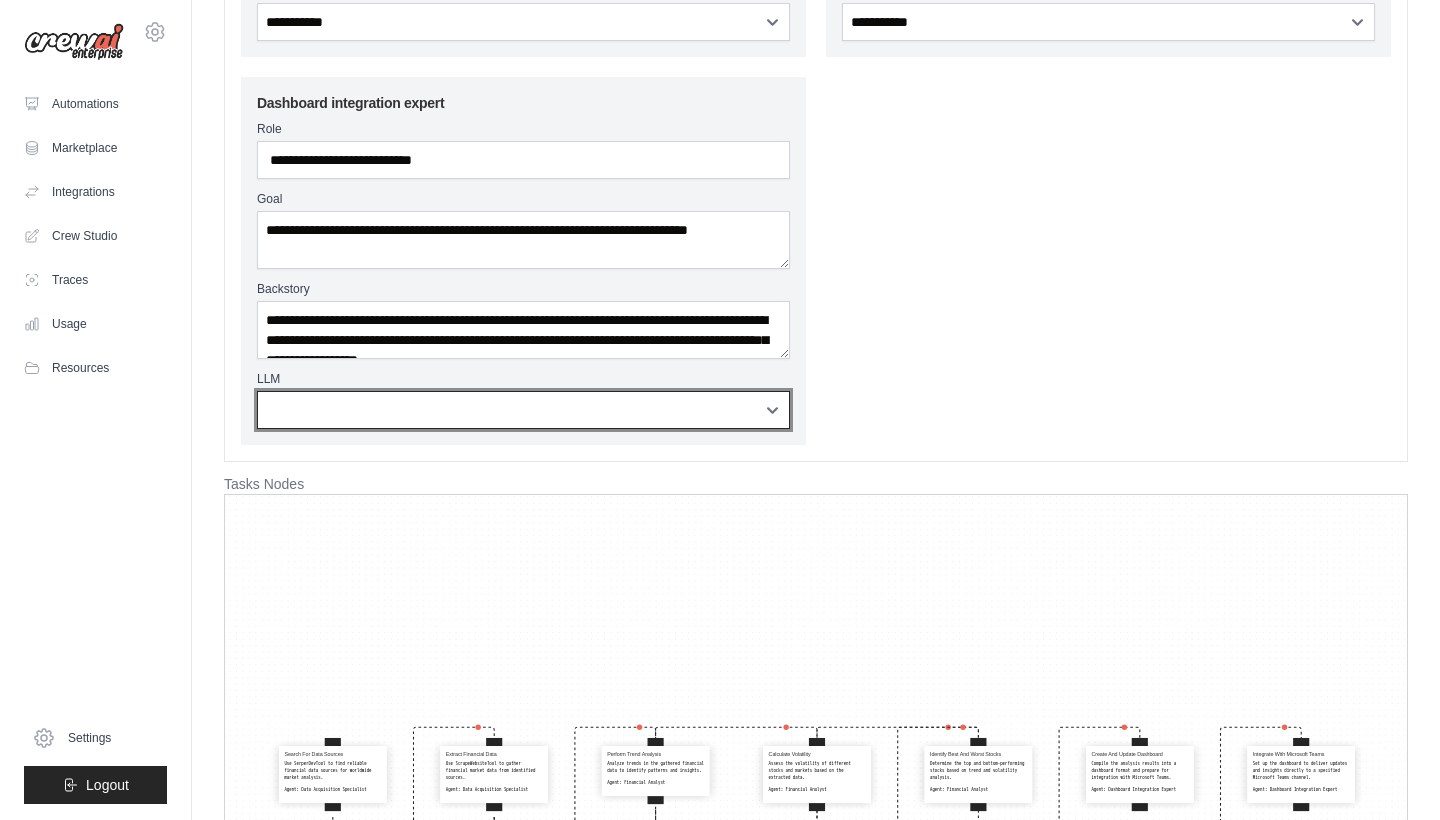 select on "**********" 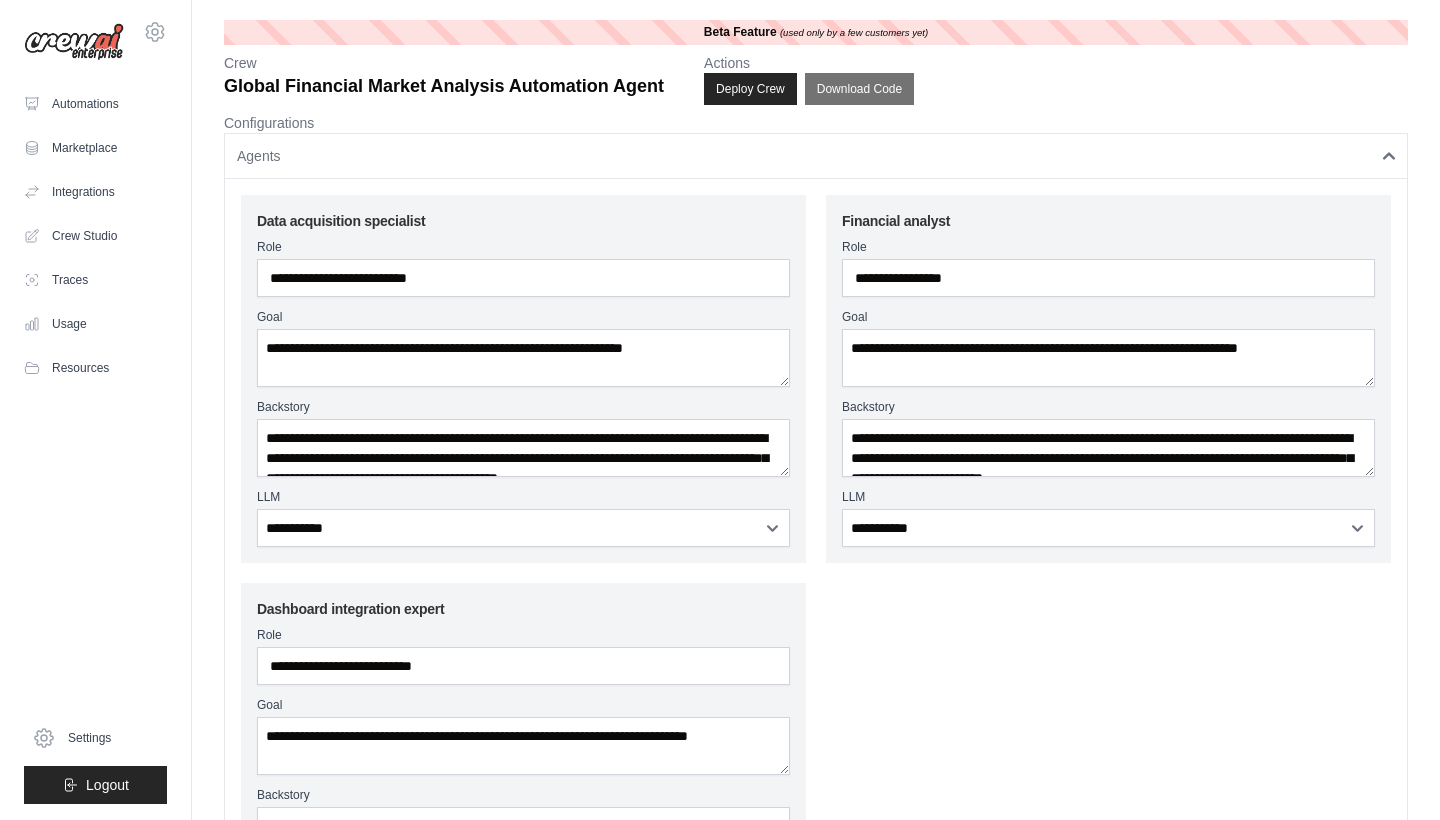 scroll, scrollTop: 0, scrollLeft: 0, axis: both 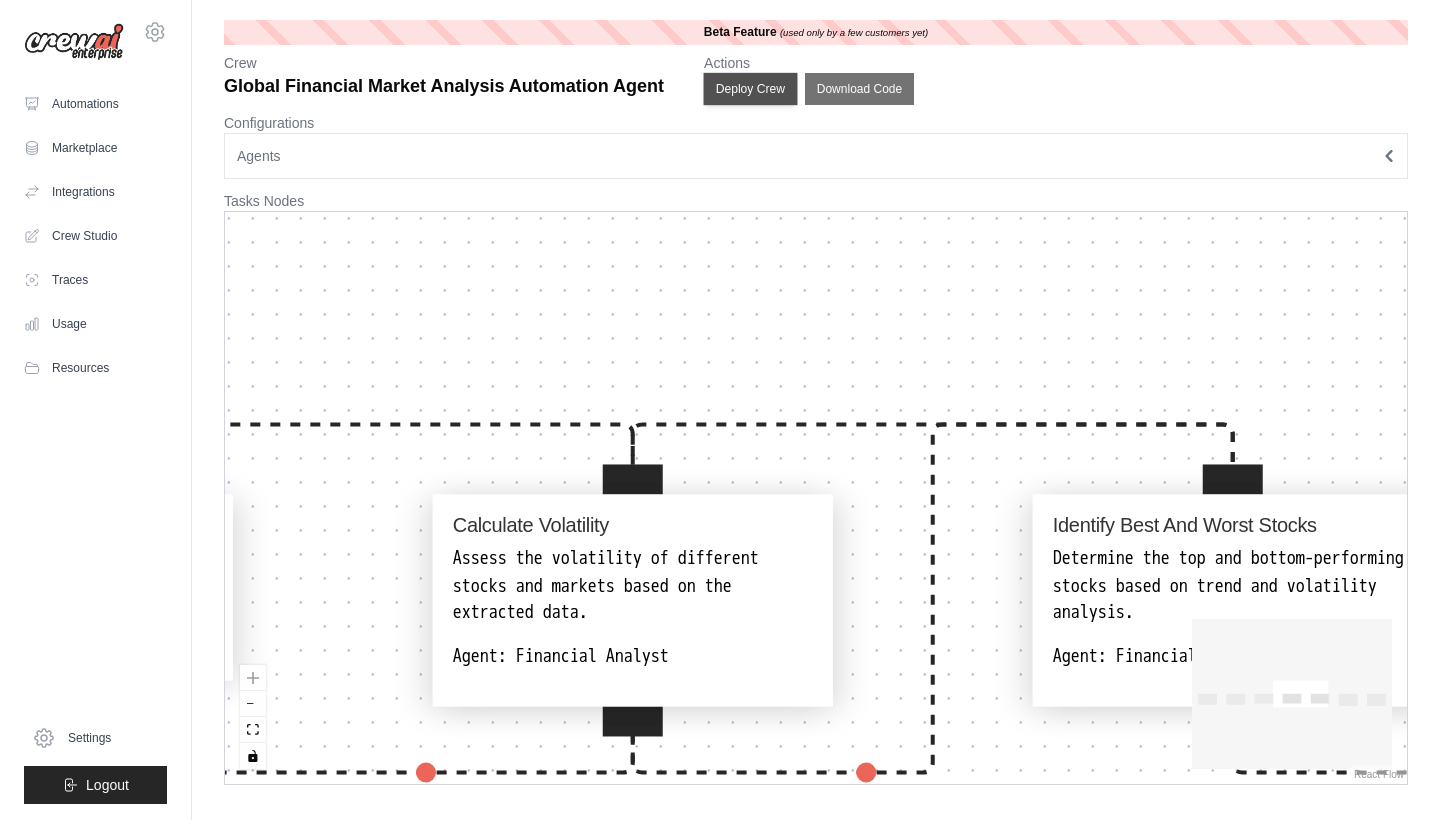 click on "Deploy Crew" at bounding box center (751, 89) 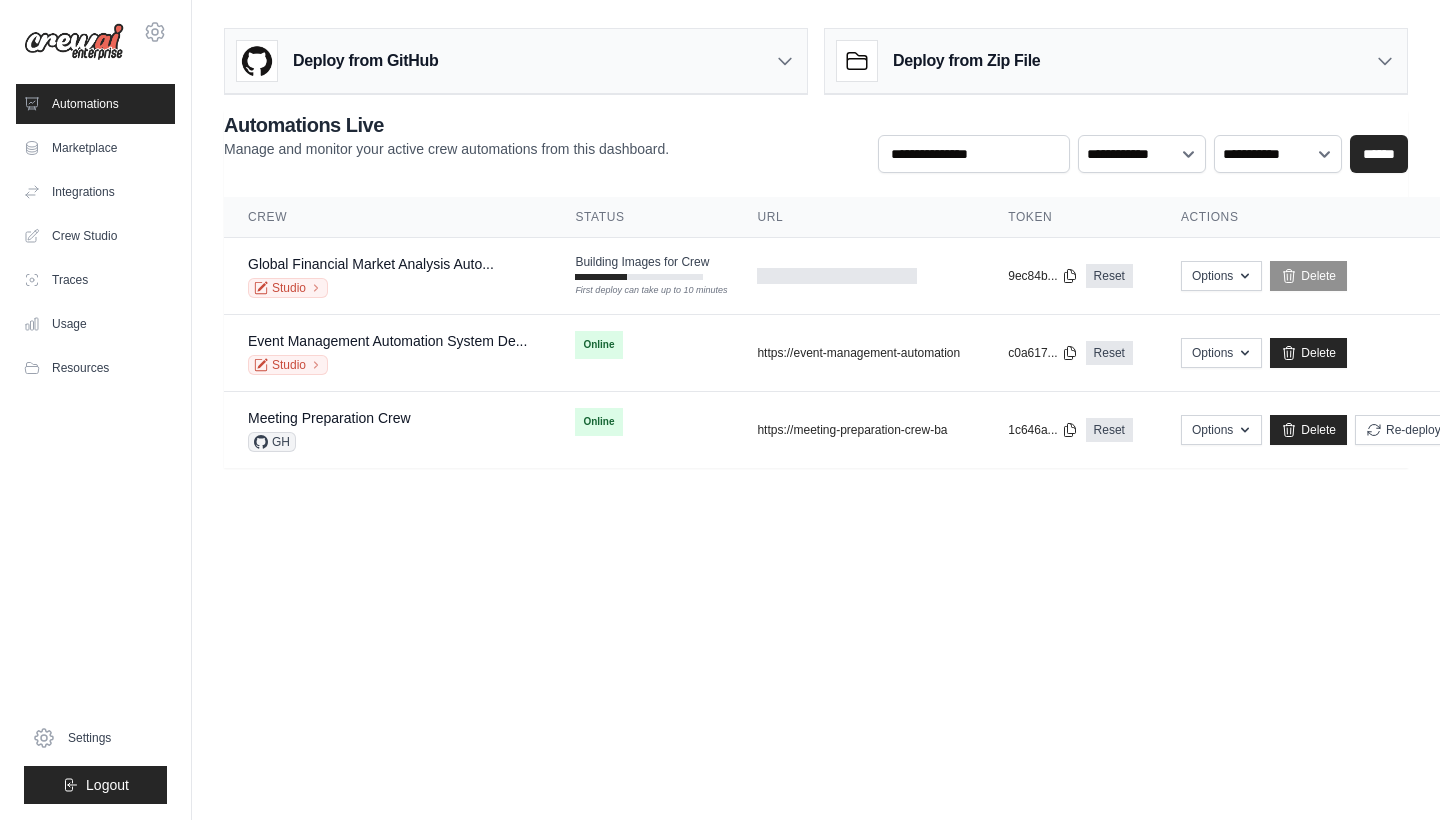 scroll, scrollTop: 0, scrollLeft: 0, axis: both 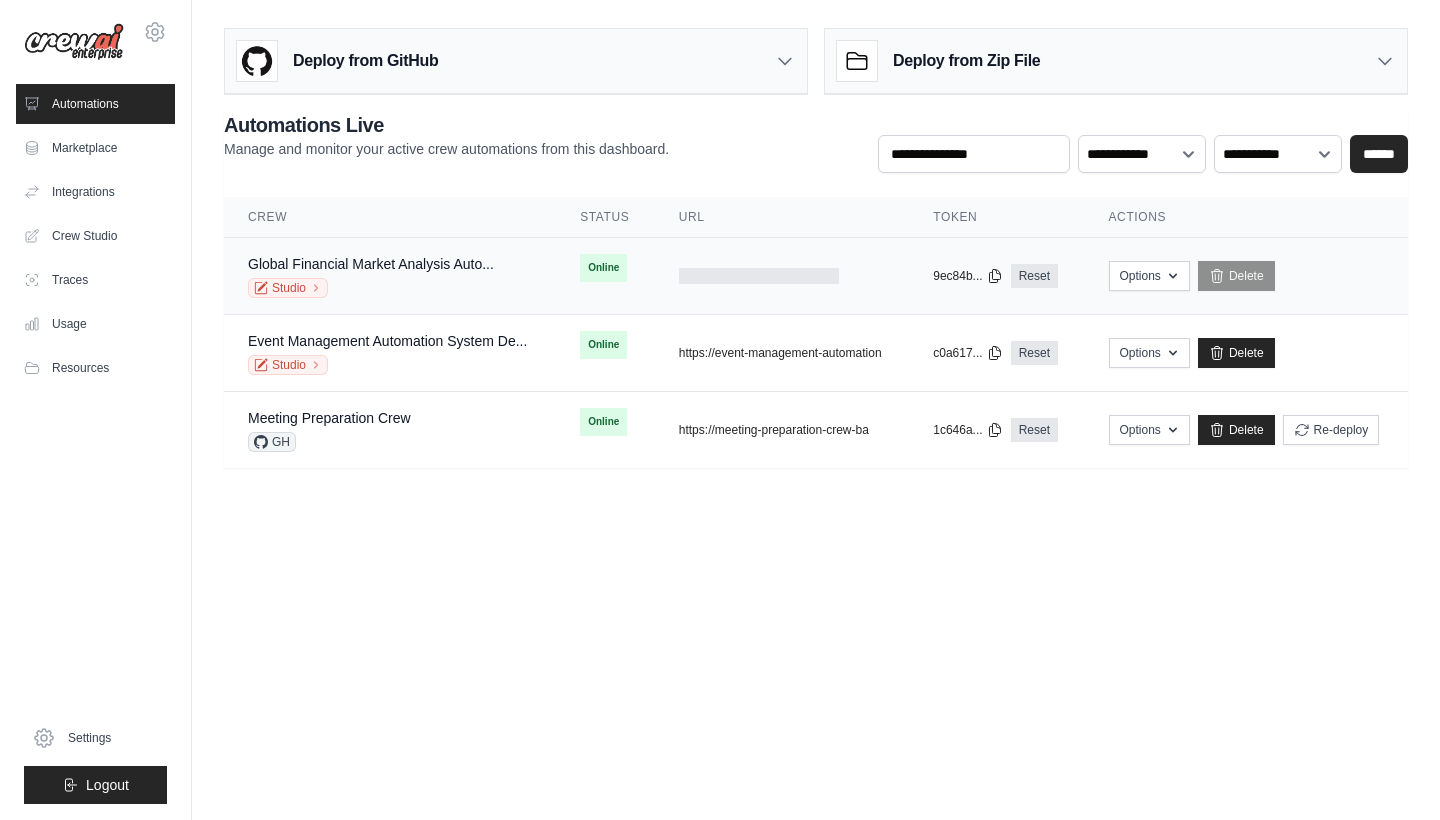 click on "Online" at bounding box center (603, 268) 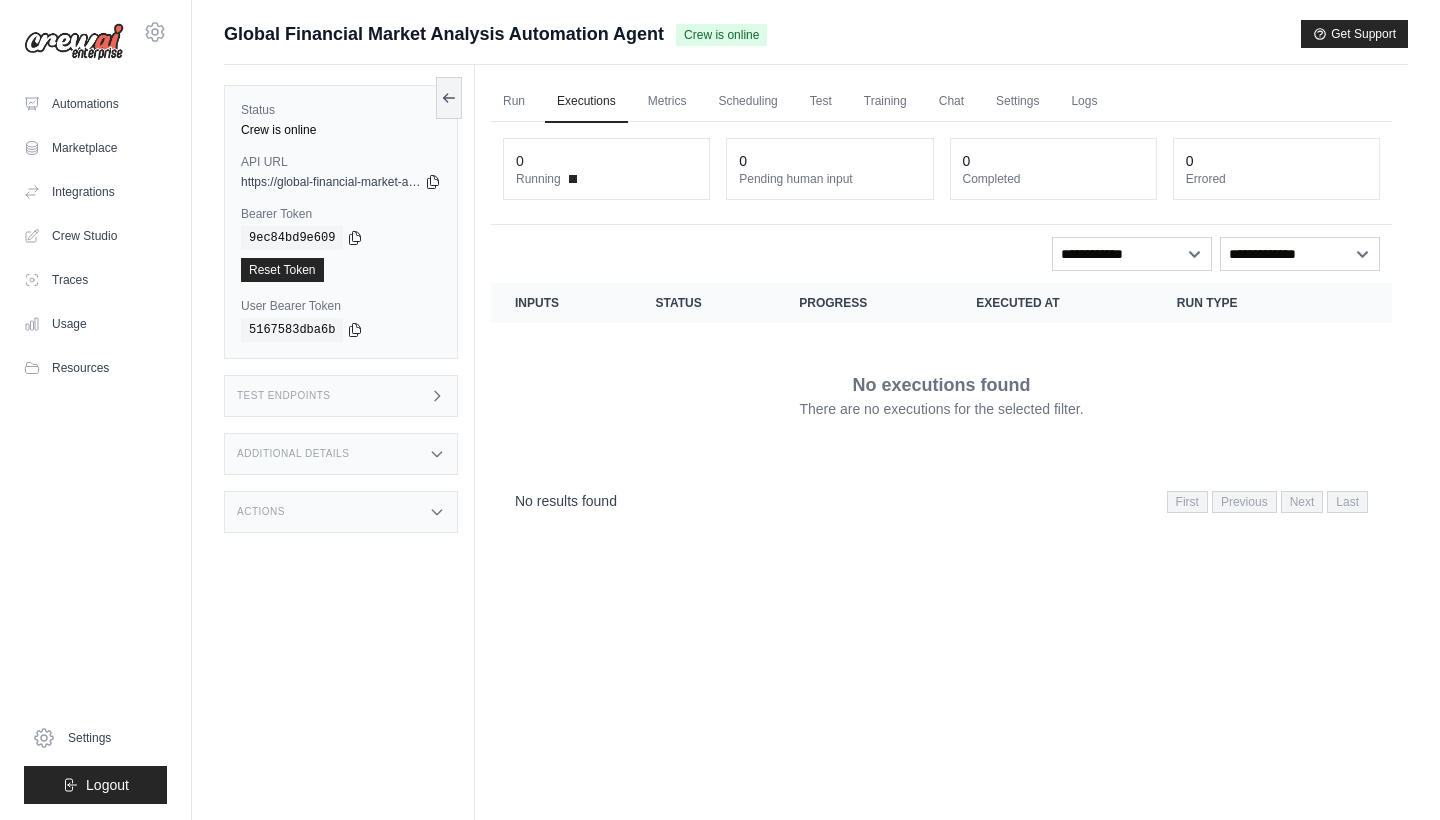 scroll, scrollTop: 0, scrollLeft: 0, axis: both 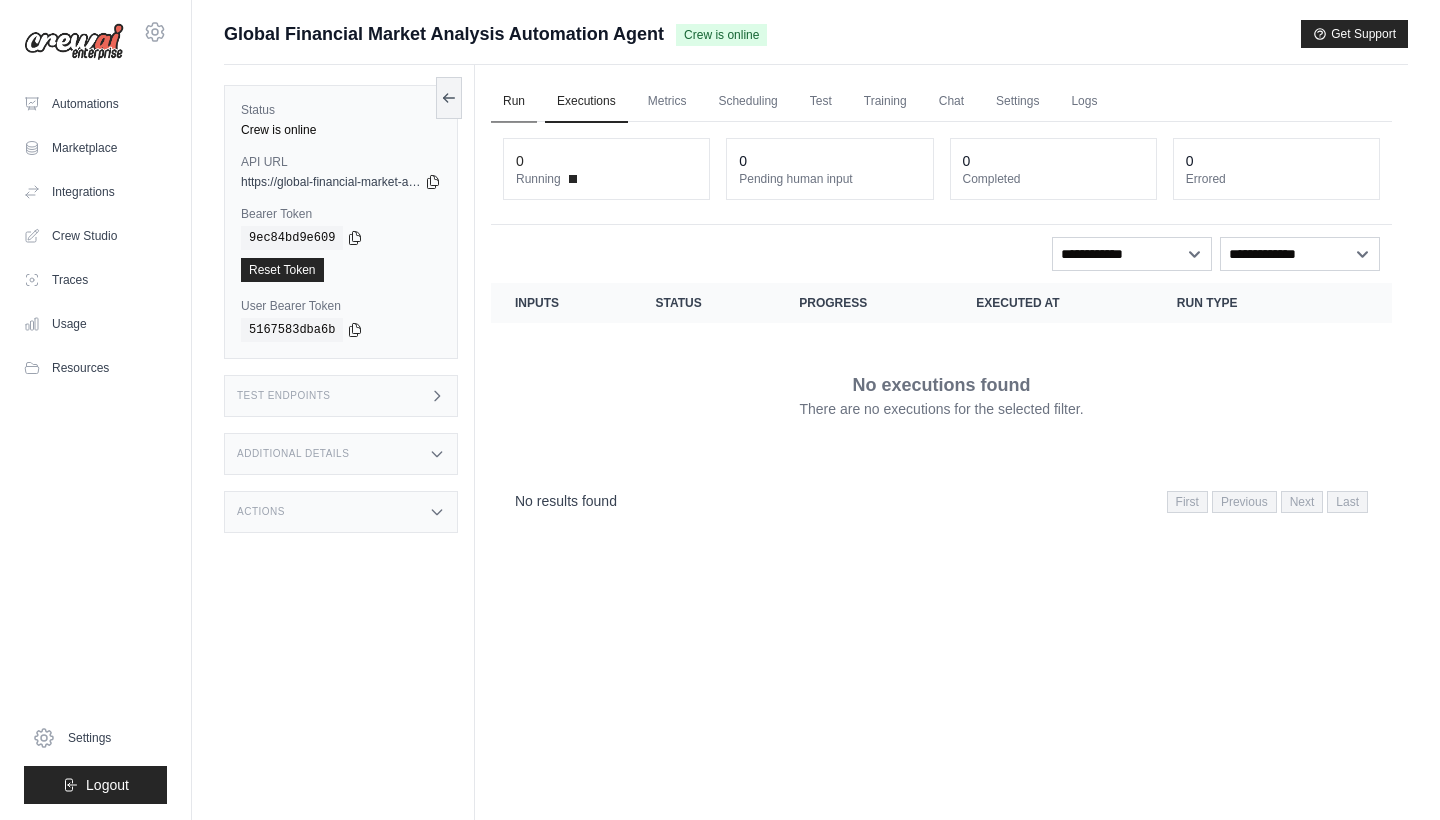 click on "Run" at bounding box center (514, 102) 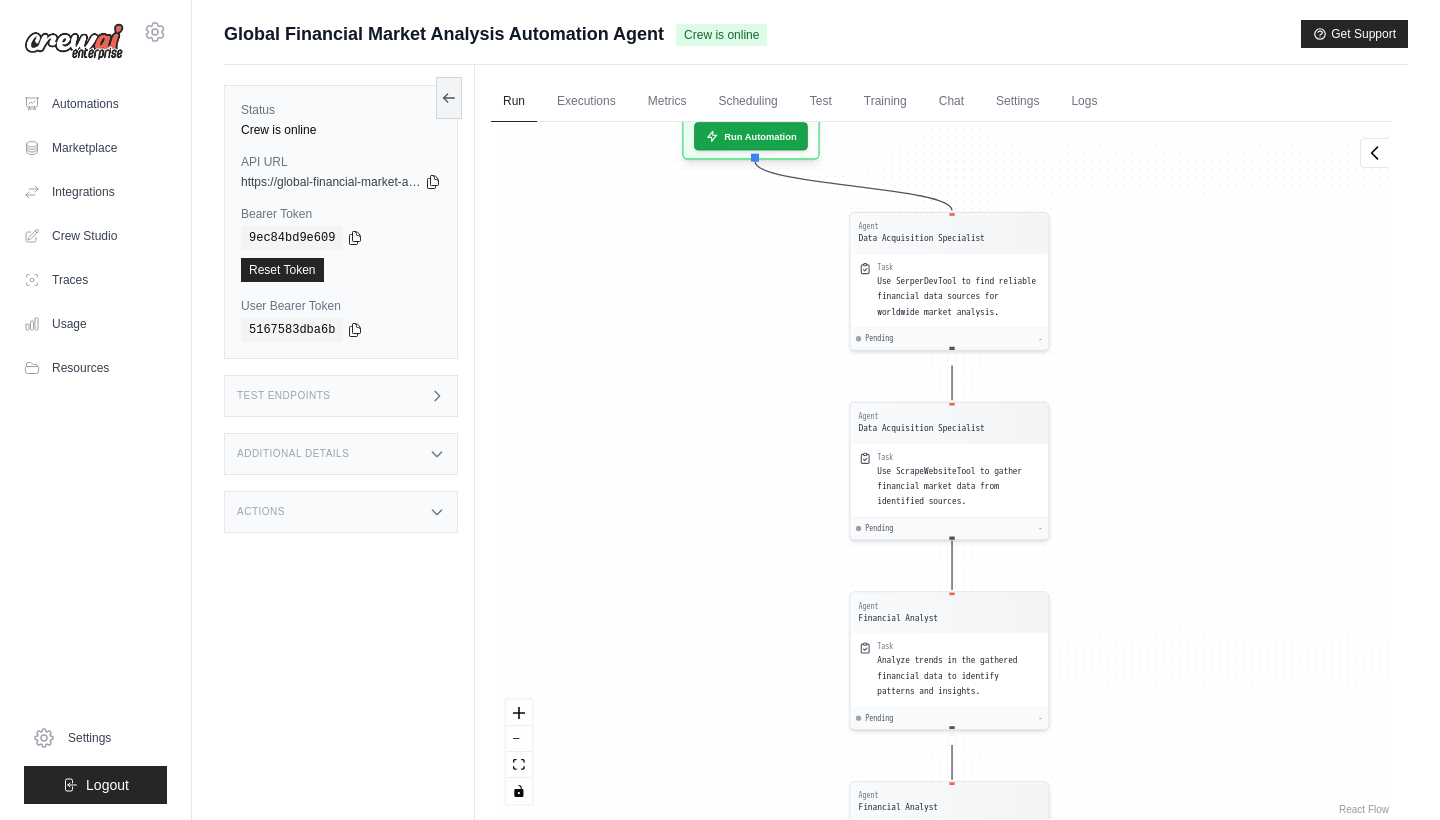 drag, startPoint x: 800, startPoint y: 280, endPoint x: 766, endPoint y: 633, distance: 354.6336 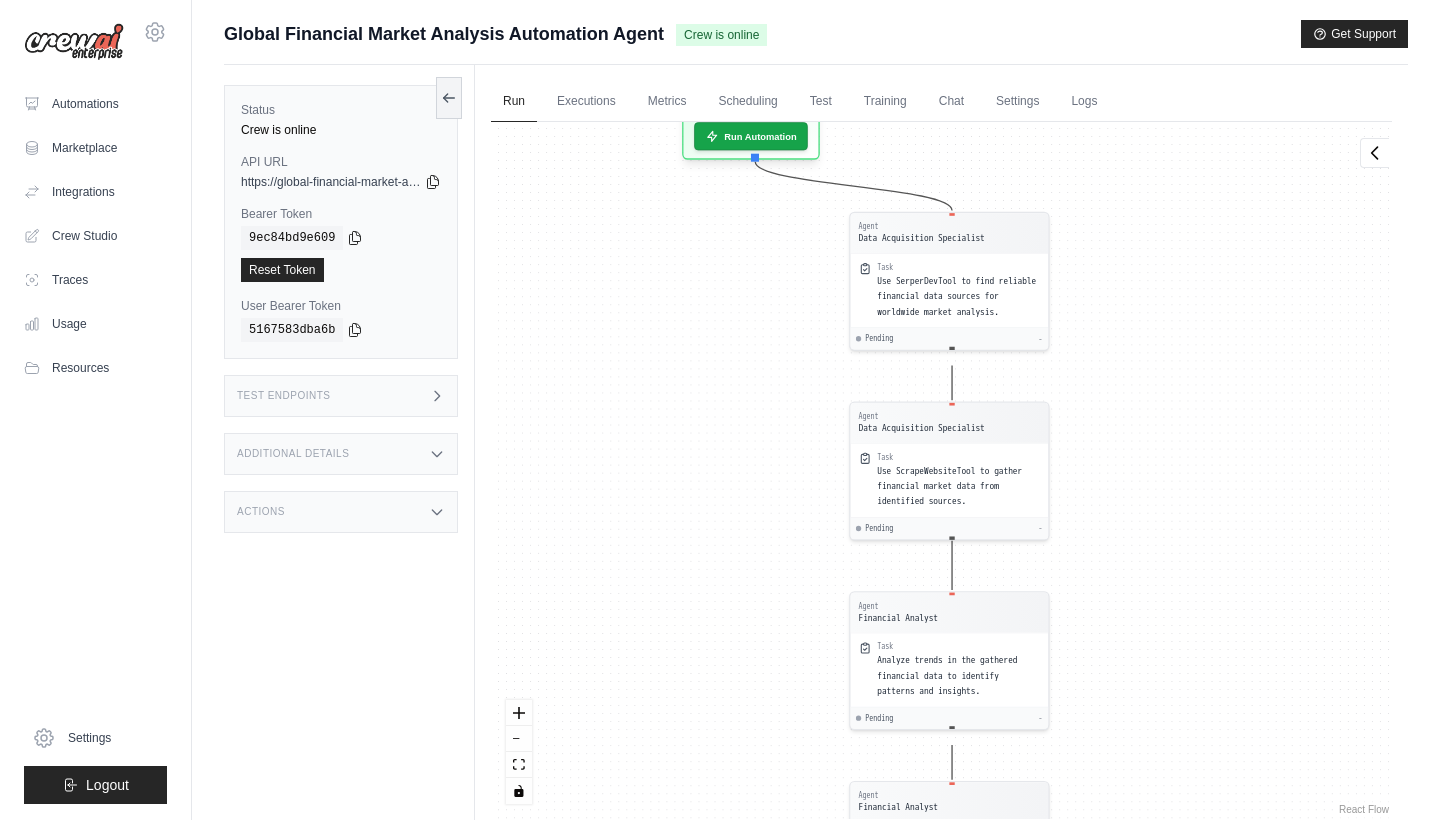 click on "Agent Data Acquisition Specialist Task Use SerperDevTool to find reliable financial data sources for worldwide market analysis. Pending - Agent Data Acquisition Specialist Task Use ScrapeWebsiteTool to gather financial market data from identified sources. Pending - Agent Financial Analyst Task Analyze trends in the gathered financial data to identify patterns and insights. Pending - Agent Financial Analyst Task Assess the volatility of different stocks and markets based on the extracted data. Pending - Agent Financial Analyst Task Determine the top and bottom-performing stocks based on trend and volatility analysis. Pending - Agent Dashboard Integration Expert Task Compile the analysis results into a dashboard format and prepare for integration with Microsoft Teams. Pending - Agent Dashboard Integration Expert Task Set up the dashboard to deliver updates and insights directly to a specified Microsoft Teams channel. Pending - Inputs Run Automation Output Status:  Waiting No Result Yet" at bounding box center [941, 470] 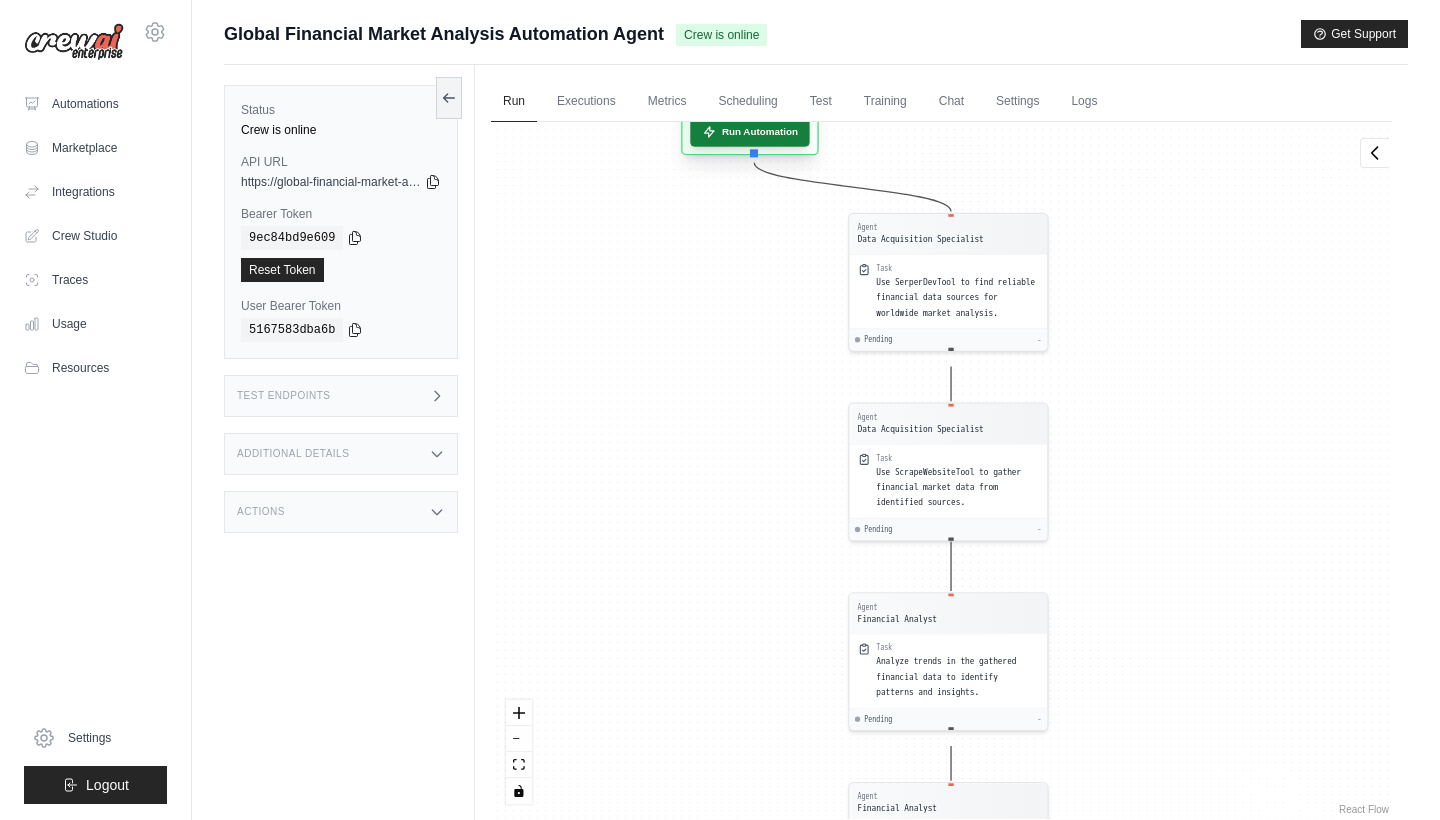 click on "Run Automation" at bounding box center [749, 131] 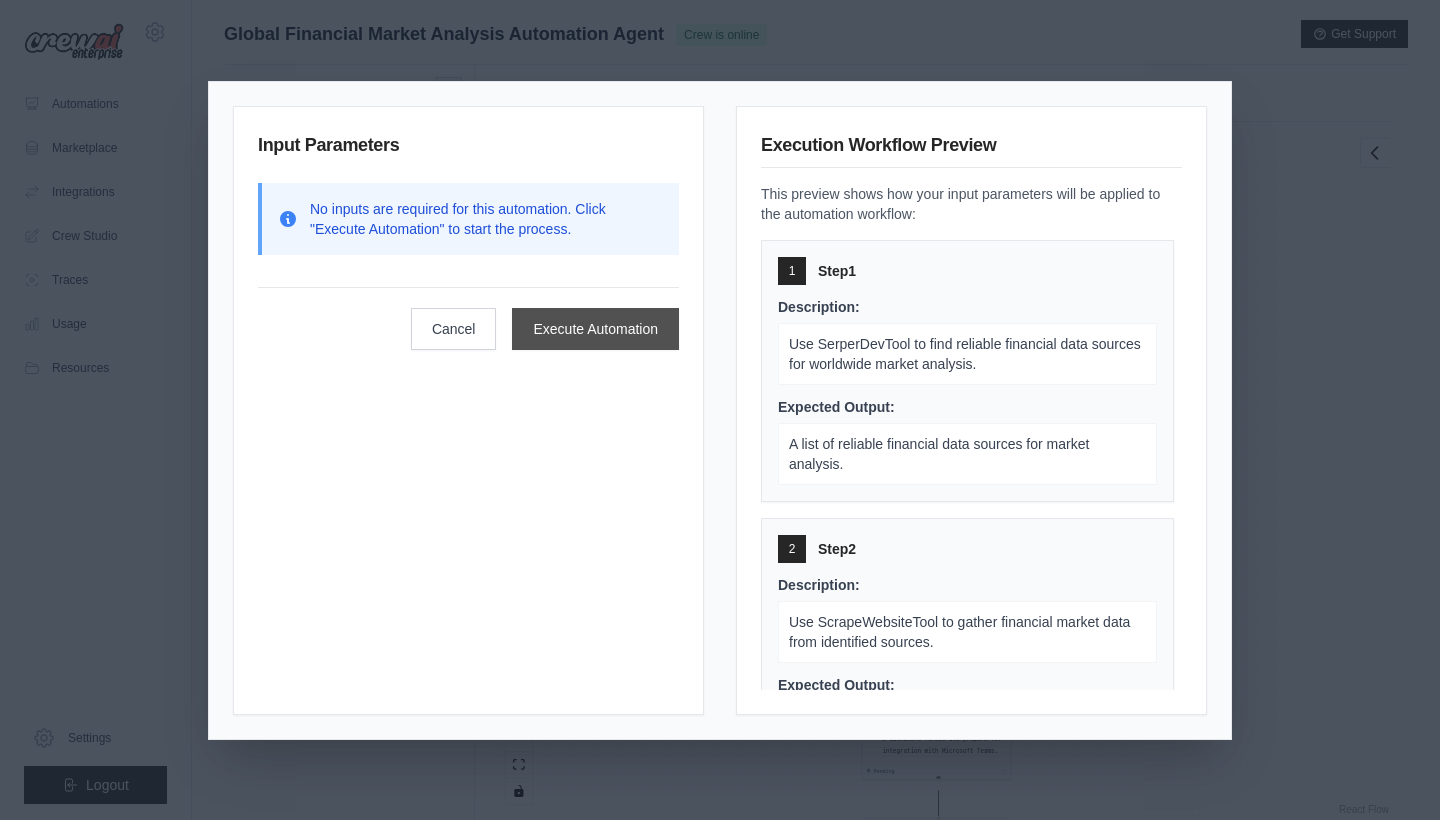 click on "Execute Automation" at bounding box center [595, 329] 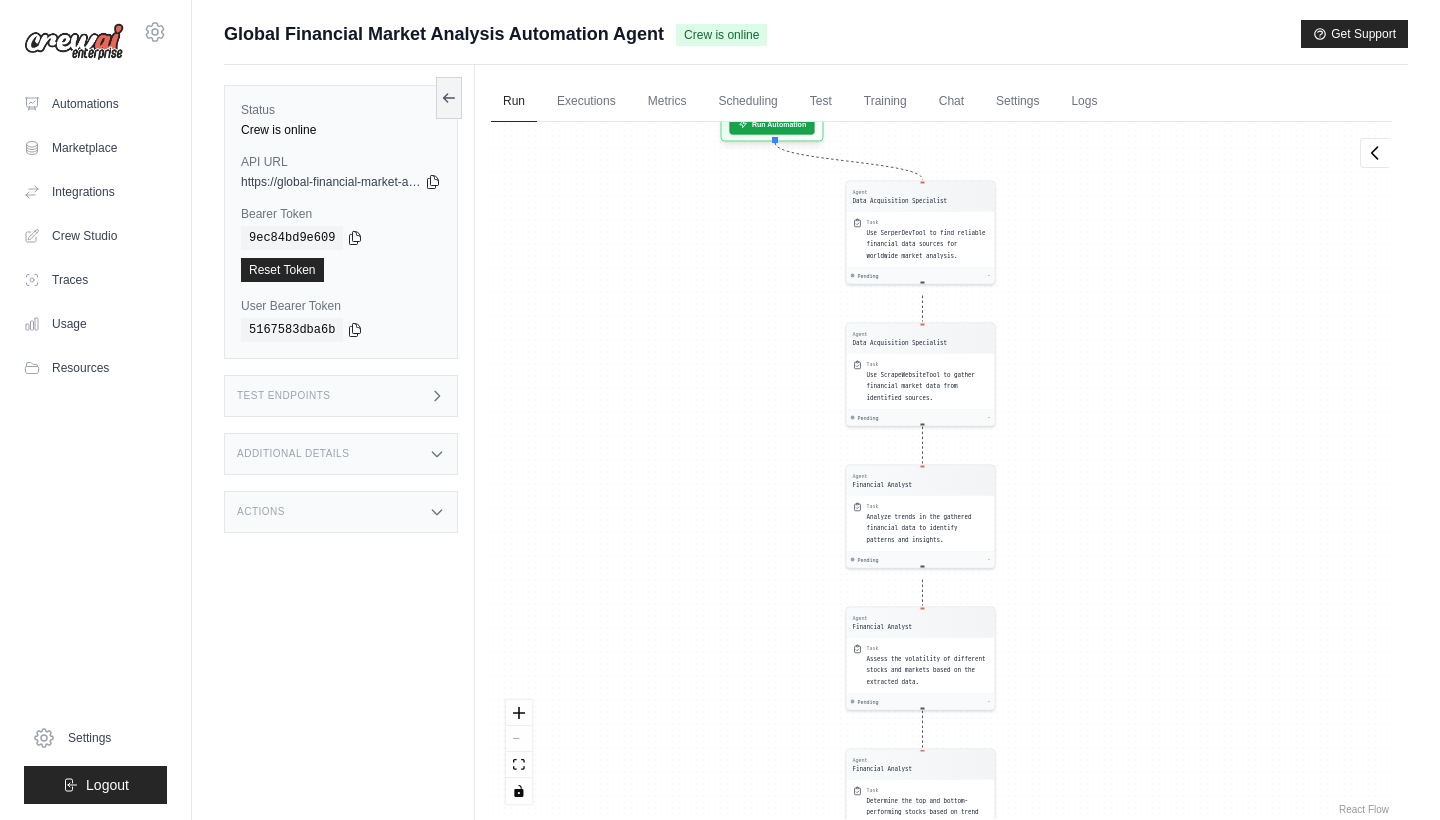 drag, startPoint x: 702, startPoint y: 239, endPoint x: 684, endPoint y: 507, distance: 268.6038 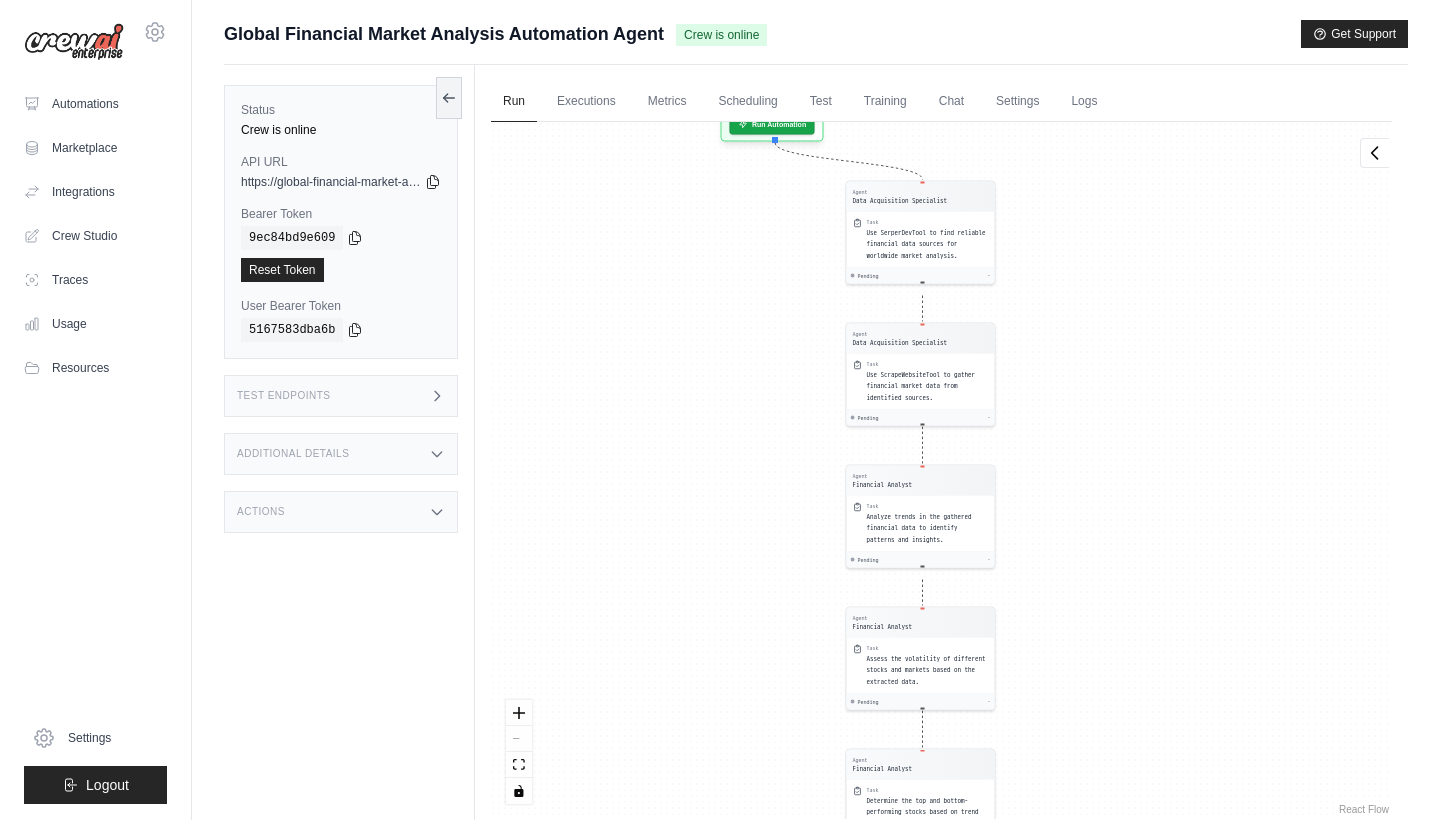 click on "Agent Data Acquisition Specialist Task Use SerperDevTool to find reliable financial data sources for worldwide market analysis. Pending - Agent Data Acquisition Specialist Task Use ScrapeWebsiteTool to gather financial market data from identified sources. Pending - Agent Financial Analyst Task Analyze trends in the gathered financial data to identify patterns and insights. Pending - Agent Financial Analyst Task Assess the volatility of different stocks and markets based on the extracted data. Pending - Agent Financial Analyst Task Determine the top and bottom-performing stocks based on trend and volatility analysis. Pending - Agent Dashboard Integration Expert Task Compile the analysis results into a dashboard format and prepare for integration with Microsoft Teams. Pending - Agent Dashboard Integration Expert Task Set up the dashboard to deliver updates and insights directly to a specified Microsoft Teams channel. Pending - Inputs Run Automation Output Status:  Waiting No Result Yet" at bounding box center (941, 470) 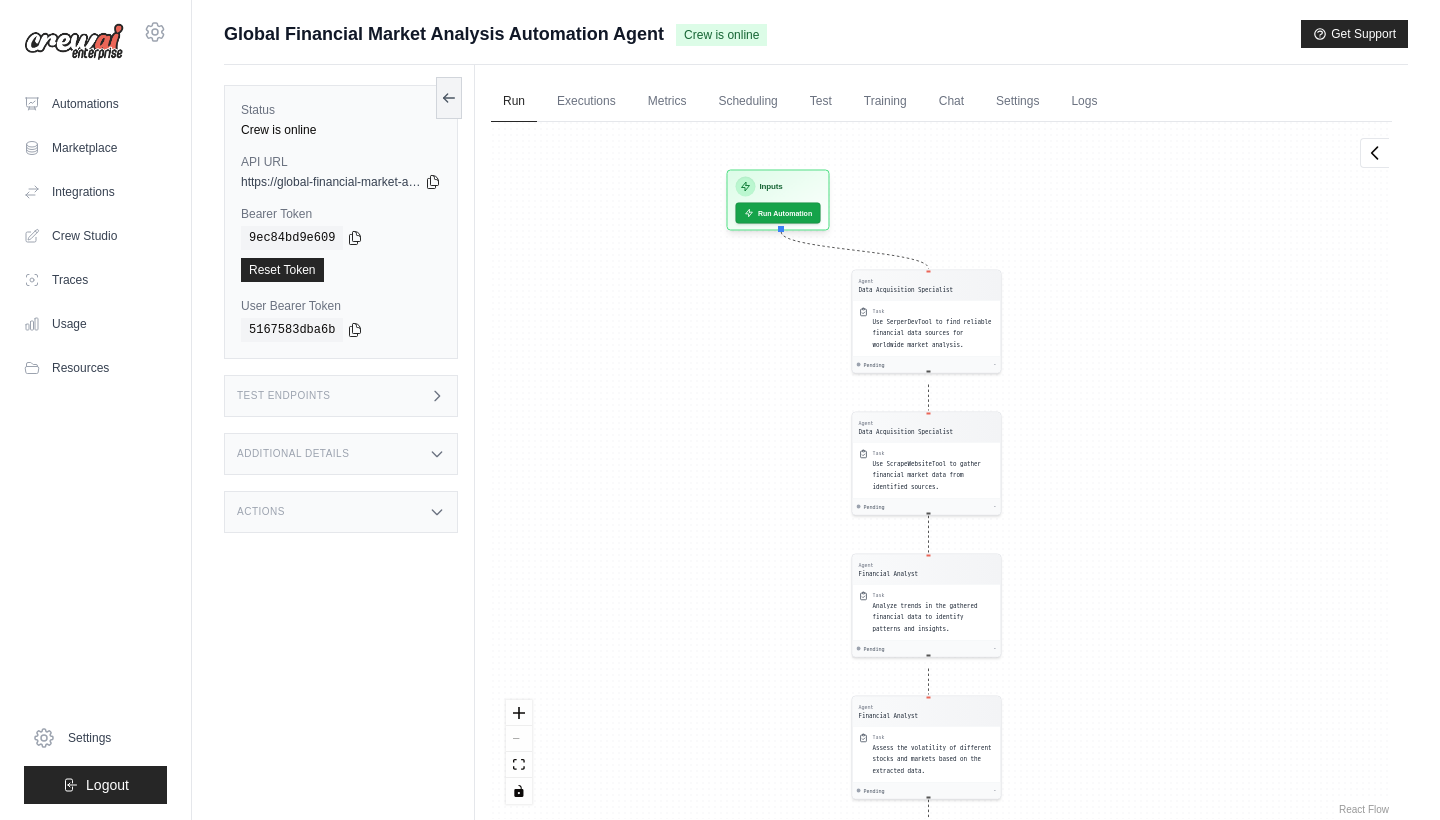 drag, startPoint x: 778, startPoint y: 281, endPoint x: 765, endPoint y: 587, distance: 306.27603 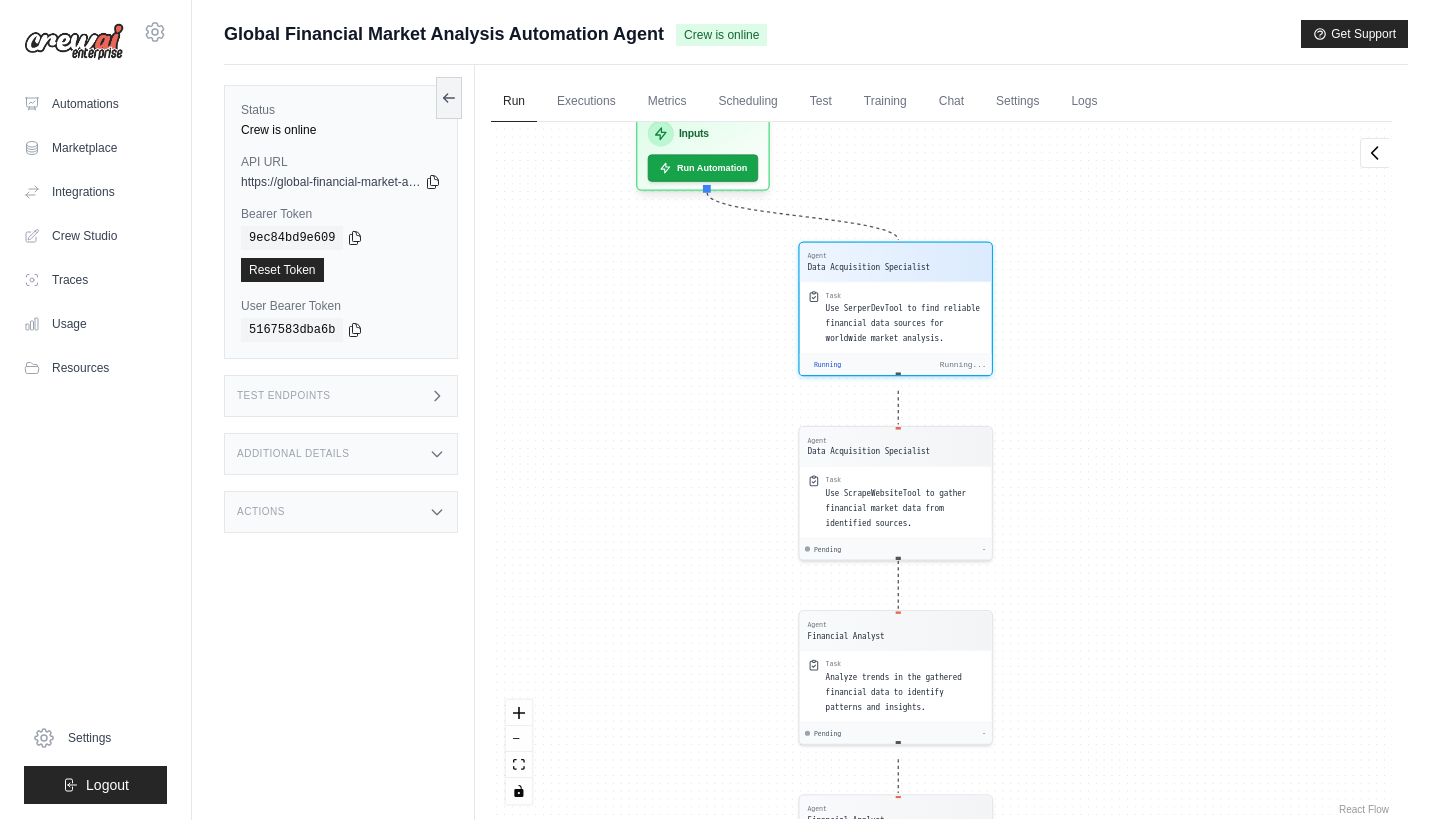 drag, startPoint x: 1077, startPoint y: 234, endPoint x: 1097, endPoint y: 685, distance: 451.44324 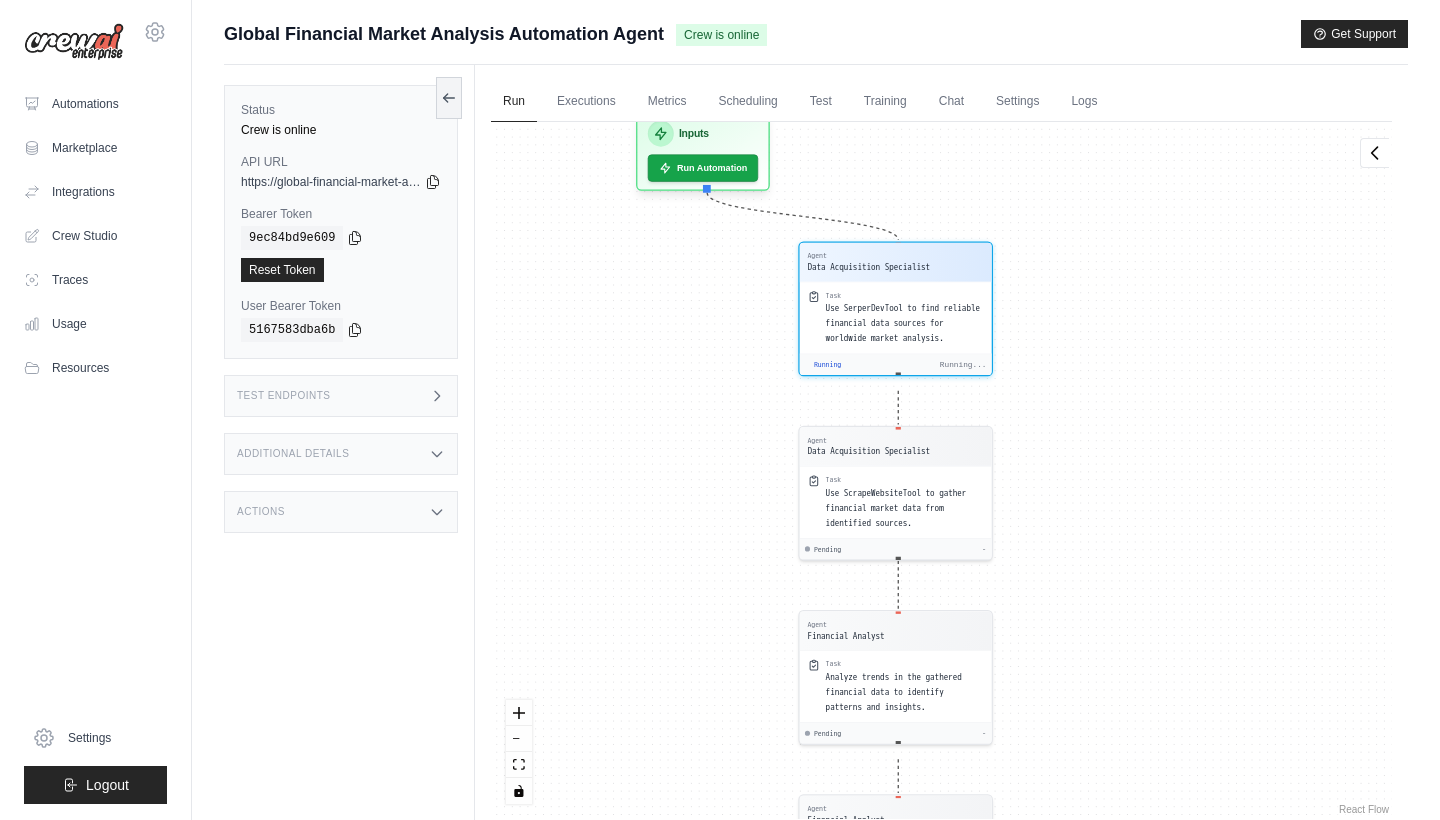 click on "Agent Data Acquisition Specialist Task Use SerperDevTool to find reliable financial data sources for worldwide market analysis. Running Running... Agent Data Acquisition Specialist Task Use ScrapeWebsiteTool to gather financial market data from identified sources. Pending - Agent Financial Analyst Task Analyze trends in the gathered financial data to identify patterns and insights. Pending - Agent Financial Analyst Task Assess the volatility of different stocks and markets based on the extracted data. Pending - Agent Financial Analyst Task Determine the top and bottom-performing stocks based on trend and volatility analysis. Pending - Agent Dashboard Integration Expert Task Compile the analysis results into a dashboard format and prepare for integration with Microsoft Teams. Pending - Agent Dashboard Integration Expert Task Set up the dashboard to deliver updates and insights directly to a specified Microsoft Teams channel. Pending - Inputs Run Automation Output Status:  Processing Processing..." at bounding box center (941, 470) 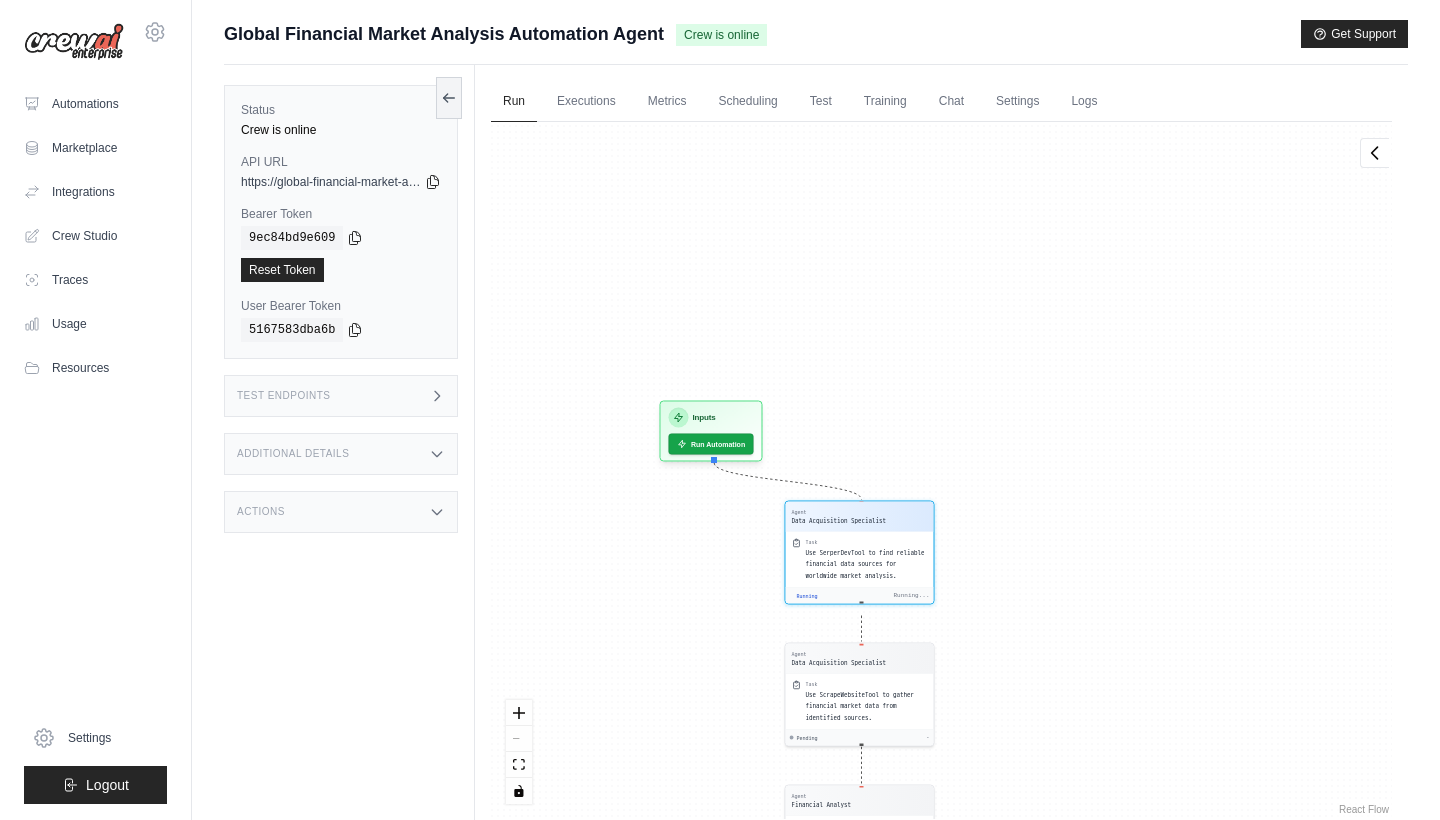 drag, startPoint x: 1131, startPoint y: 179, endPoint x: 1052, endPoint y: 703, distance: 529.9217 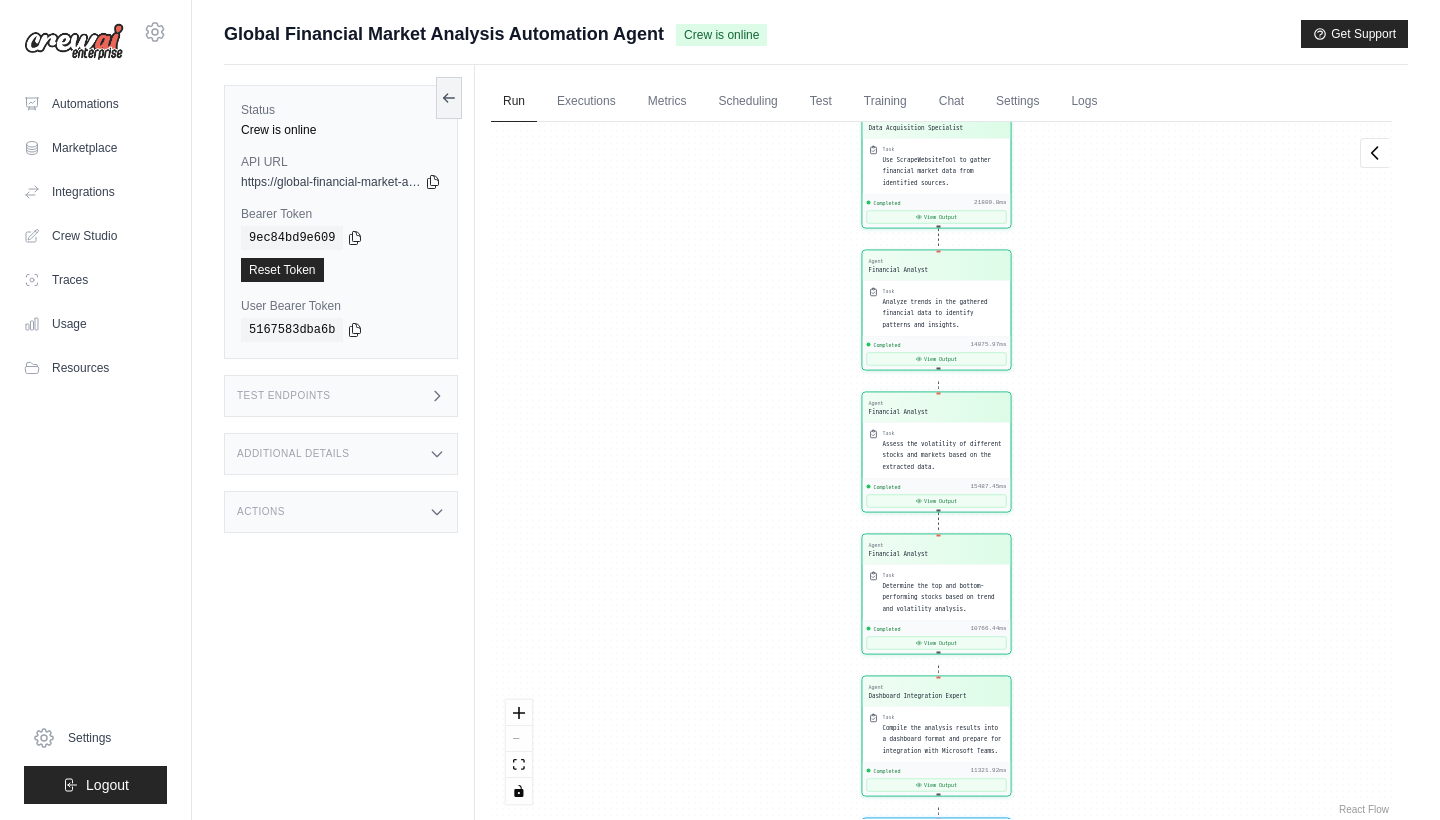 scroll, scrollTop: 19894, scrollLeft: 0, axis: vertical 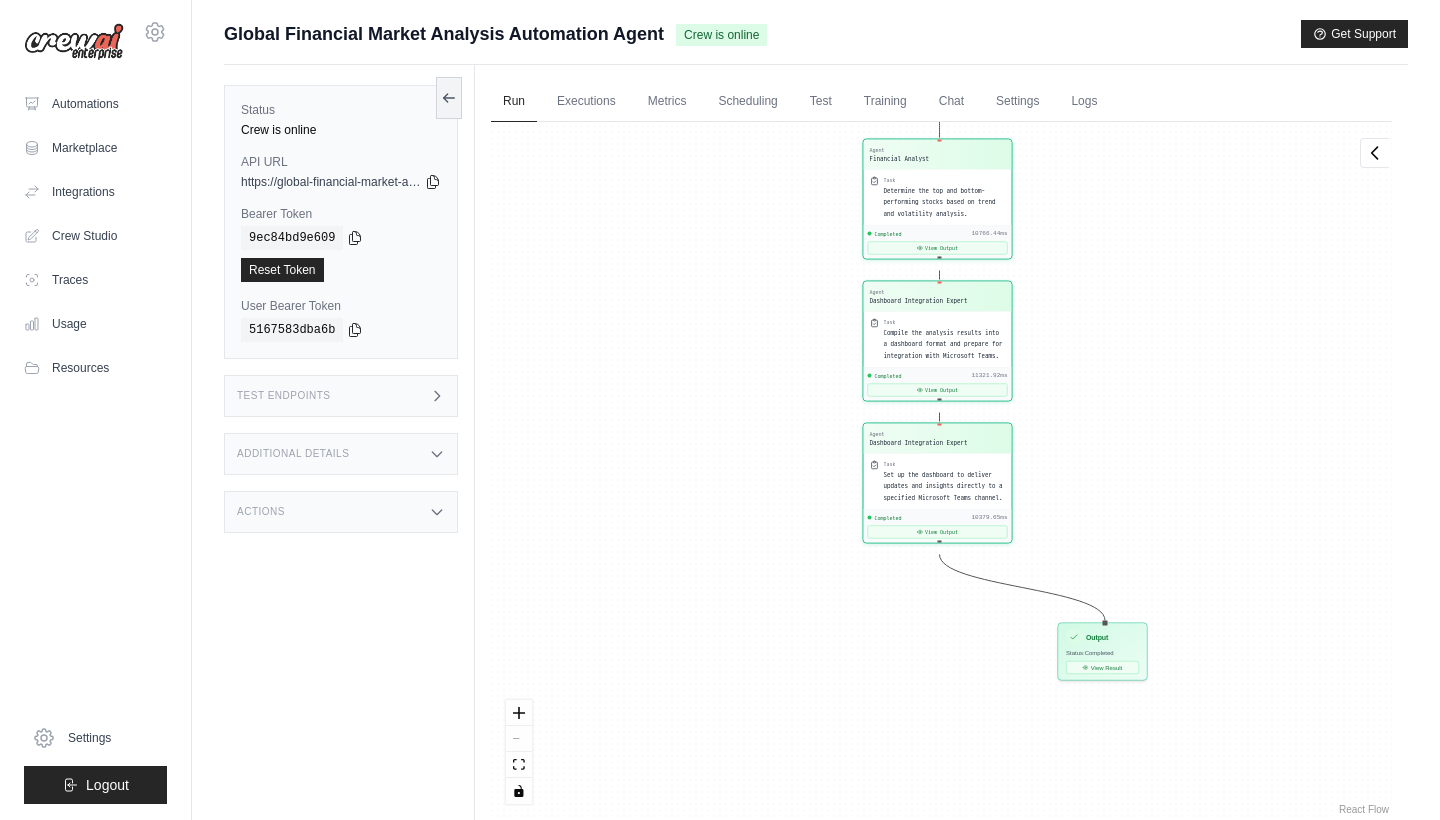 drag, startPoint x: 1078, startPoint y: 453, endPoint x: 1079, endPoint y: 58, distance: 395.00125 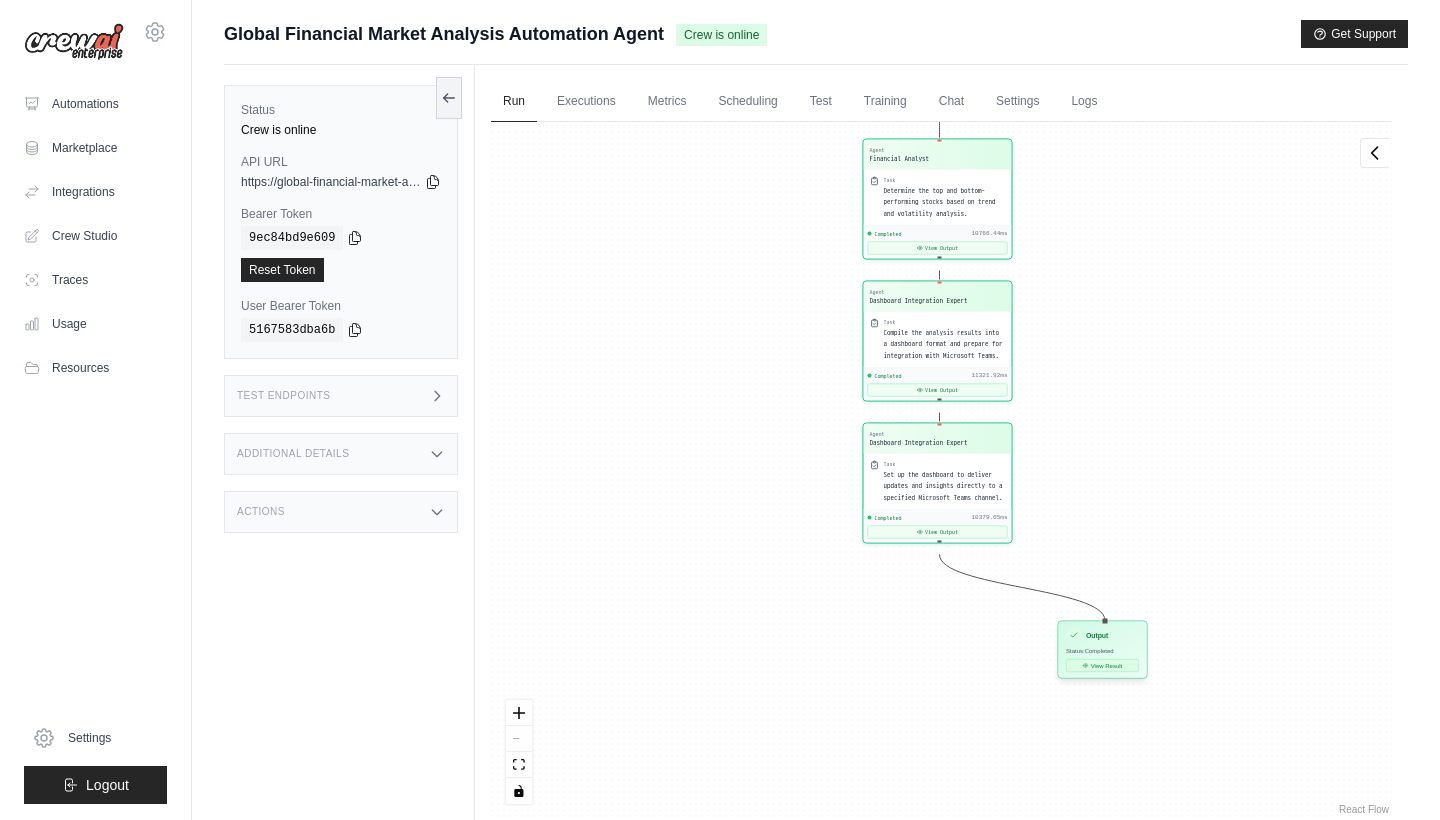click on "View Result" at bounding box center (1102, 665) 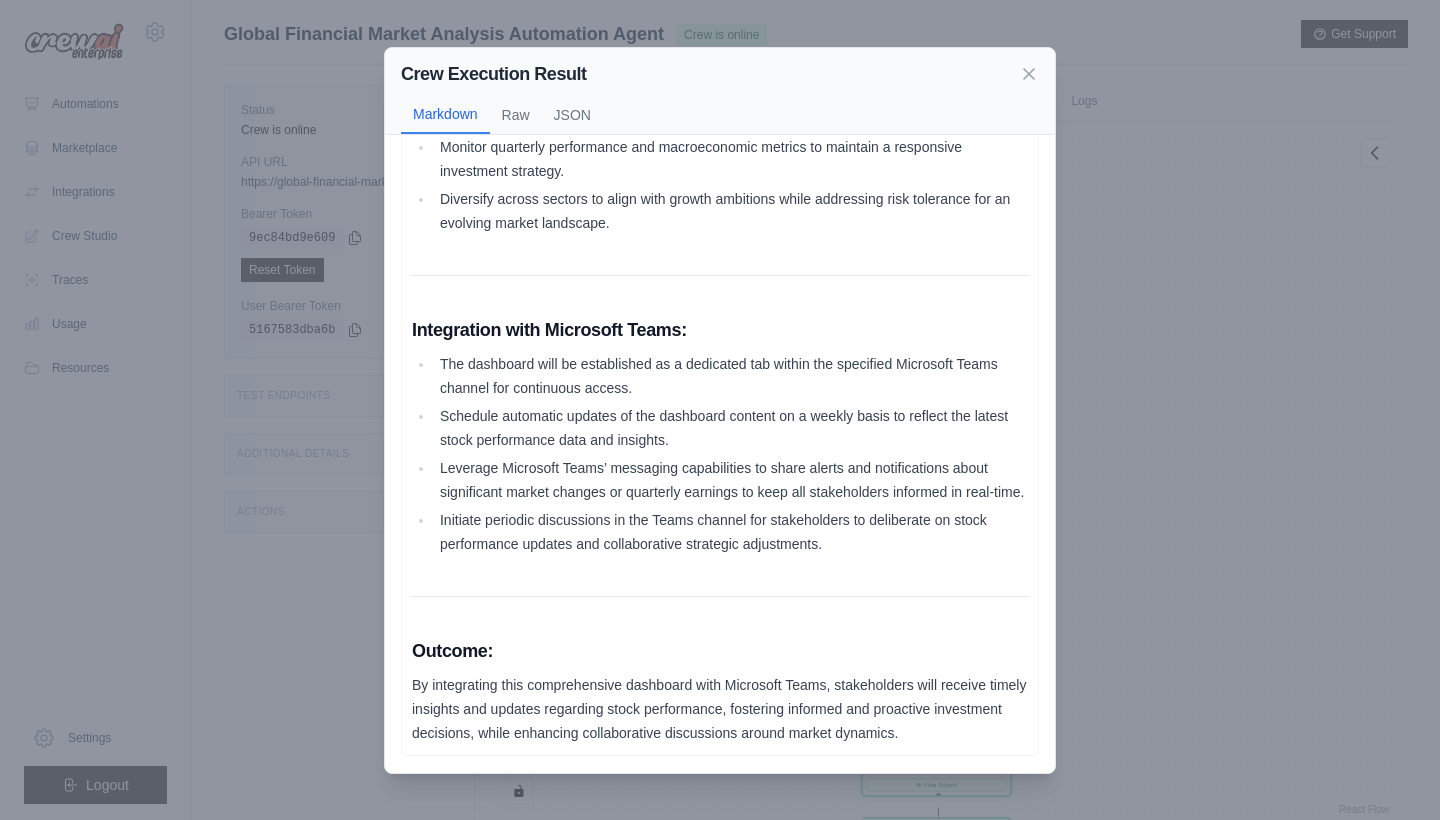 scroll, scrollTop: 1319, scrollLeft: 0, axis: vertical 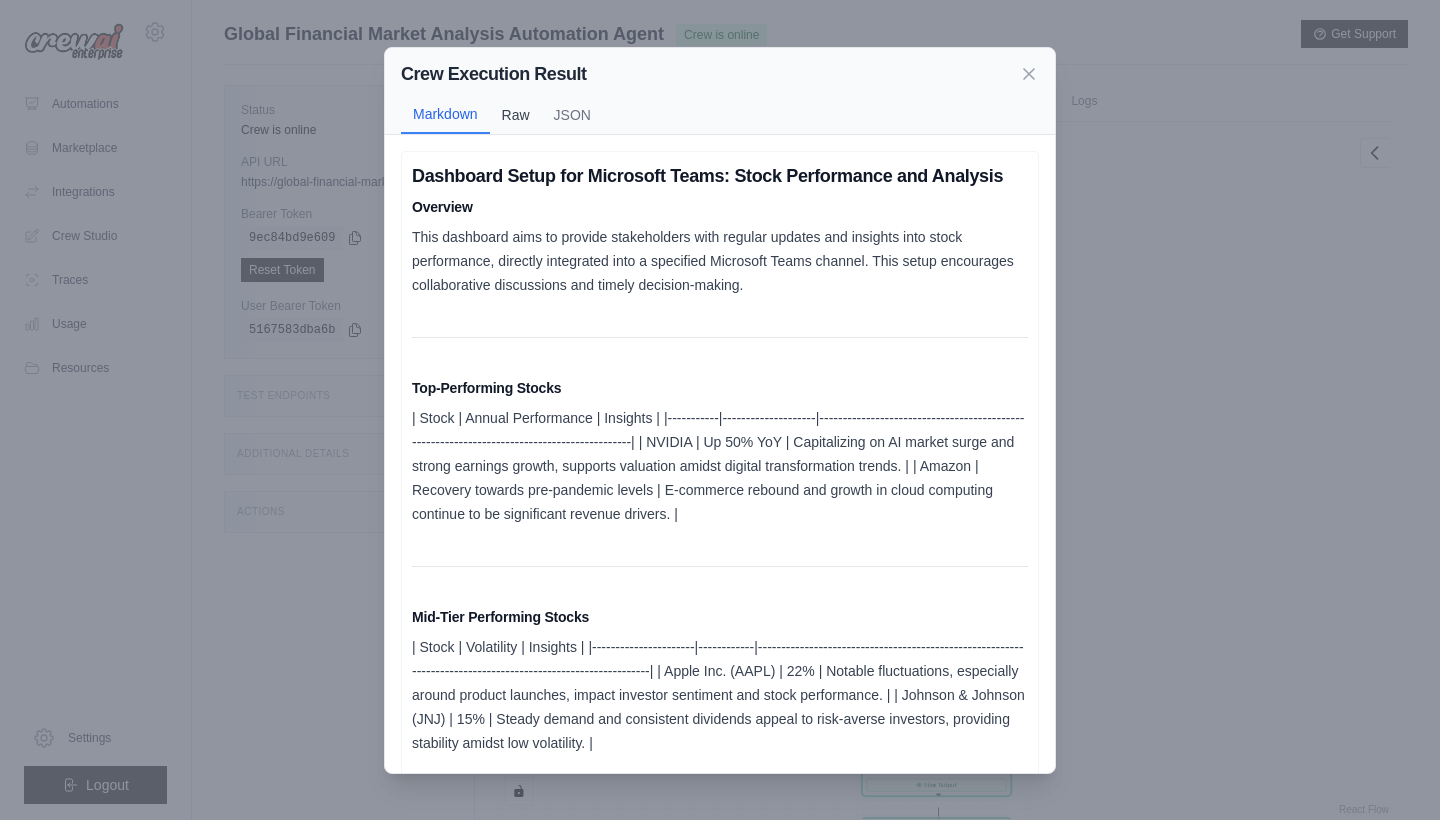click on "Raw" at bounding box center [516, 115] 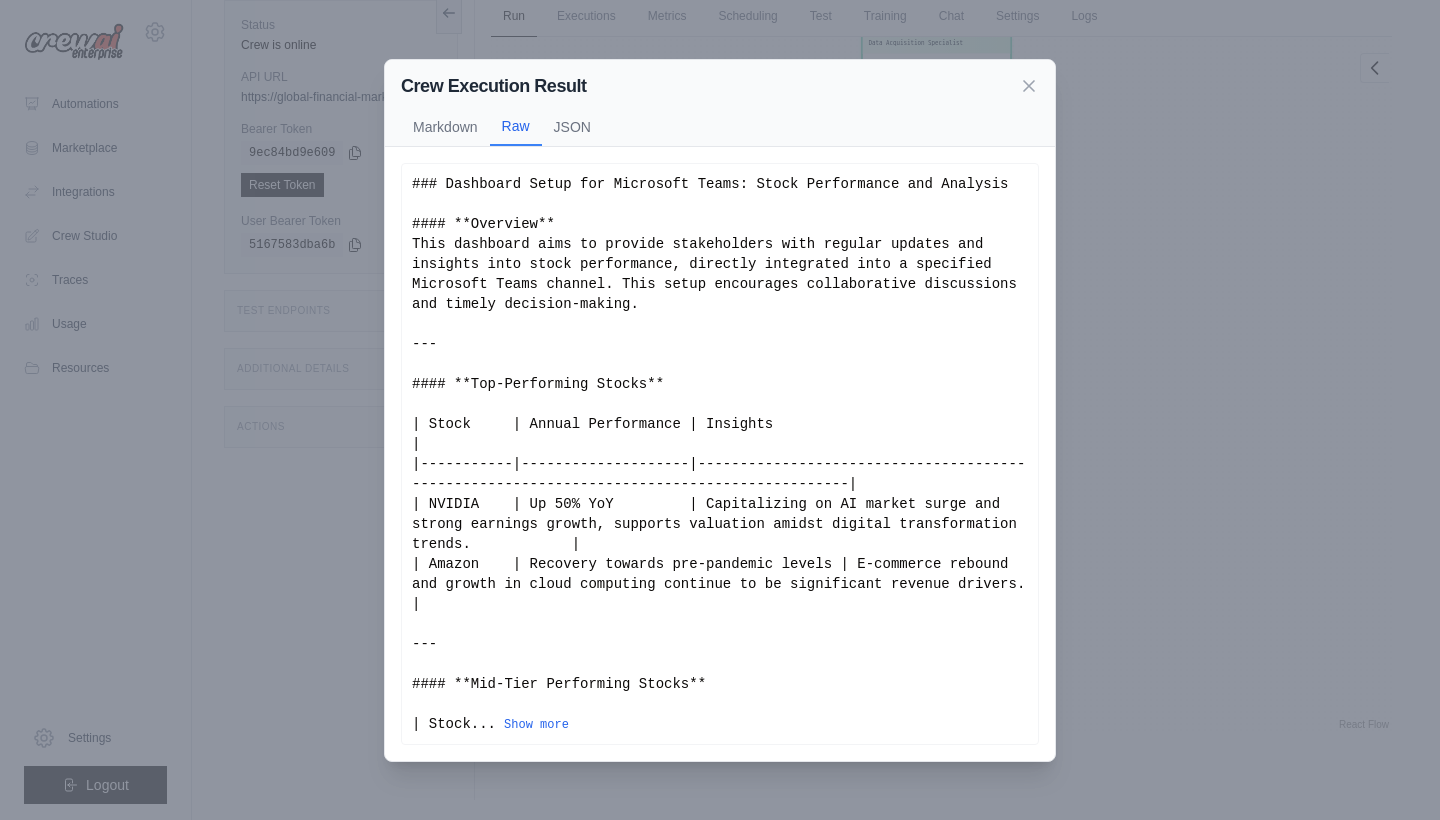 scroll, scrollTop: 85, scrollLeft: 0, axis: vertical 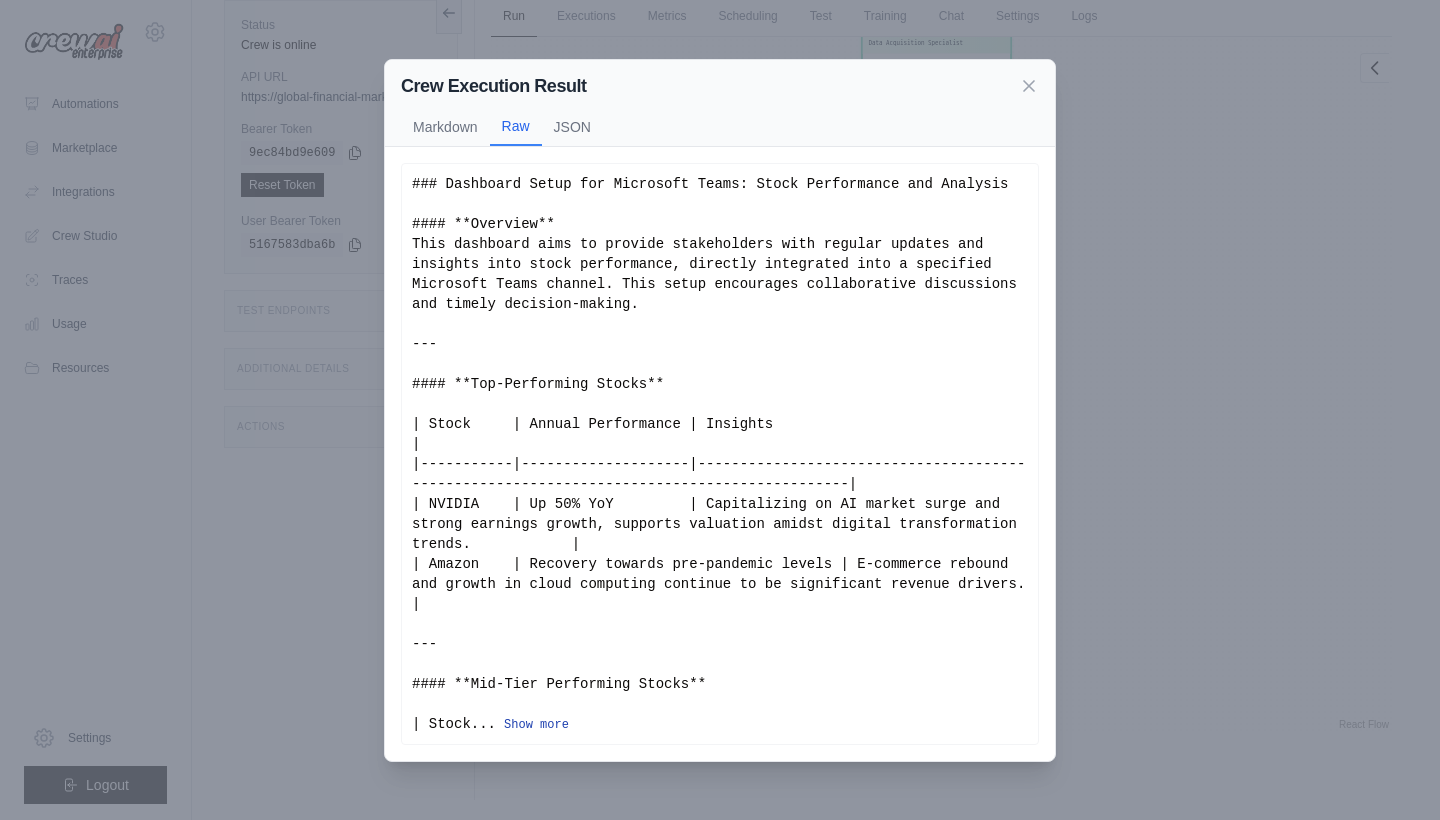click on "Show more" at bounding box center (536, 725) 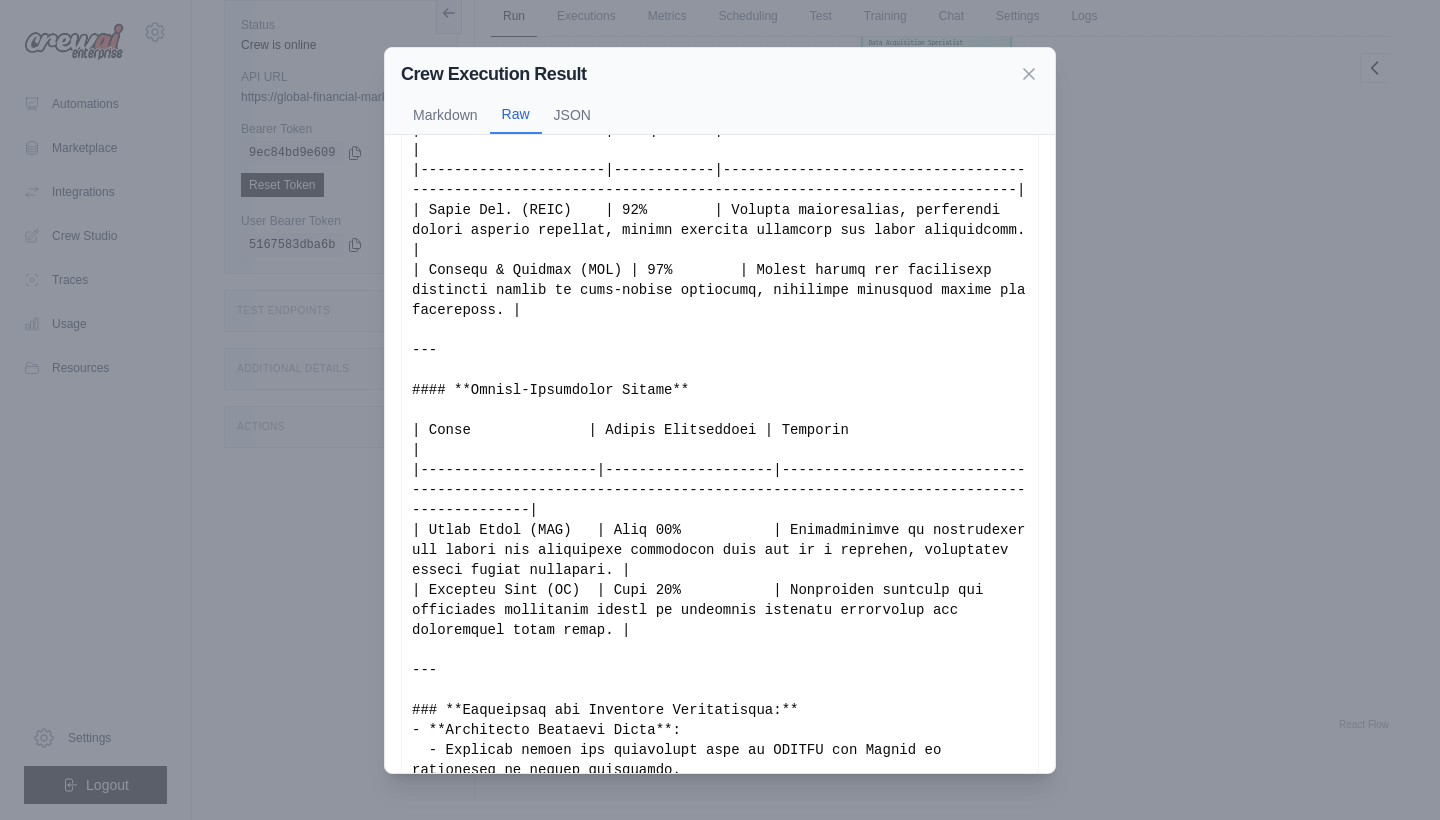 scroll, scrollTop: 406, scrollLeft: 0, axis: vertical 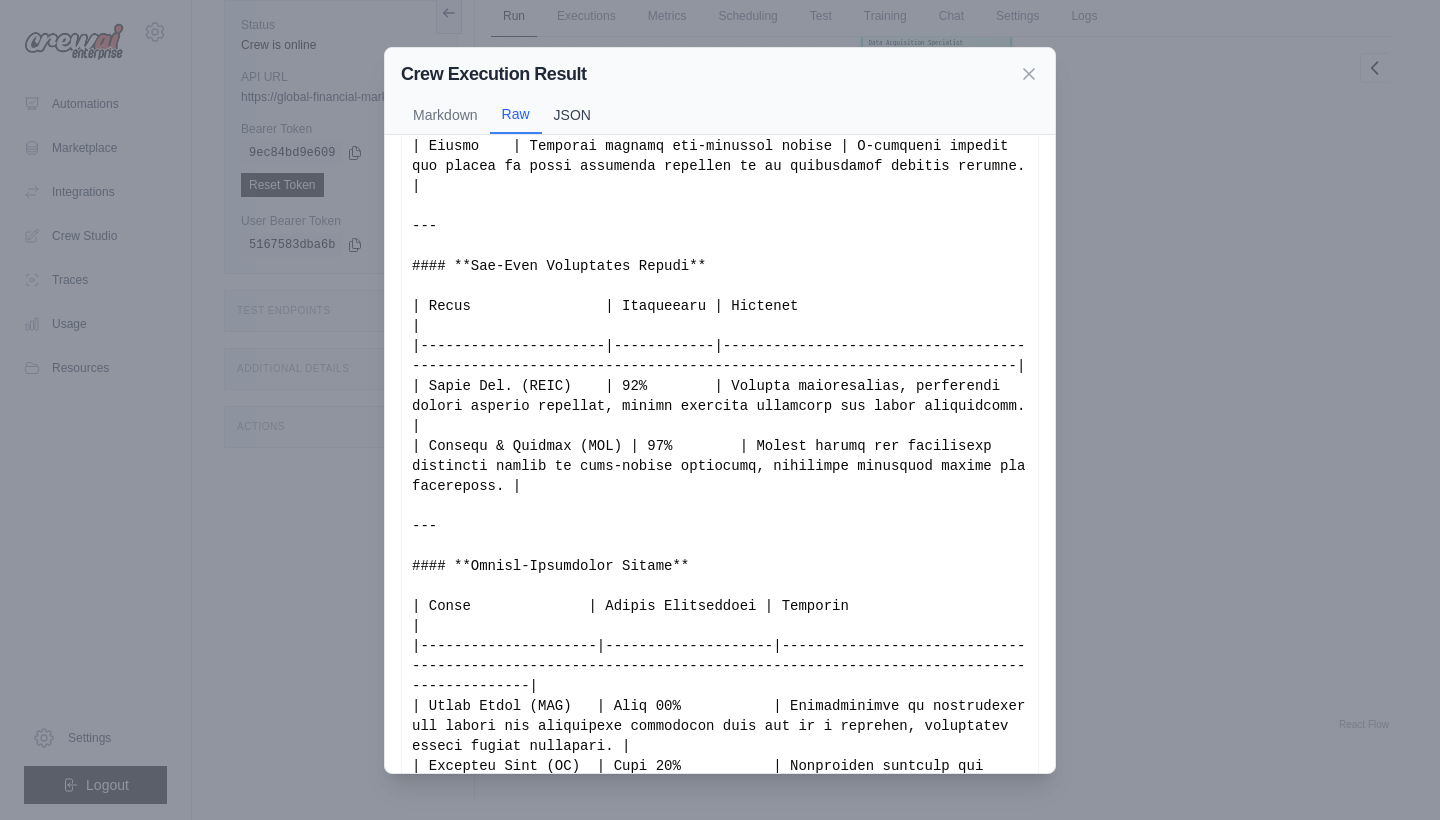 click on "JSON" at bounding box center (572, 115) 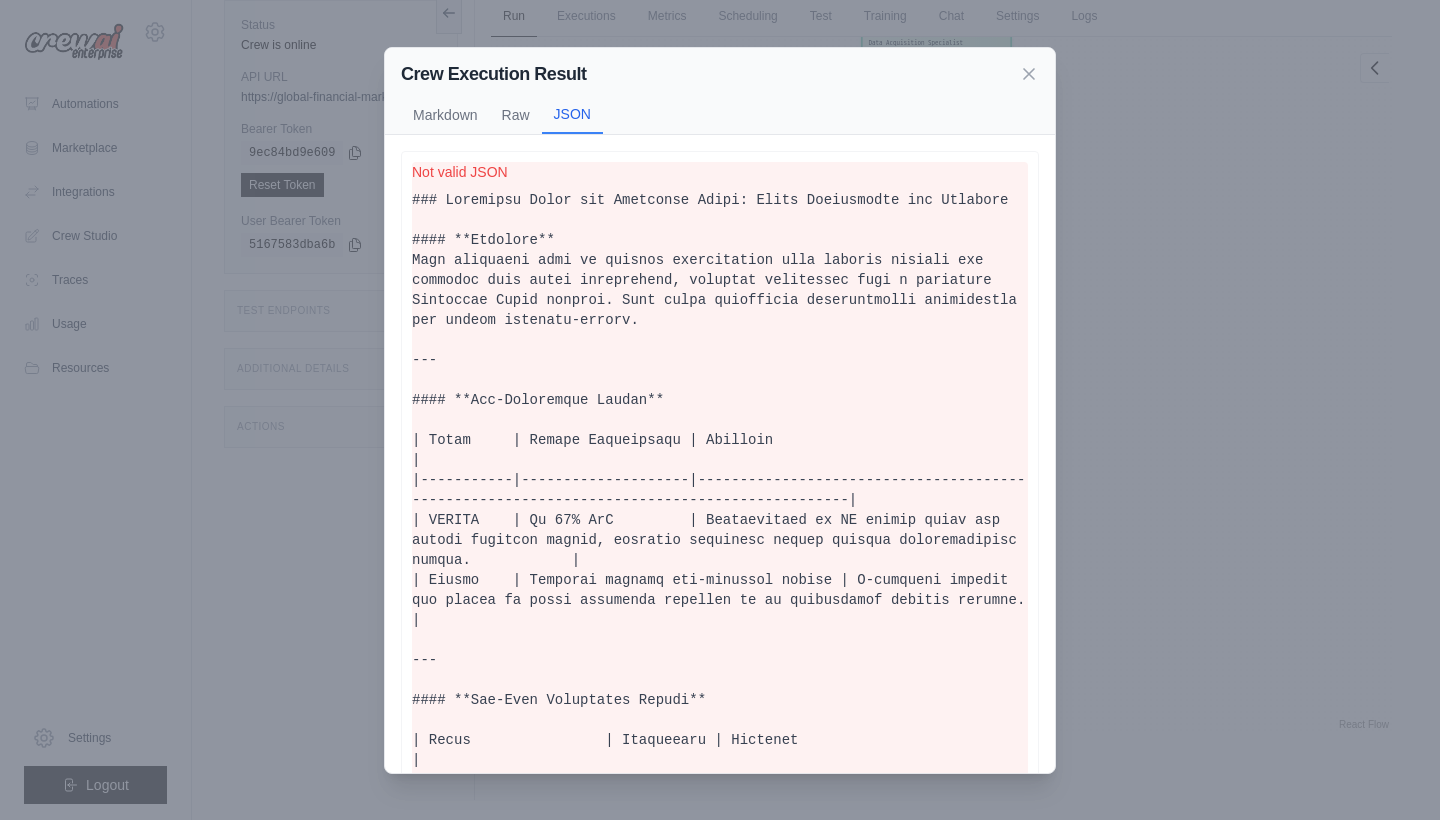 scroll, scrollTop: 0, scrollLeft: 0, axis: both 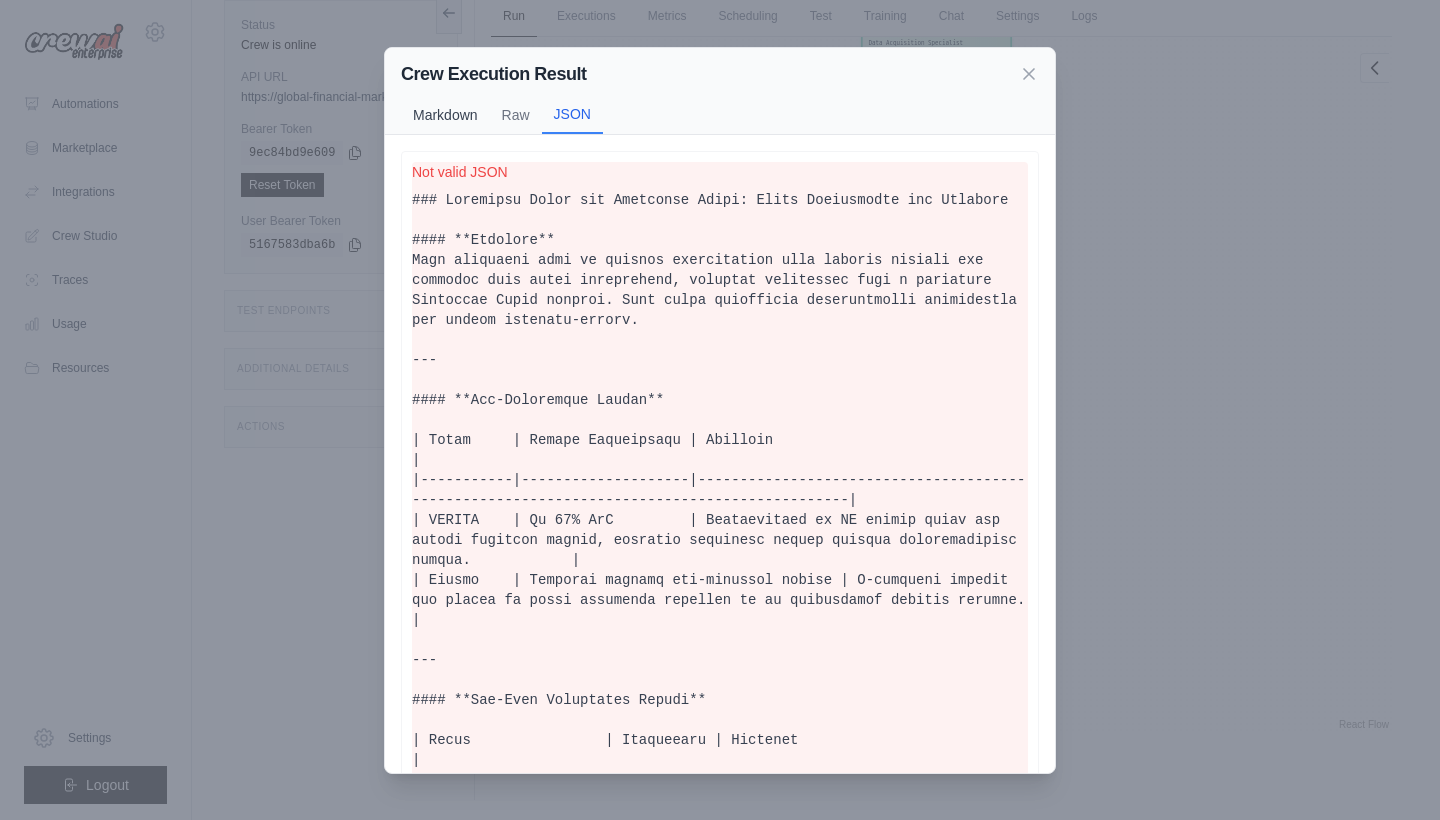 click on "Markdown" at bounding box center (445, 115) 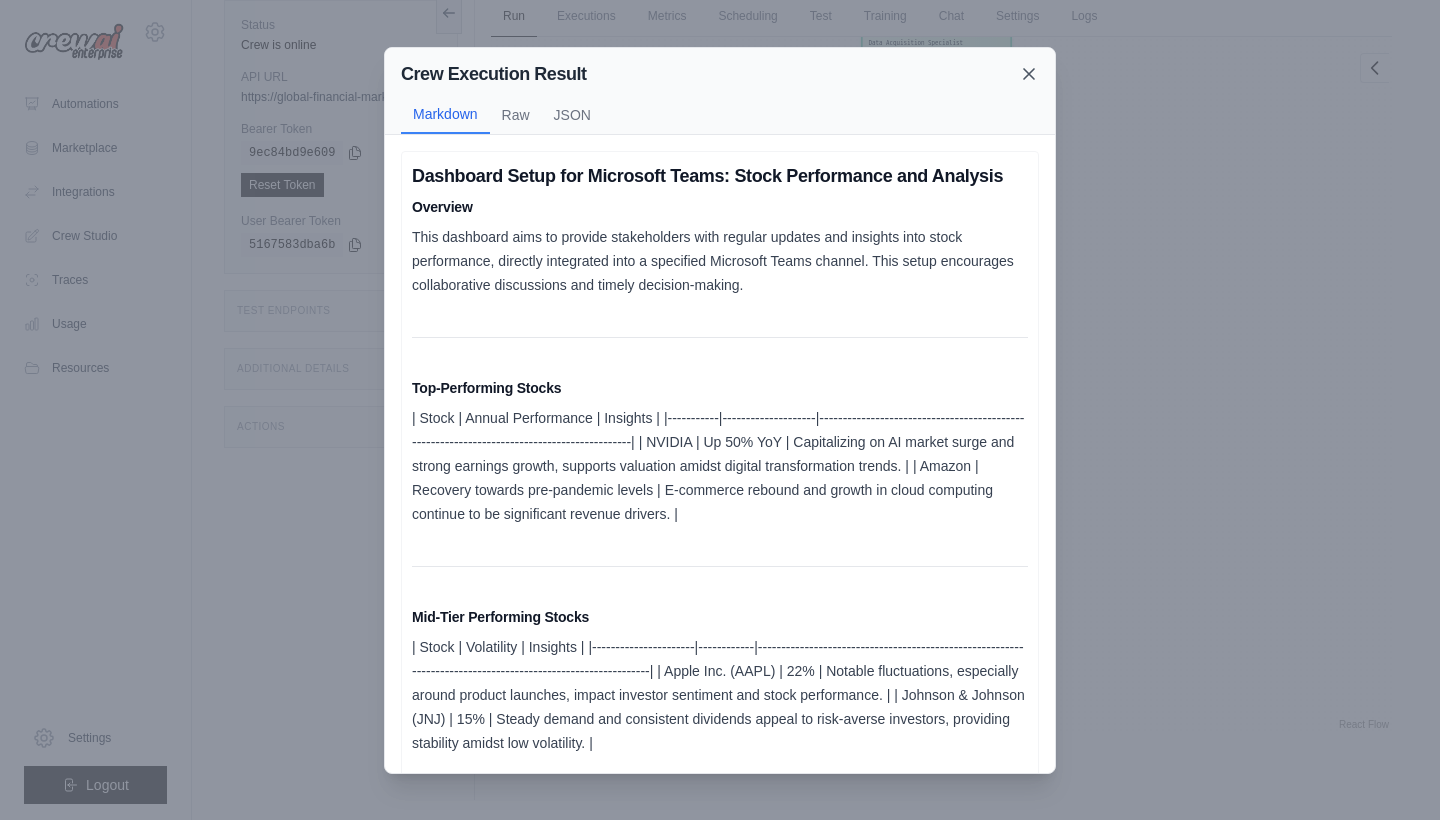 click 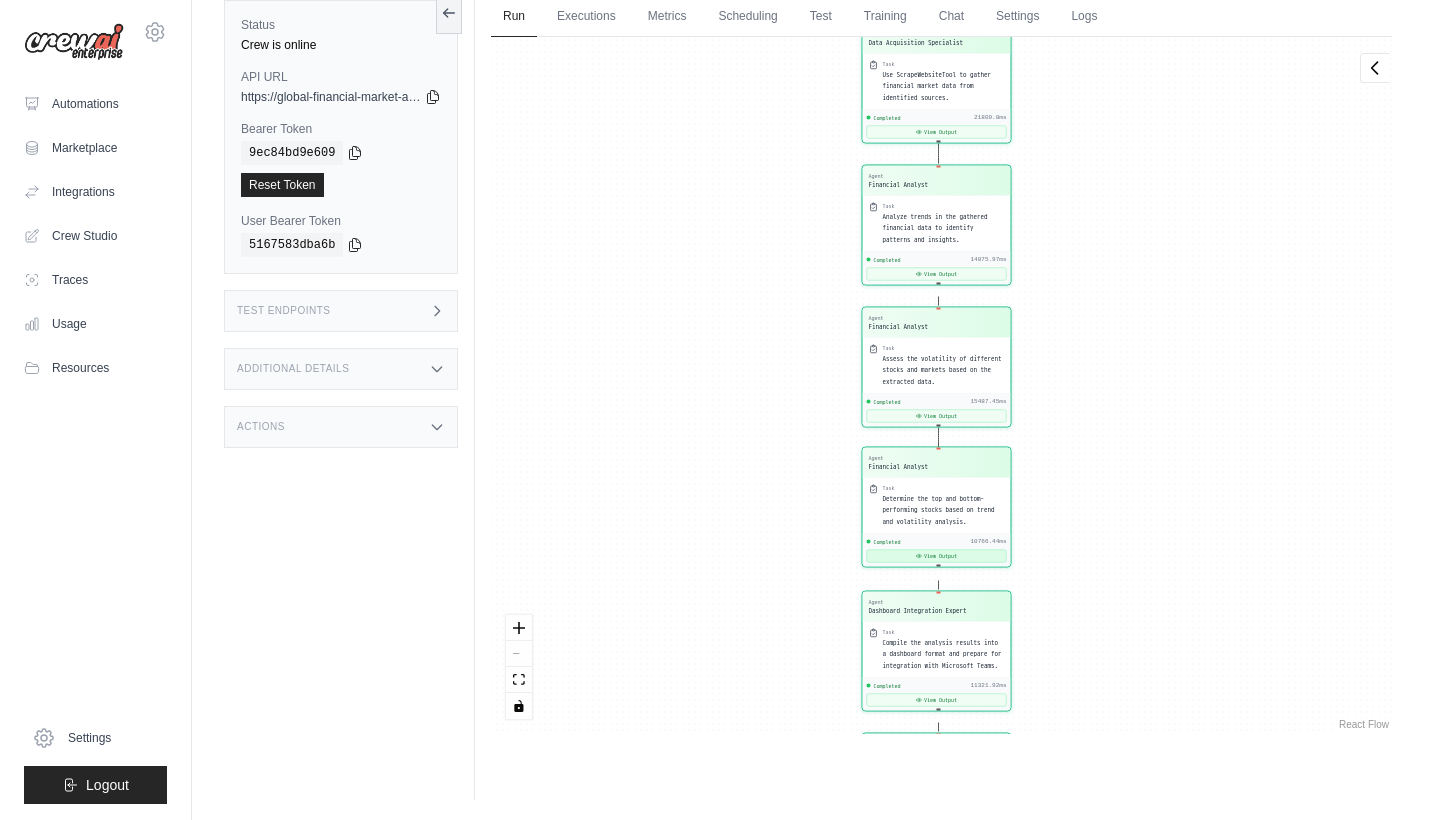 click on "View Output" at bounding box center (937, 556) 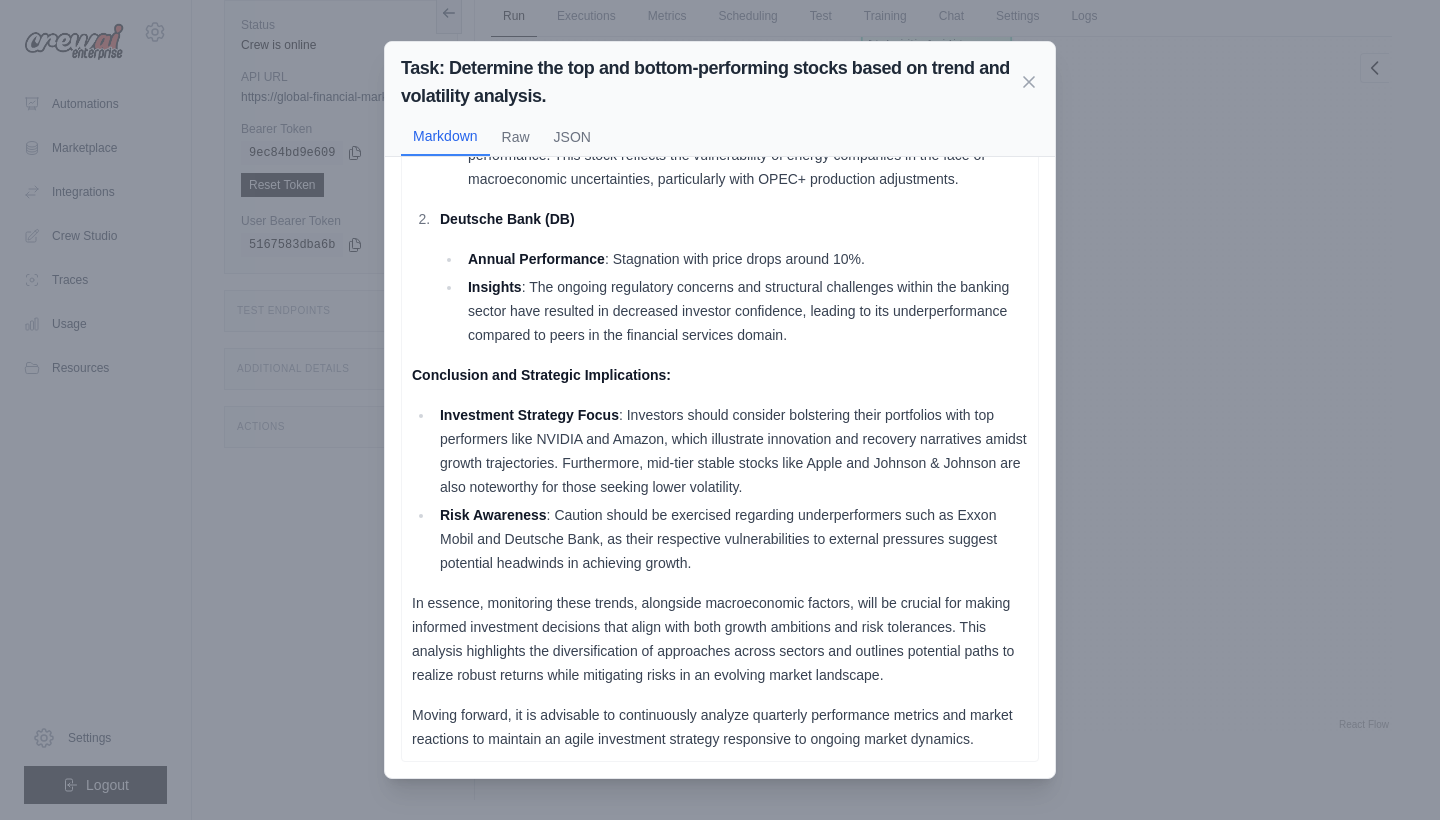 scroll, scrollTop: 989, scrollLeft: 0, axis: vertical 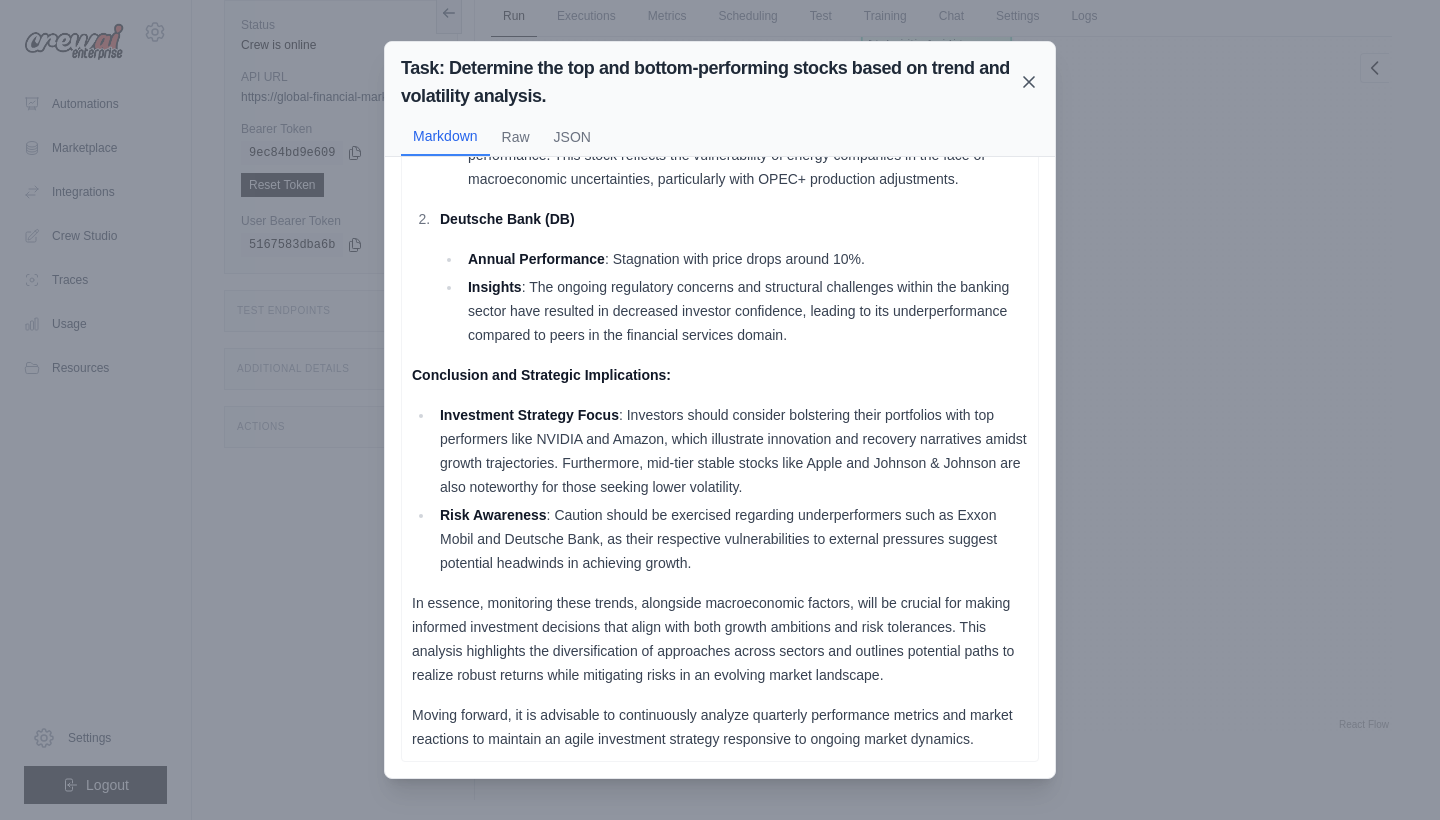 click 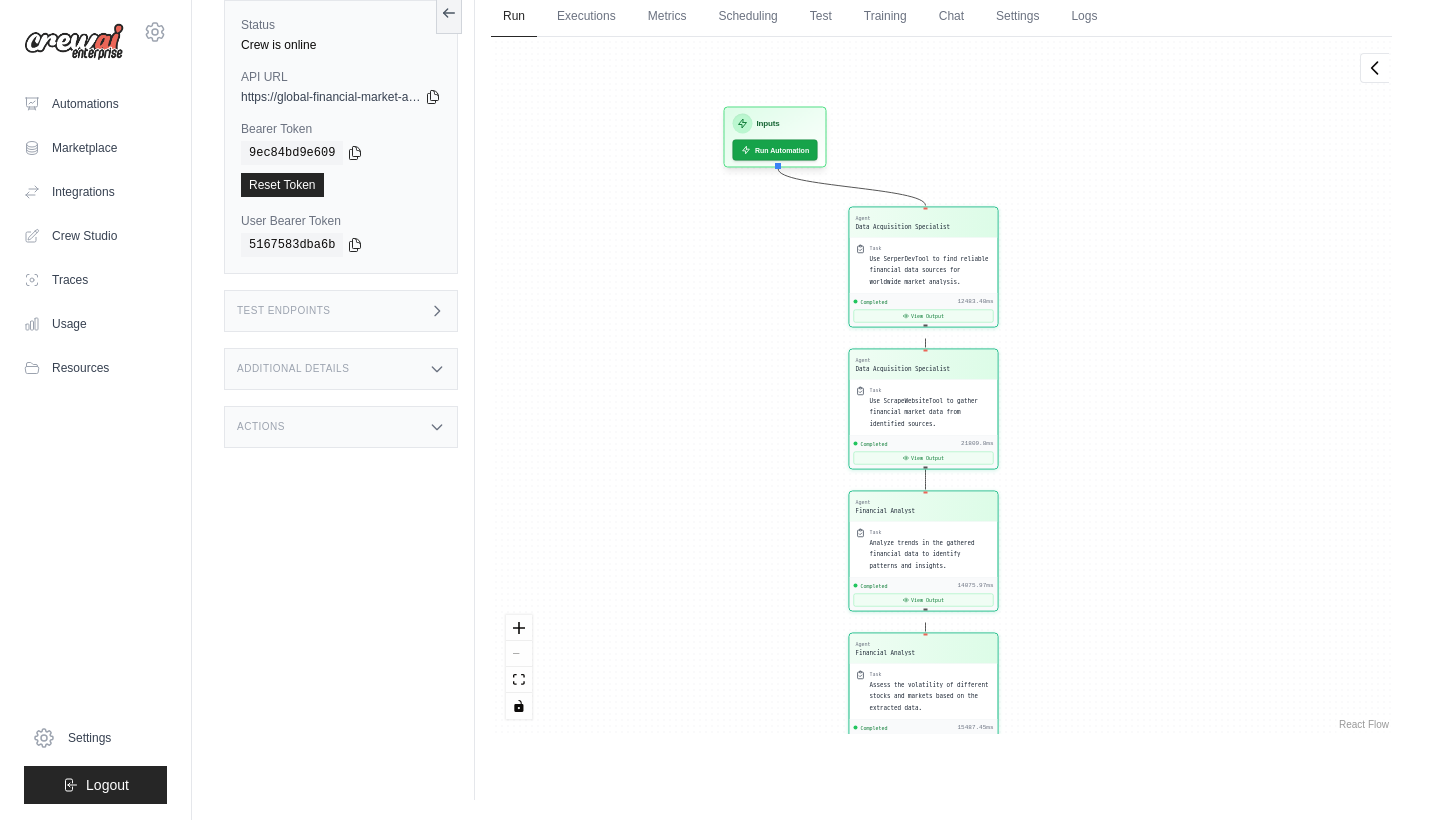 drag, startPoint x: 1024, startPoint y: 316, endPoint x: 1005, endPoint y: 647, distance: 331.54486 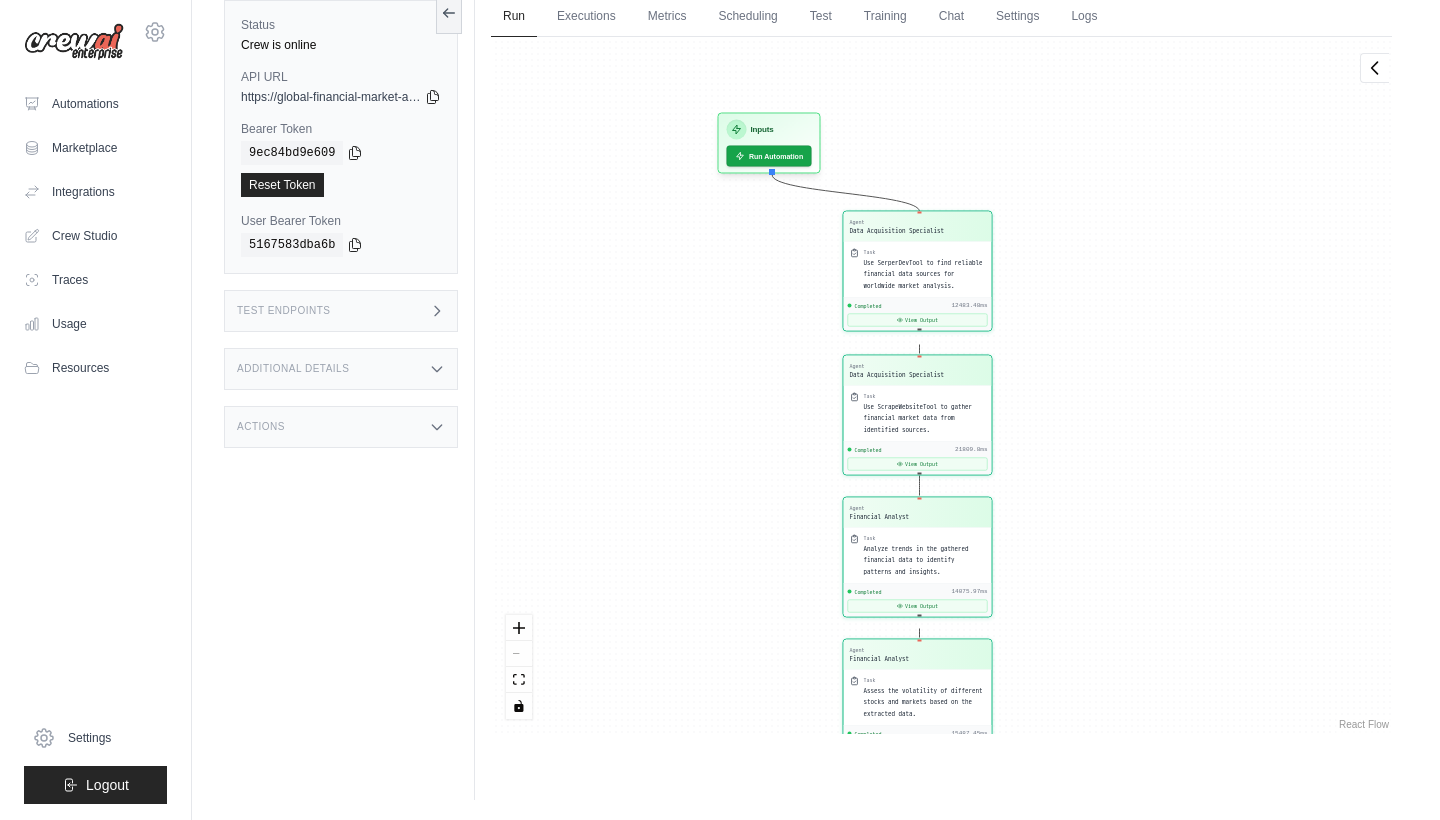 click on "Completed 12483.48ms View Output" at bounding box center [918, 314] 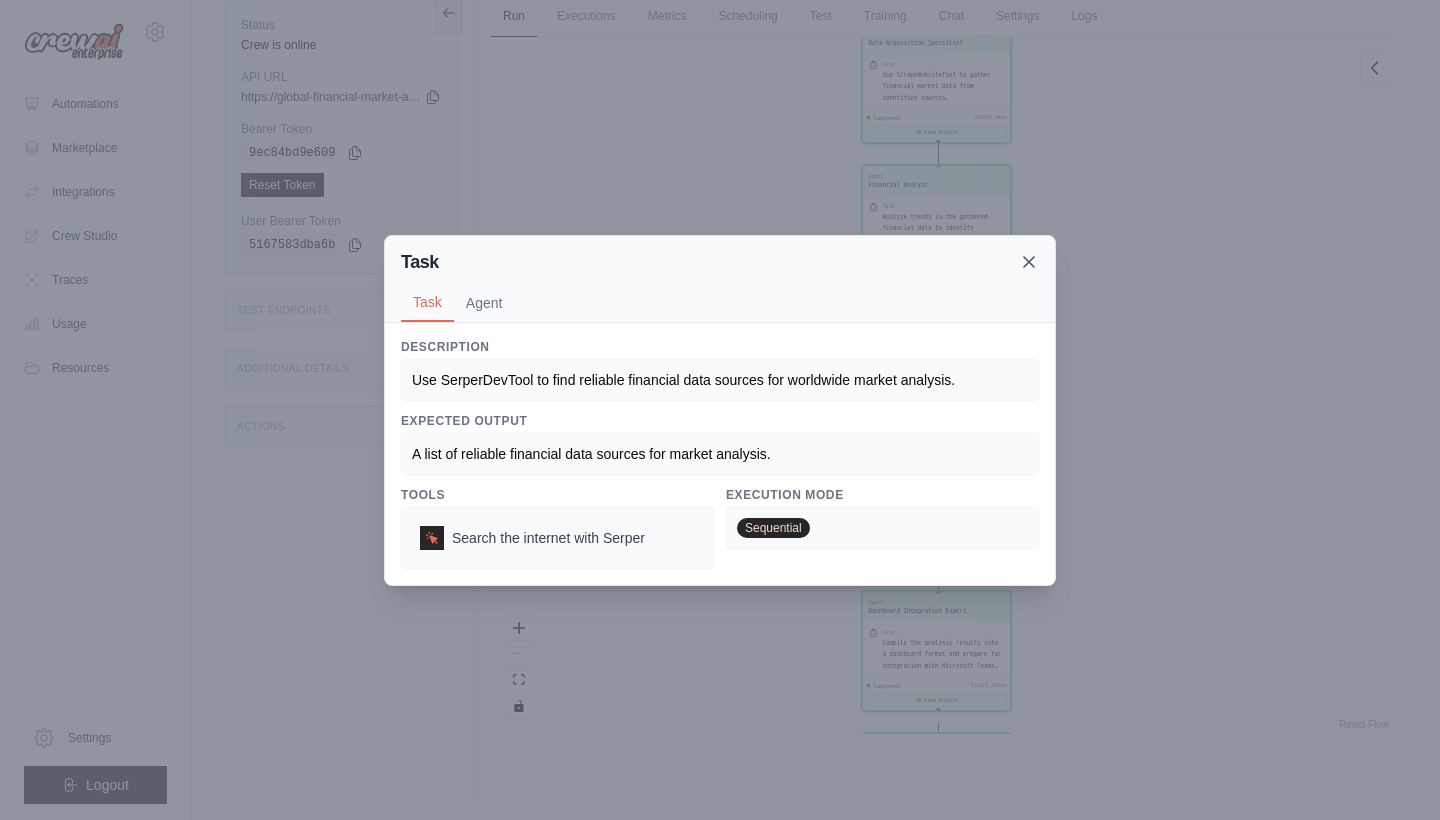 click 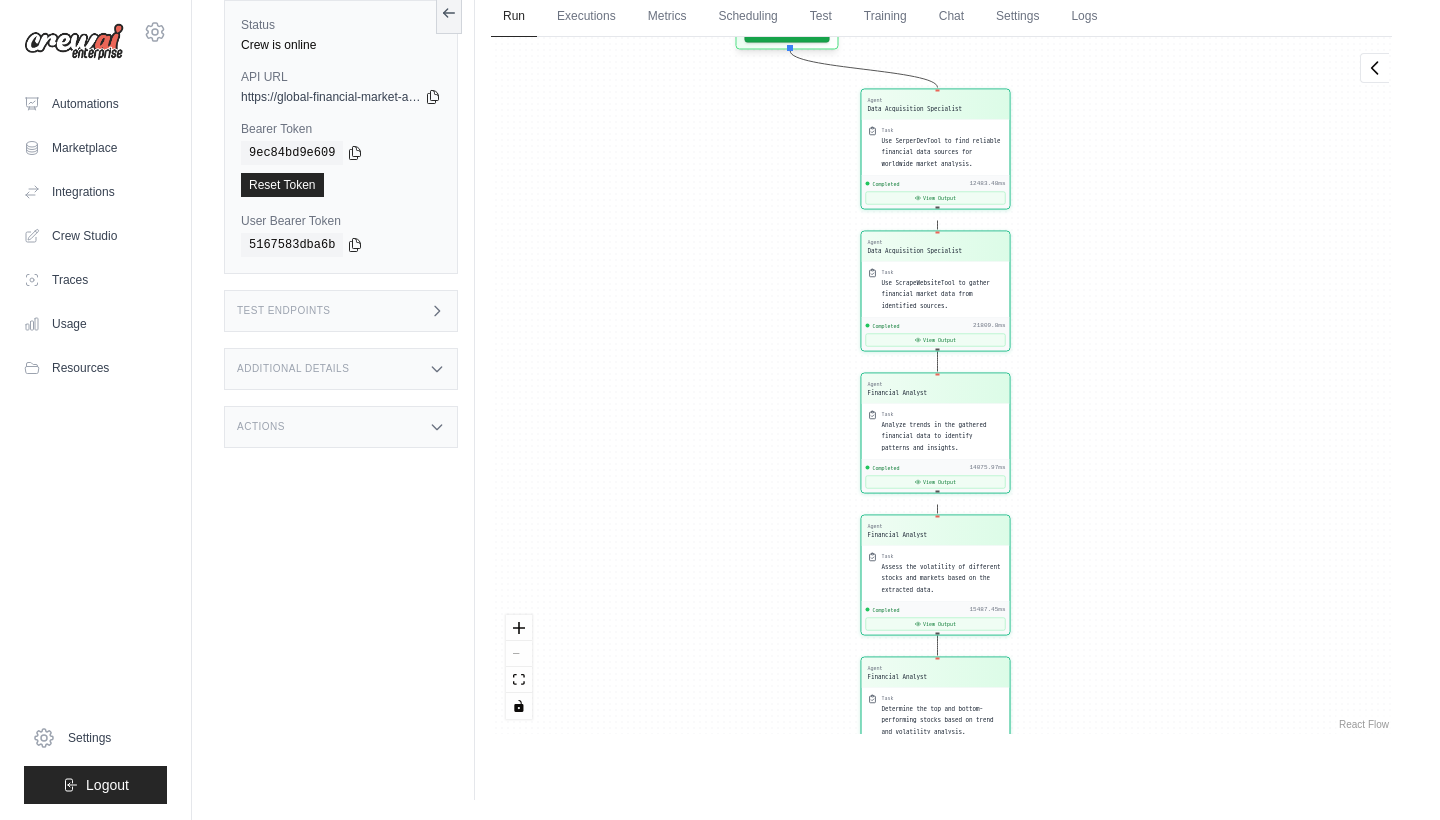 drag, startPoint x: 1066, startPoint y: 161, endPoint x: 1065, endPoint y: 369, distance: 208.00241 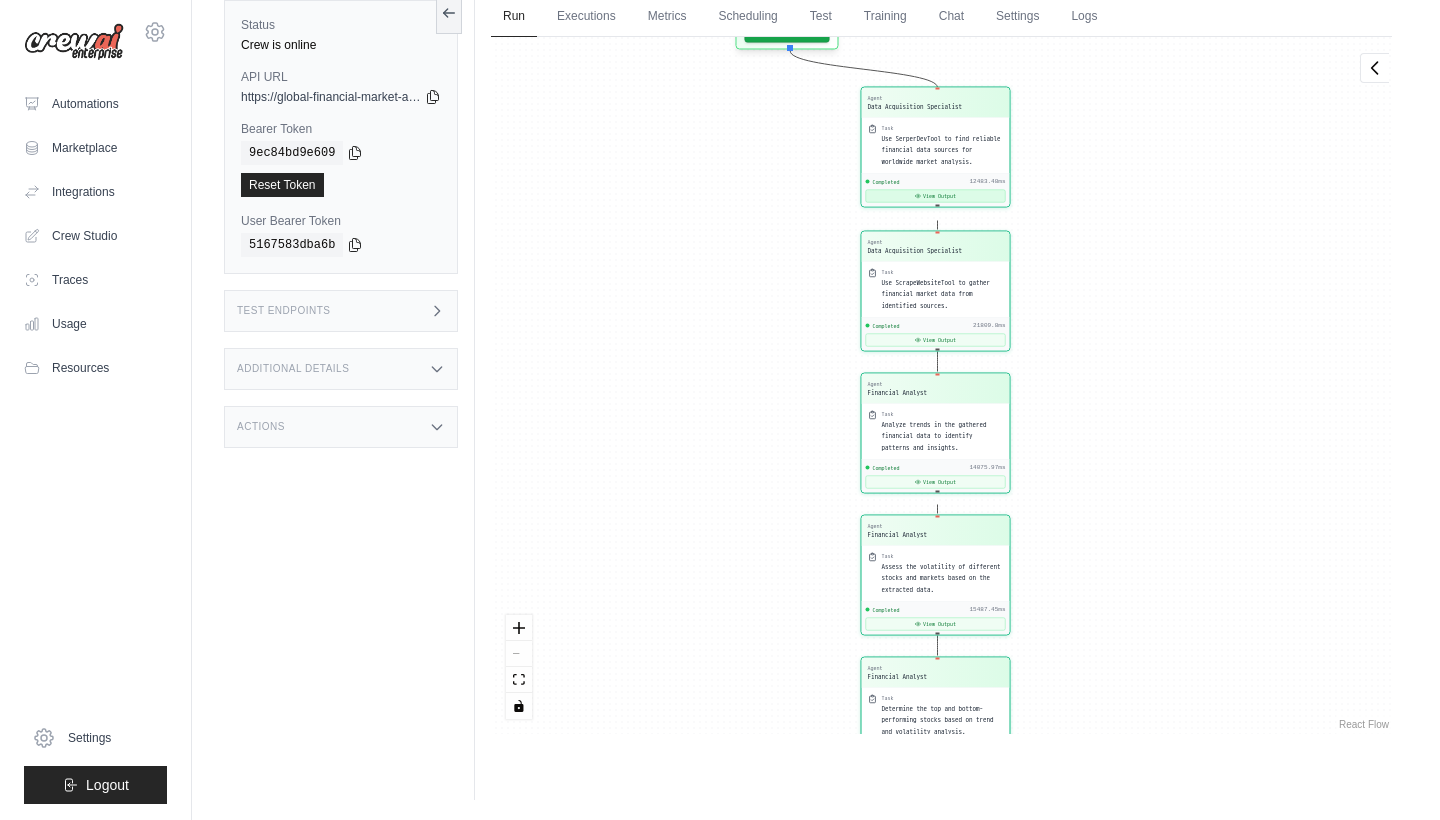 click on "View Output" at bounding box center [936, 196] 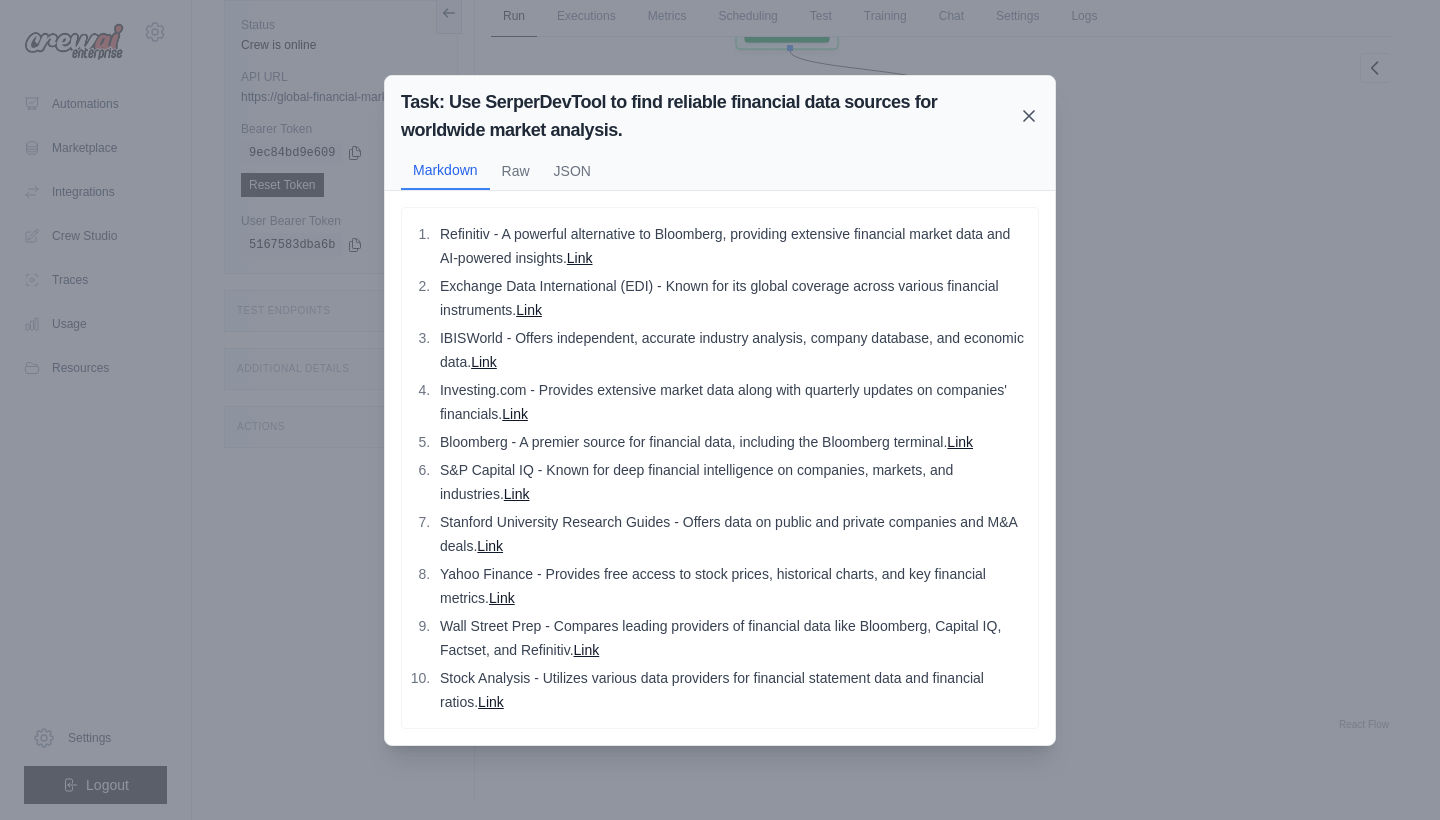 click 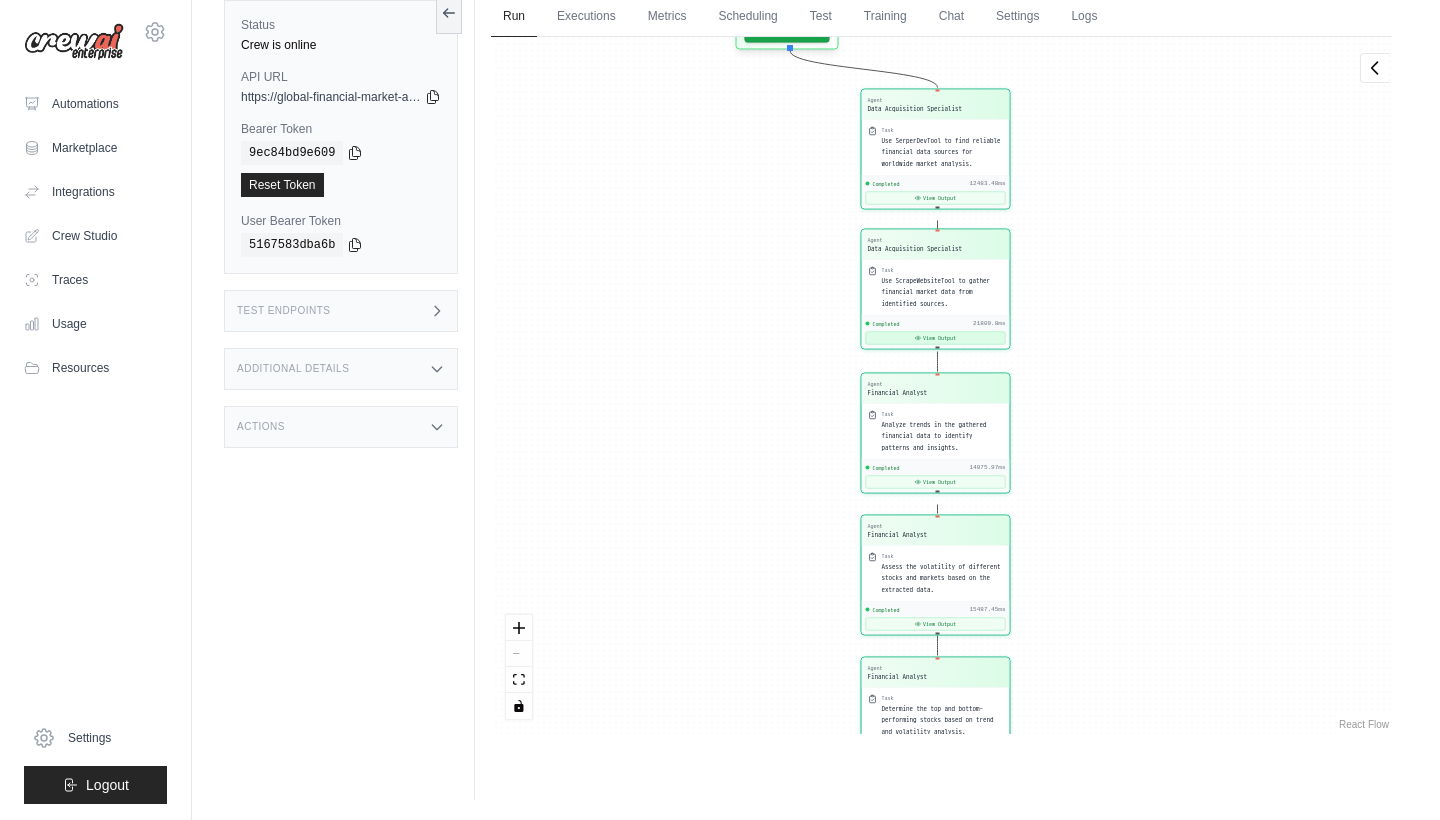 click on "View Output" at bounding box center [936, 338] 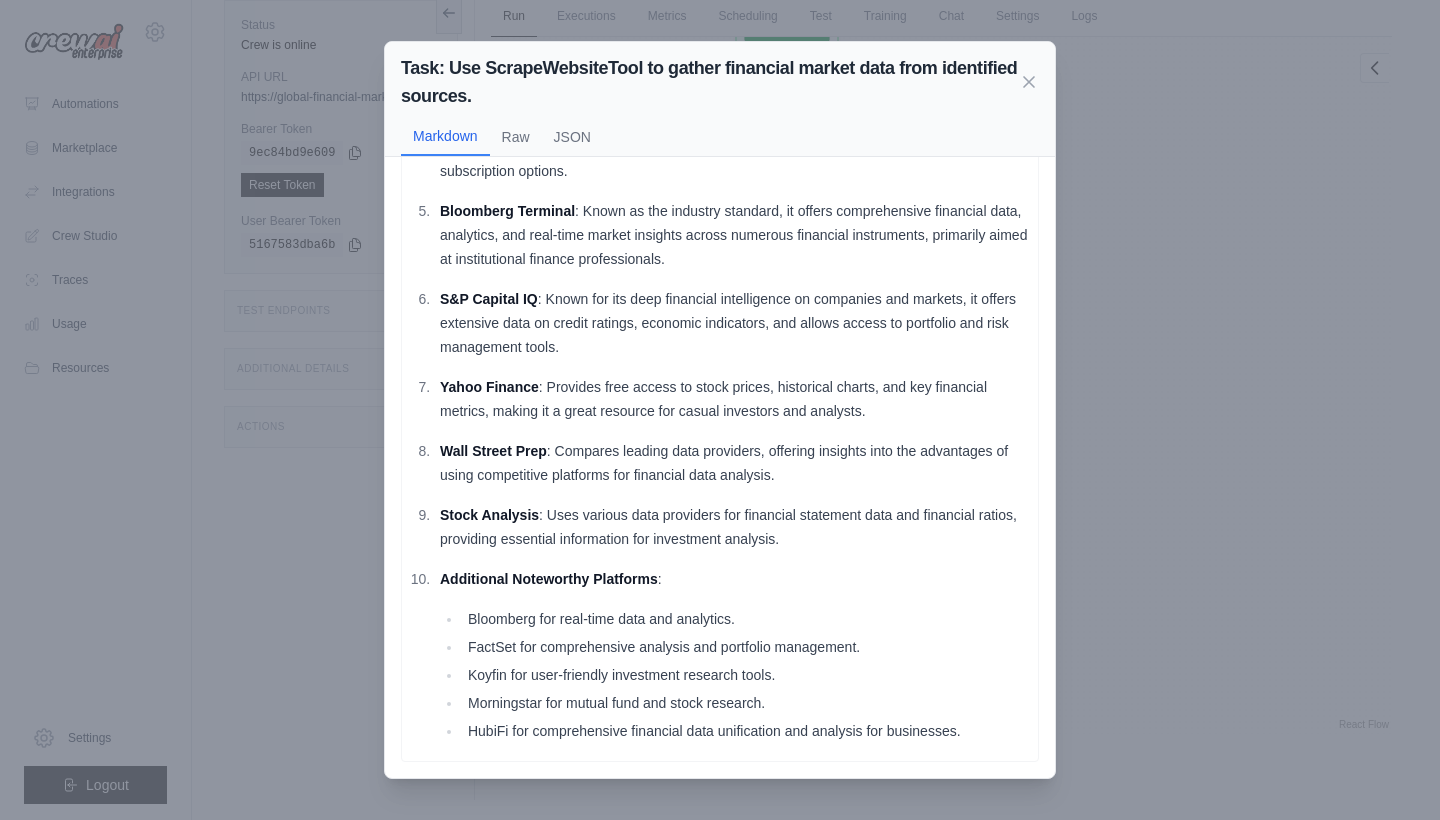 scroll, scrollTop: 353, scrollLeft: 0, axis: vertical 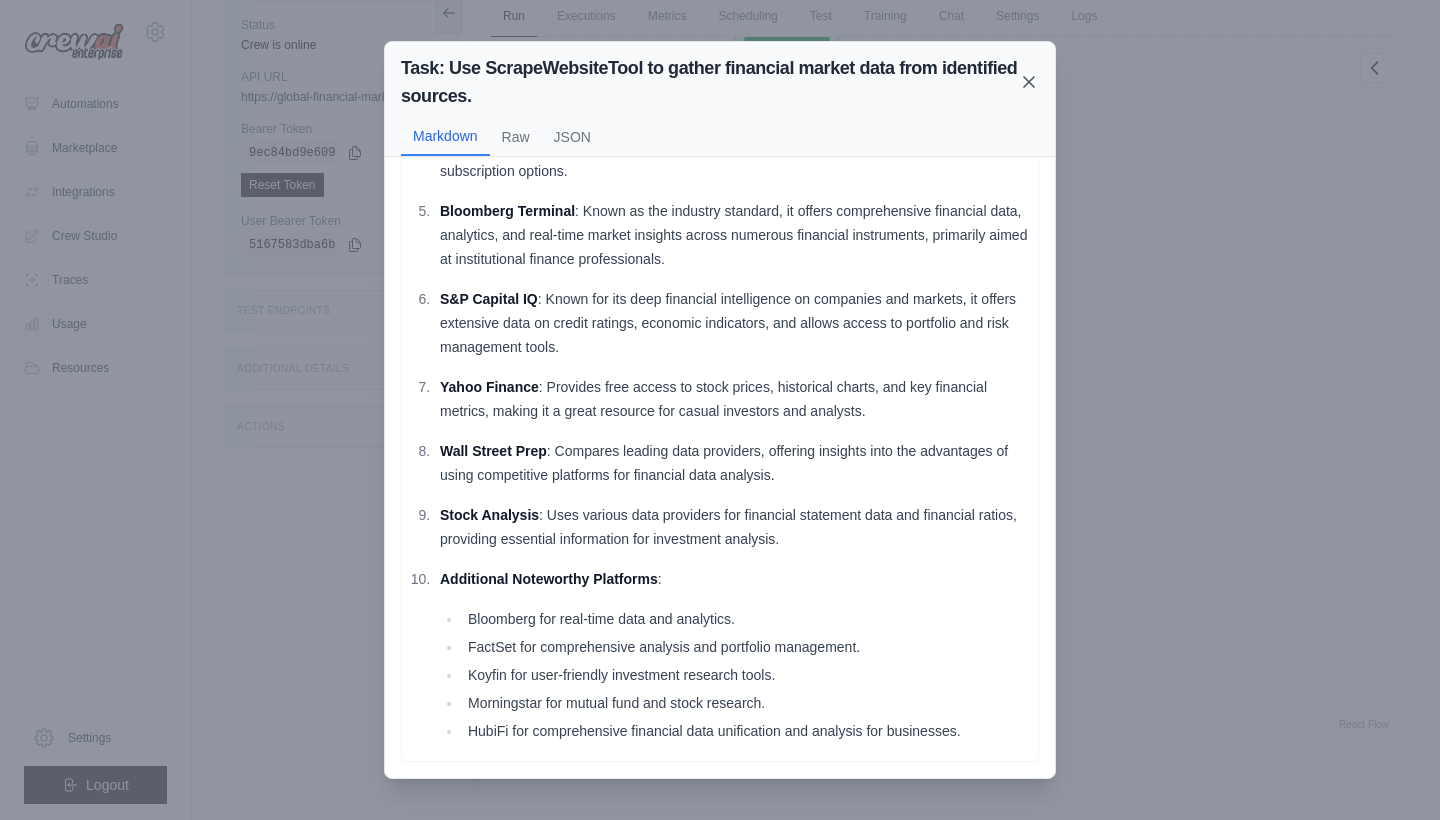 click 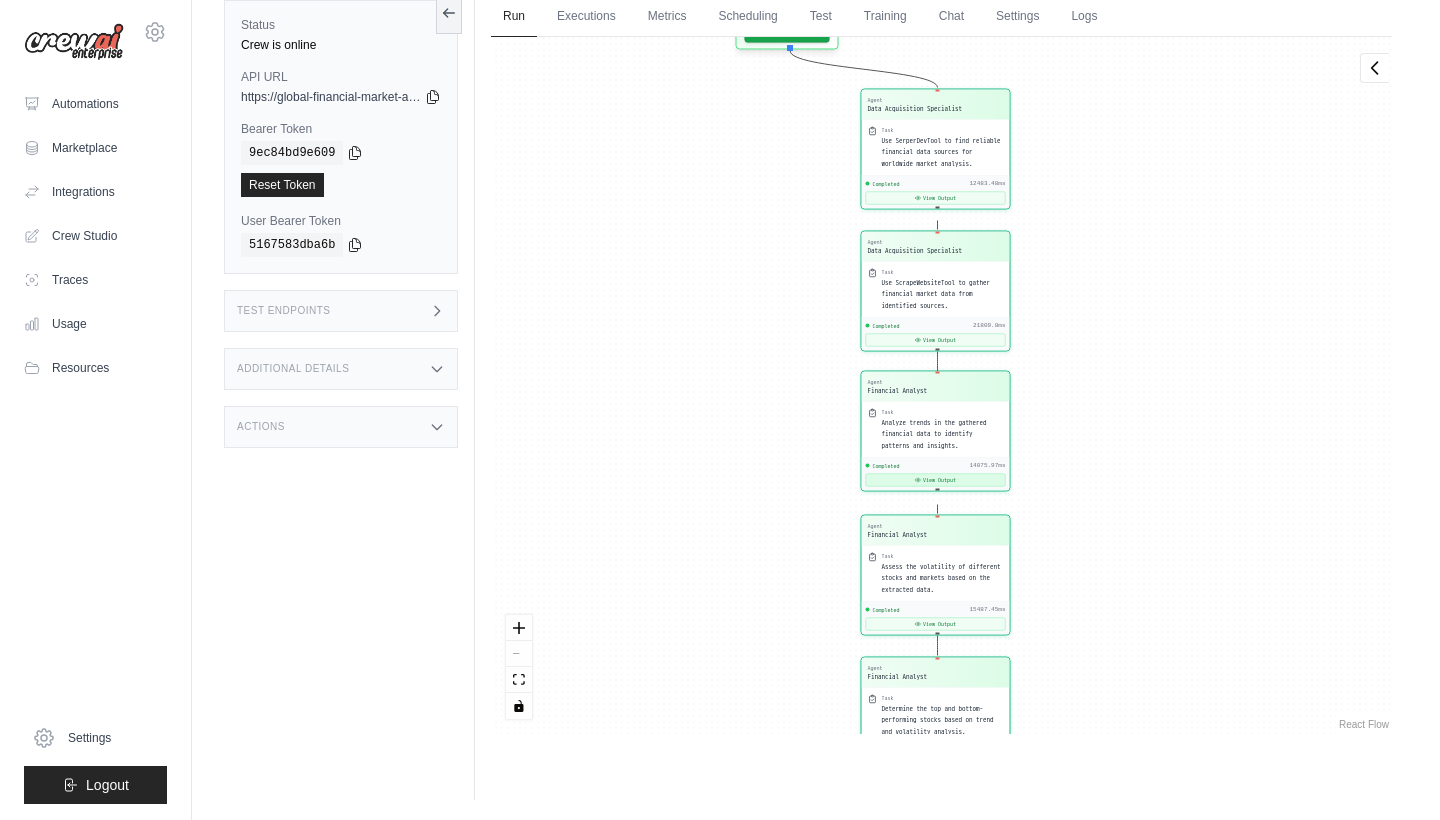 click on "View Output" at bounding box center [936, 480] 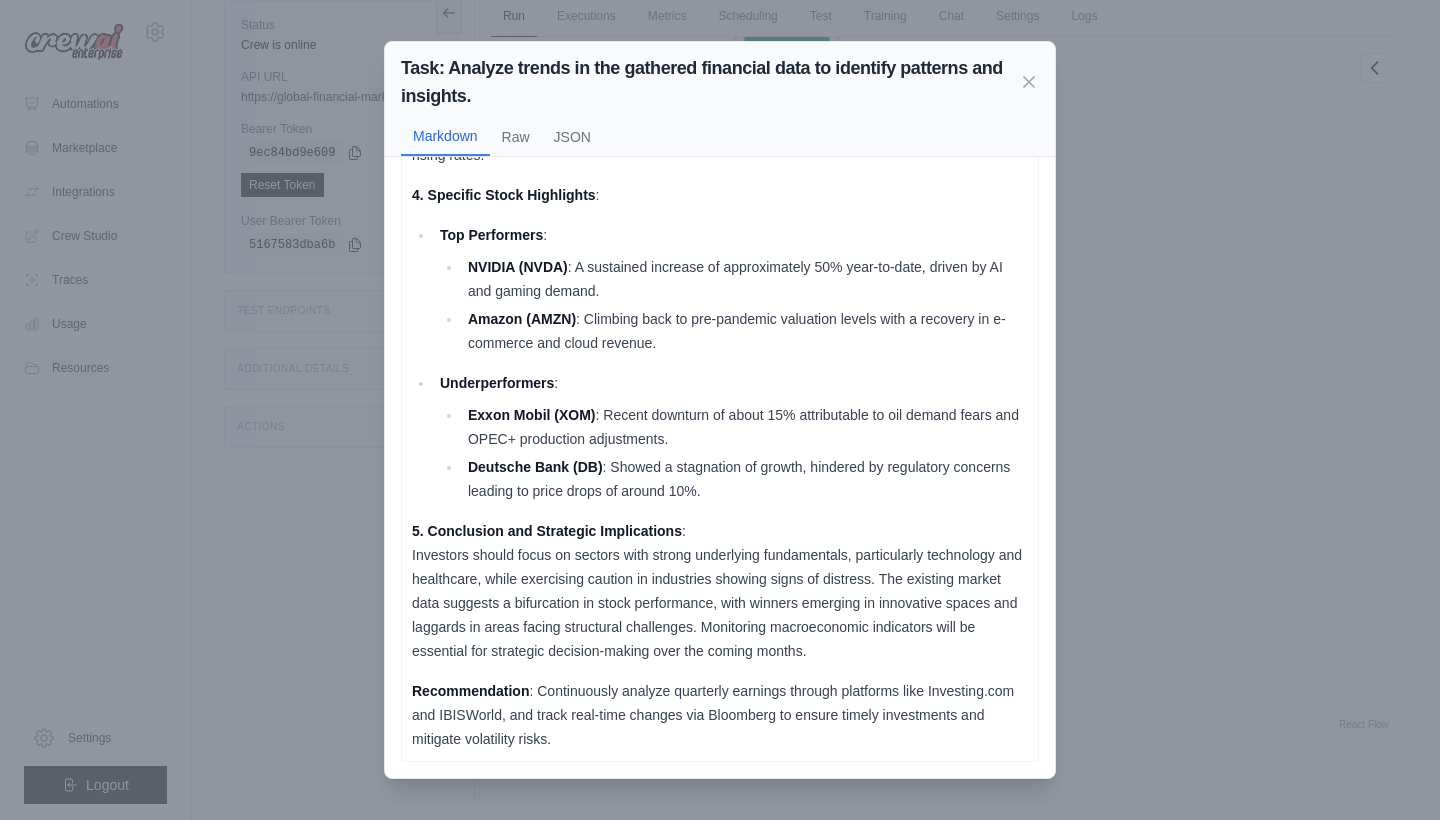 scroll, scrollTop: 897, scrollLeft: 0, axis: vertical 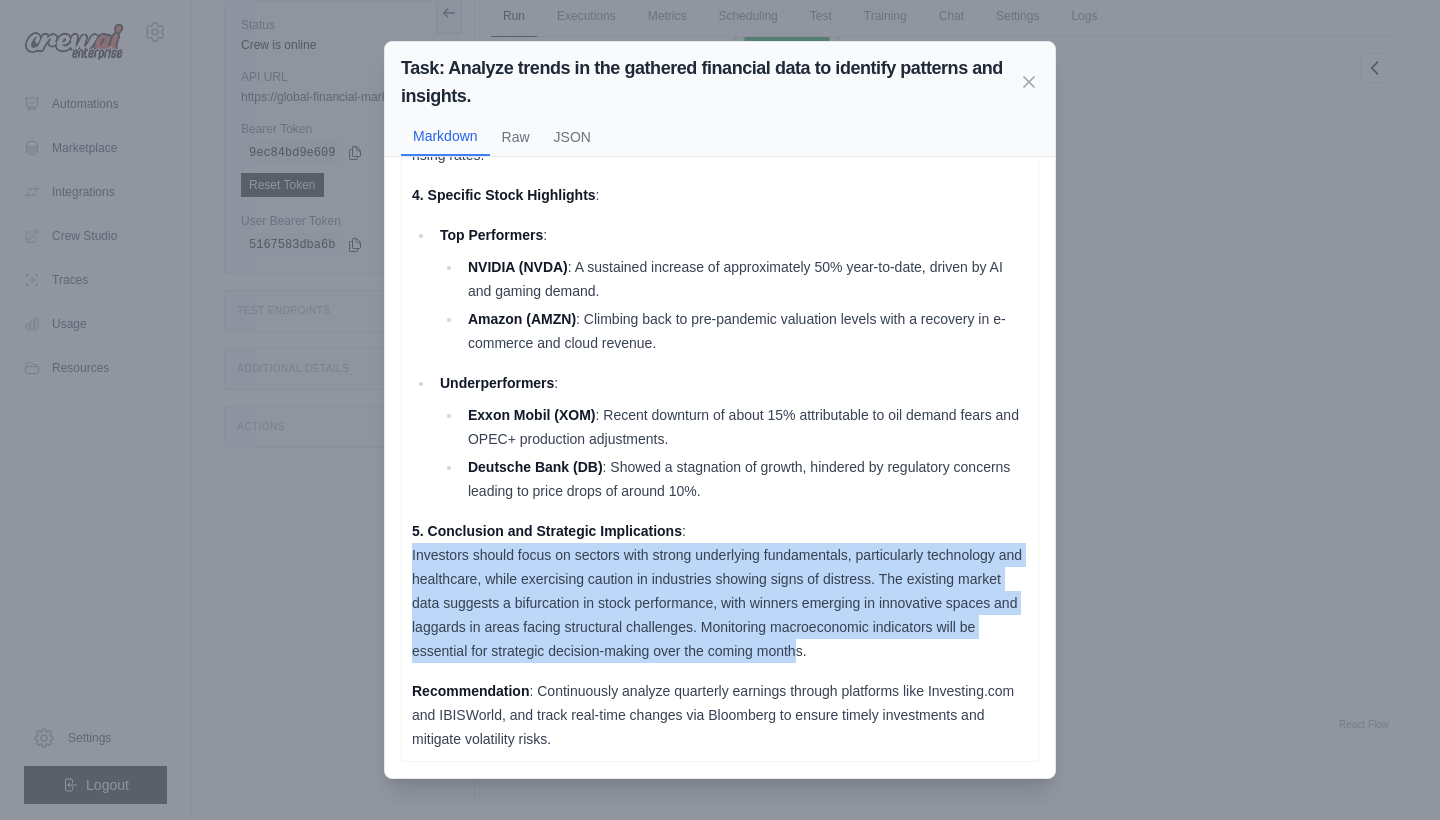 drag, startPoint x: 412, startPoint y: 557, endPoint x: 799, endPoint y: 647, distance: 397.32733 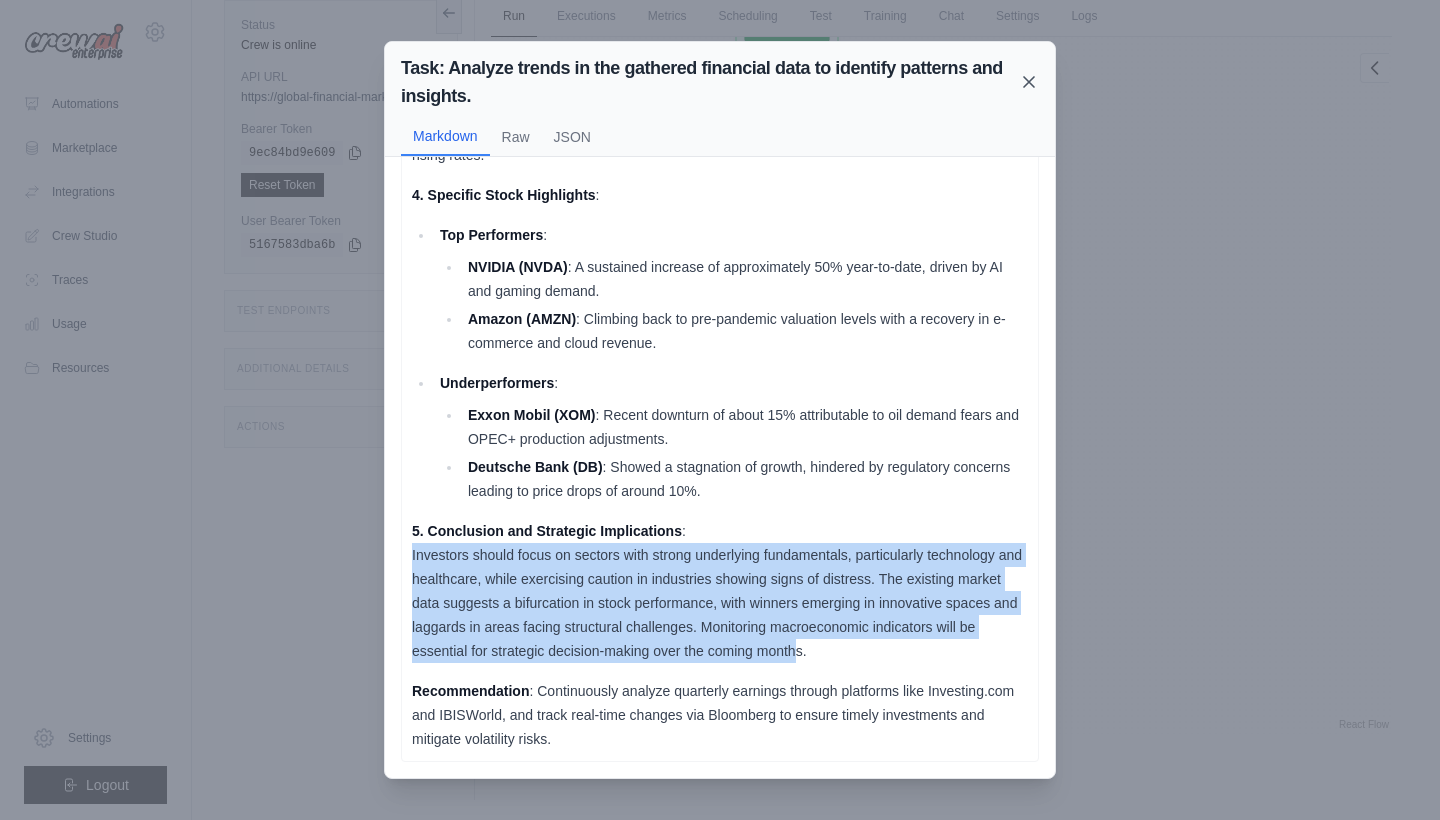click 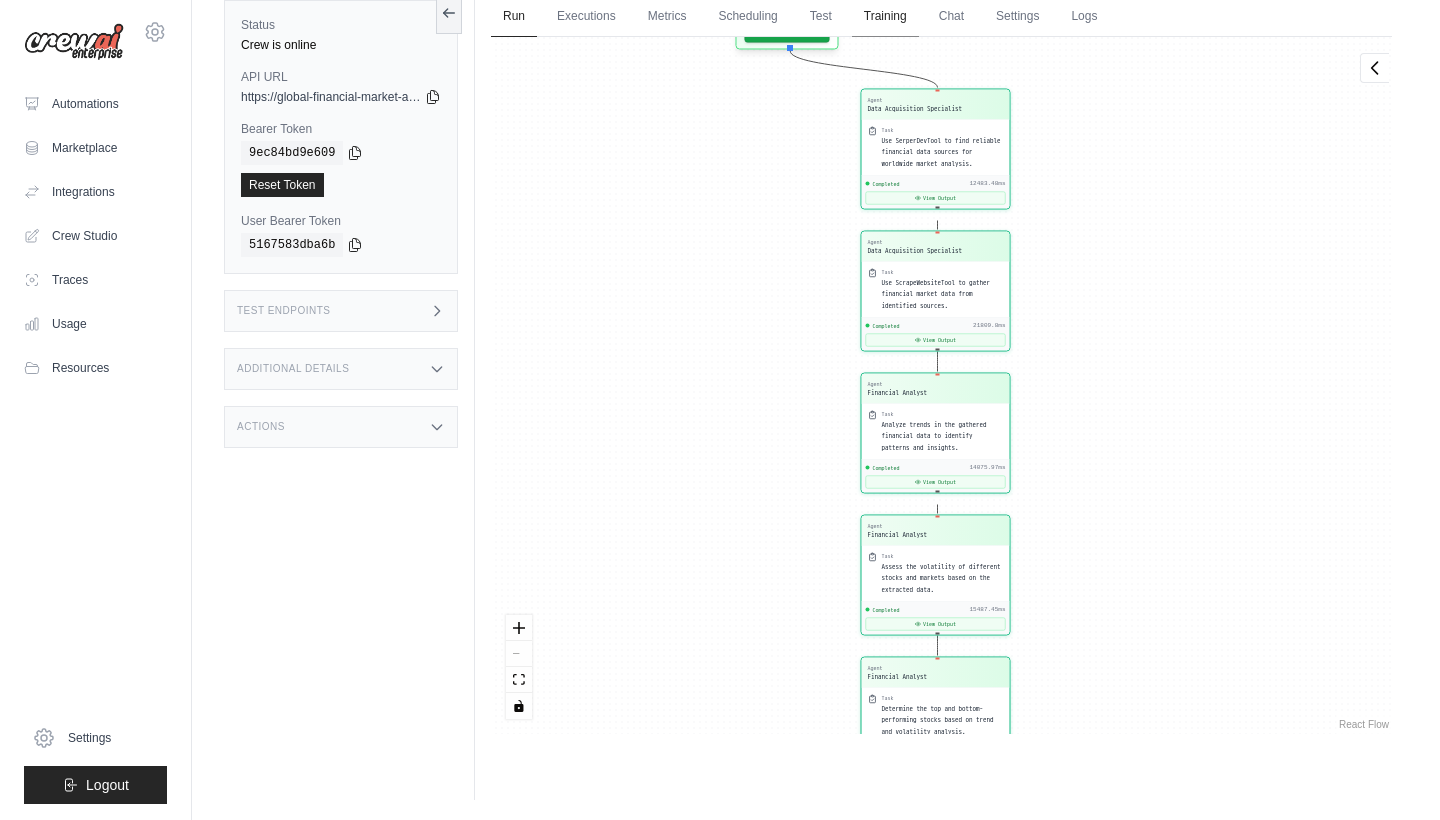 click on "Training" at bounding box center (885, 17) 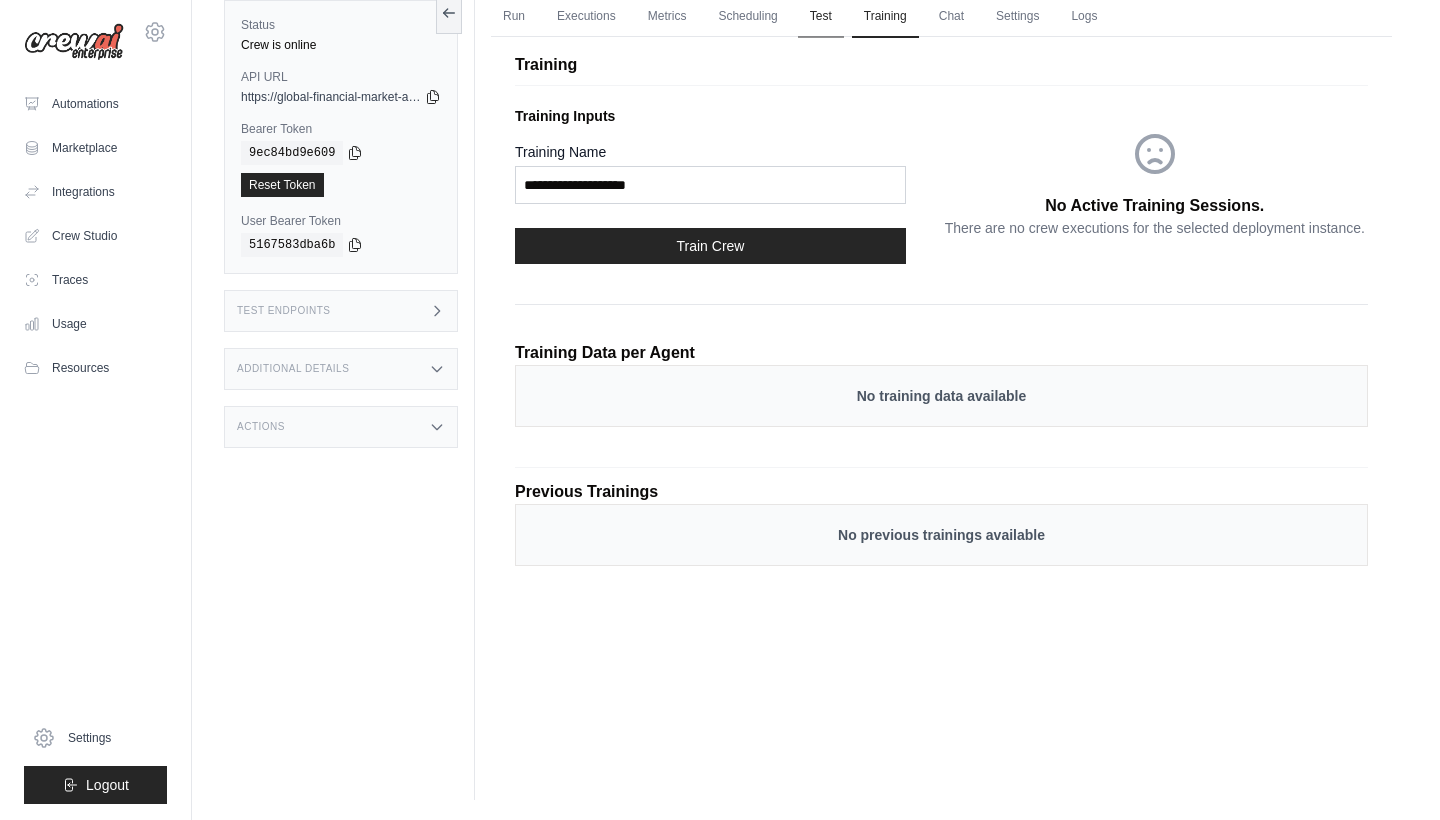 click on "Test" at bounding box center (821, 17) 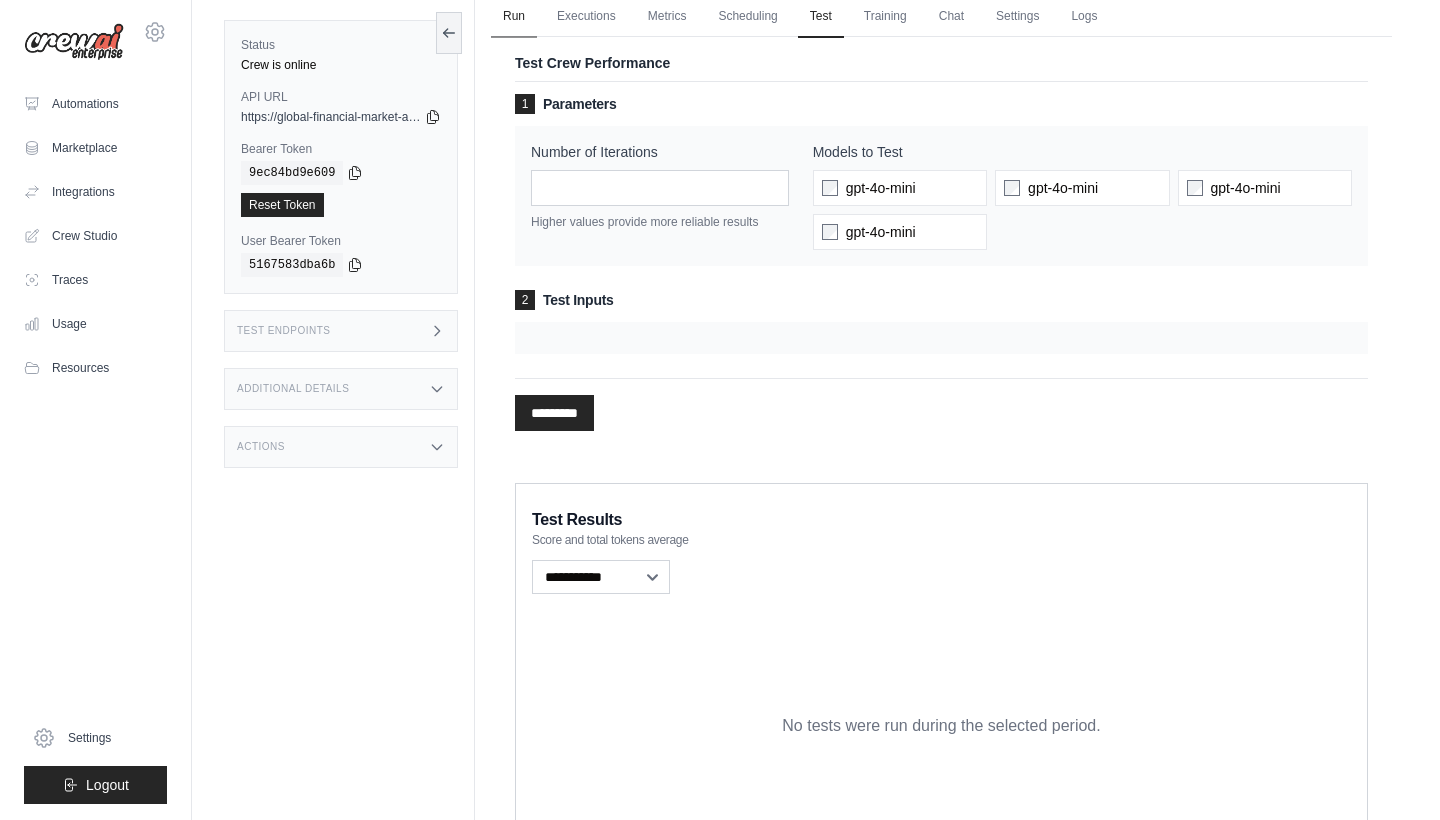 click on "Run" at bounding box center (514, 17) 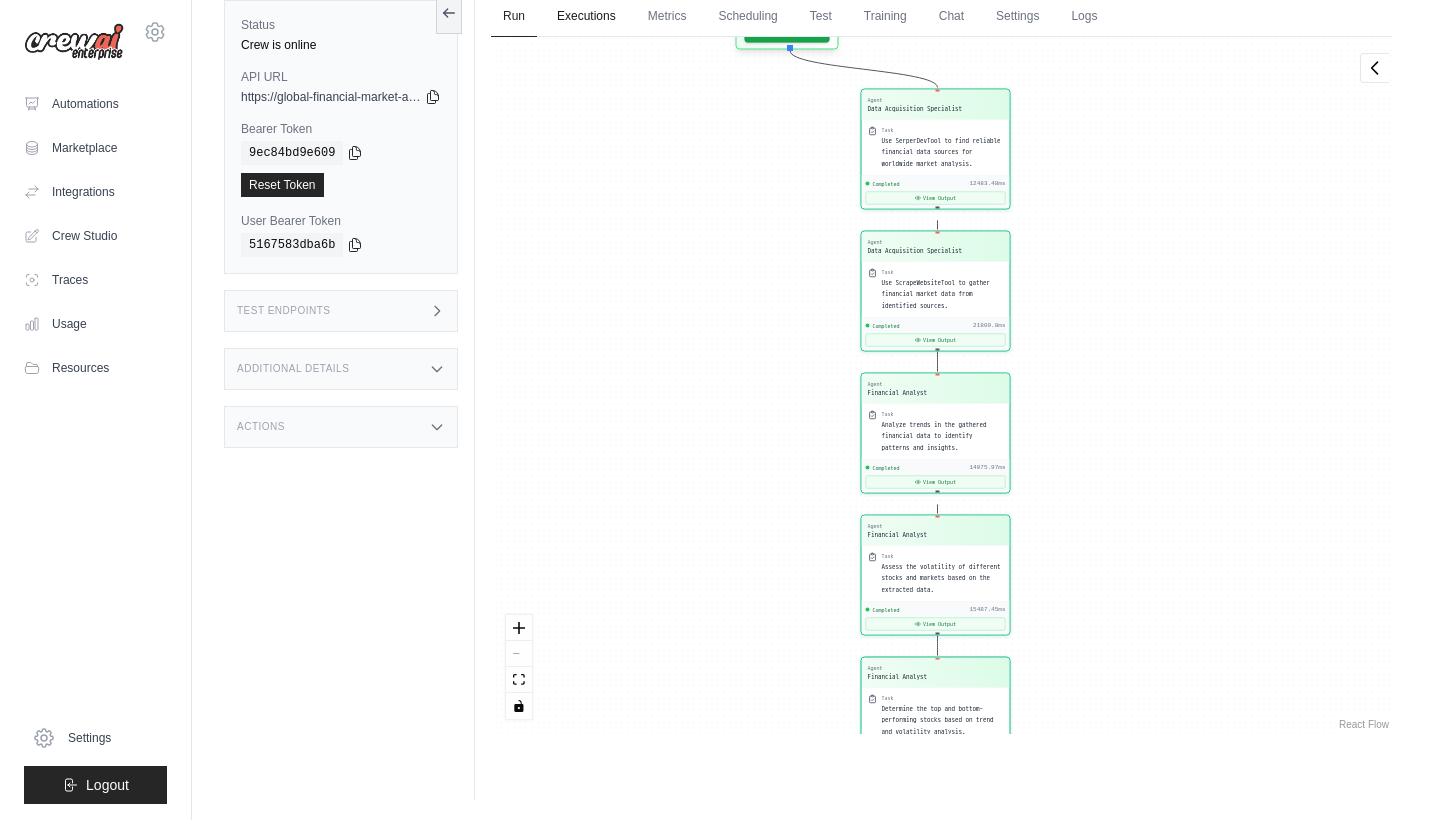 click on "Executions" at bounding box center [586, 17] 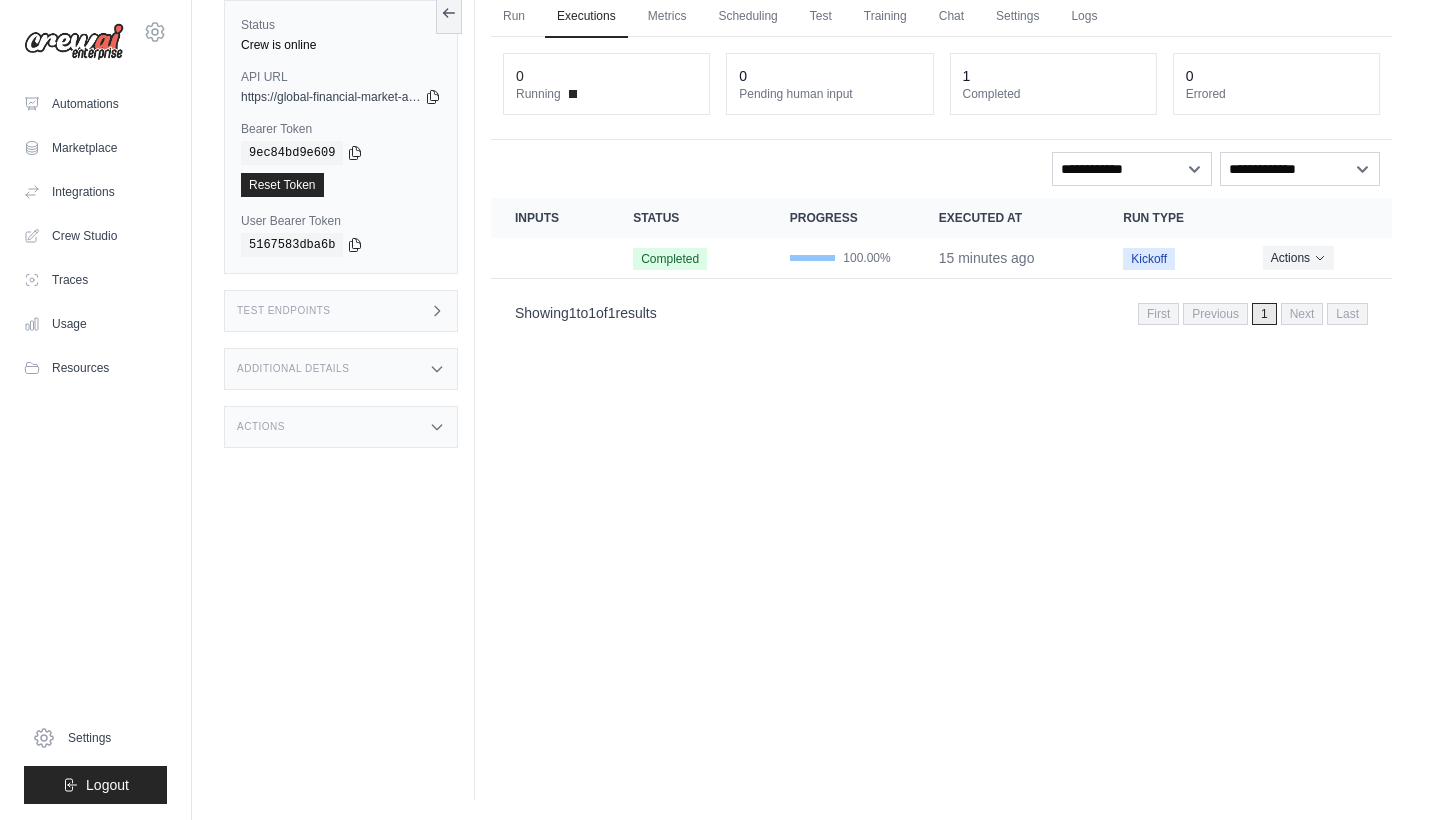 click on "Actions" at bounding box center (1298, 258) 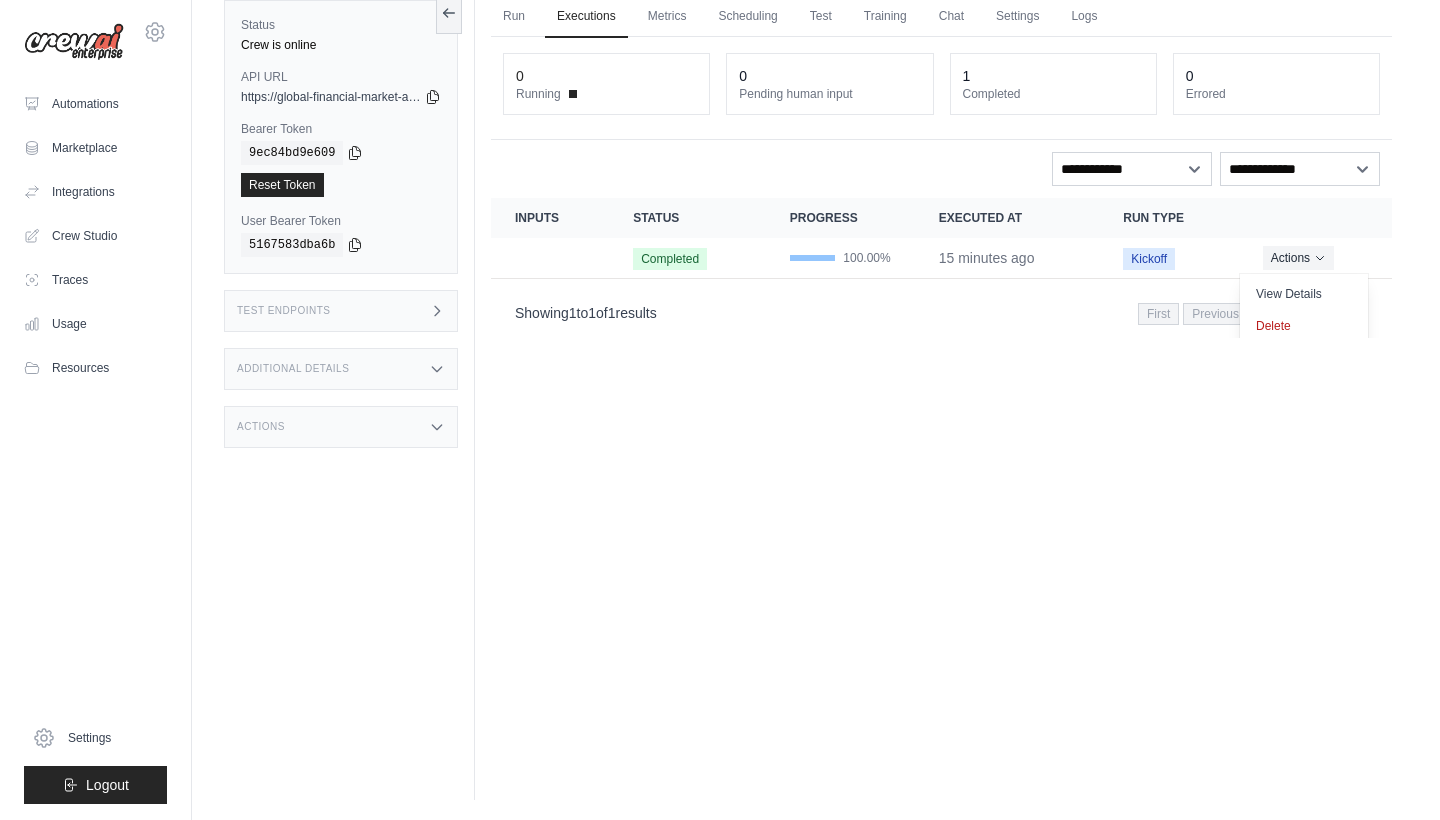 click on "Run
Executions
Metrics
Scheduling
Test
Training
Chat
Settings
Logs
0
Running
0
Pending human input
1" at bounding box center (941, 390) 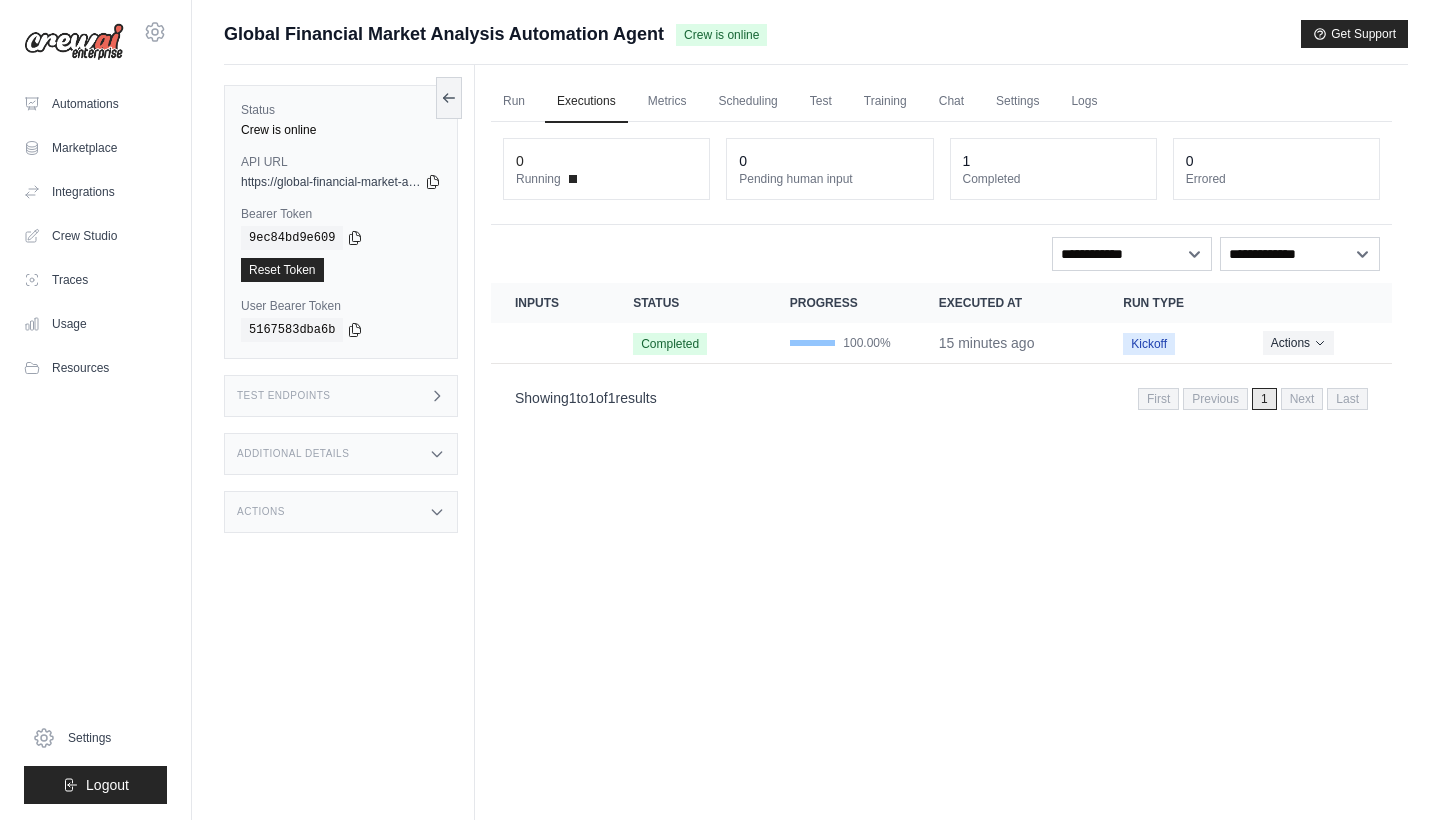 scroll, scrollTop: 0, scrollLeft: 0, axis: both 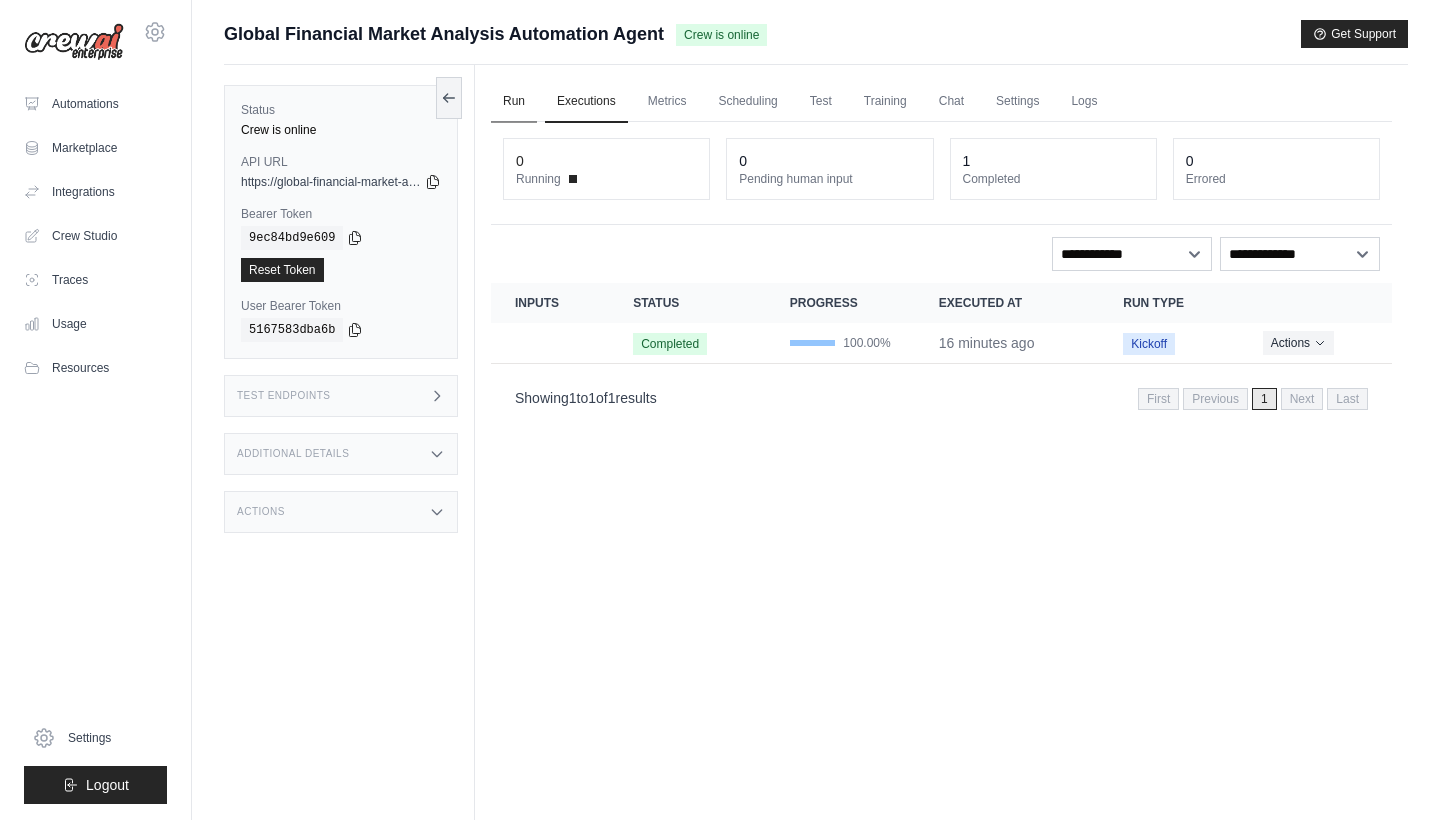 click on "Run" at bounding box center (514, 102) 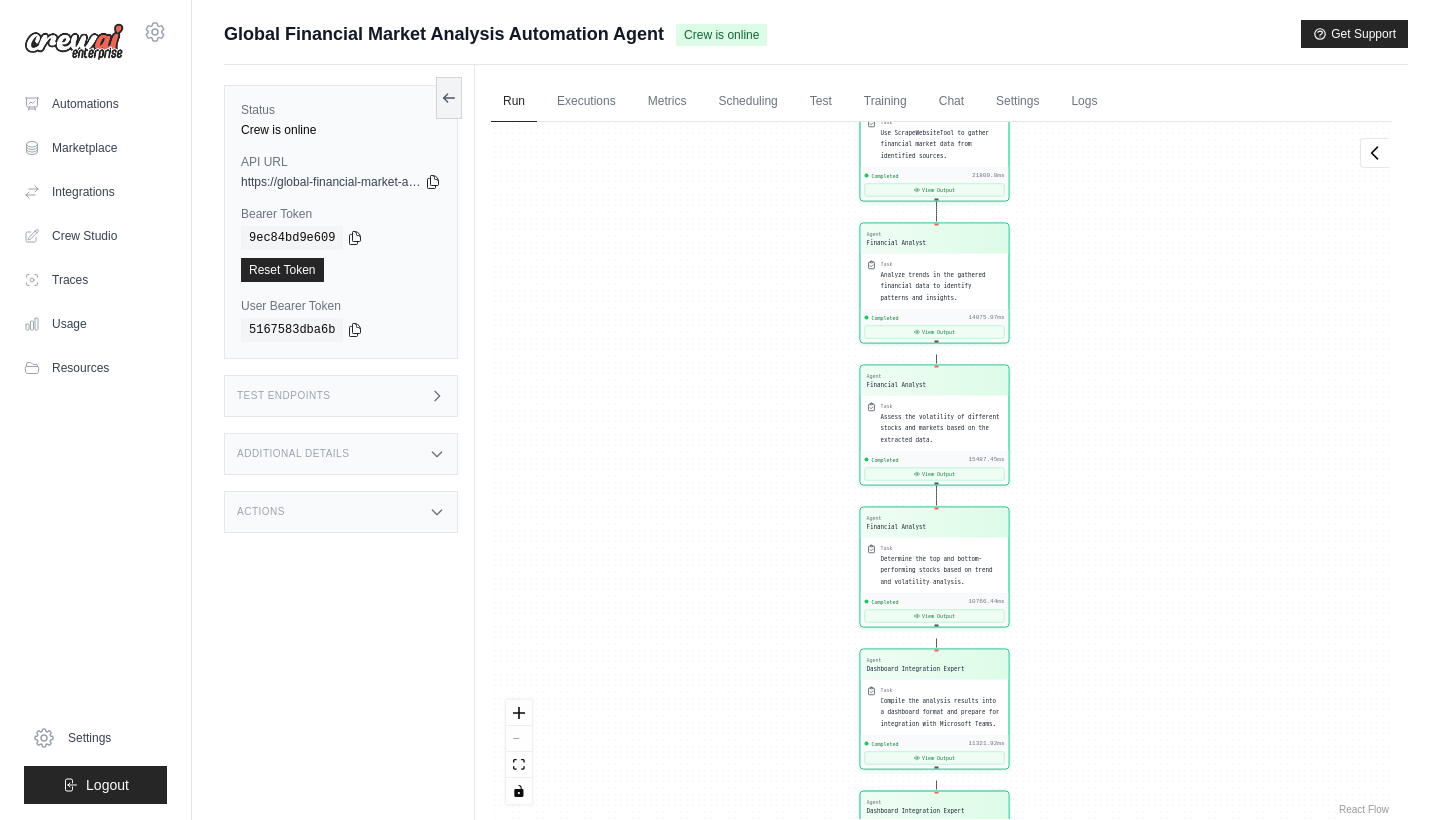 drag, startPoint x: 784, startPoint y: 725, endPoint x: 783, endPoint y: 488, distance: 237.0021 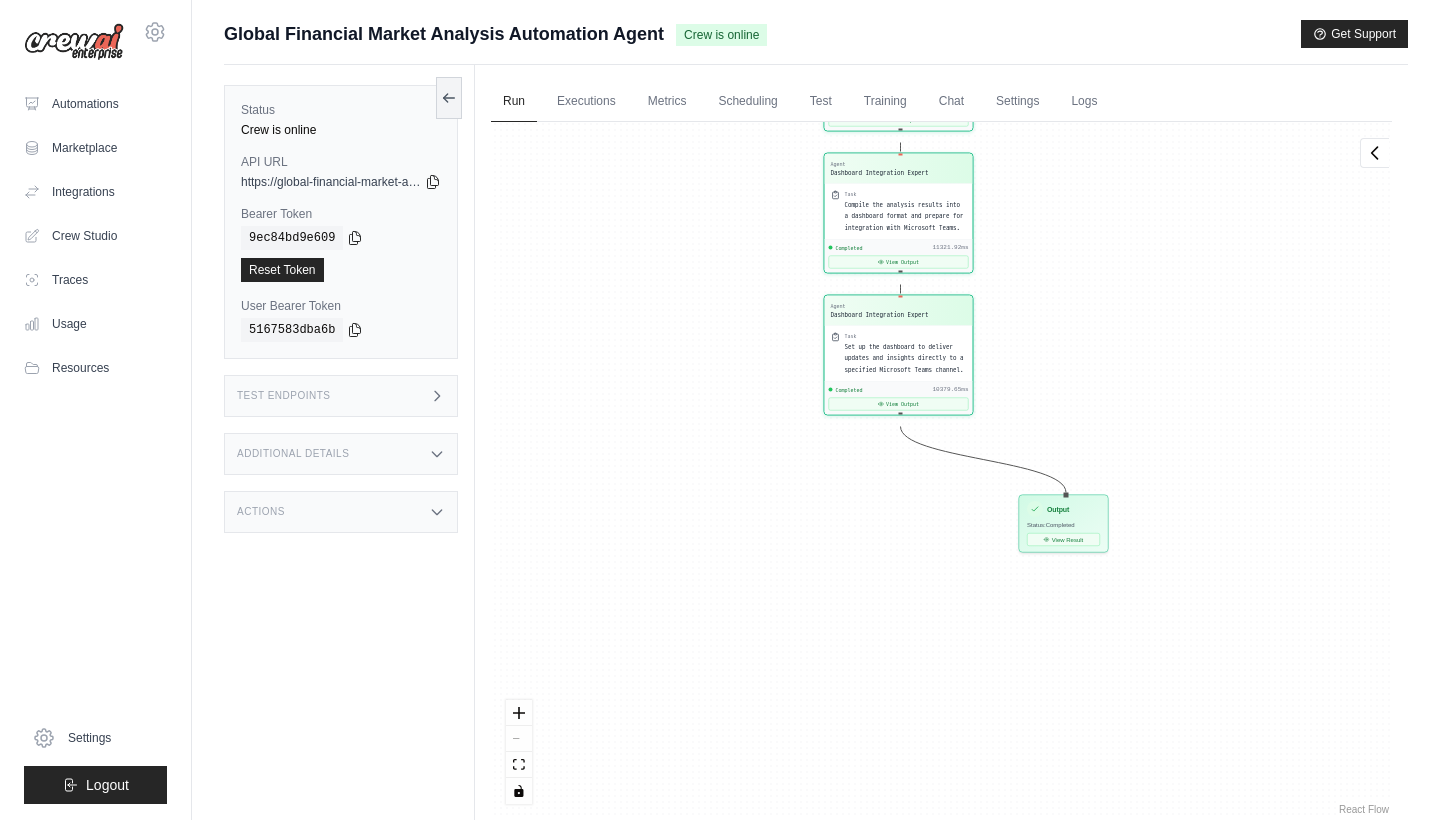 drag, startPoint x: 840, startPoint y: 711, endPoint x: 804, endPoint y: 217, distance: 495.31 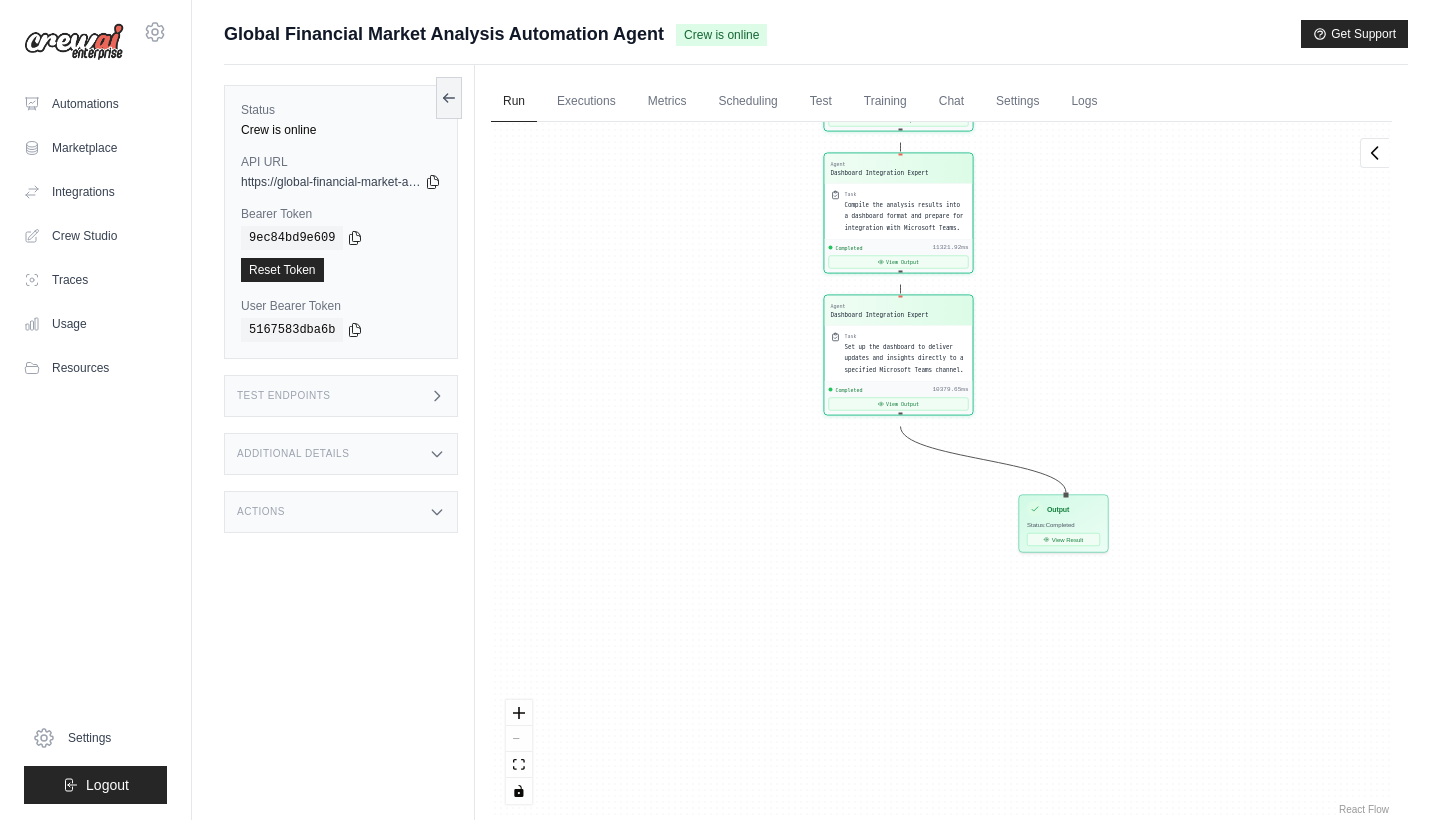 click on "Agent Data Acquisition Specialist Task Use SerperDevTool to find reliable financial data sources for worldwide market analysis. Completed 12483.48ms View Output Agent Data Acquisition Specialist Task Use ScrapeWebsiteTool to gather financial market data from identified sources. Completed 21809.8ms View Output Agent Financial Analyst Task Analyze trends in the gathered financial data to identify patterns and insights. Completed 14075.97ms View Output Agent Financial Analyst Task Assess the volatility of different stocks and markets based on the extracted data. Completed 15487.45ms View Output Agent Financial Analyst Task Determine the top and bottom-performing stocks based on trend and volatility analysis. Completed 10766.44ms View Output Agent Dashboard Integration Expert Task Compile the analysis results into a dashboard format and prepare for integration with Microsoft Teams. Completed 11321.92ms View Output Agent Dashboard Integration Expert Task Completed 10379.65ms View Output Inputs Run Automation" at bounding box center [941, 470] 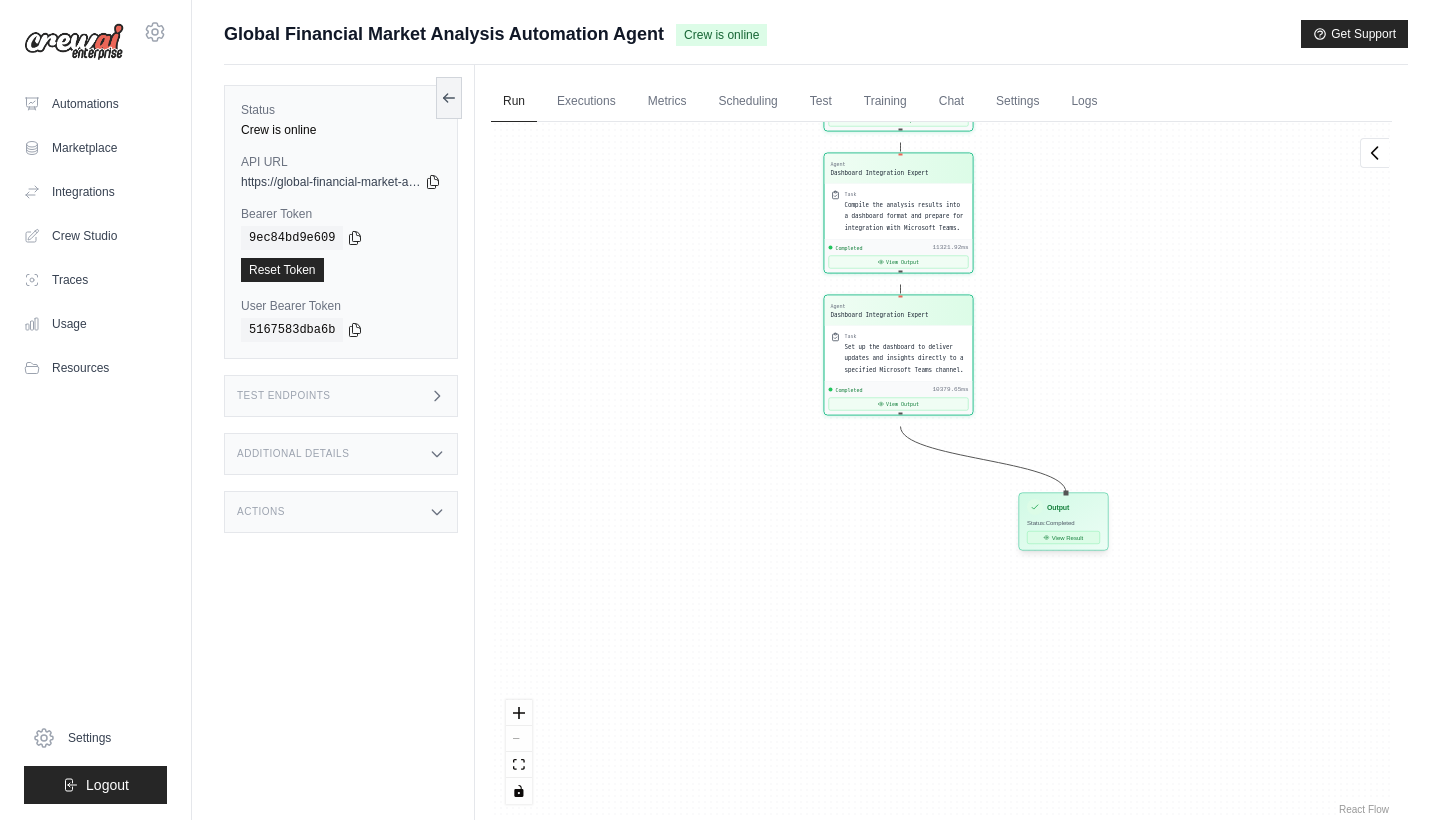 click on "View Result" at bounding box center (1063, 537) 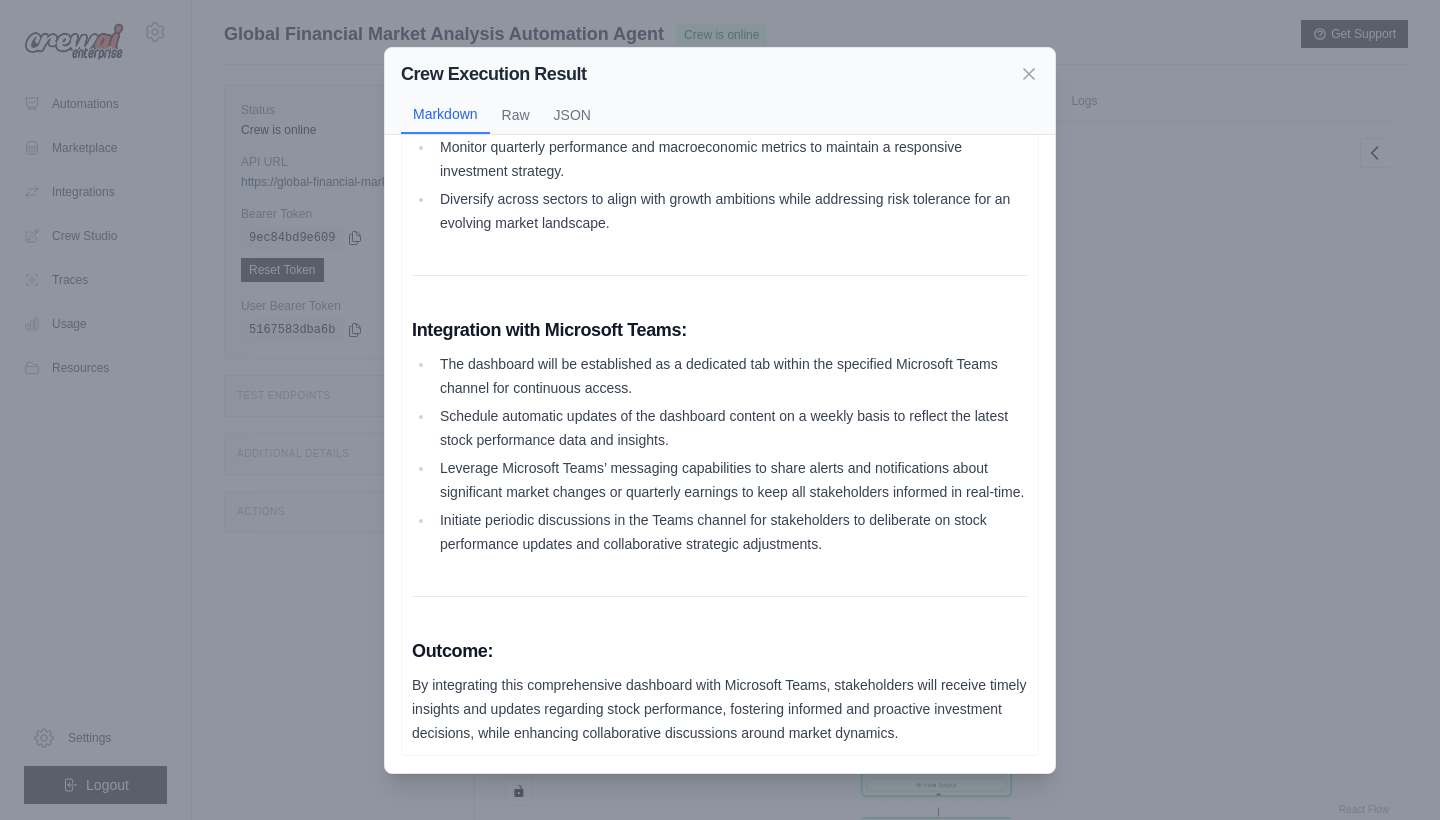 scroll, scrollTop: 1319, scrollLeft: 0, axis: vertical 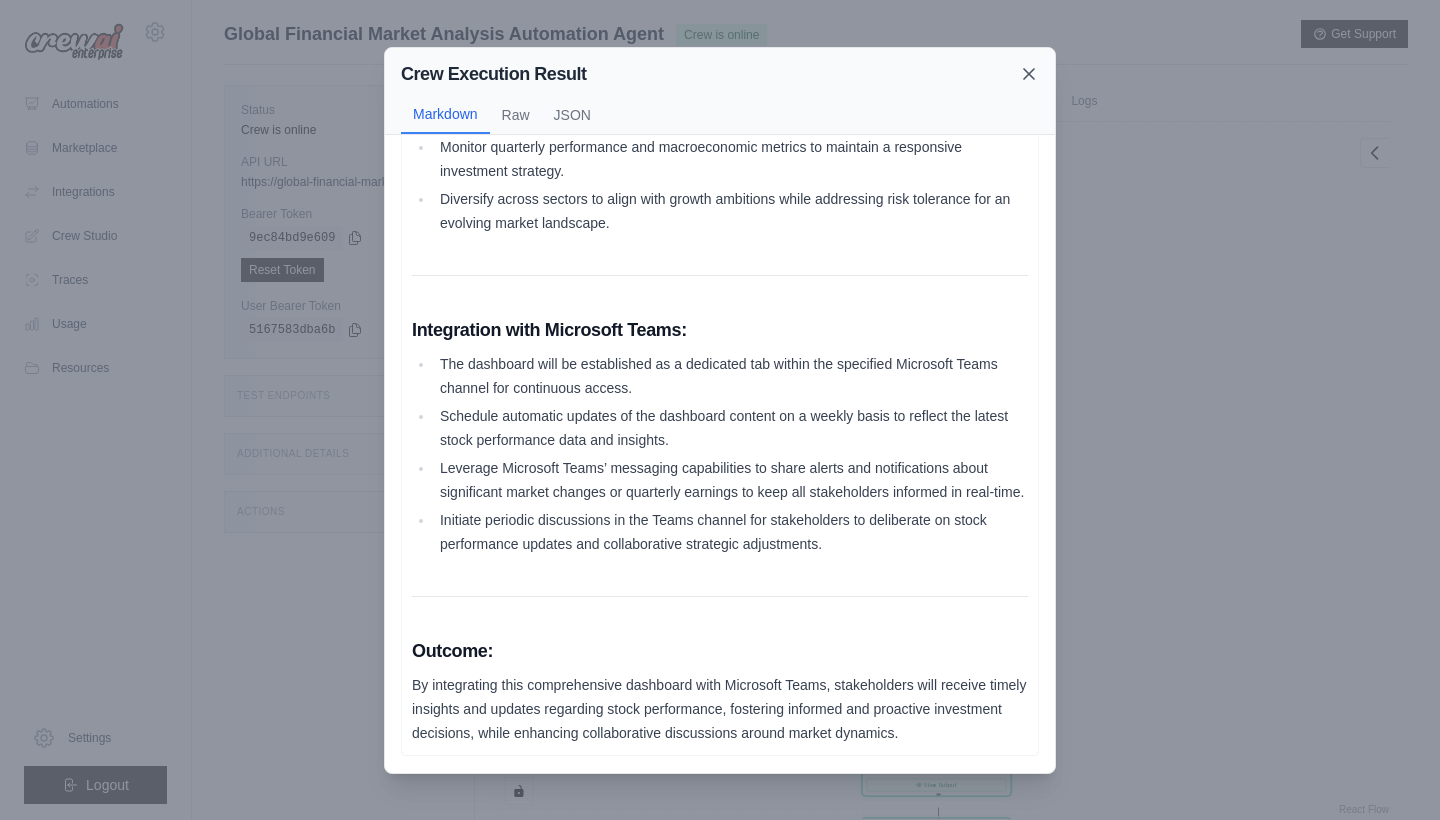 click 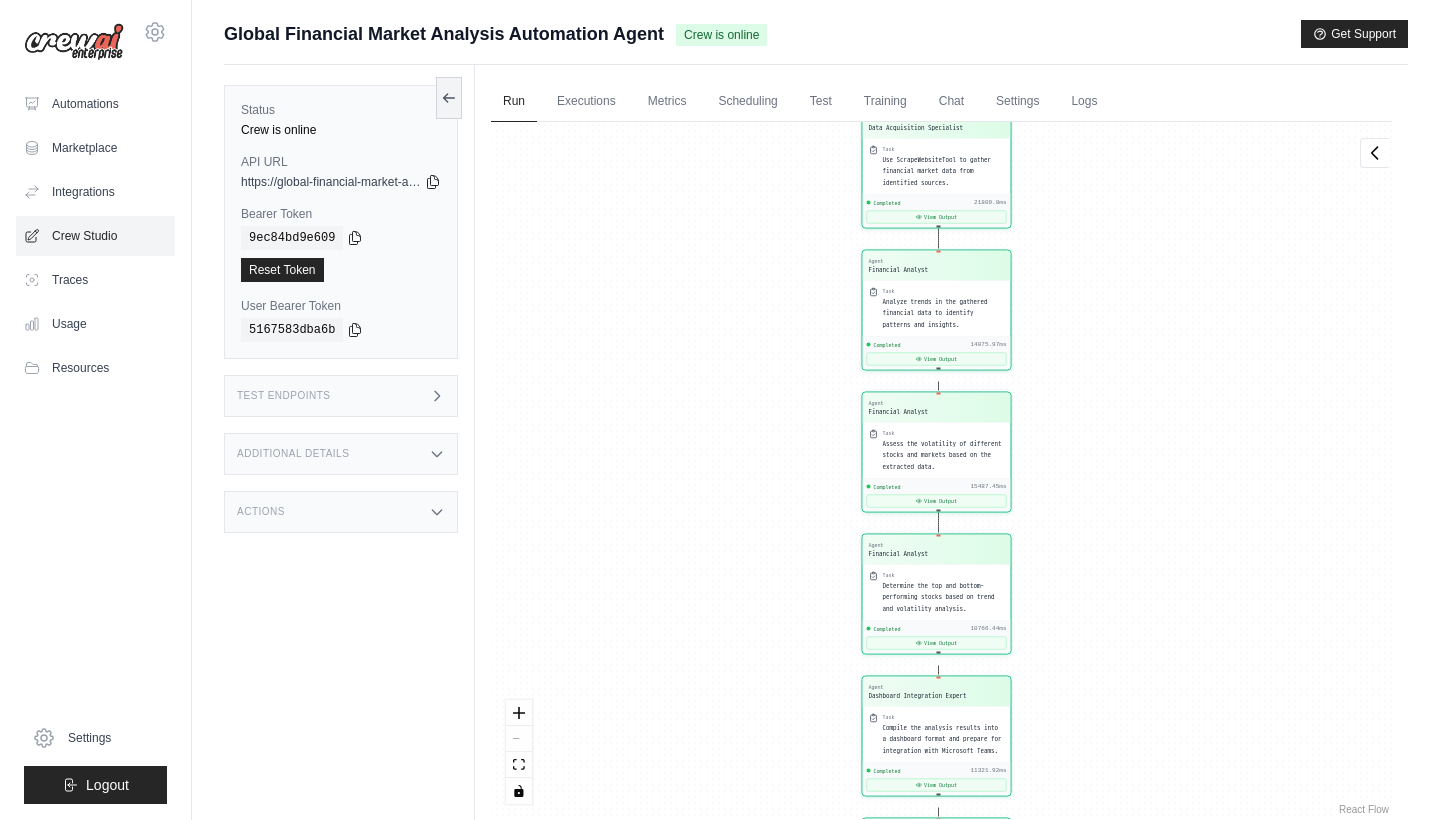 click on "Crew Studio" at bounding box center (95, 236) 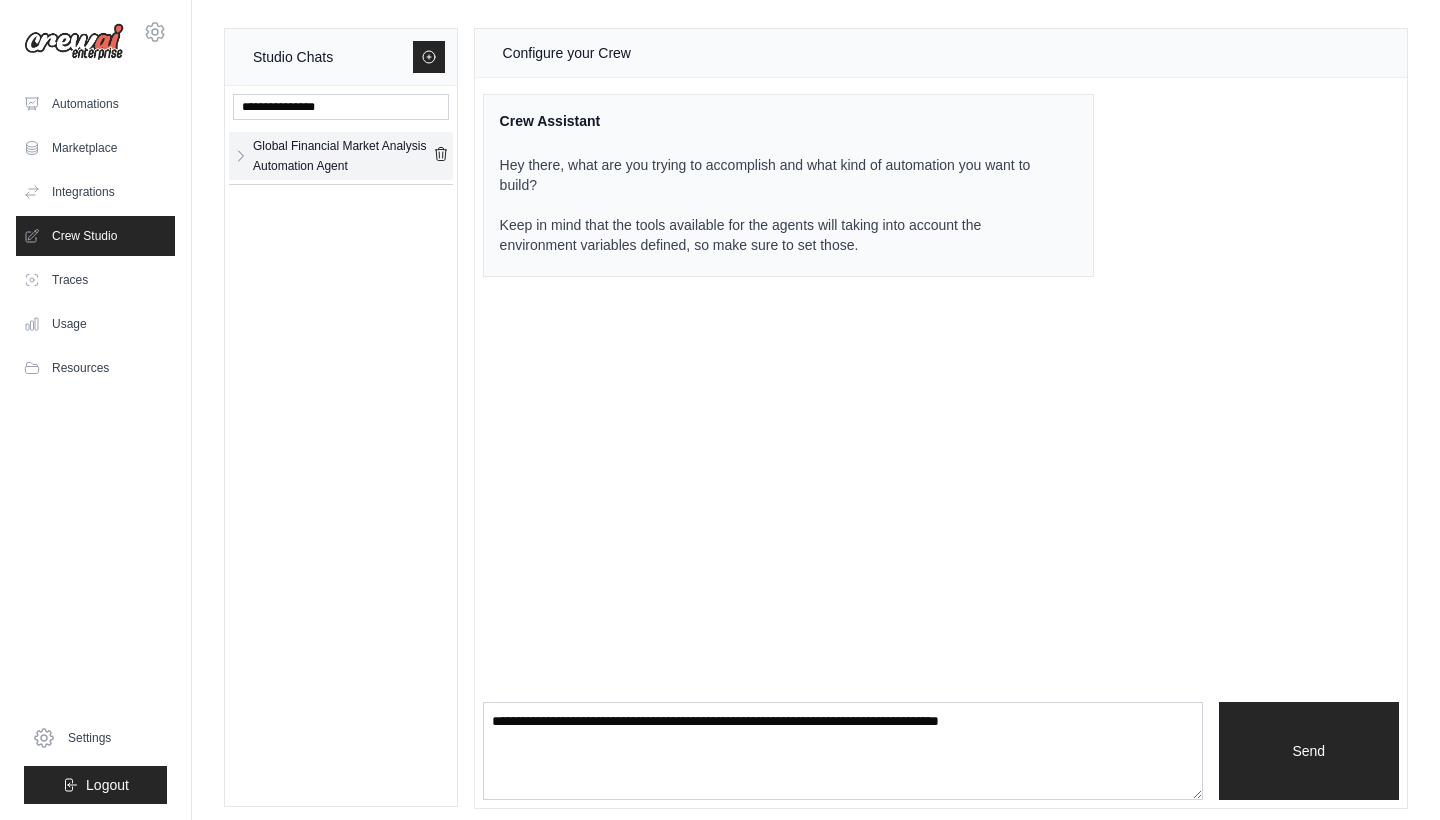 click on "Global Financial Market Analysis Automation Agent" at bounding box center [343, 156] 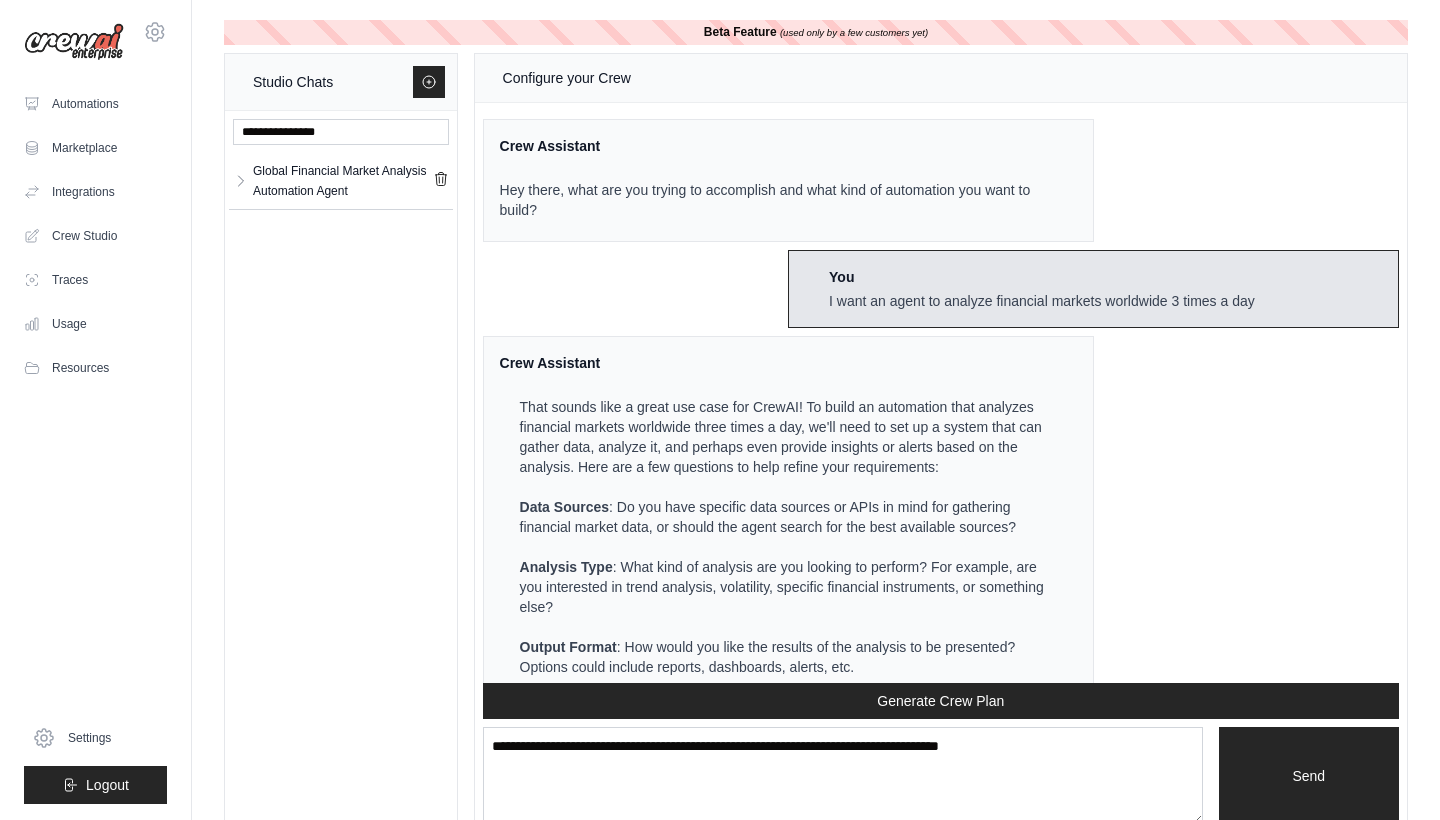 scroll, scrollTop: 3765, scrollLeft: 0, axis: vertical 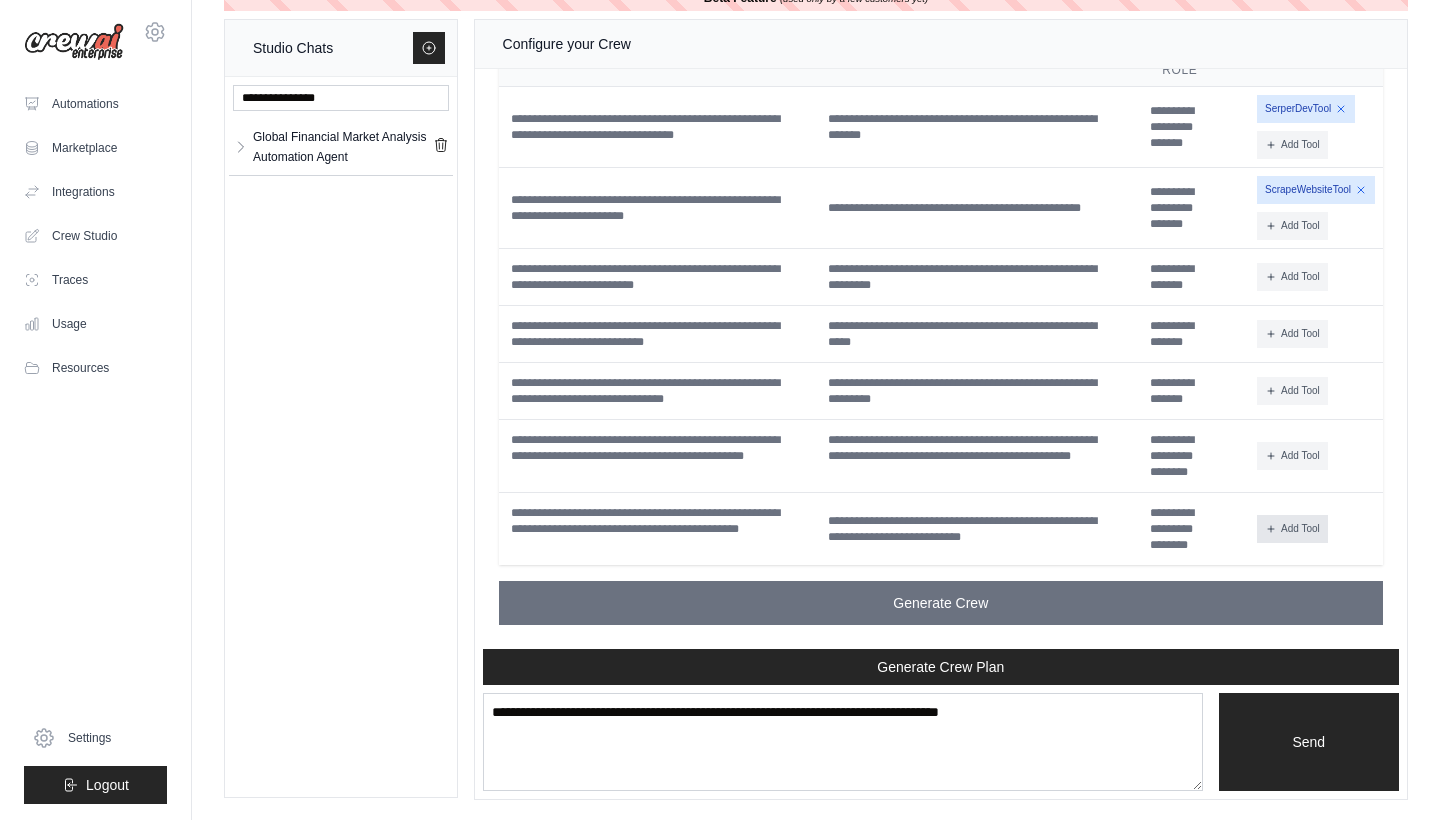 click on "Add Tool" at bounding box center (1292, 529) 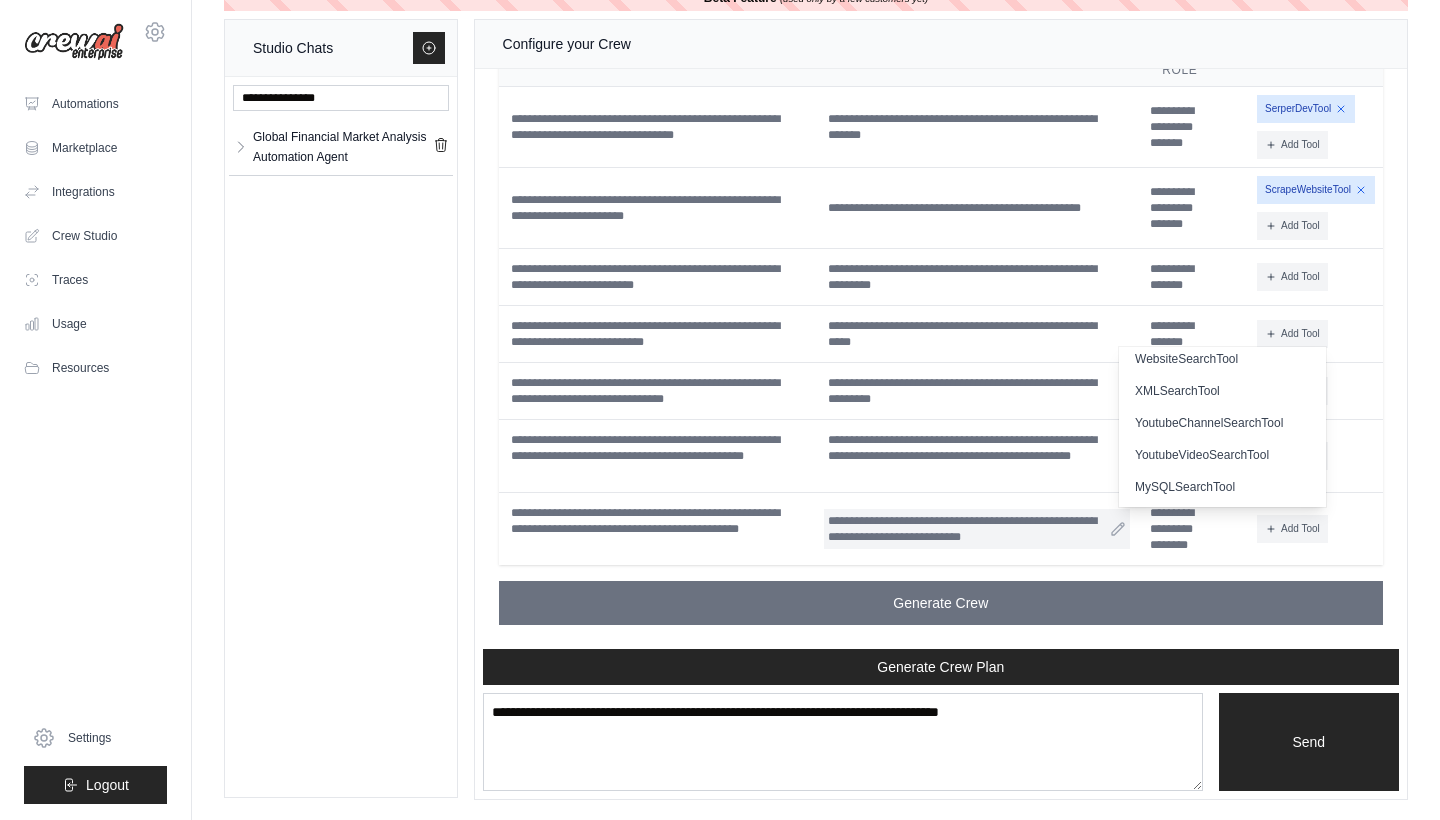 scroll, scrollTop: 552, scrollLeft: 0, axis: vertical 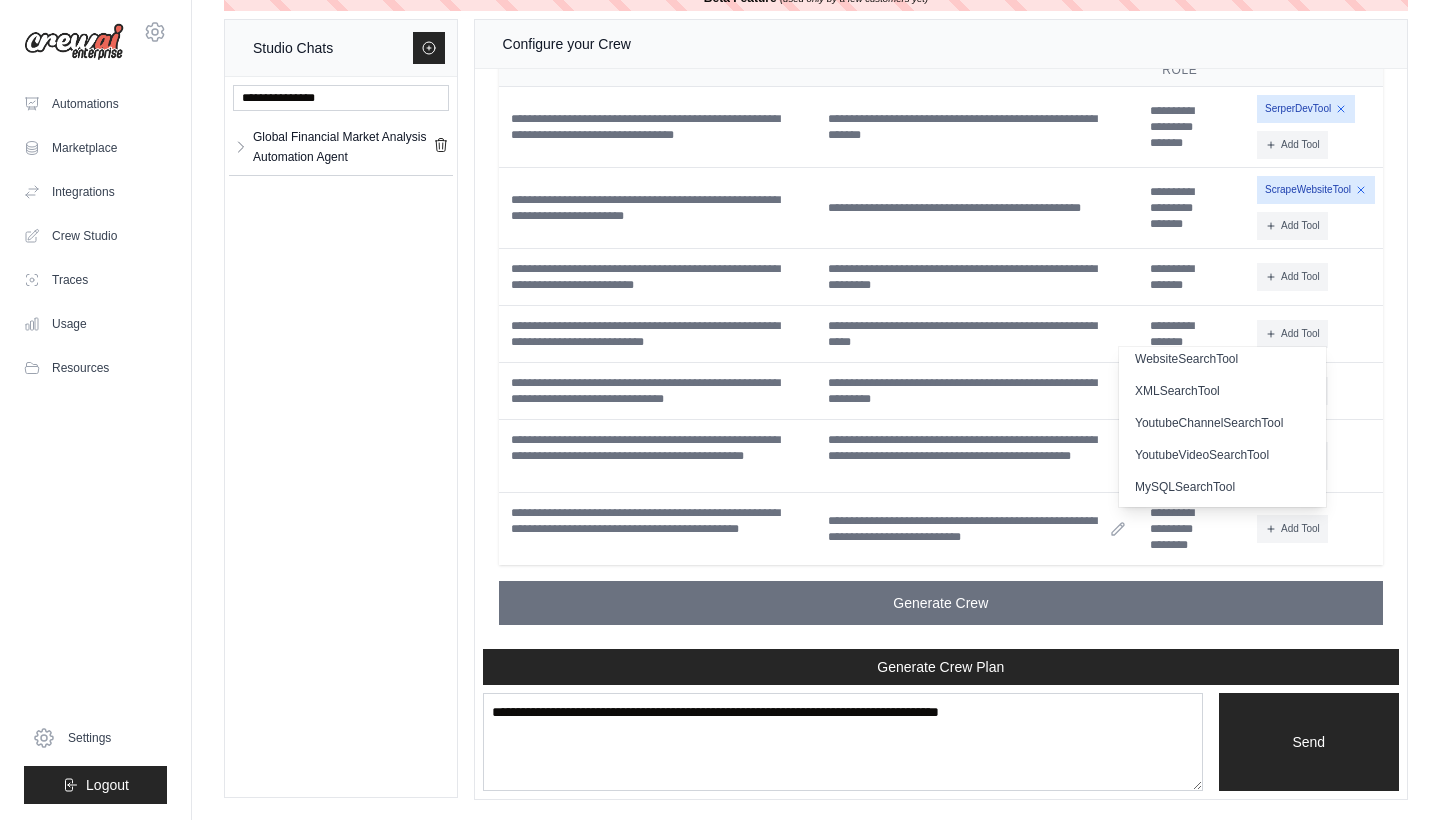 click 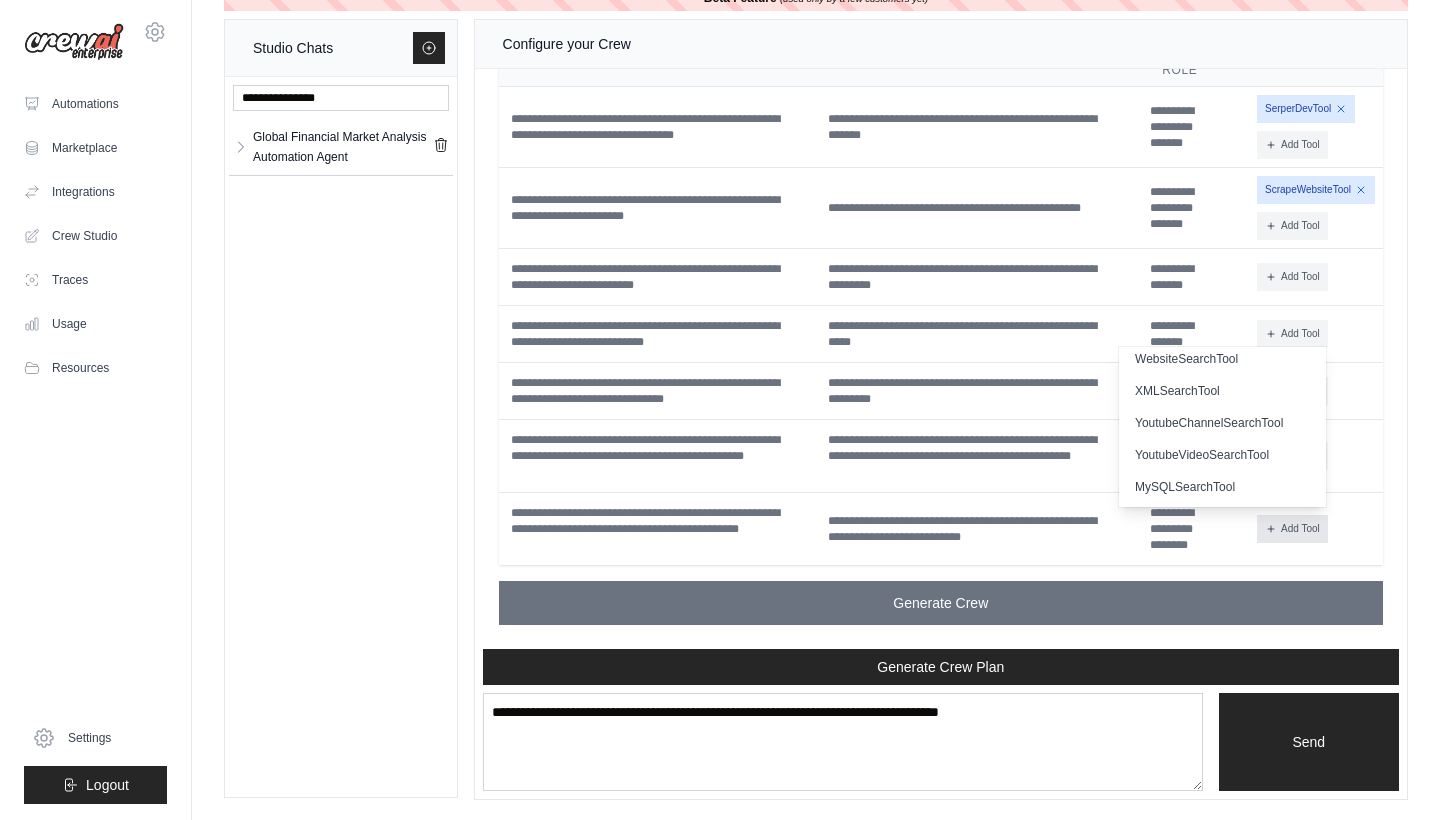click on "Add Tool" at bounding box center (1292, 529) 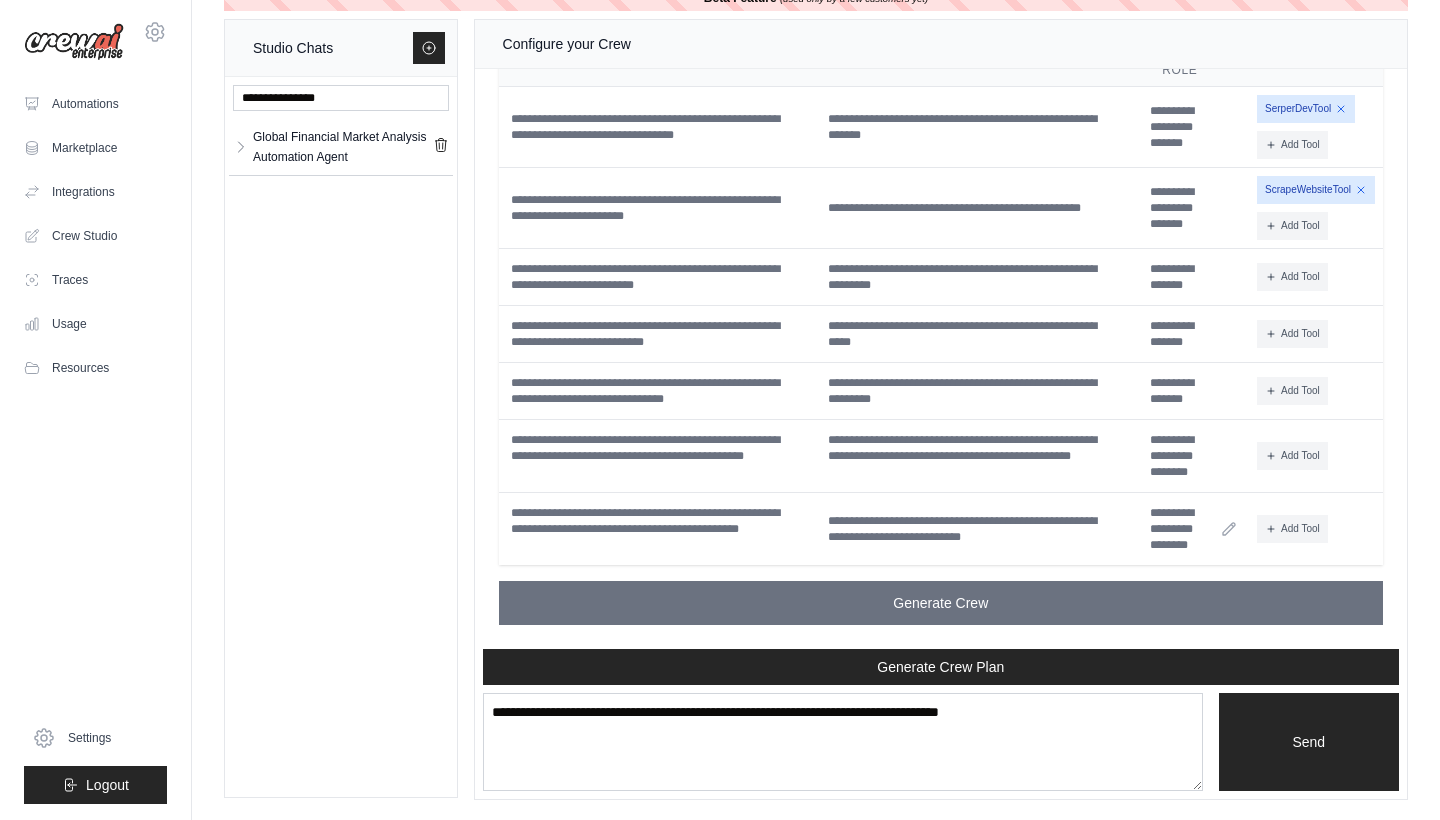 click 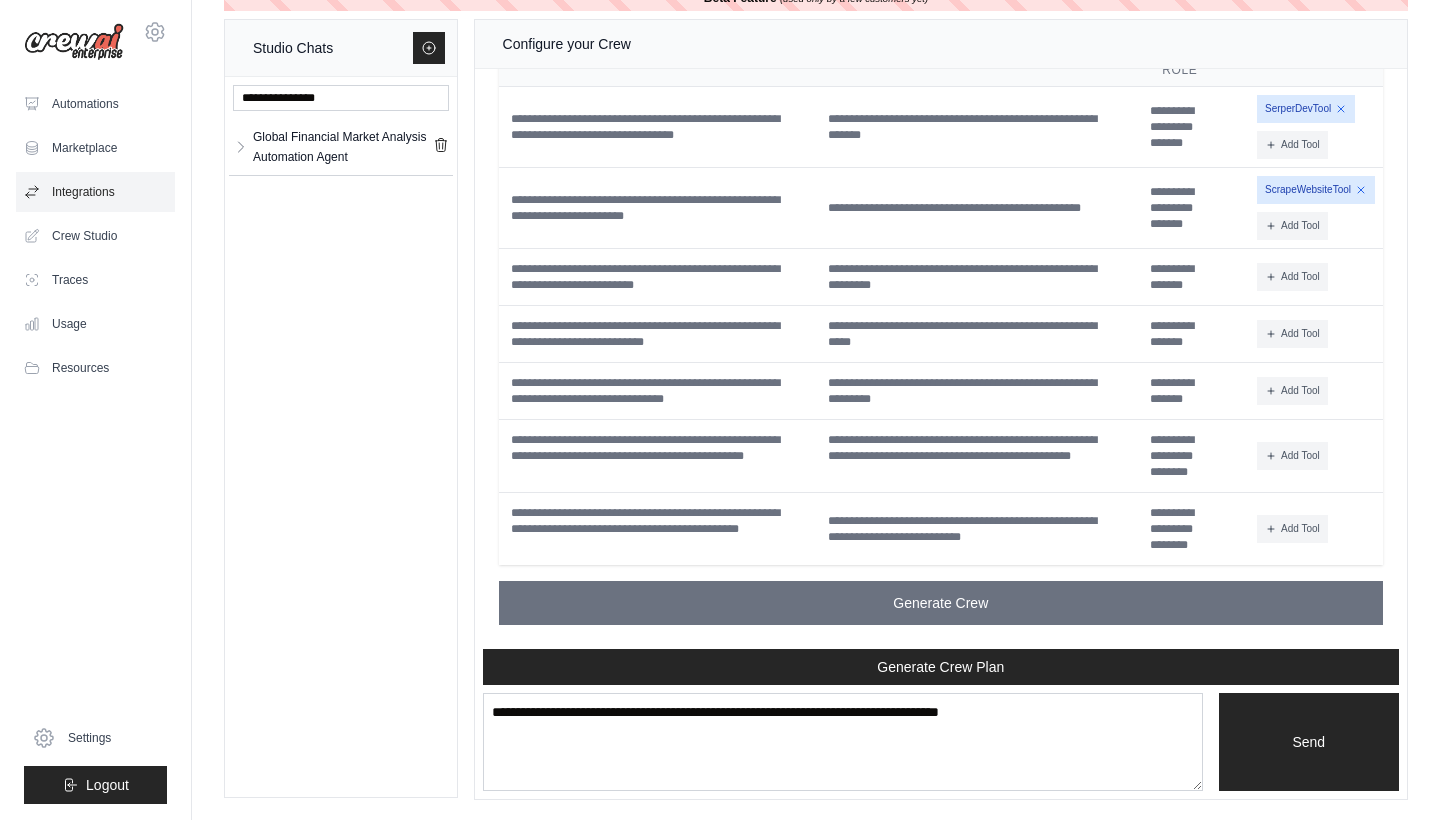 click on "Integrations" at bounding box center [95, 192] 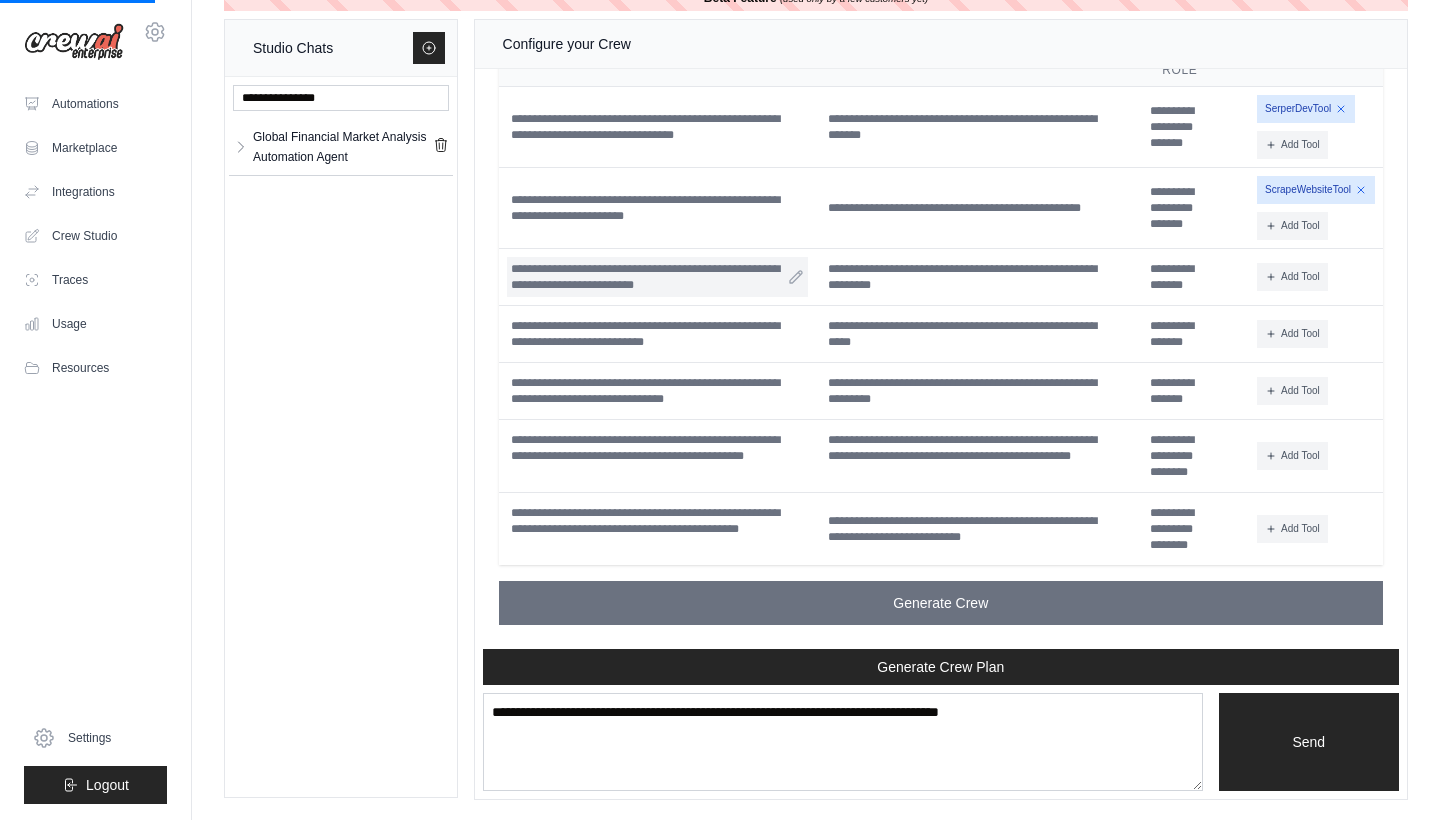 scroll, scrollTop: 0, scrollLeft: 0, axis: both 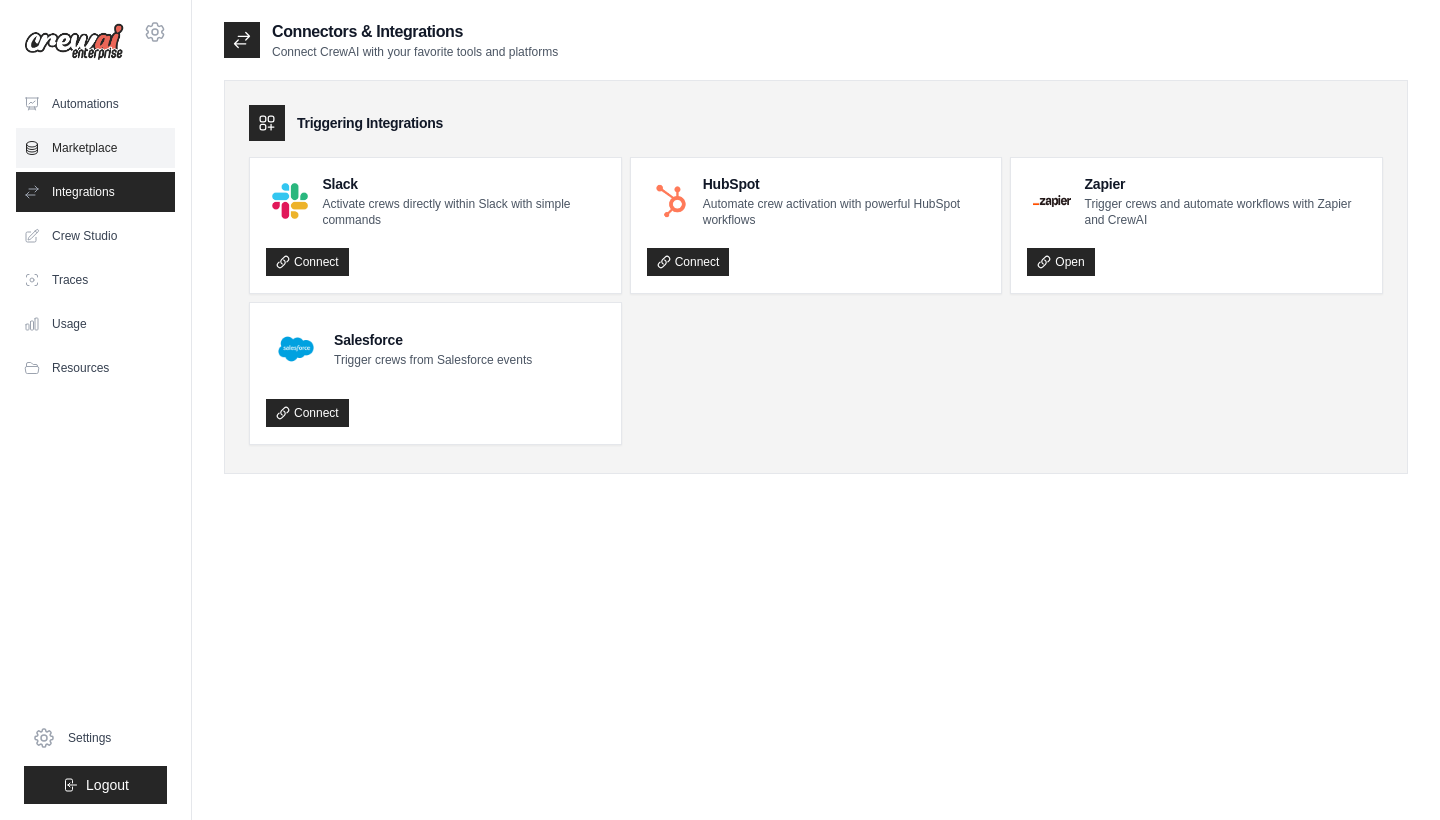 click on "Marketplace" at bounding box center [95, 148] 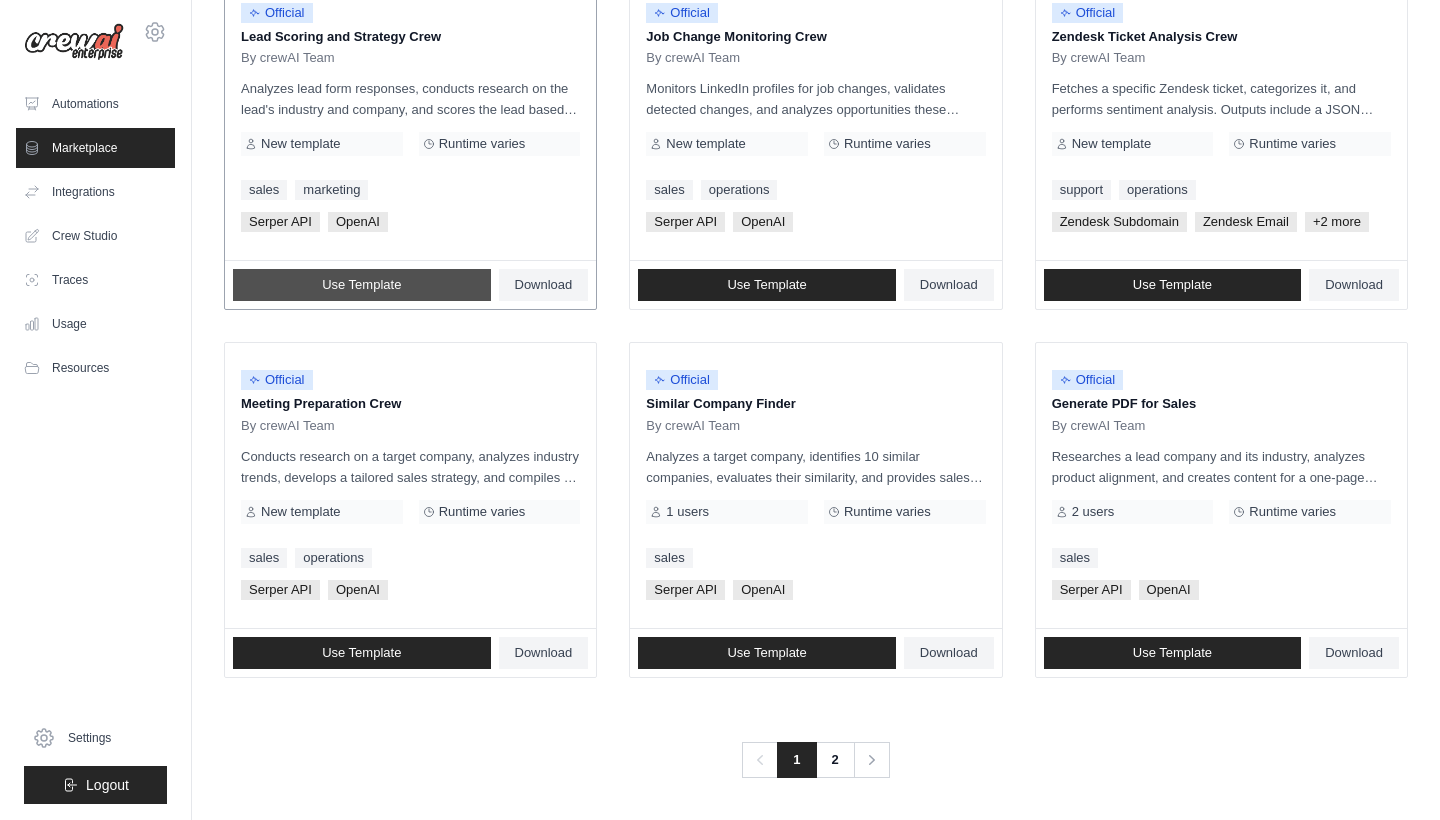 scroll, scrollTop: 1030, scrollLeft: 0, axis: vertical 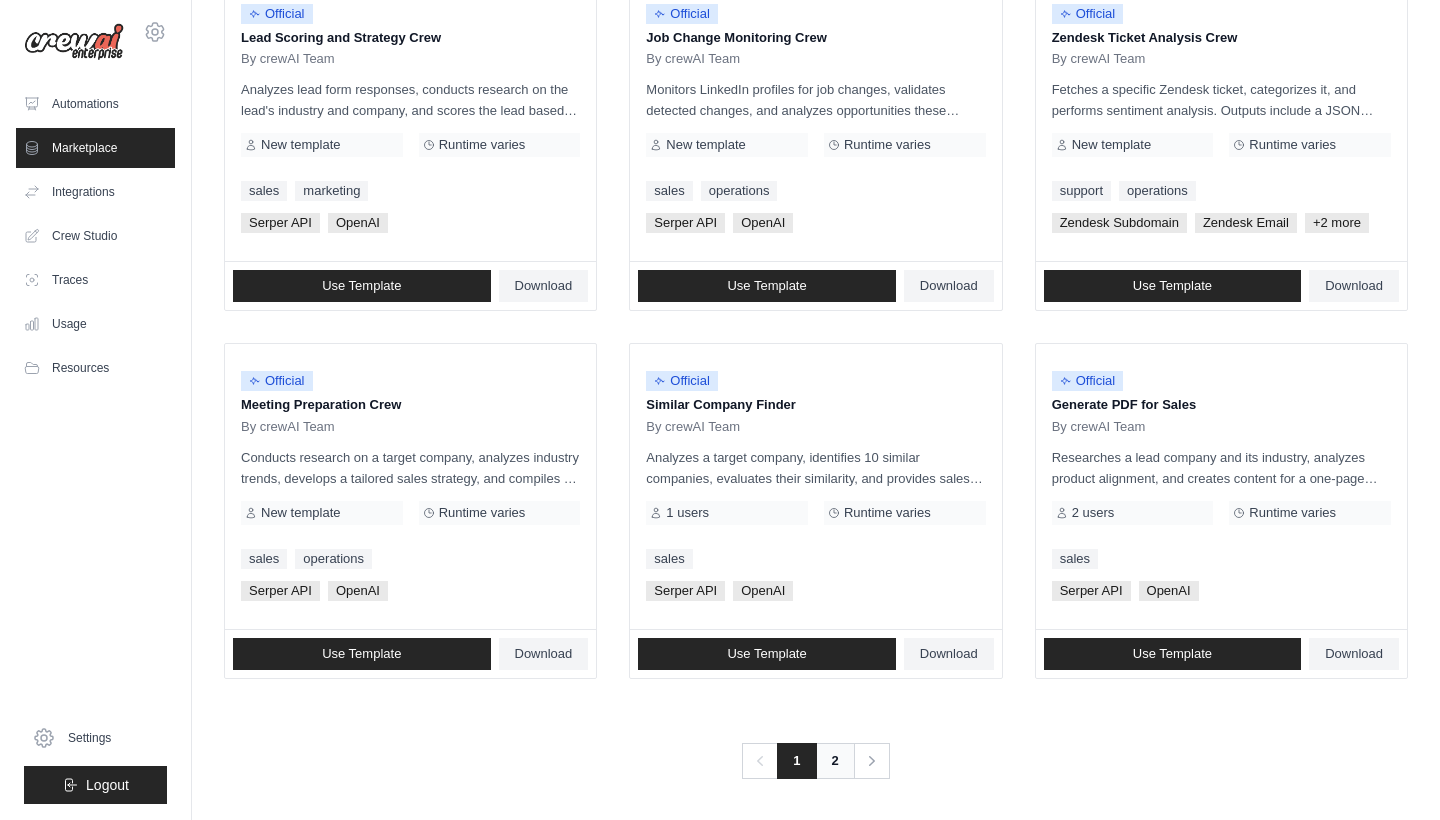 click on "2" at bounding box center (835, 761) 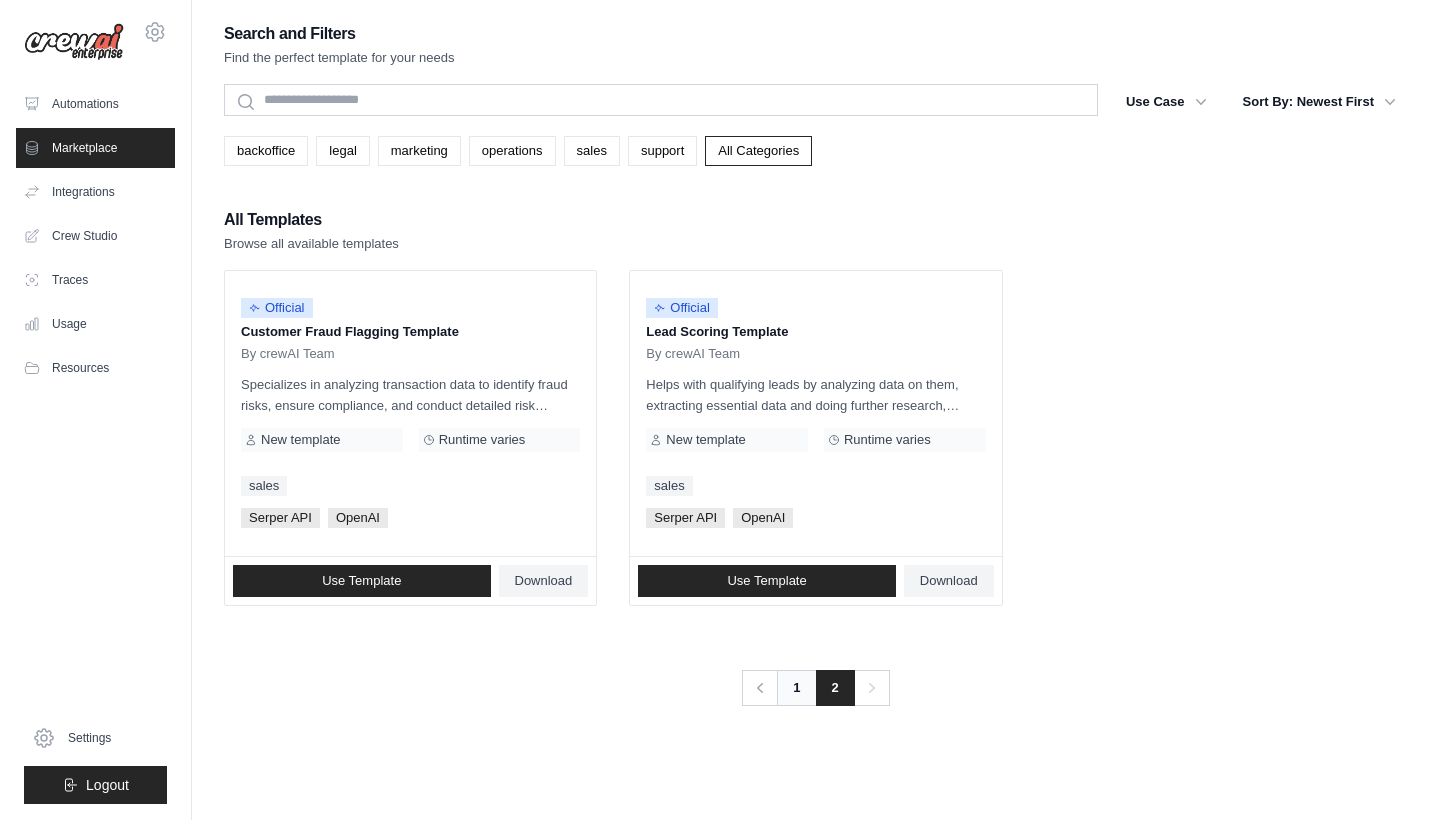 click on "1" at bounding box center [796, 688] 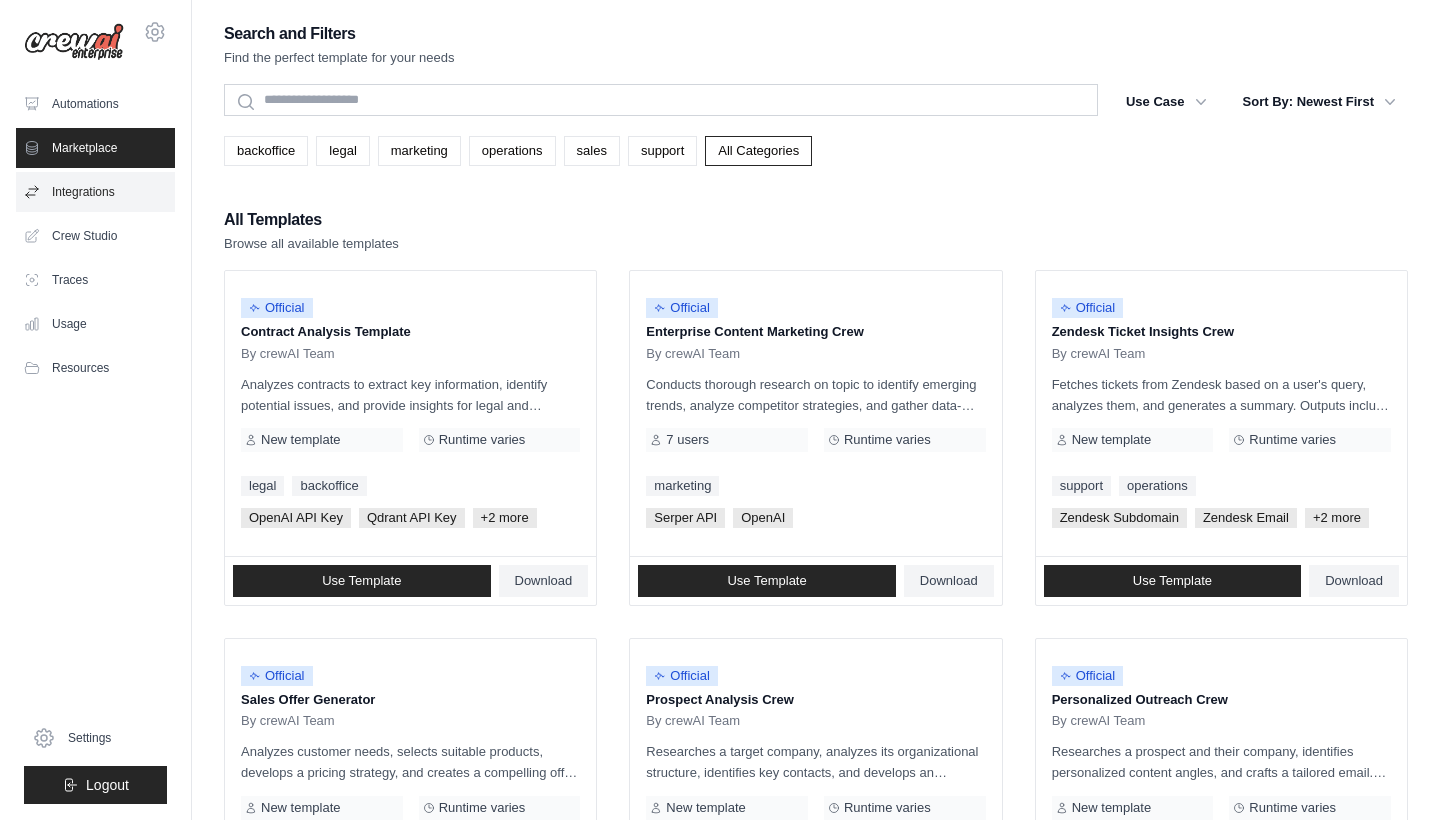 click on "Integrations" at bounding box center [95, 192] 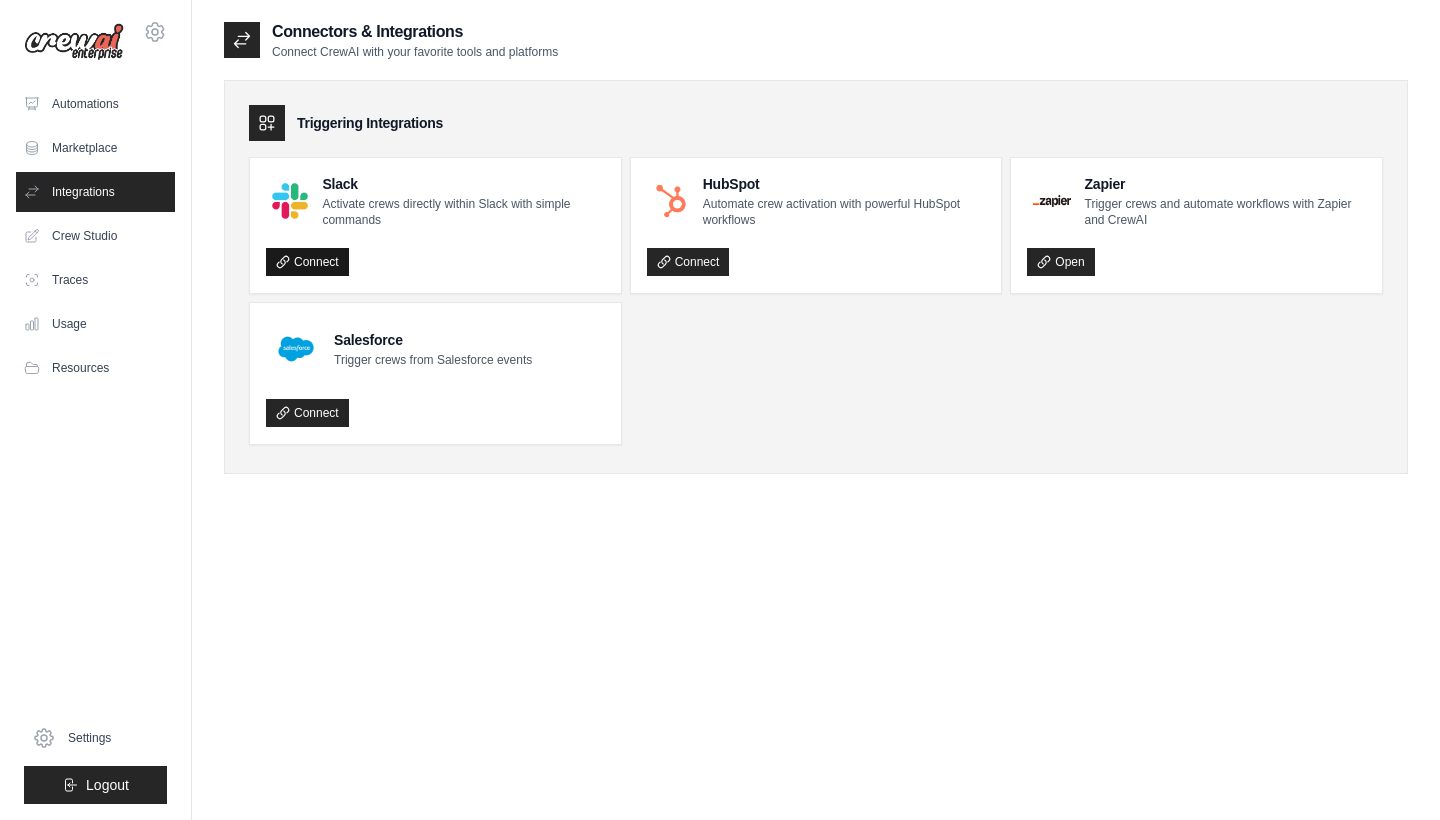 click on "Connect" at bounding box center [307, 262] 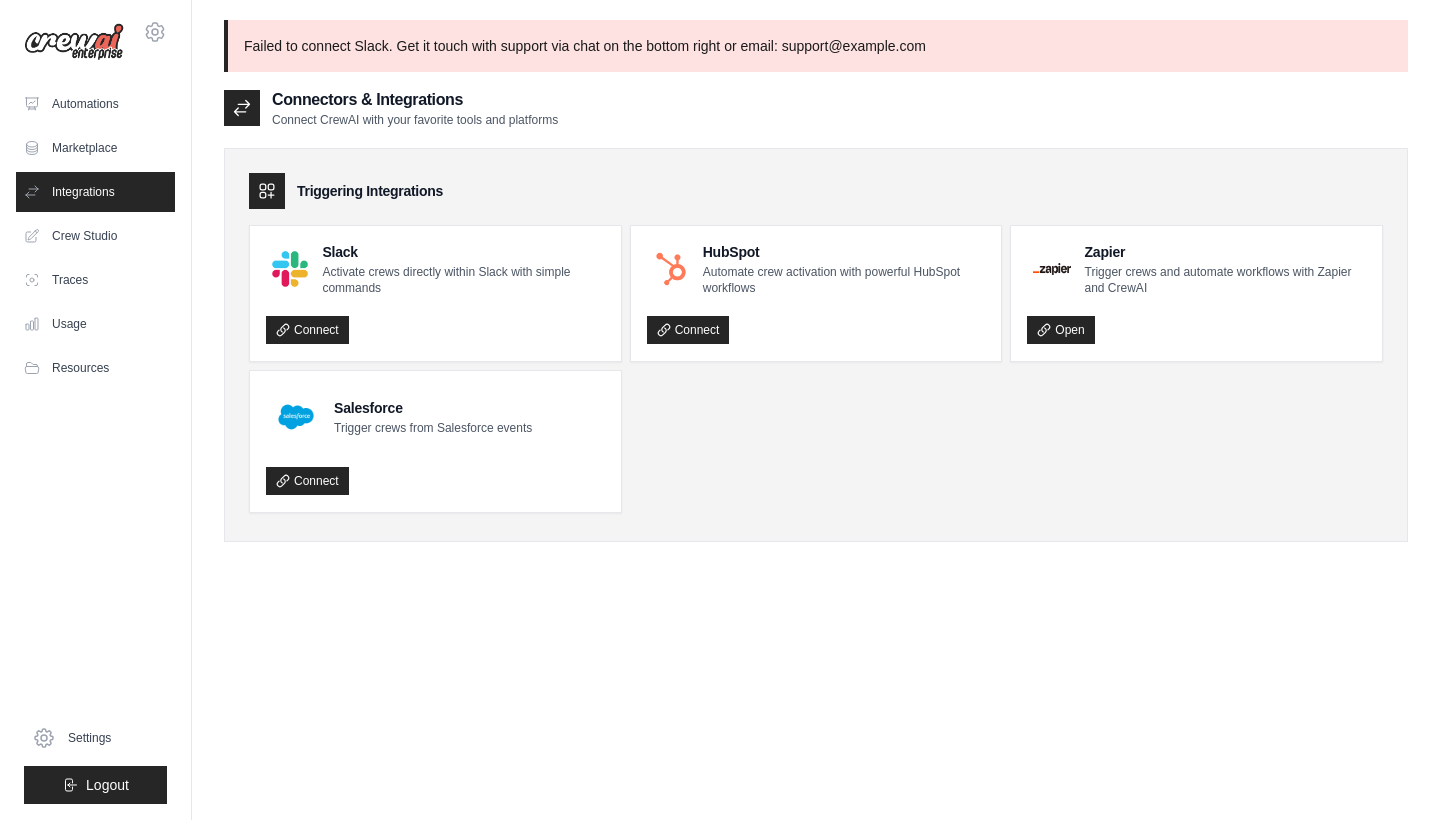 scroll, scrollTop: 0, scrollLeft: 0, axis: both 